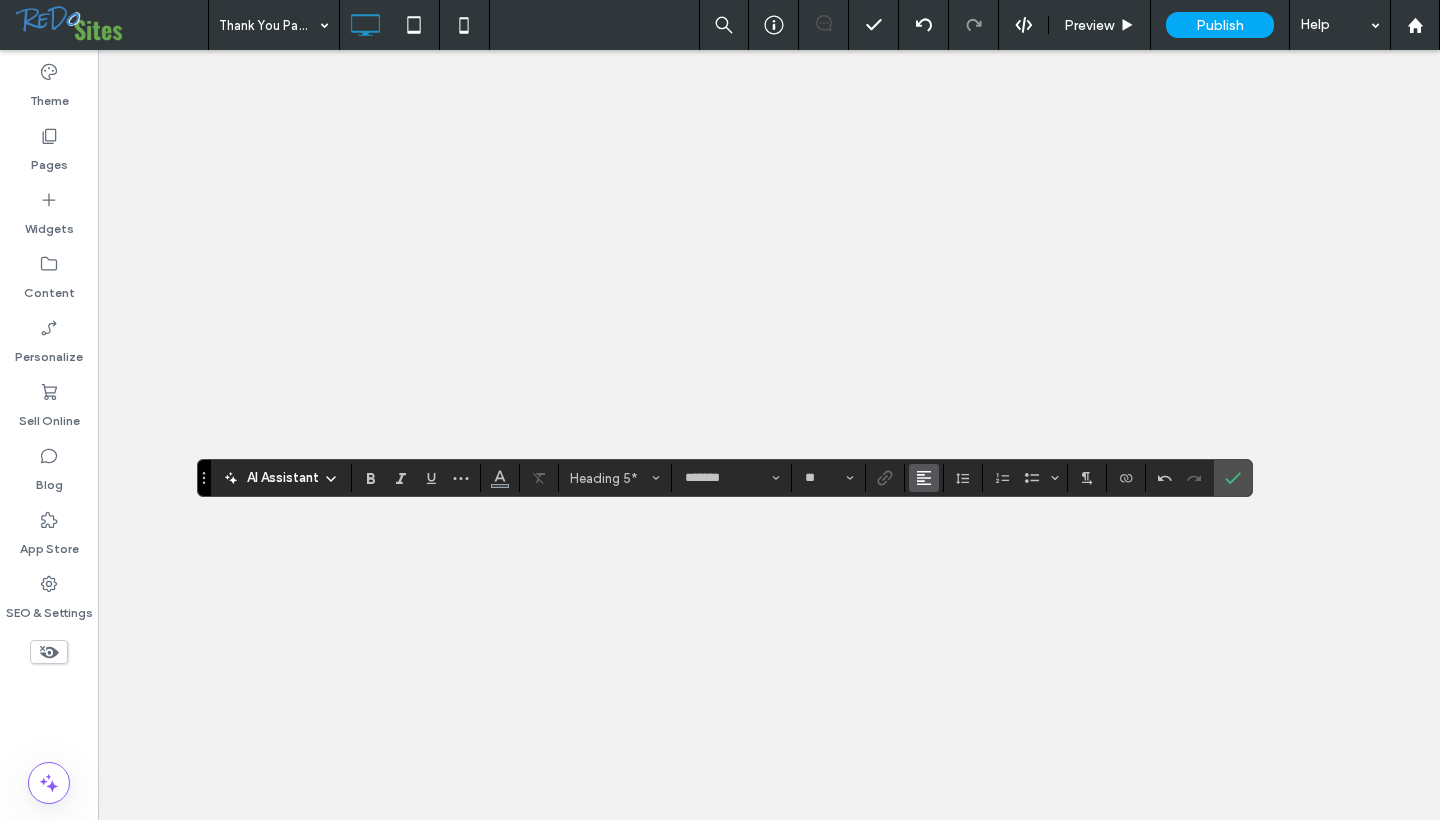 click 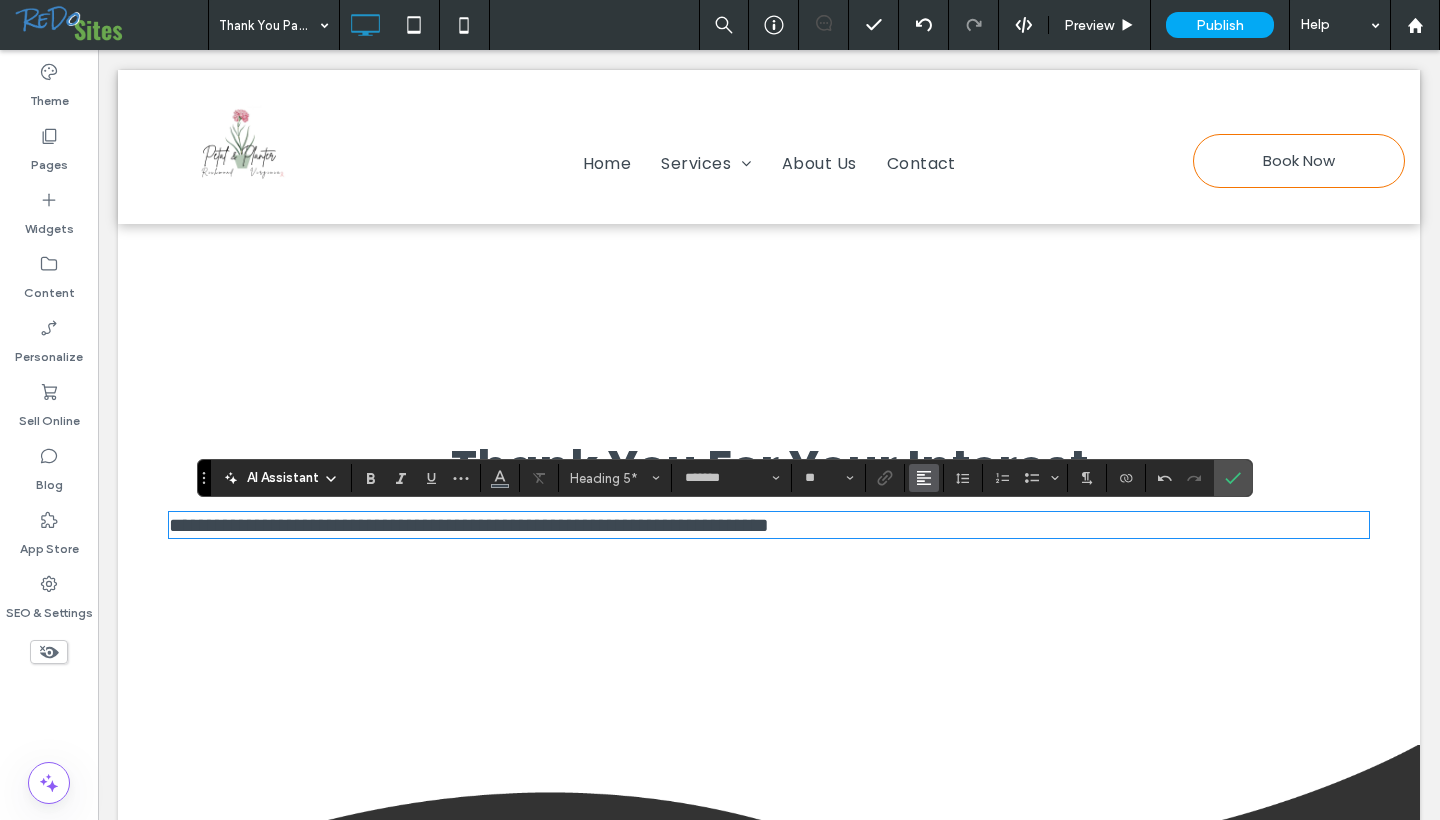 scroll, scrollTop: 0, scrollLeft: 0, axis: both 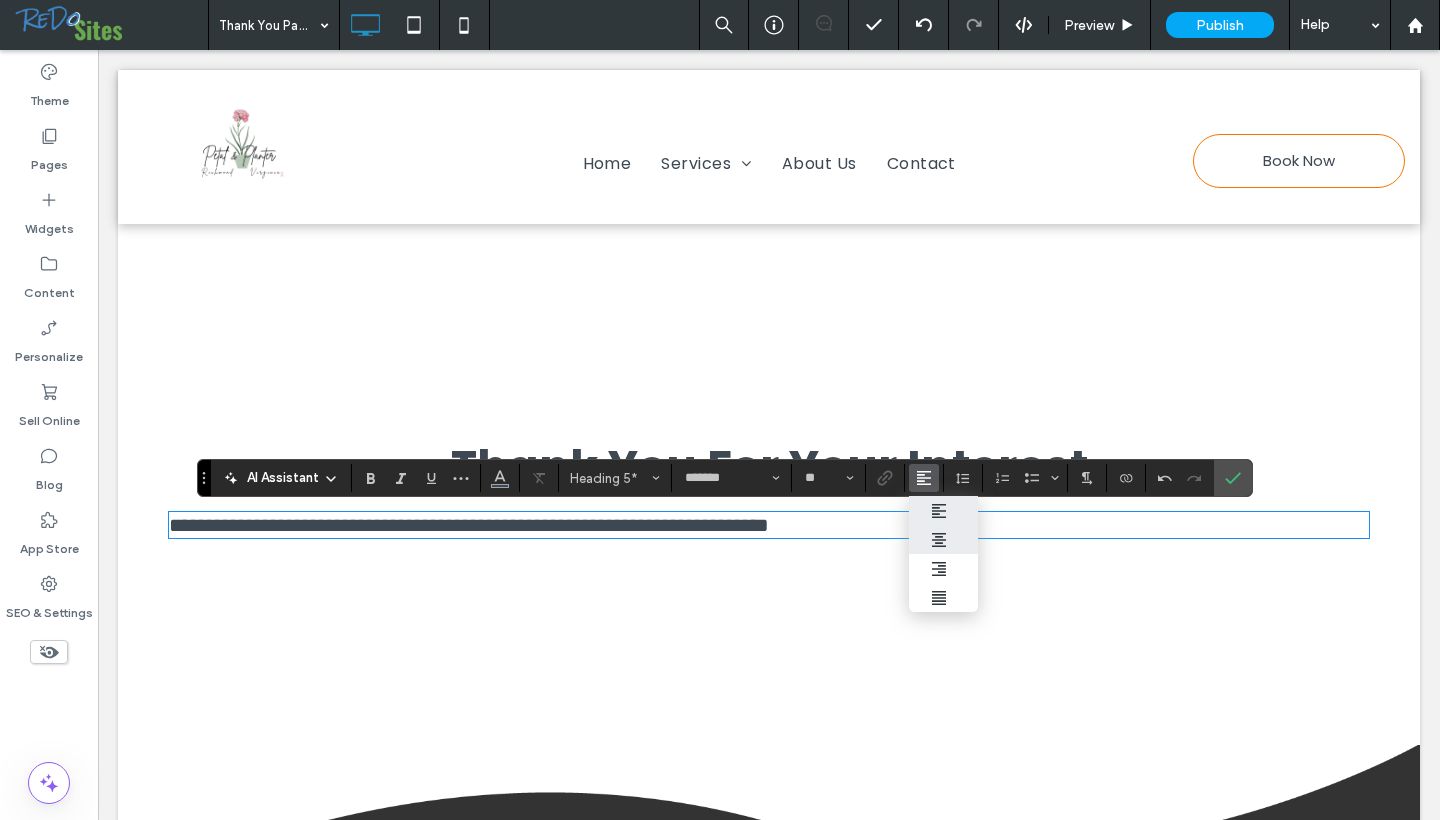 click 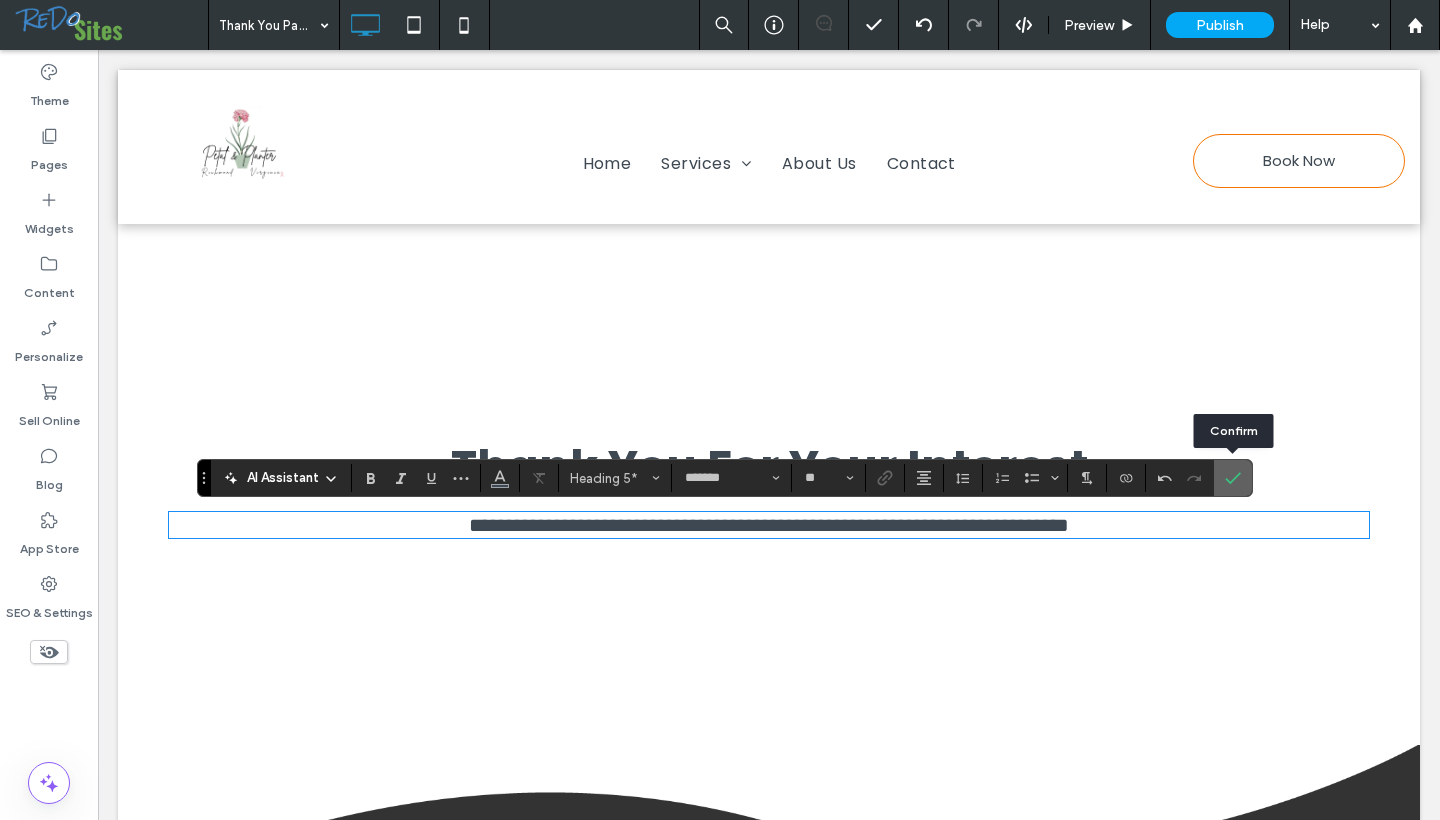 click 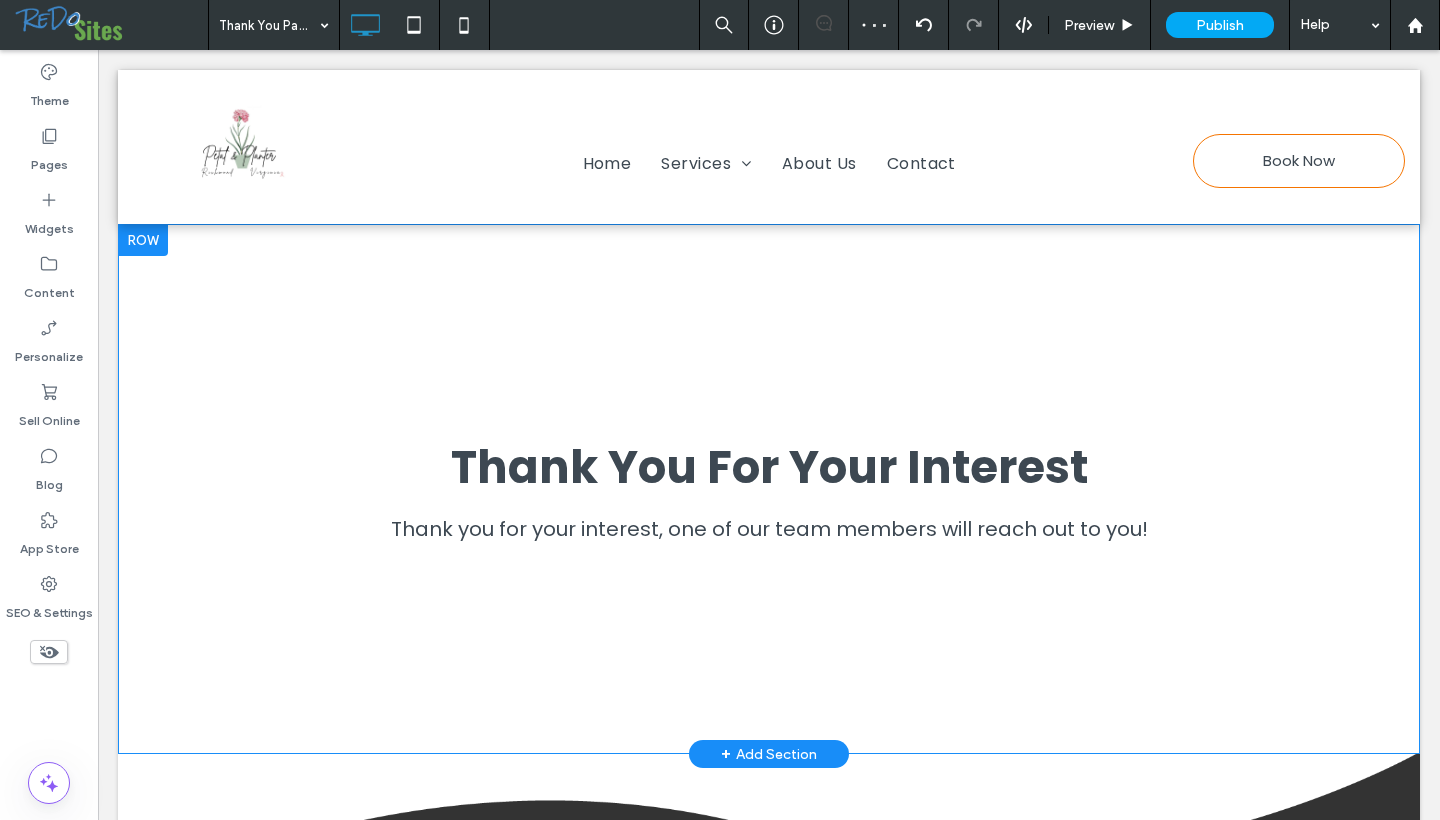 scroll, scrollTop: 0, scrollLeft: 0, axis: both 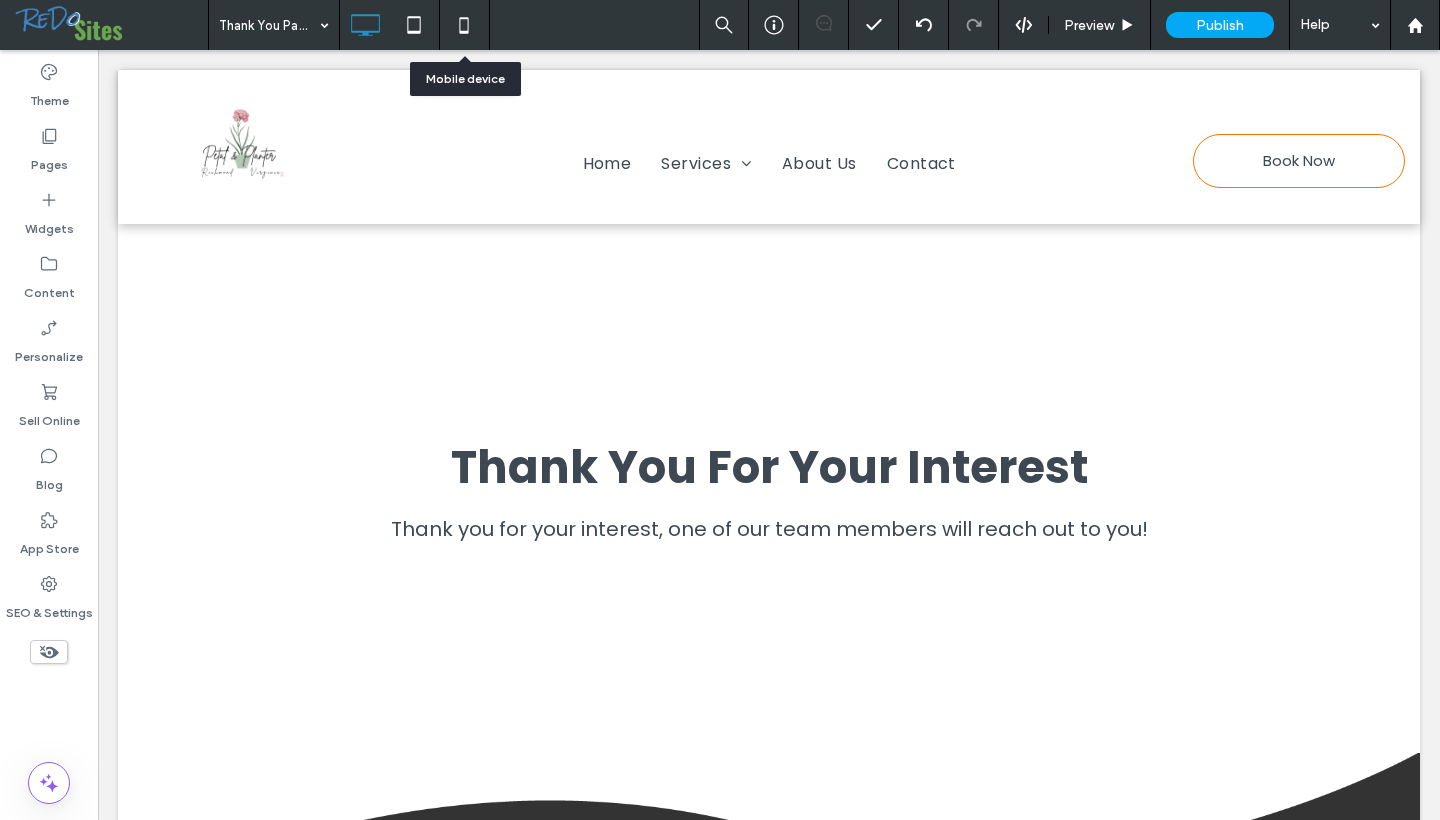 click 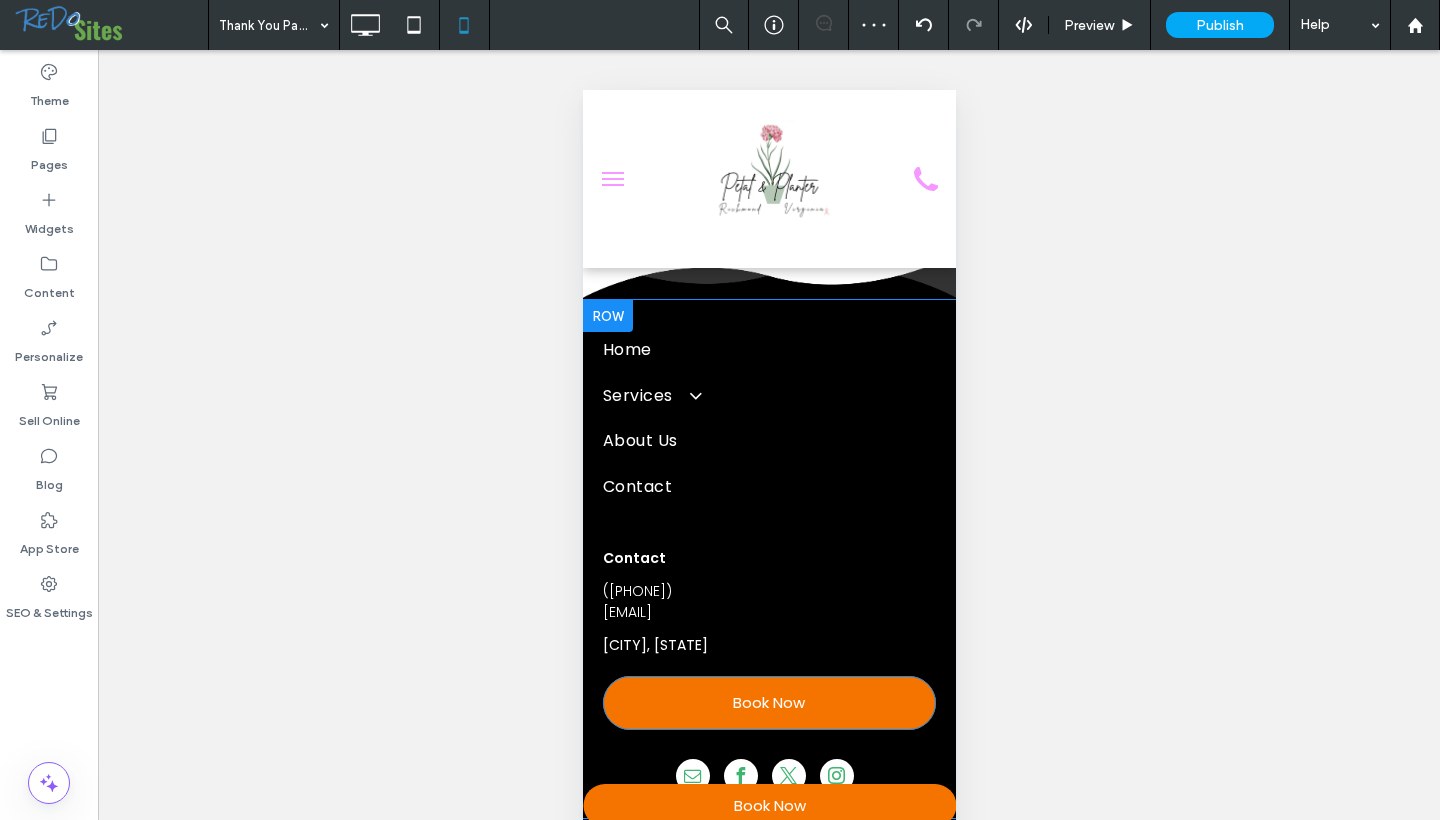 scroll, scrollTop: 178, scrollLeft: 0, axis: vertical 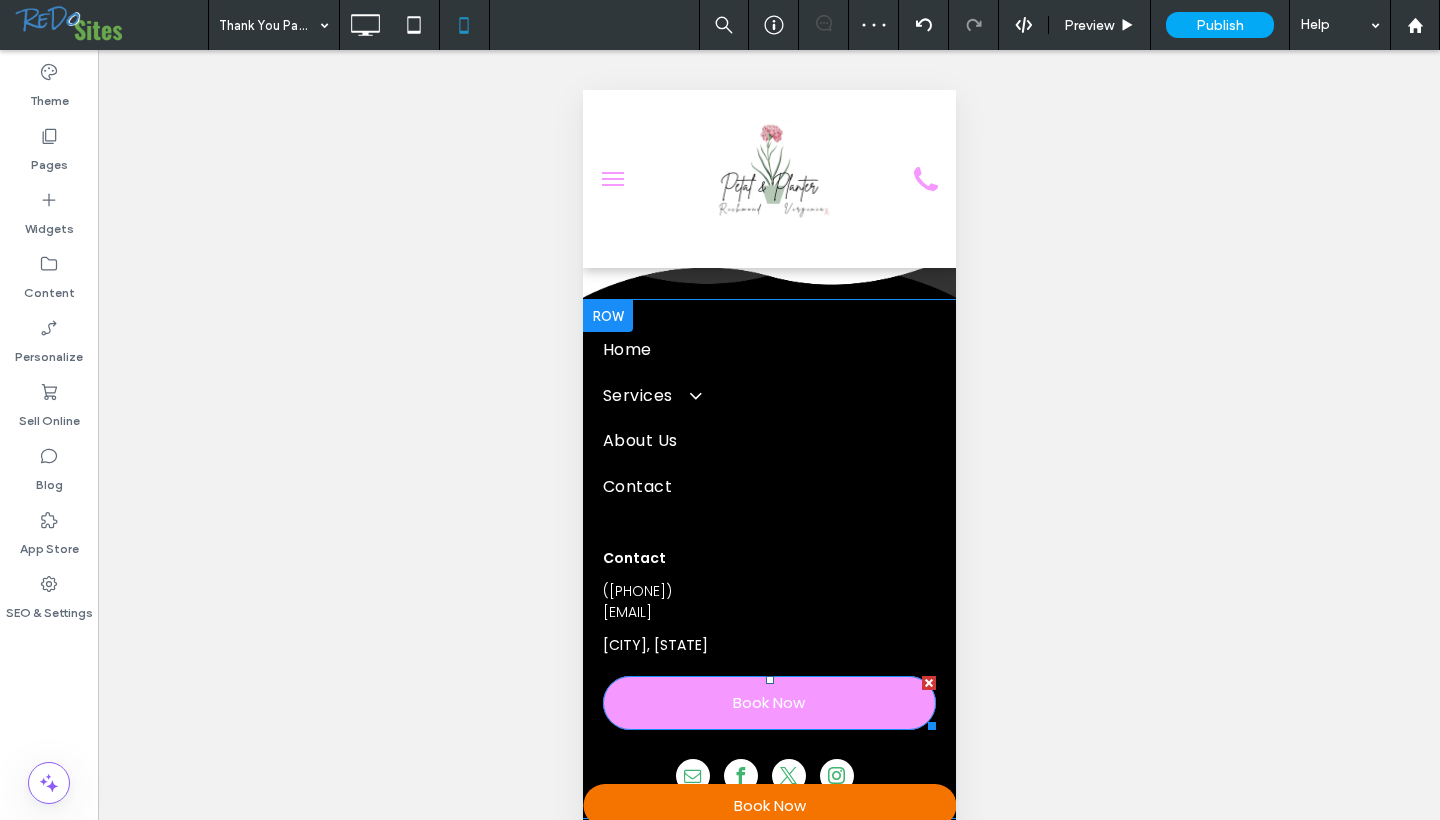 click on "Book Now" at bounding box center [768, 702] 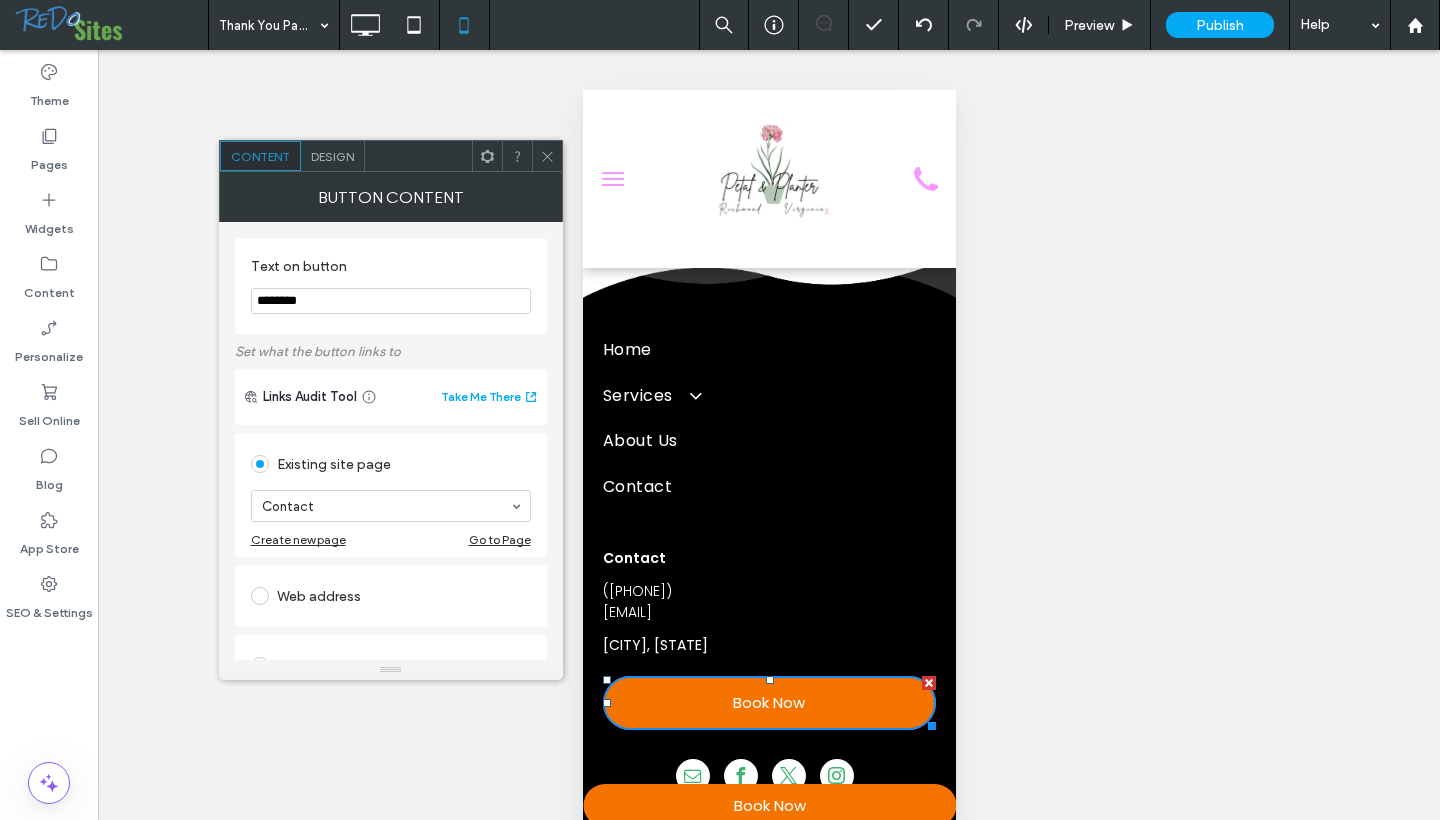 scroll, scrollTop: 0, scrollLeft: 0, axis: both 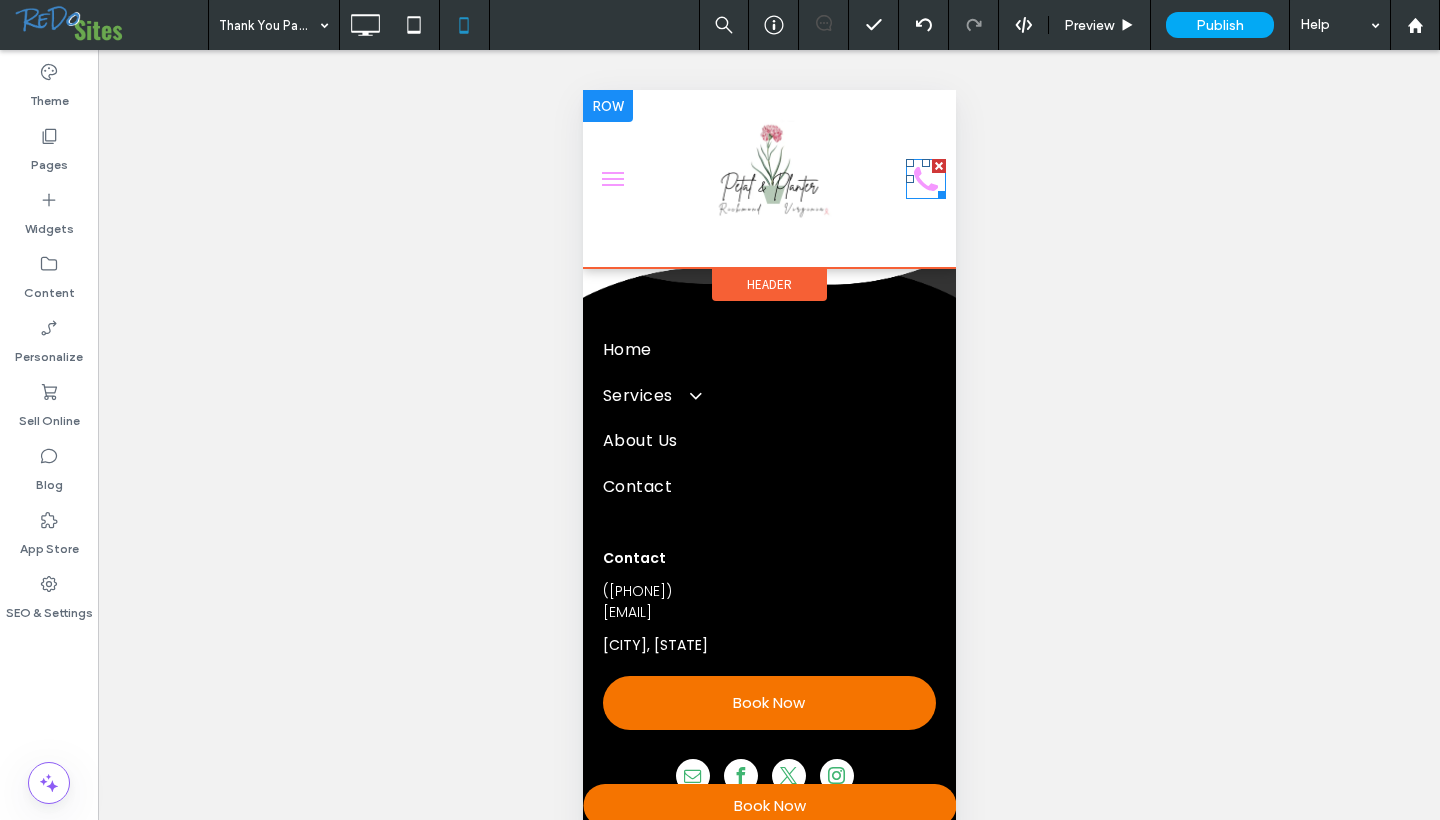 click 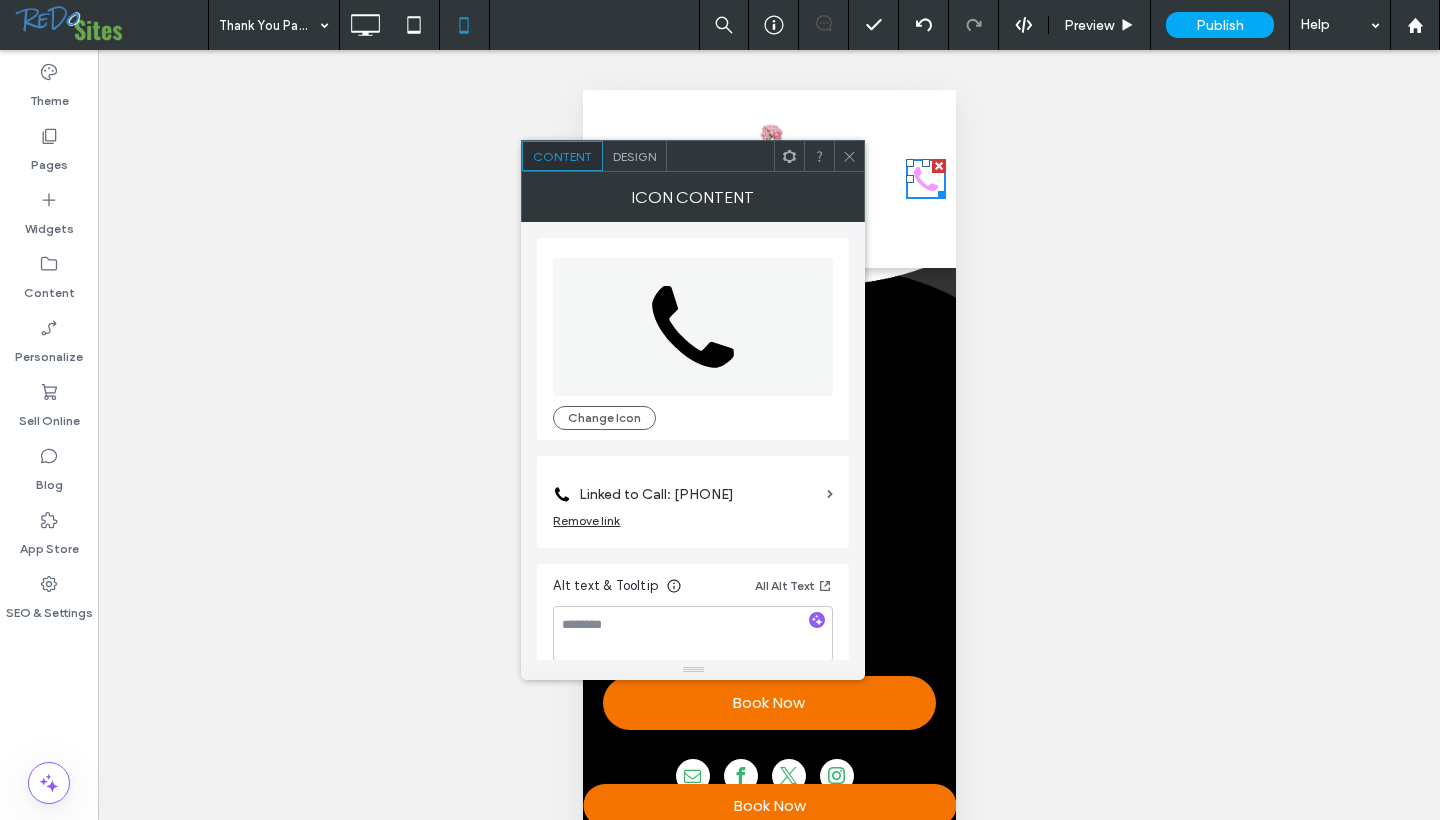 click 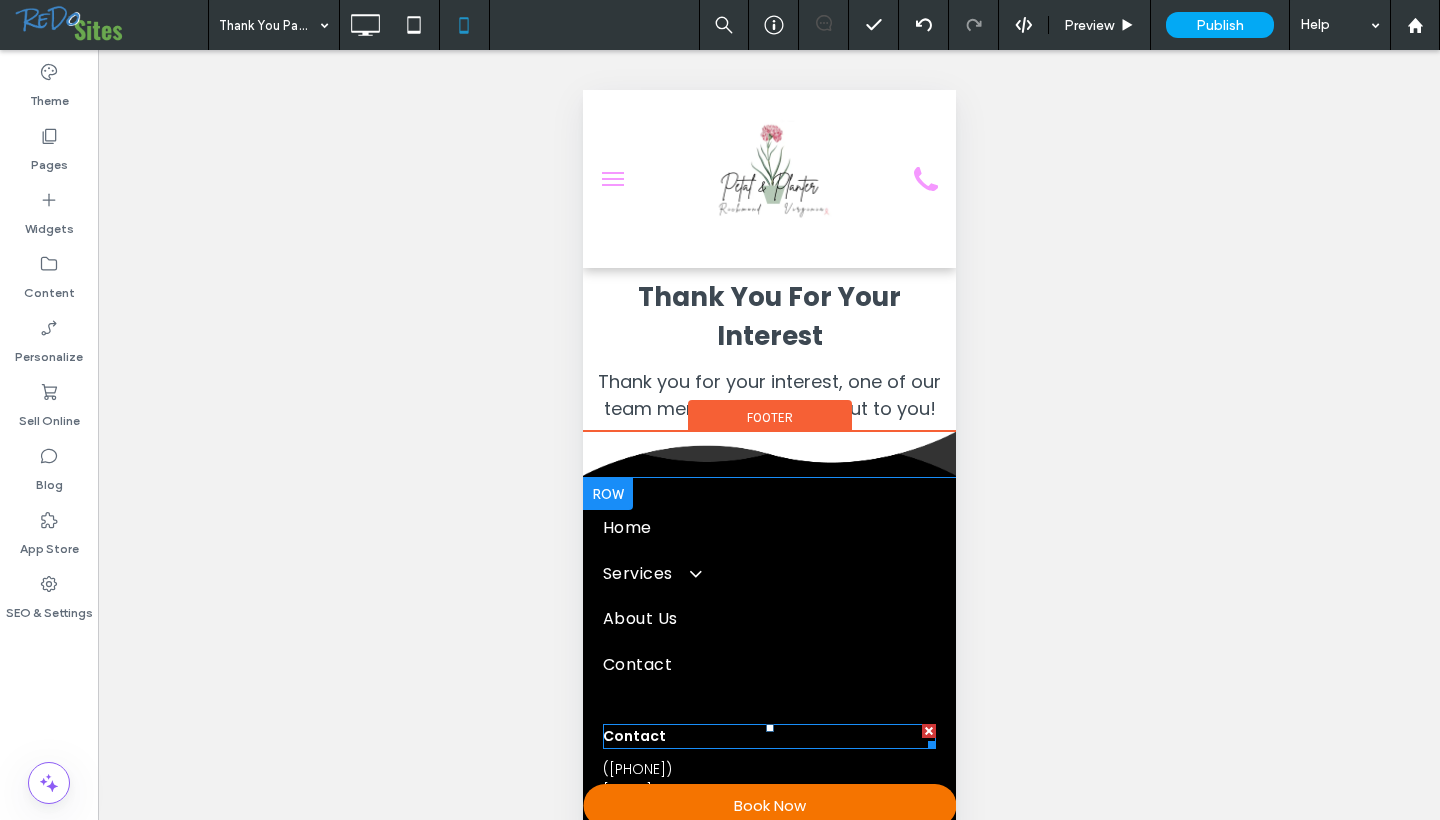 scroll, scrollTop: 0, scrollLeft: 0, axis: both 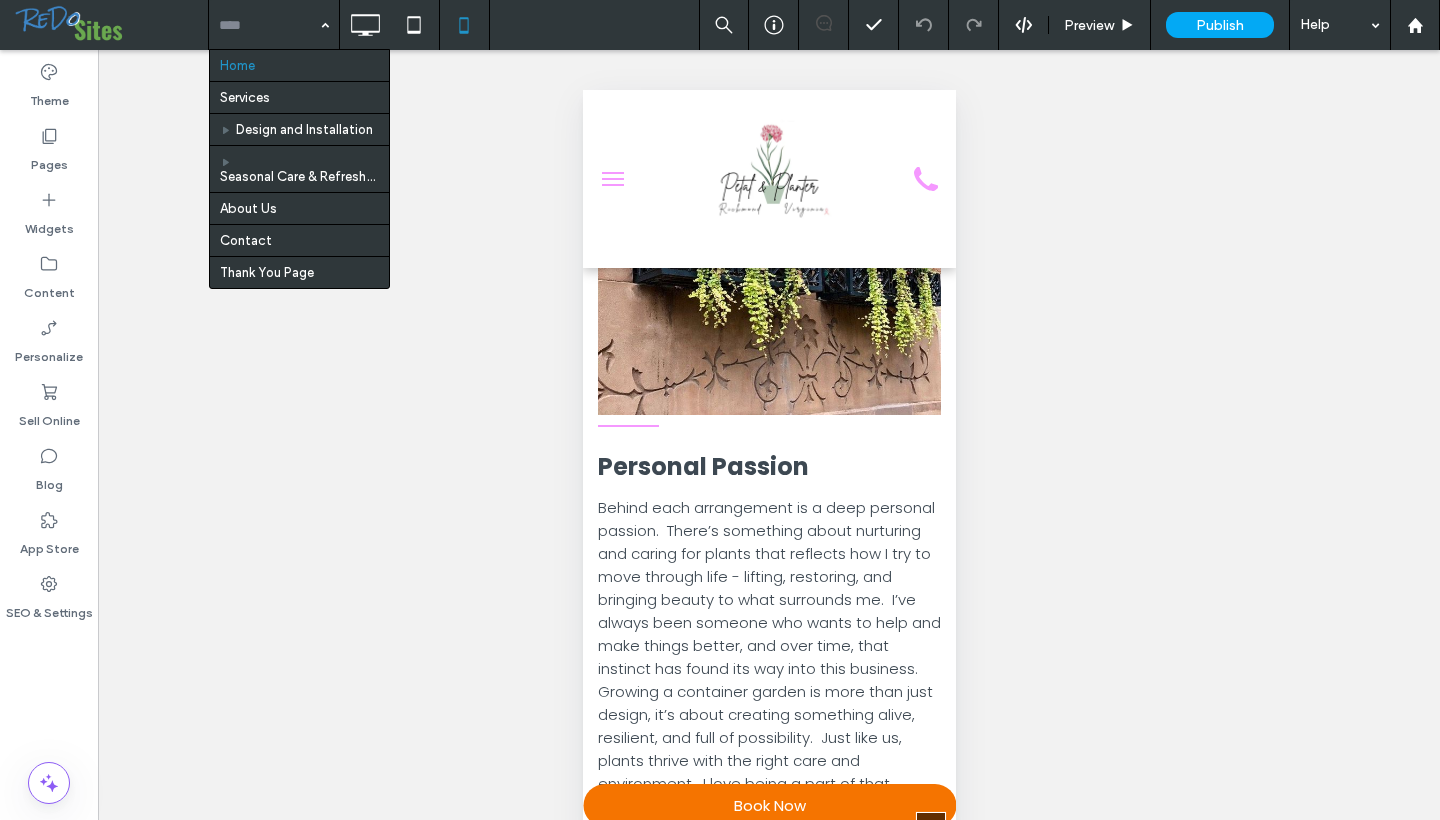 click at bounding box center [269, 25] 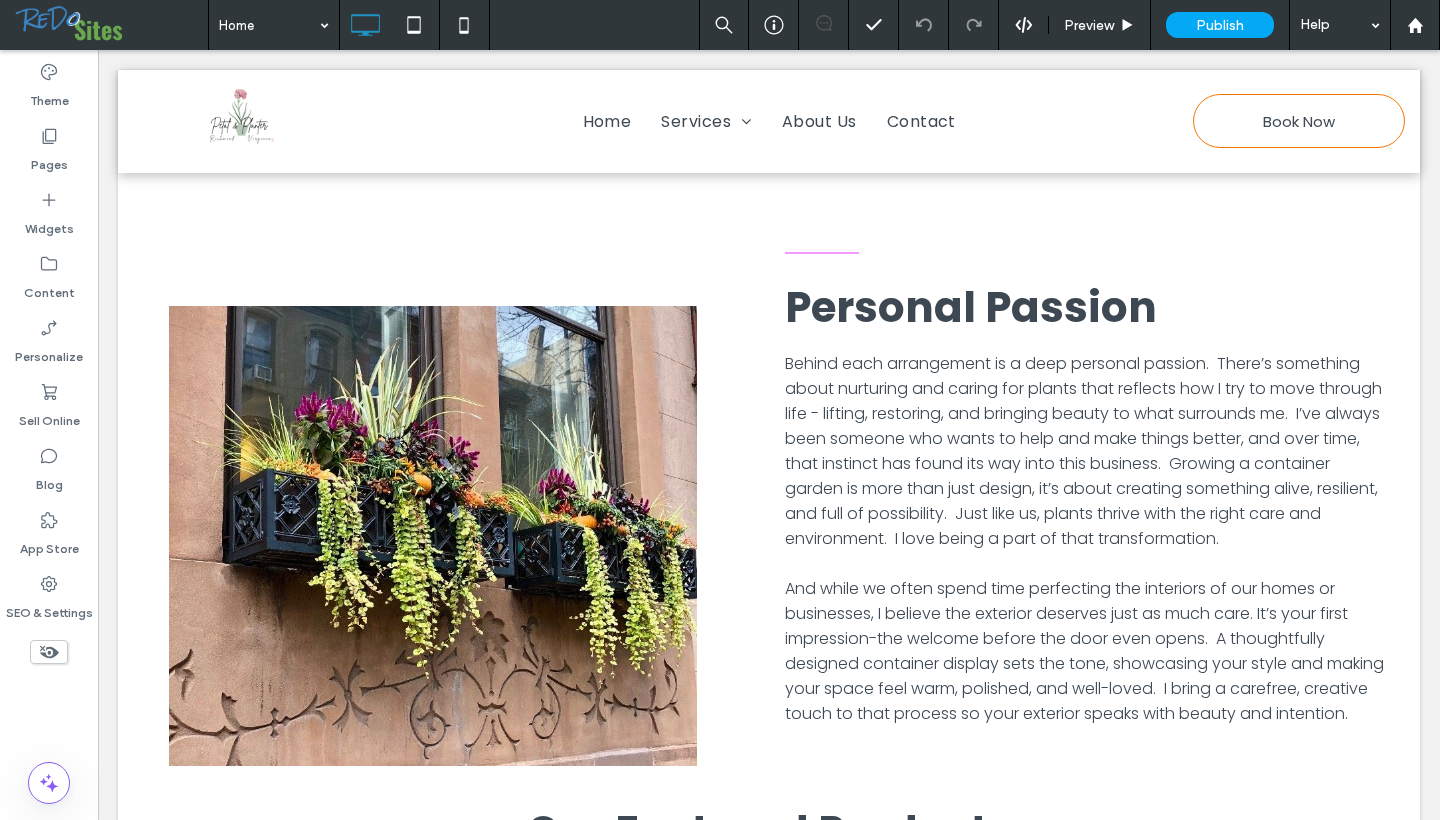 scroll, scrollTop: 1771, scrollLeft: 0, axis: vertical 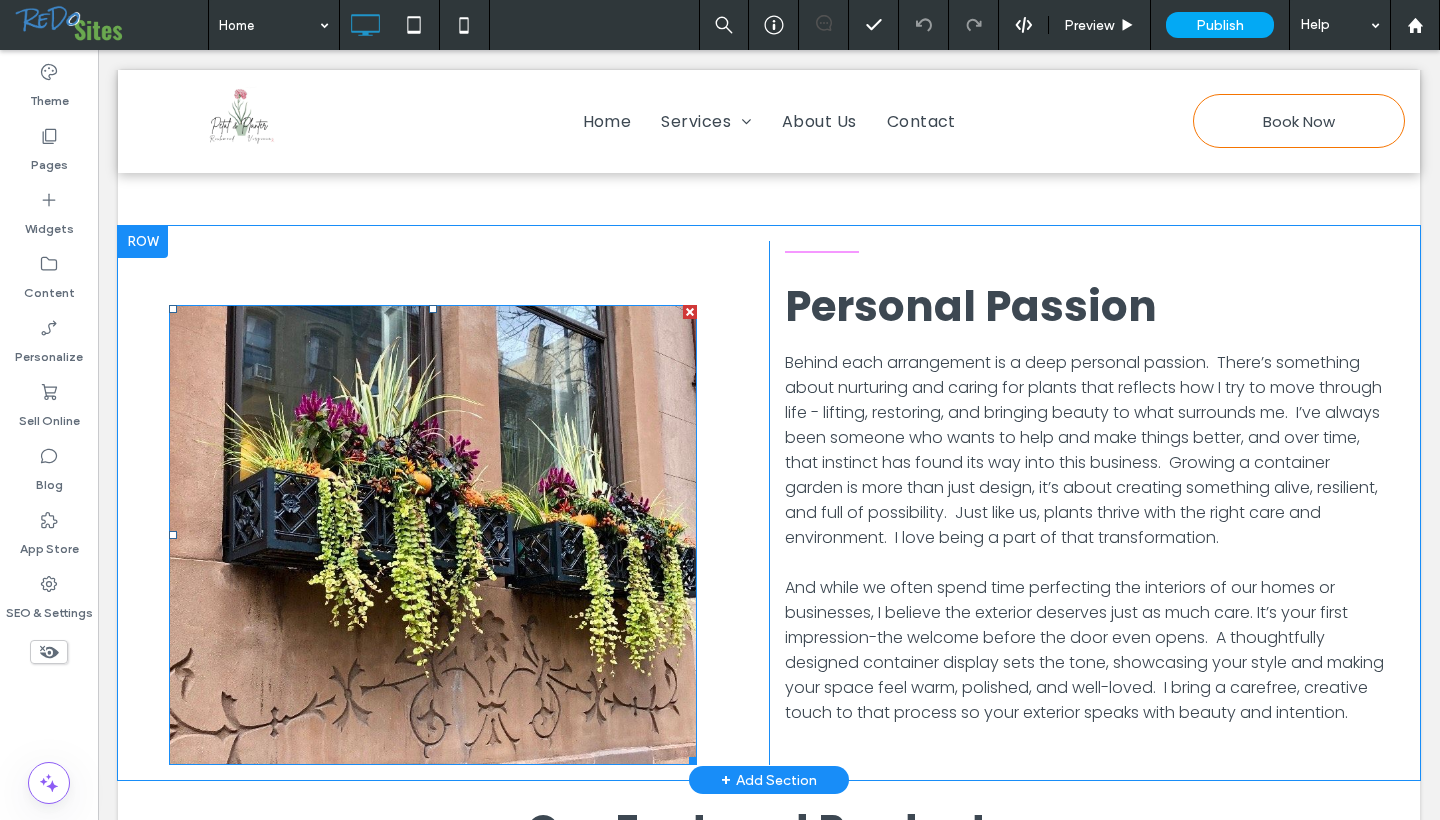 click at bounding box center (433, 535) 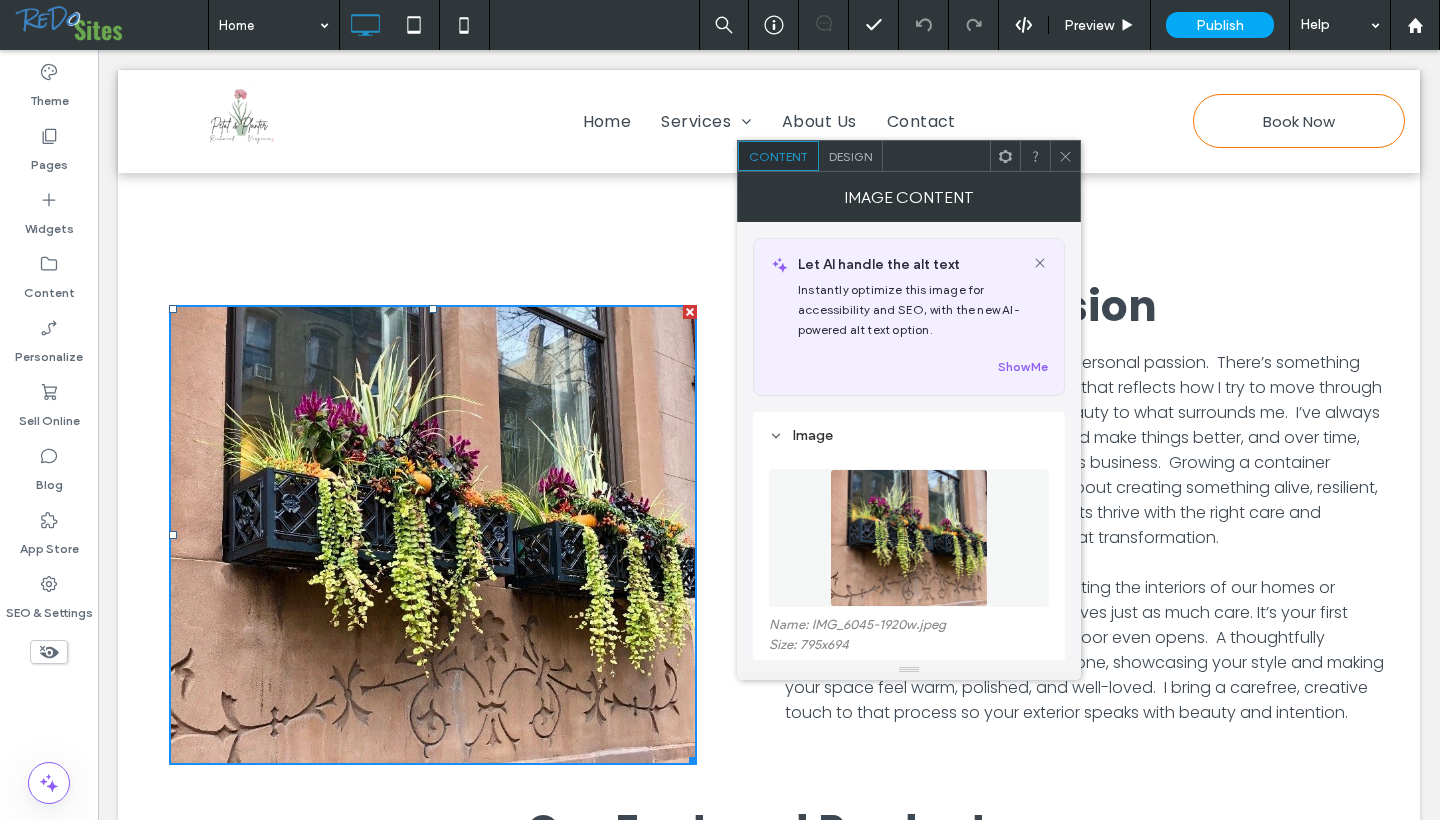 click at bounding box center (1065, 156) 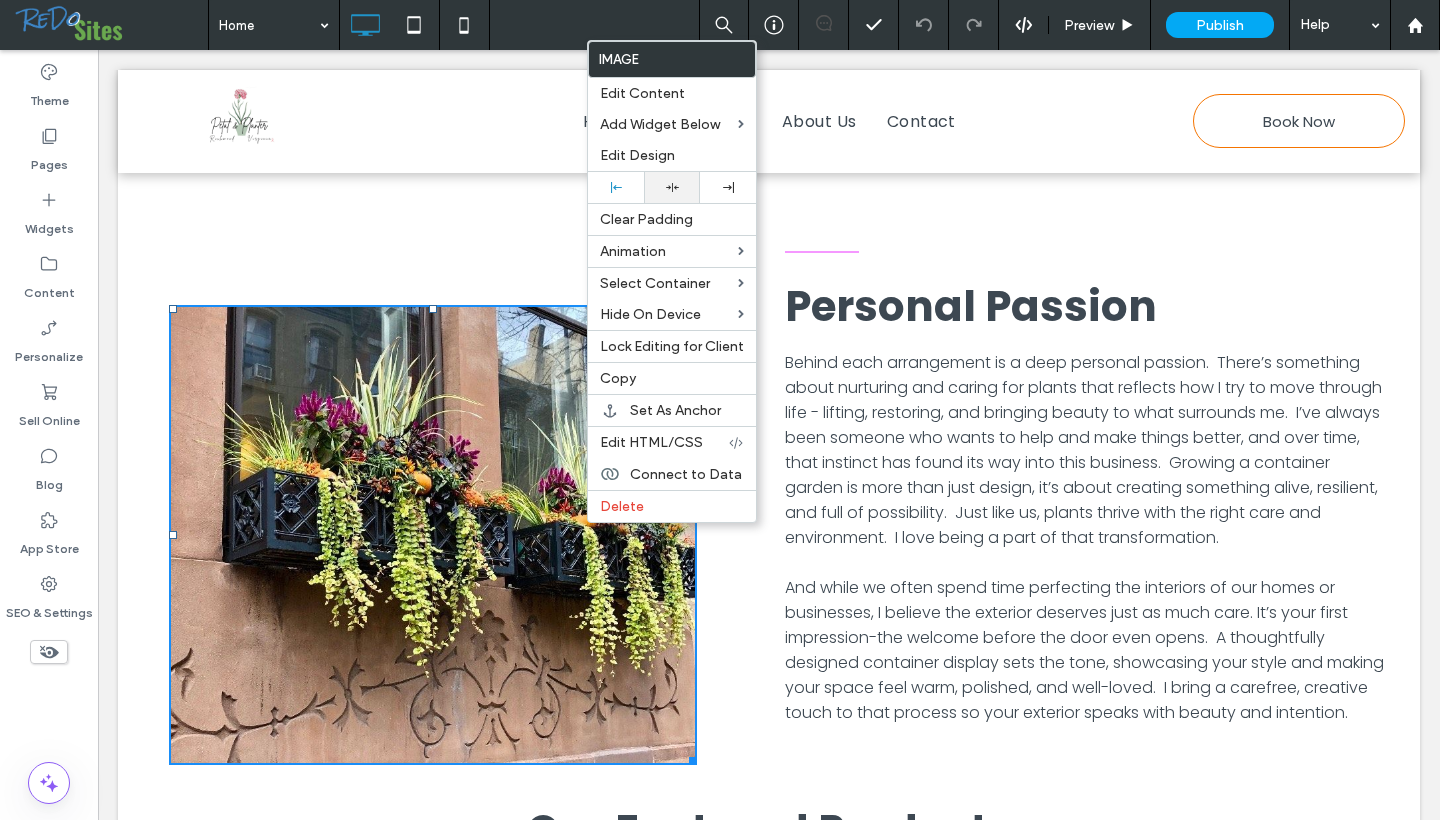 click 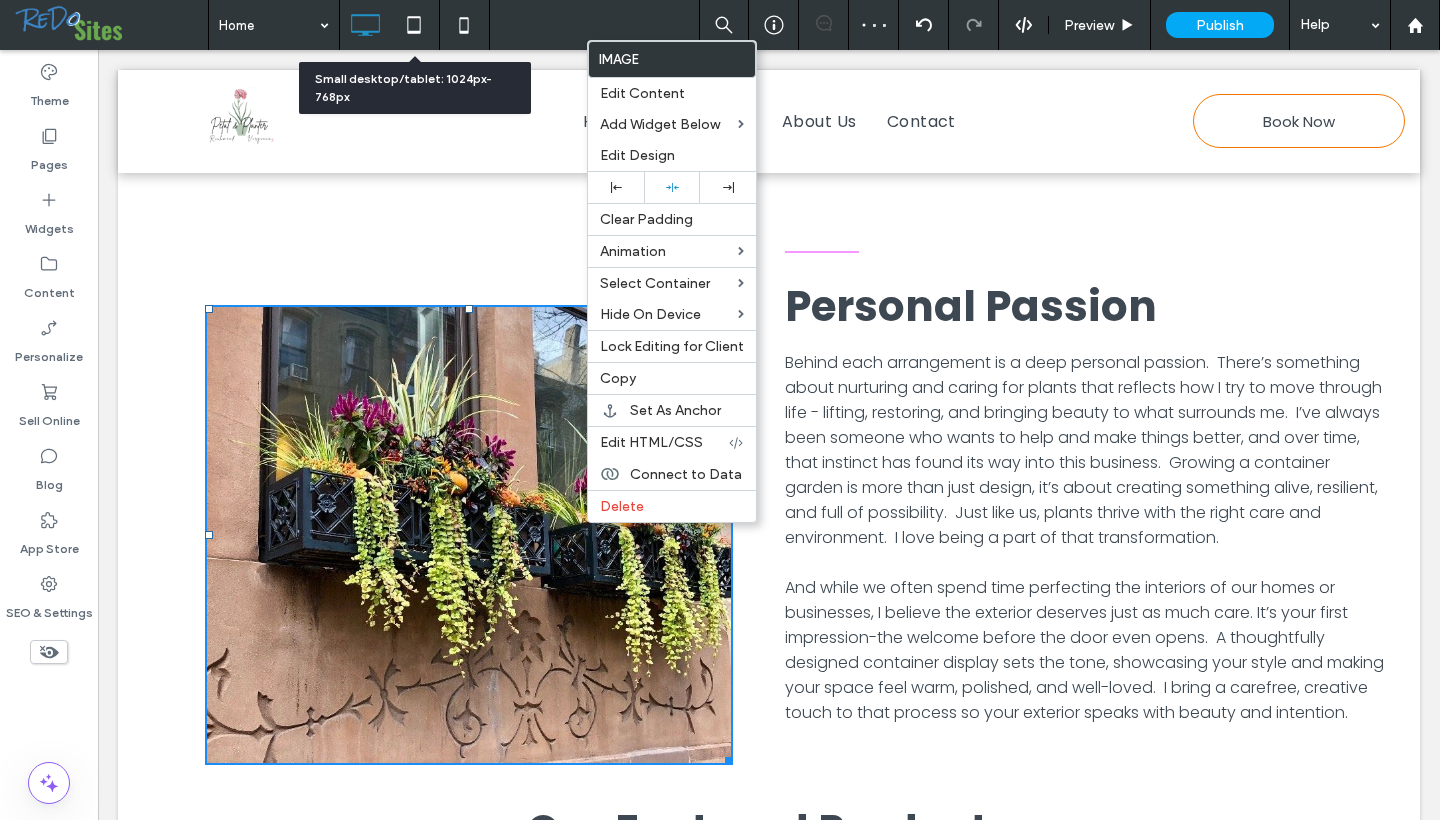 click 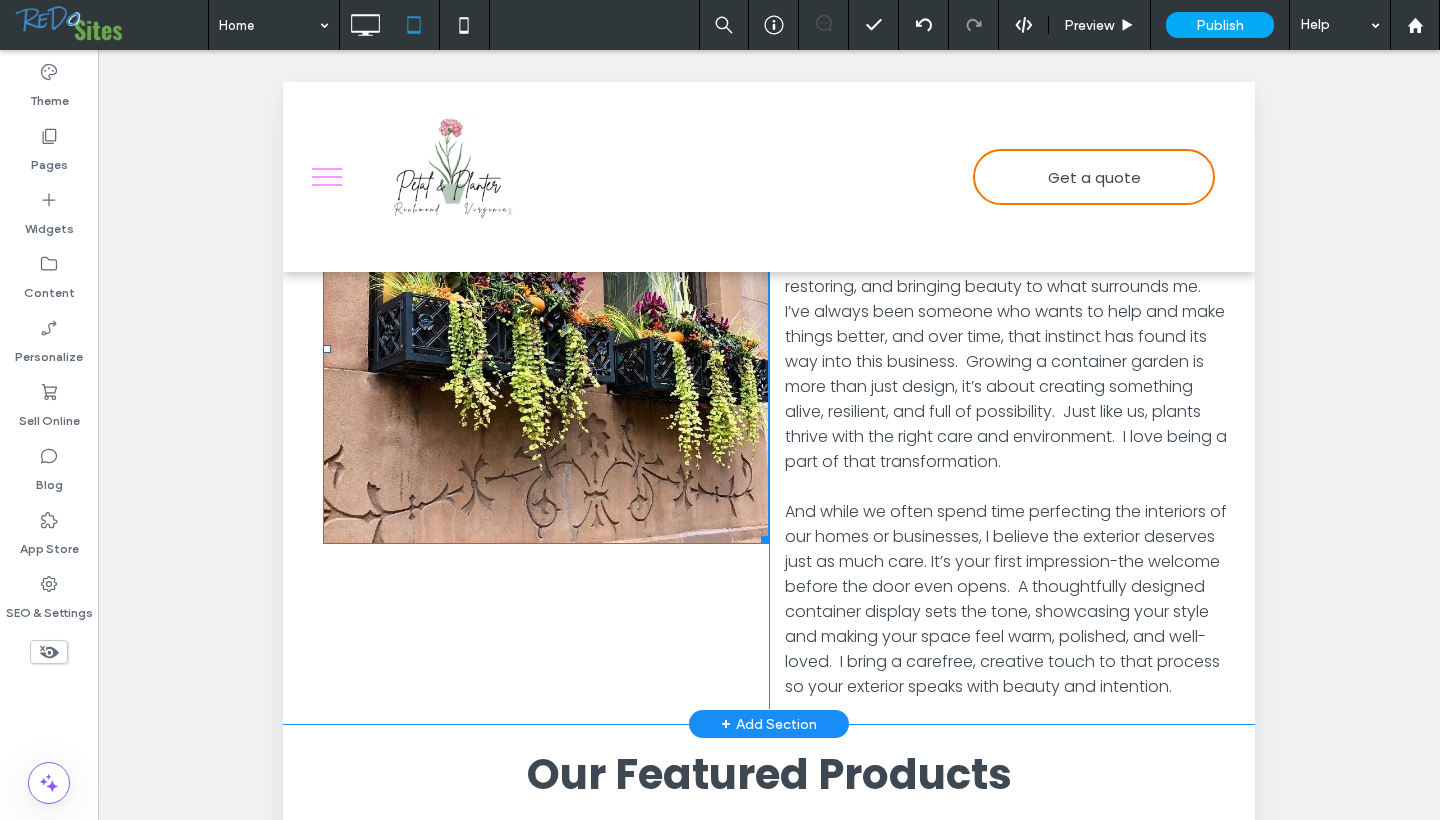 scroll, scrollTop: 1936, scrollLeft: 0, axis: vertical 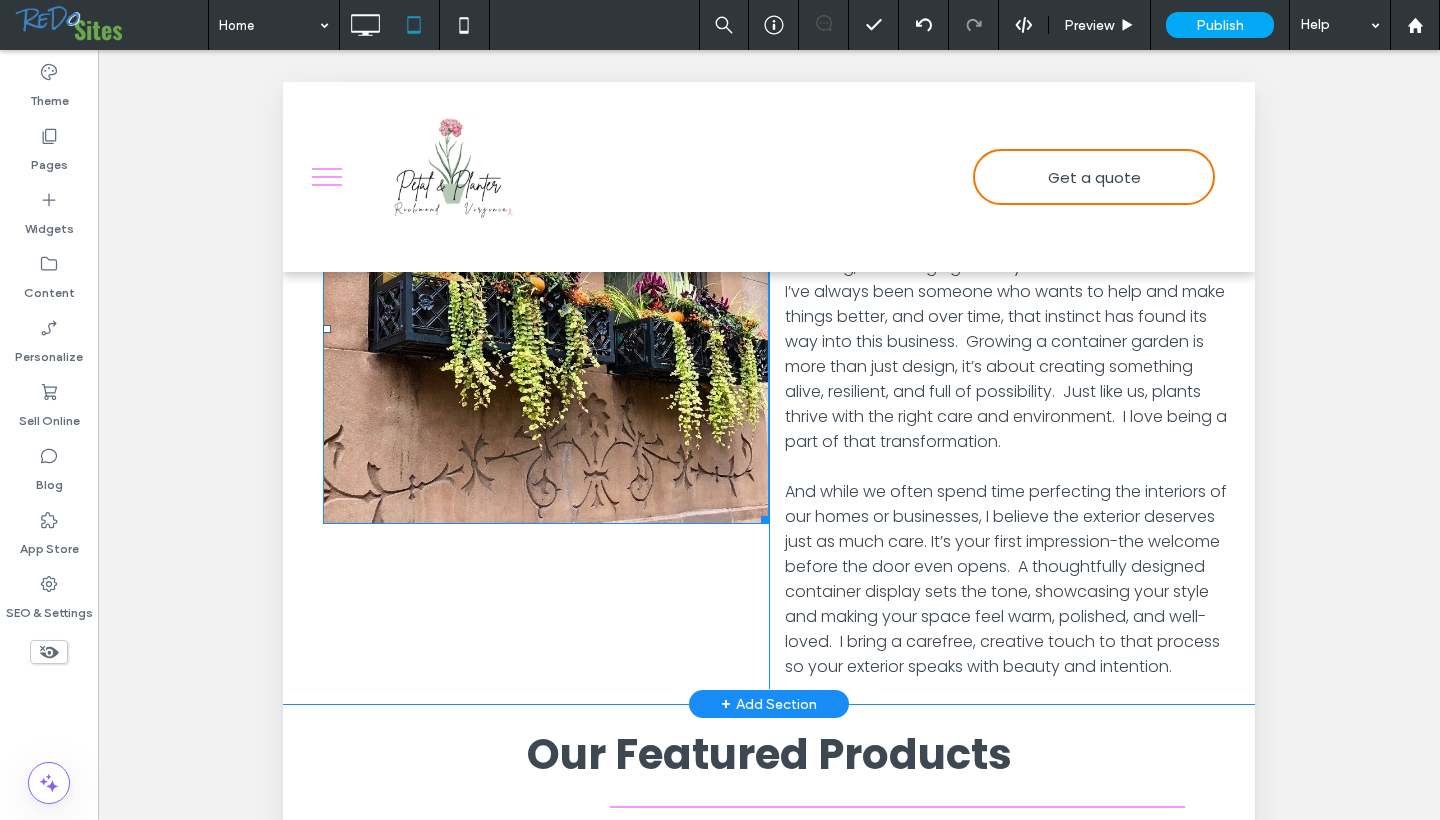 click at bounding box center (546, 328) 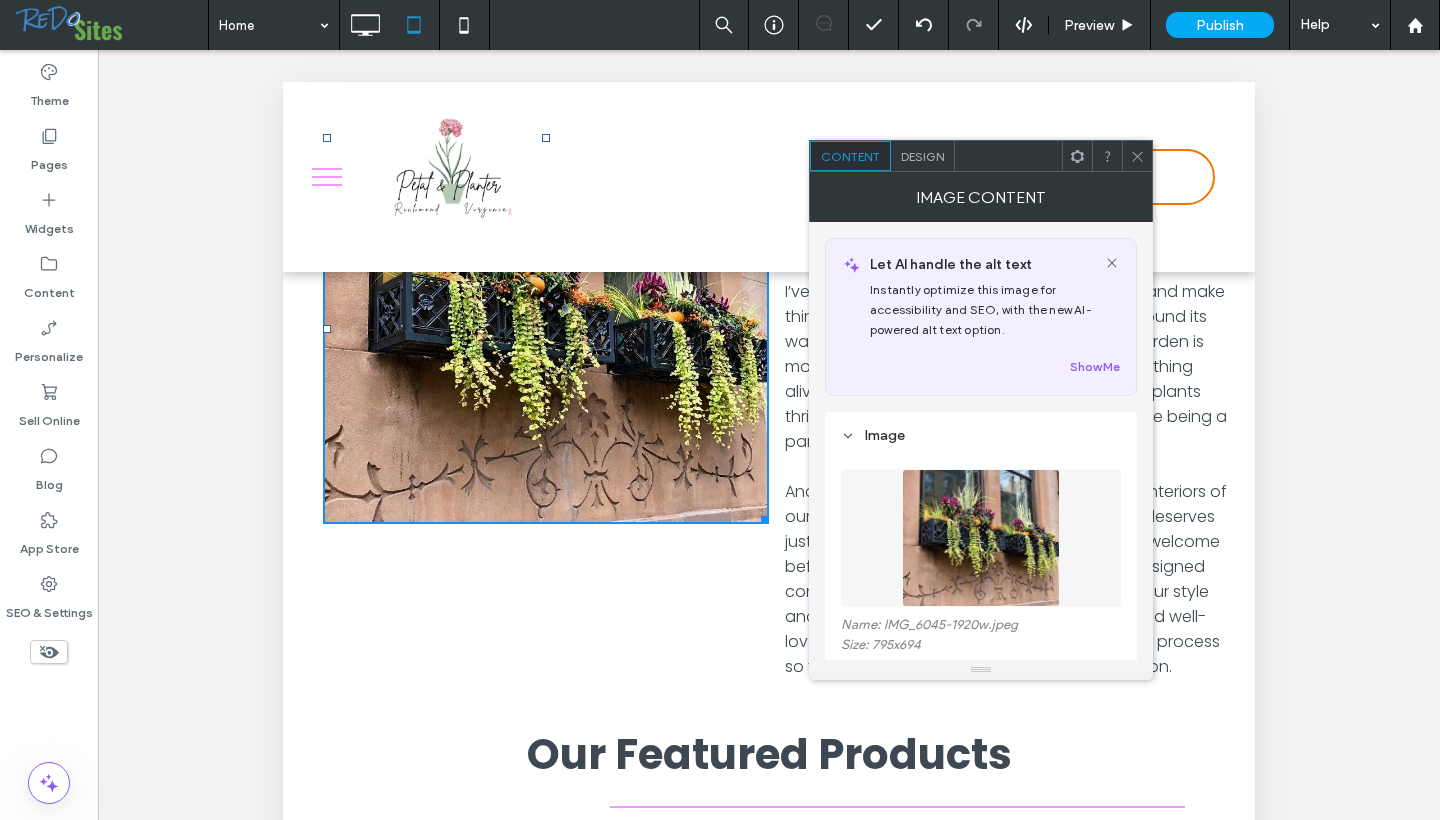 click on "Design" at bounding box center (922, 156) 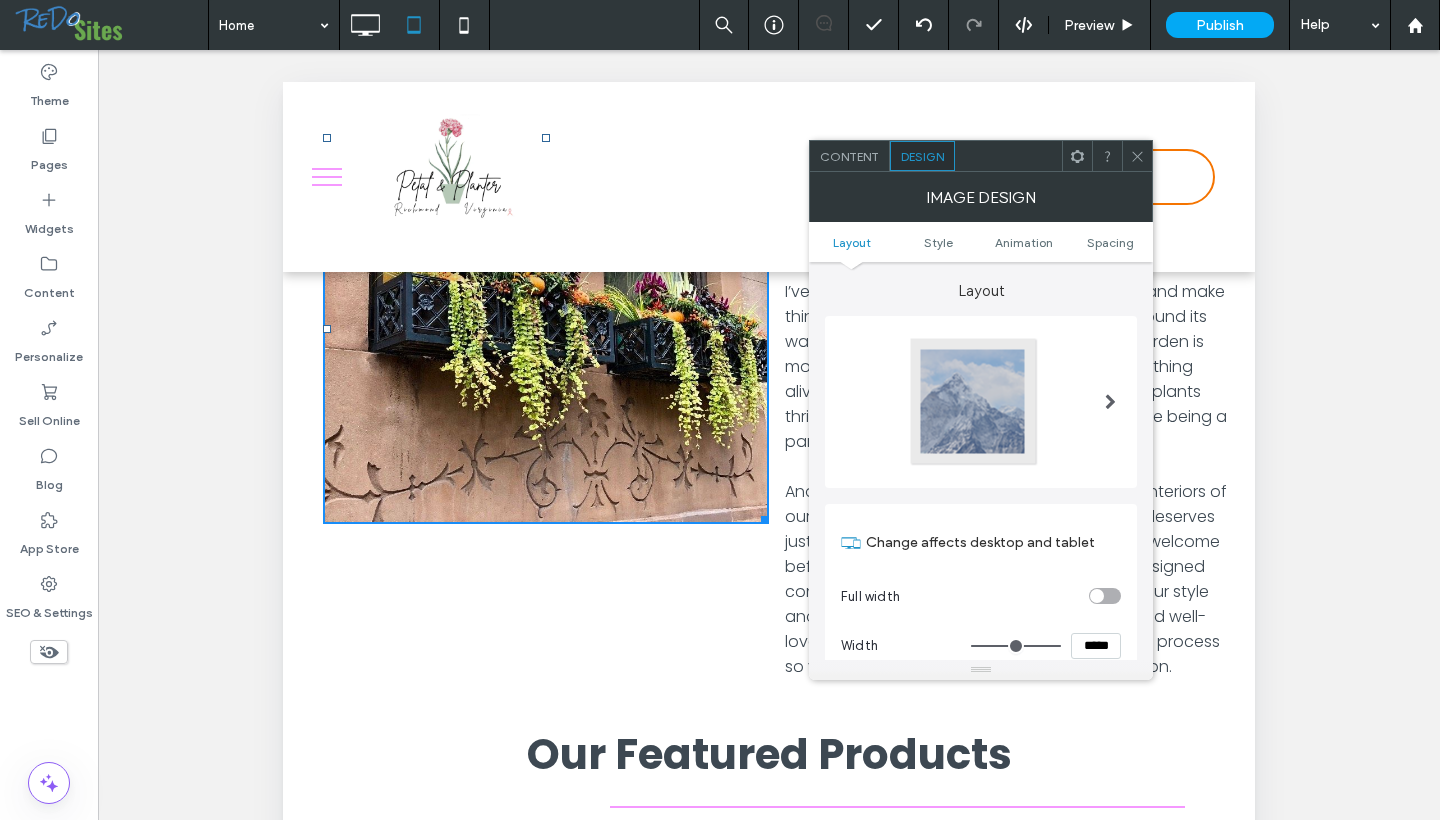 click at bounding box center (1137, 156) 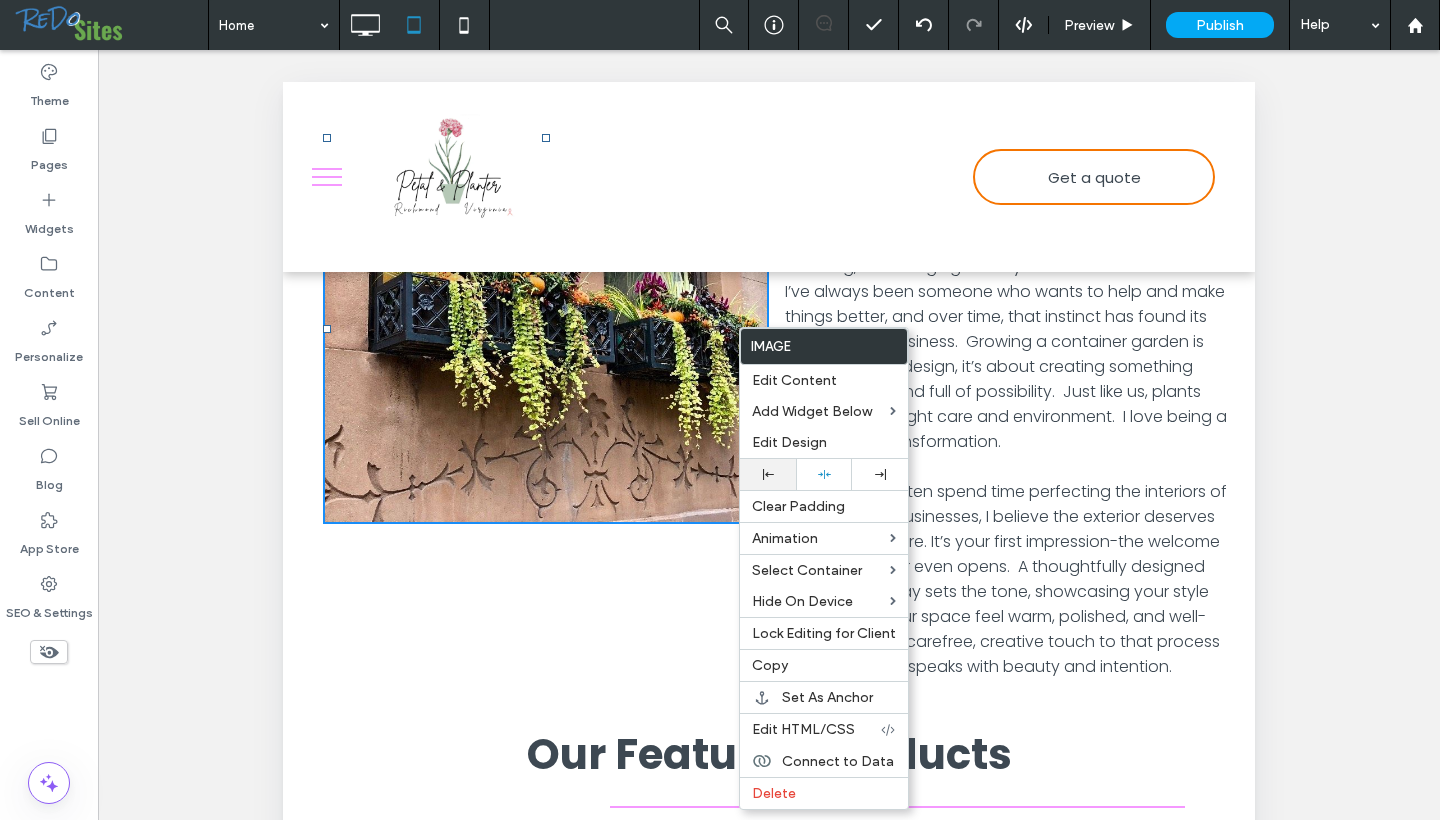 click at bounding box center [768, 474] 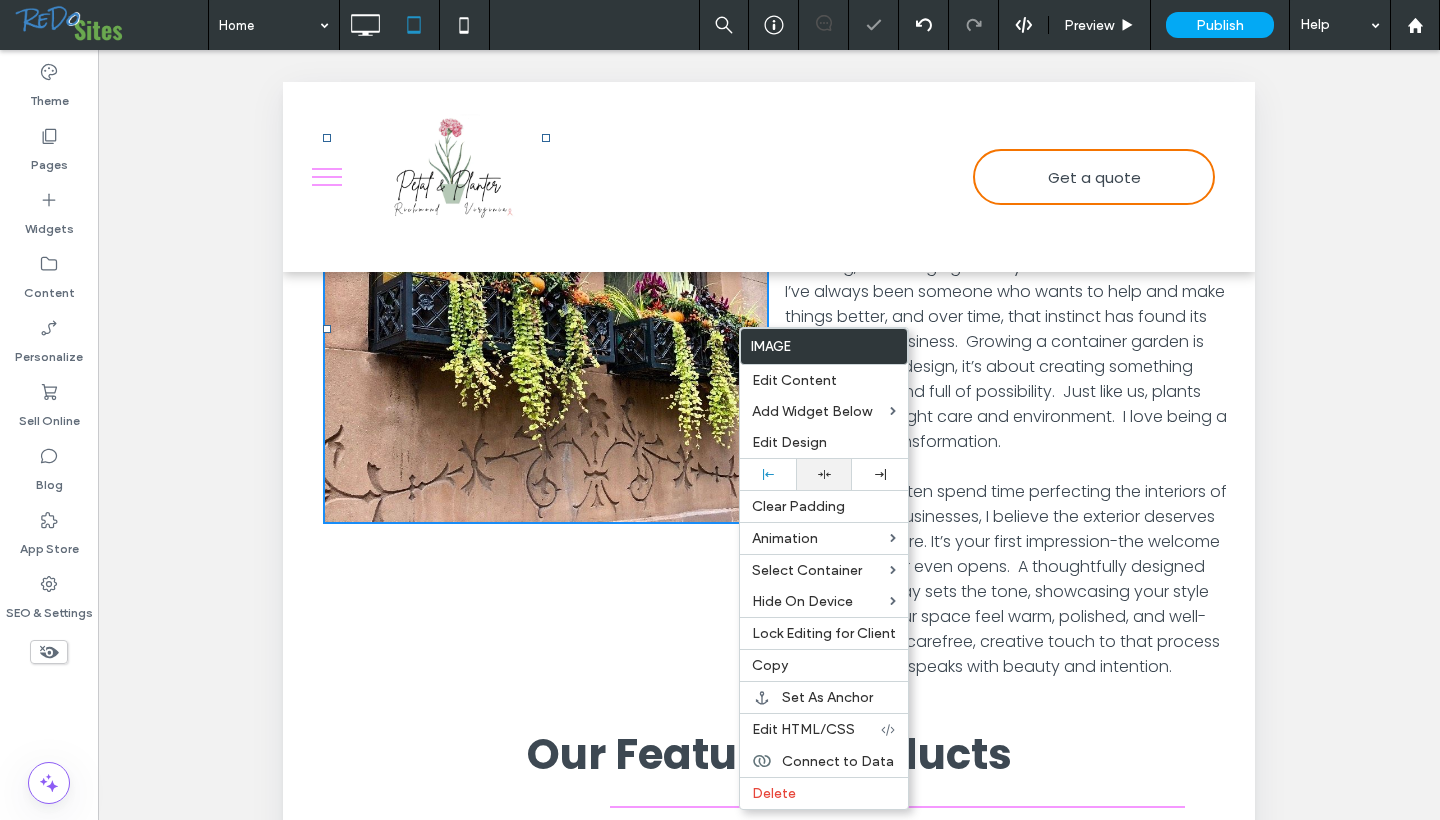 click at bounding box center (824, 474) 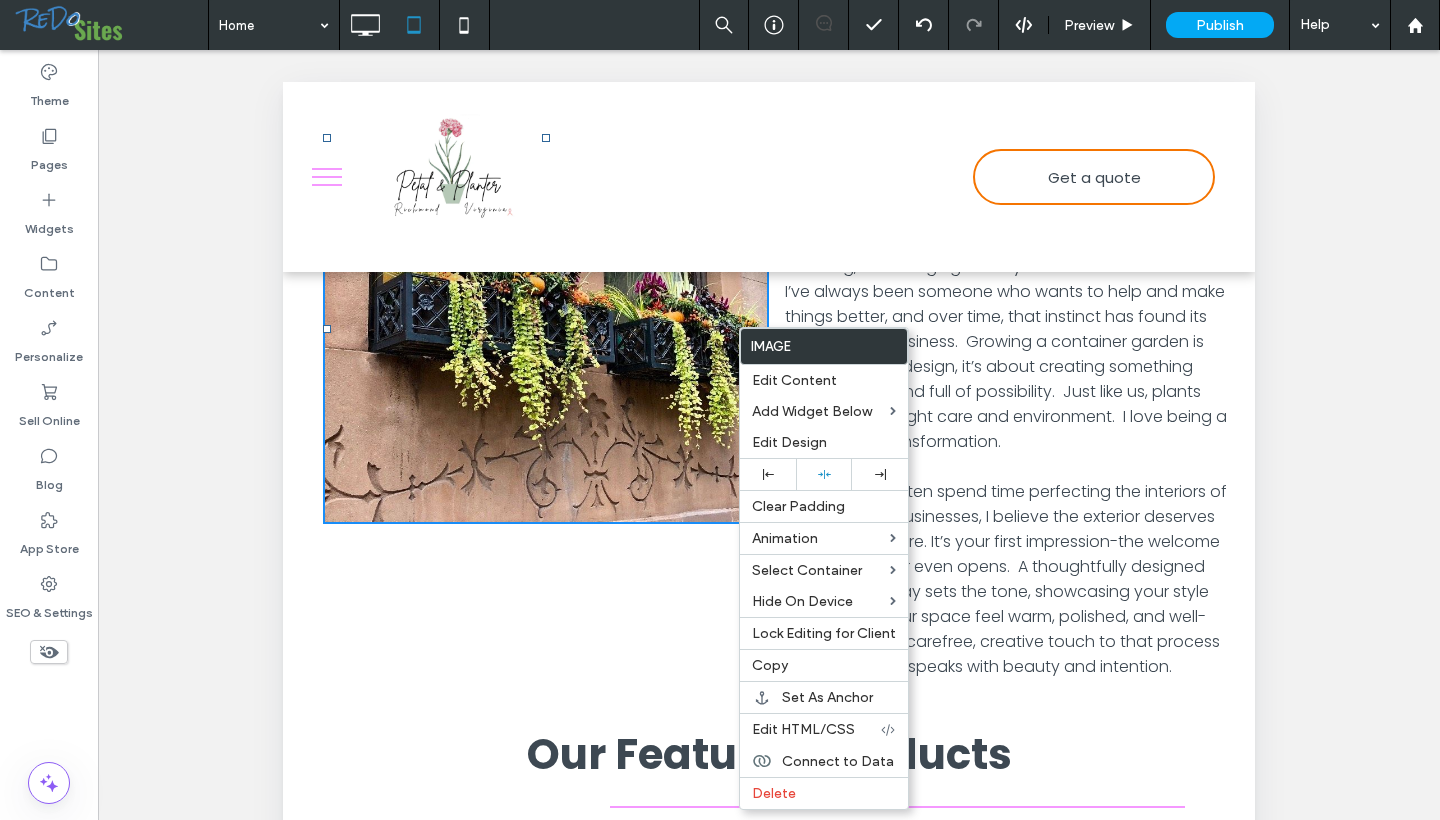 click on "Unhide?
Yes
Unhide?
Yes
Unhide?
Yes
Unhide?
Yes
Unhide?
Yes
Unhide?
Yes
Unhide?
Yes
Unhide?
Yes
Unhide?
Yes
Unhide?
Yes
Unhide?
Yes
Unhide?
Yes
Yes" at bounding box center (769, 460) 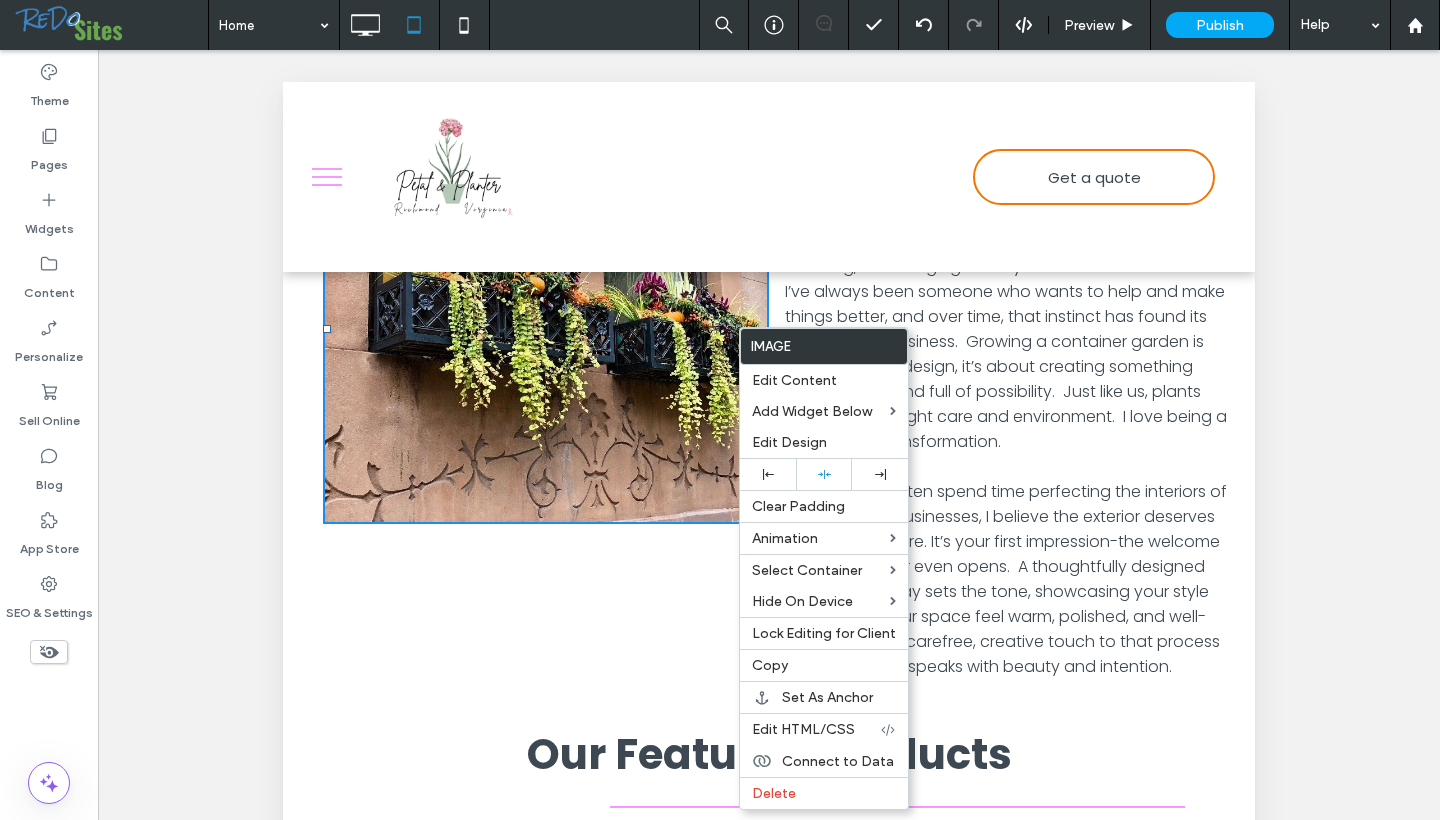 click on "Behind each arrangement is a deep personal passion.  There’s something about nurturing and caring for plants that reflects how I try to move through life - lifting, restoring, and bringing beauty to what surrounds me.  I’ve always been someone who wants to help and make things better, and over time, that instinct has found its way into this business.  Growing a container garden is more than just design, it’s about creating something alive, resilient, and full of possibility.  Just like us, plants thrive with the right care and environment.  I love being a part of that transformation." at bounding box center (1008, 316) 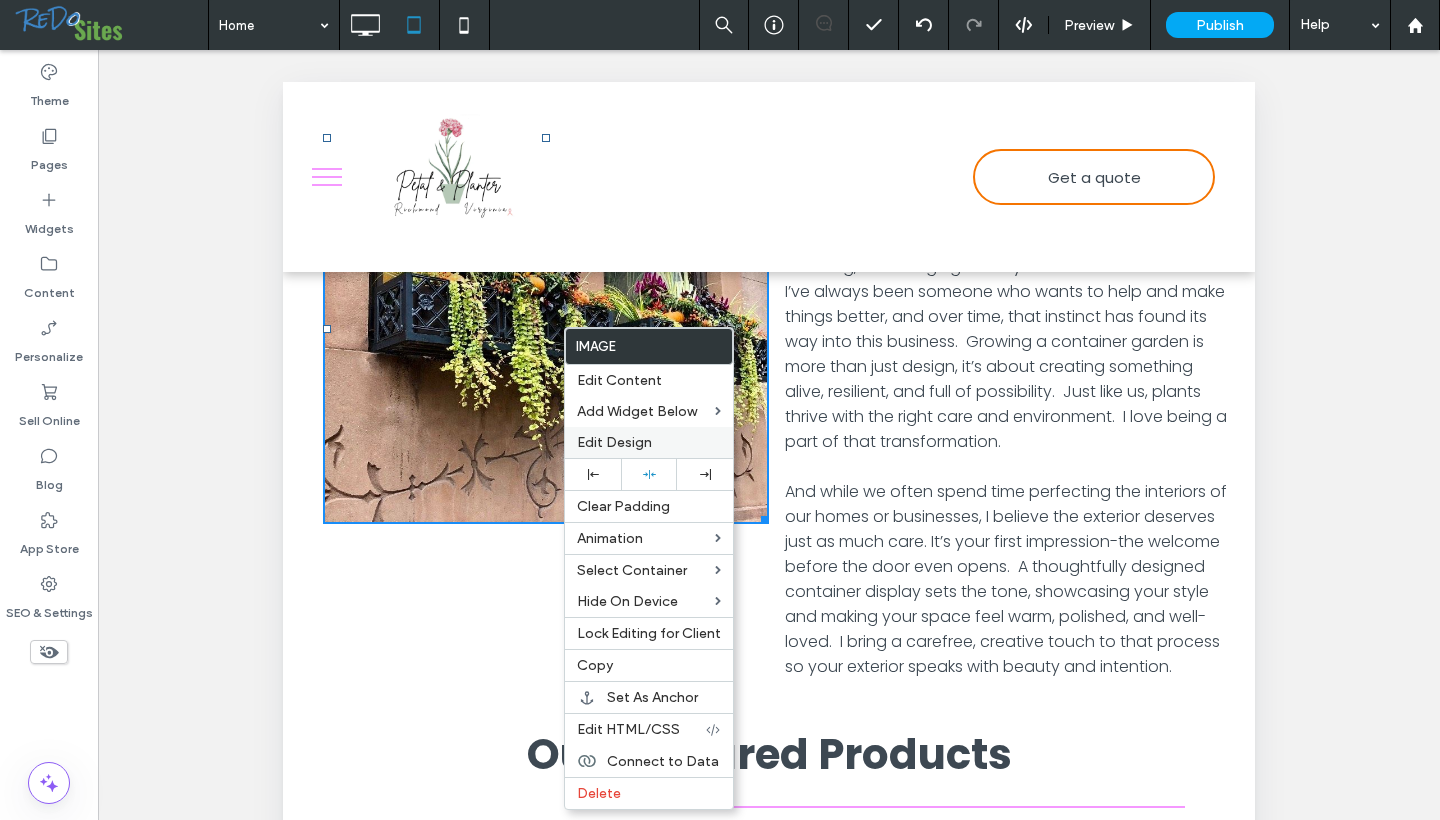 click on "Edit Design" at bounding box center (614, 442) 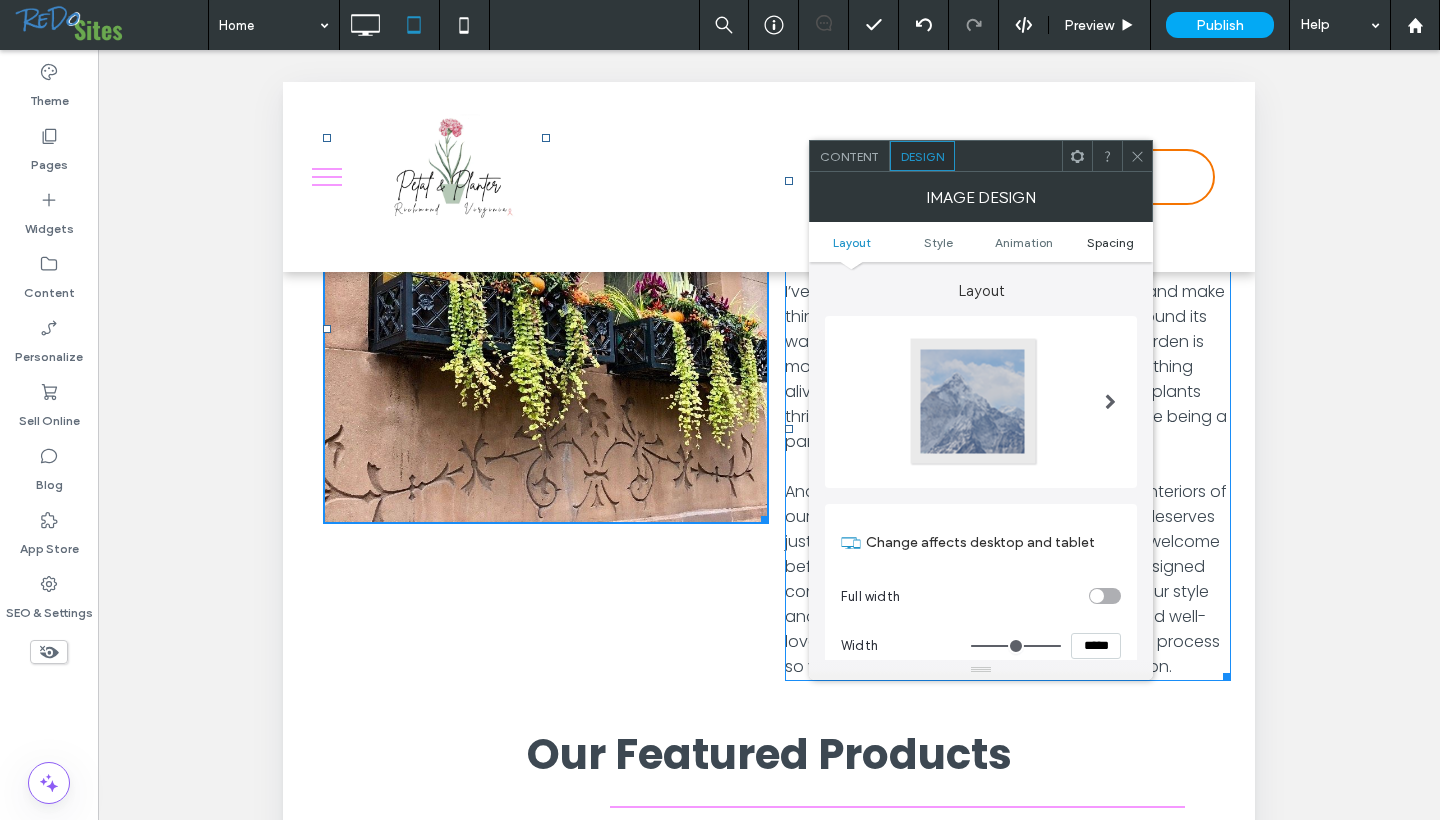 click on "Spacing" at bounding box center [1110, 242] 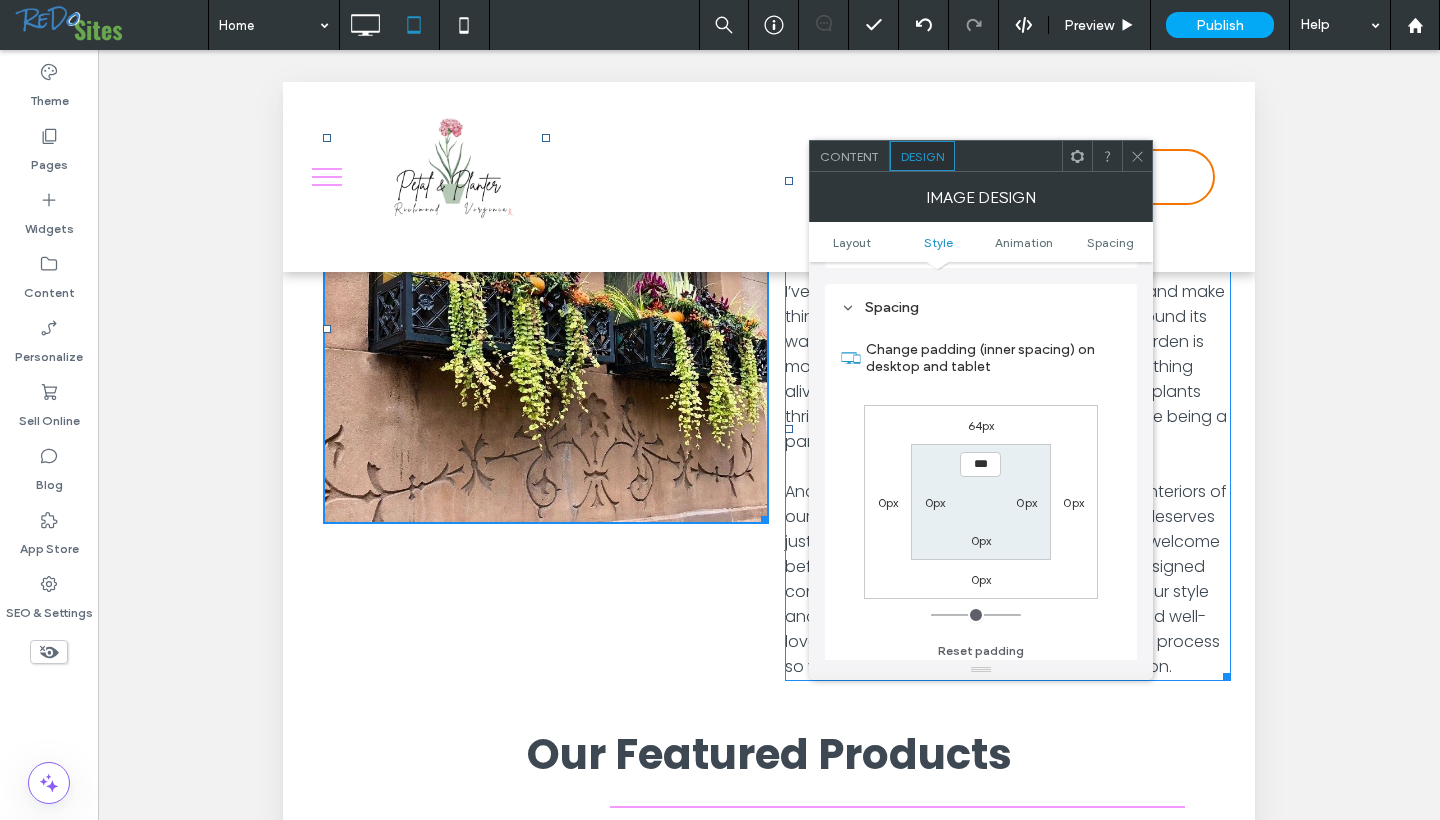 scroll, scrollTop: 798, scrollLeft: 0, axis: vertical 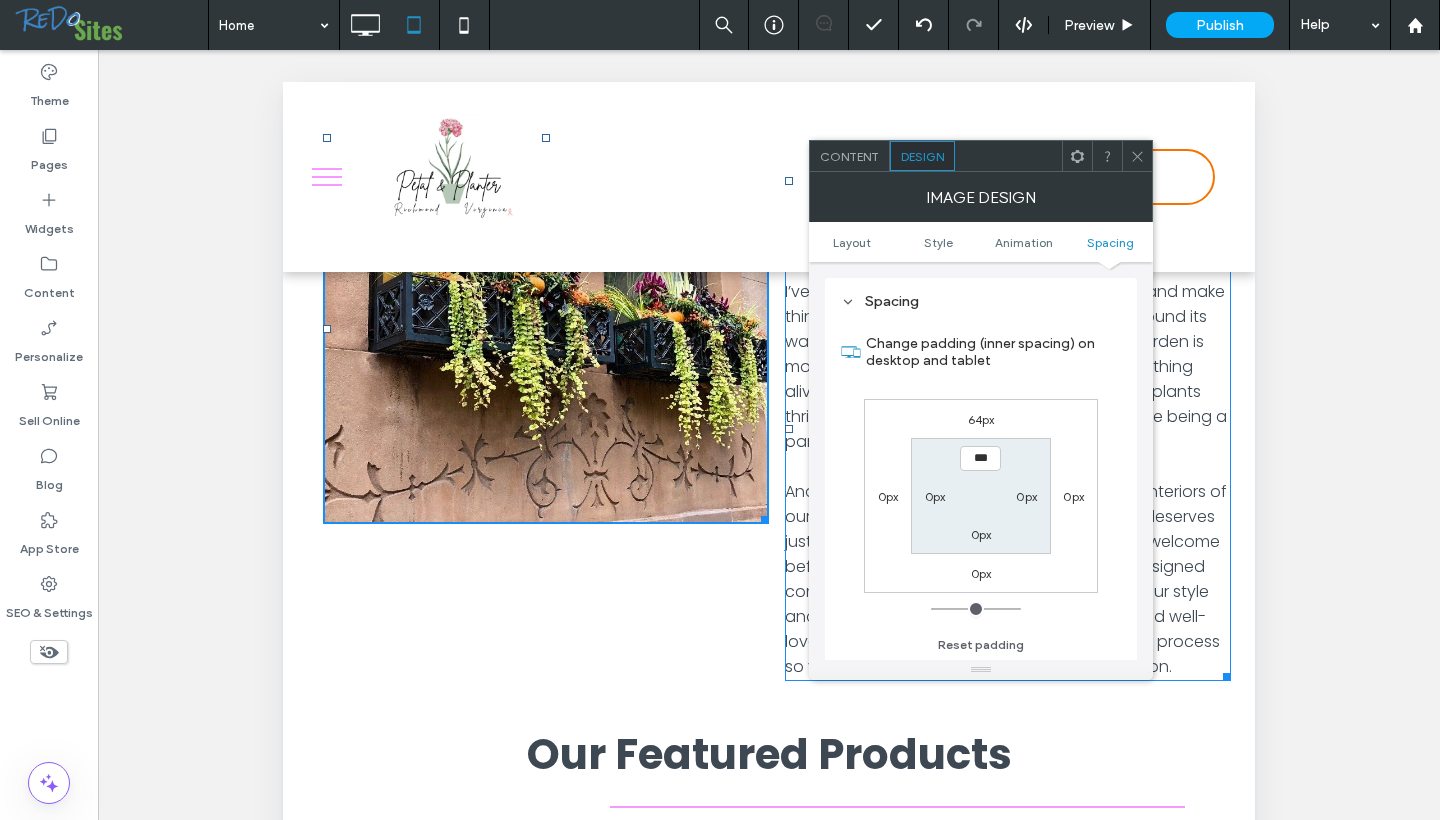 click on "64px" at bounding box center (981, 419) 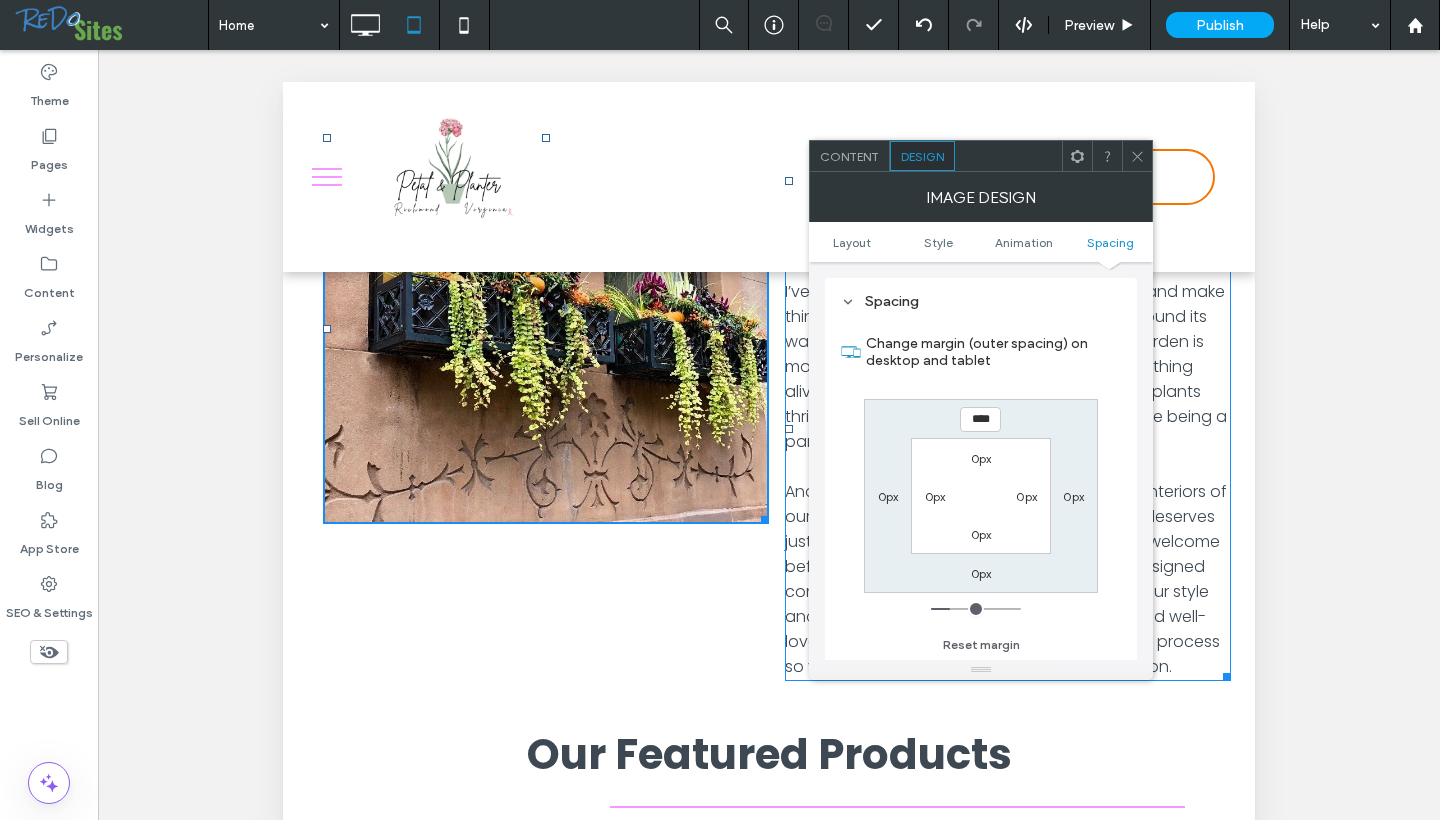 type on "**" 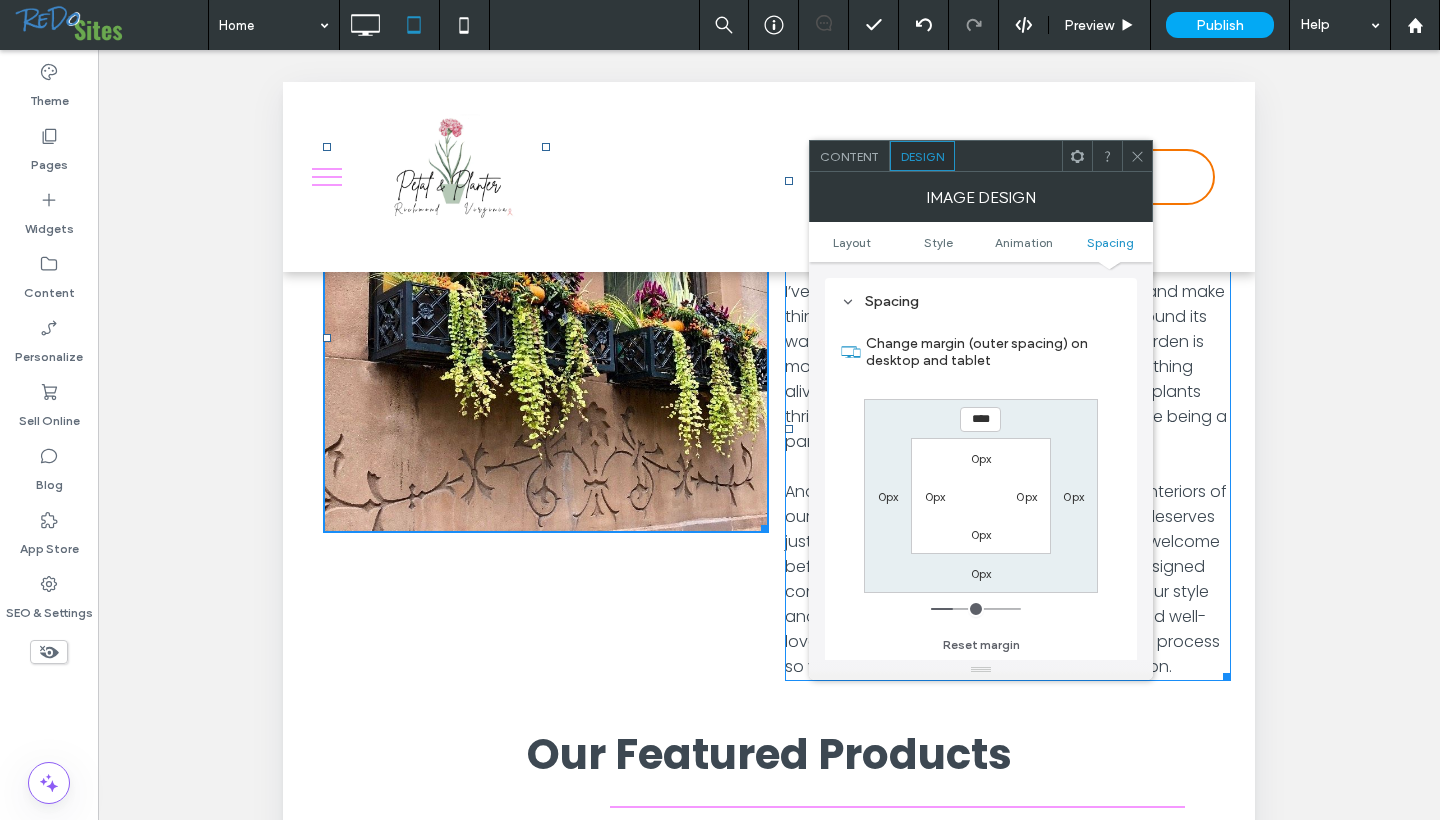 type on "**" 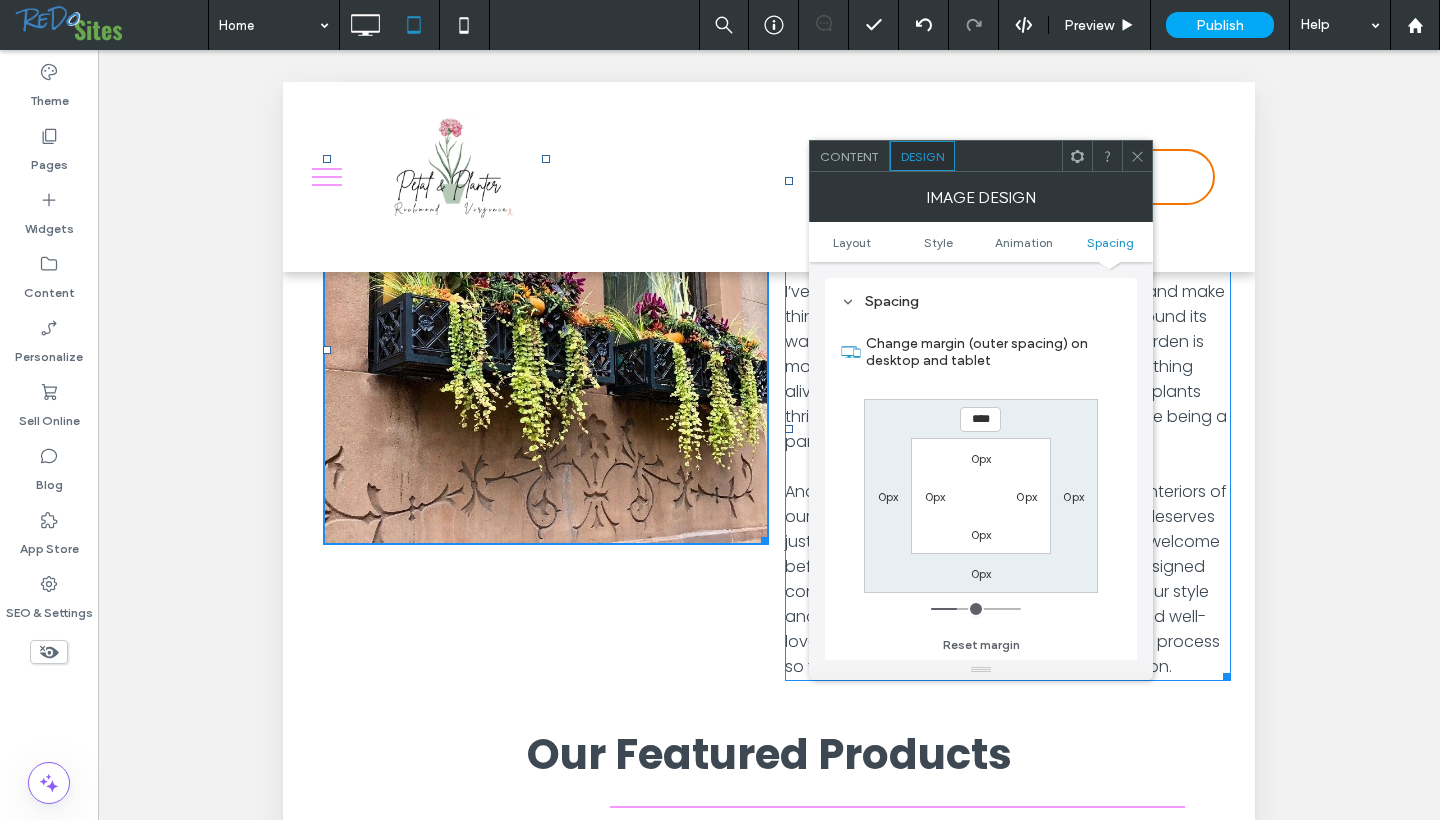 type on "**" 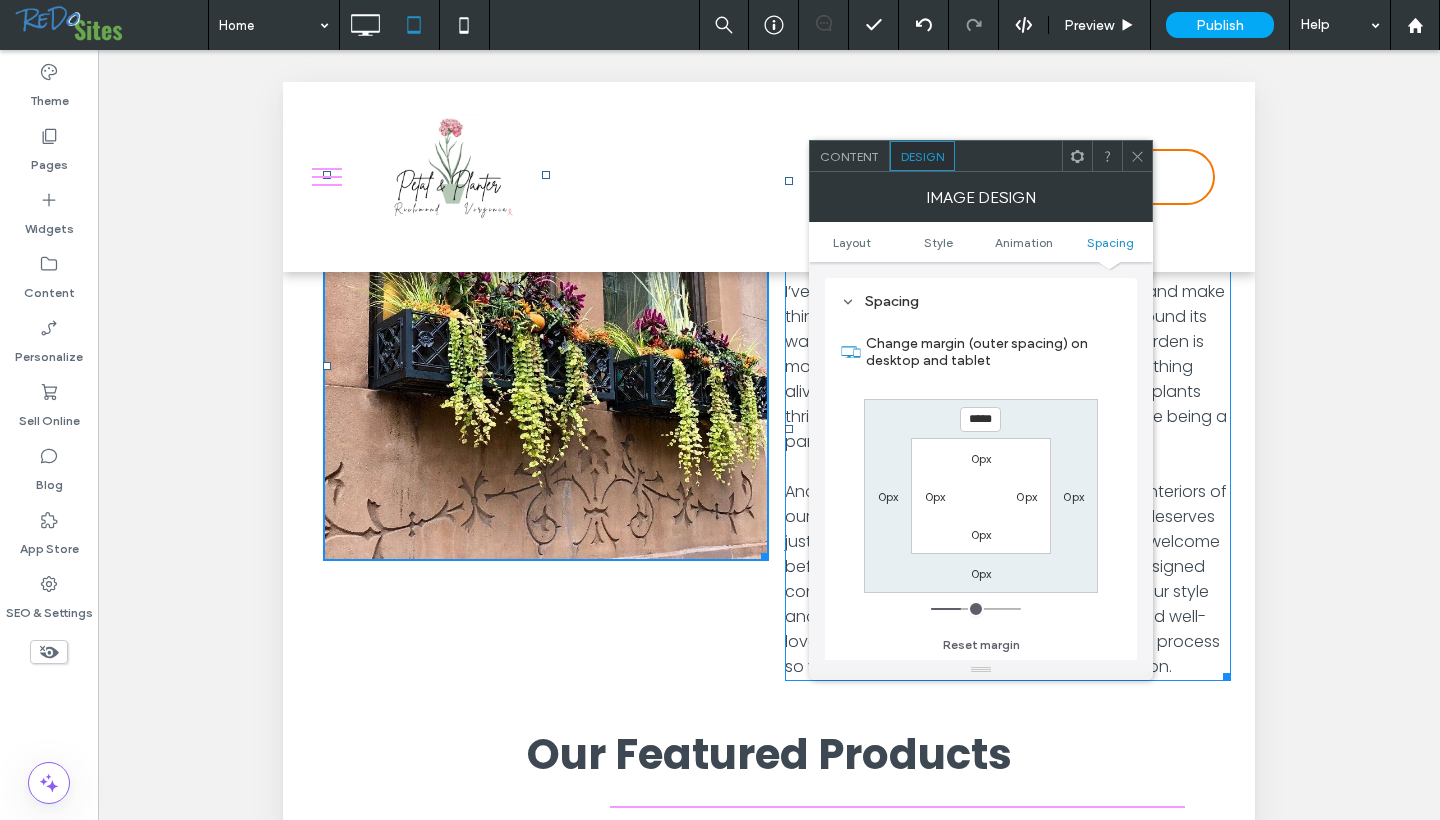 type on "***" 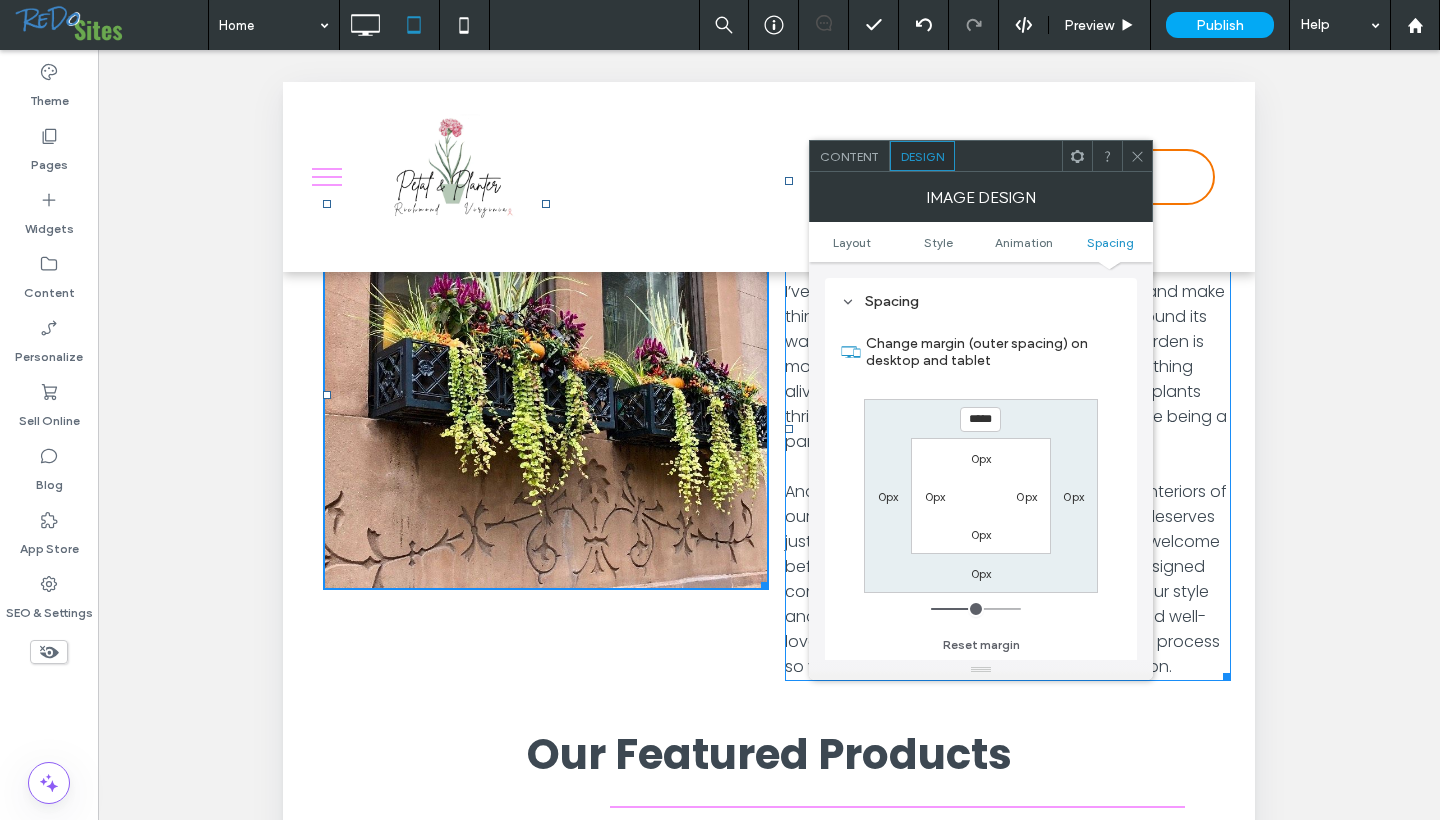 type on "***" 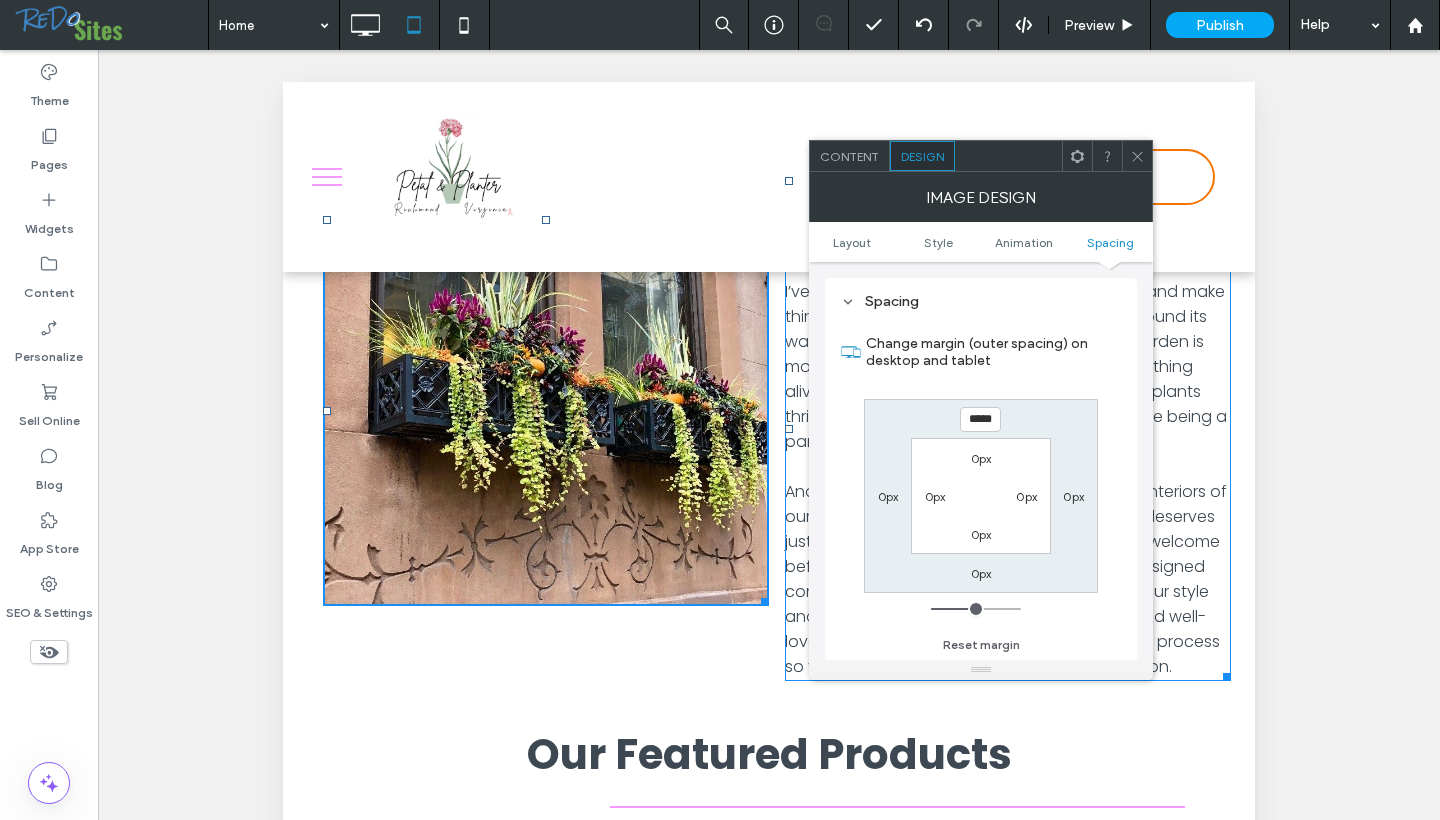 type on "***" 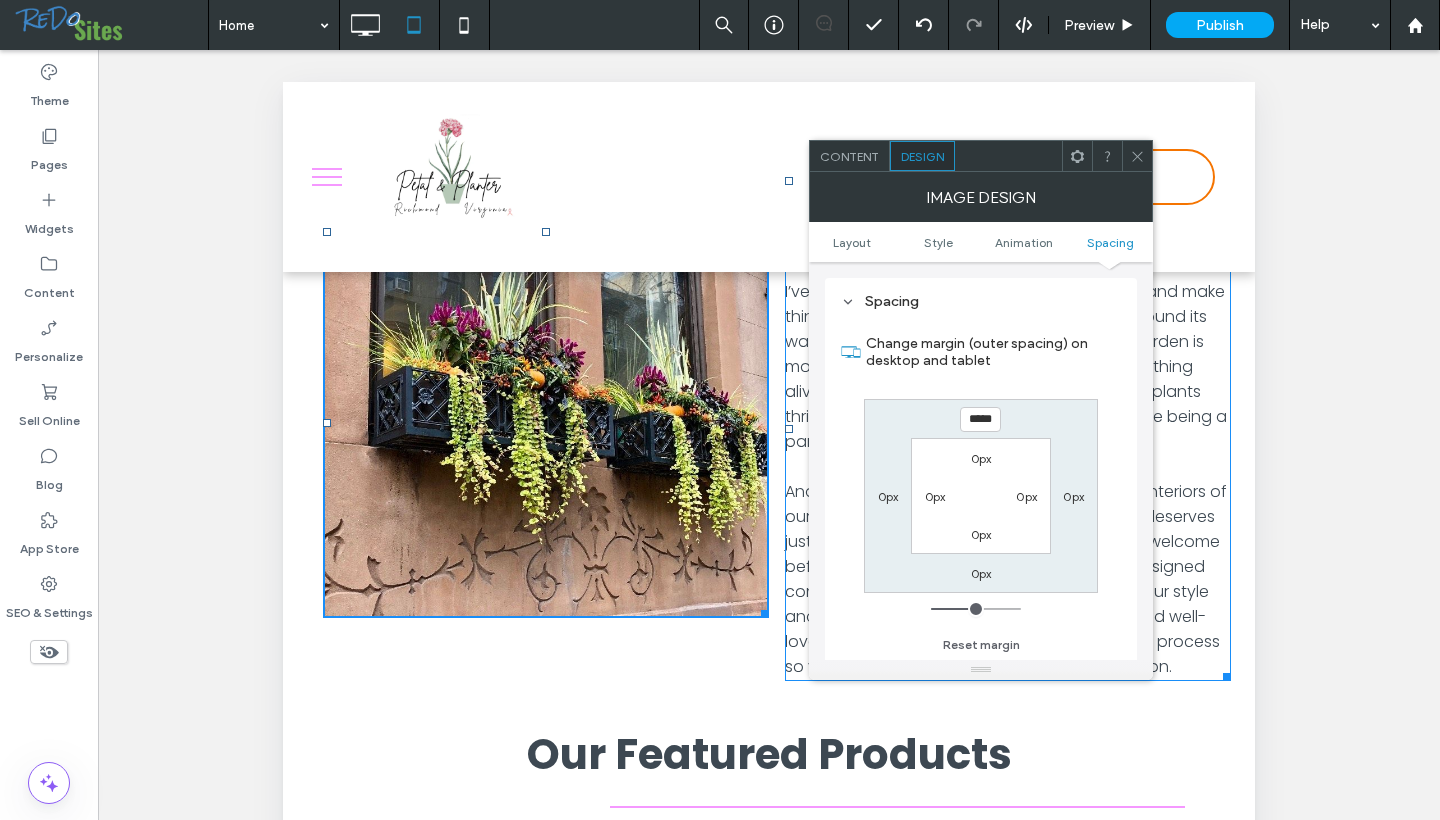 type on "***" 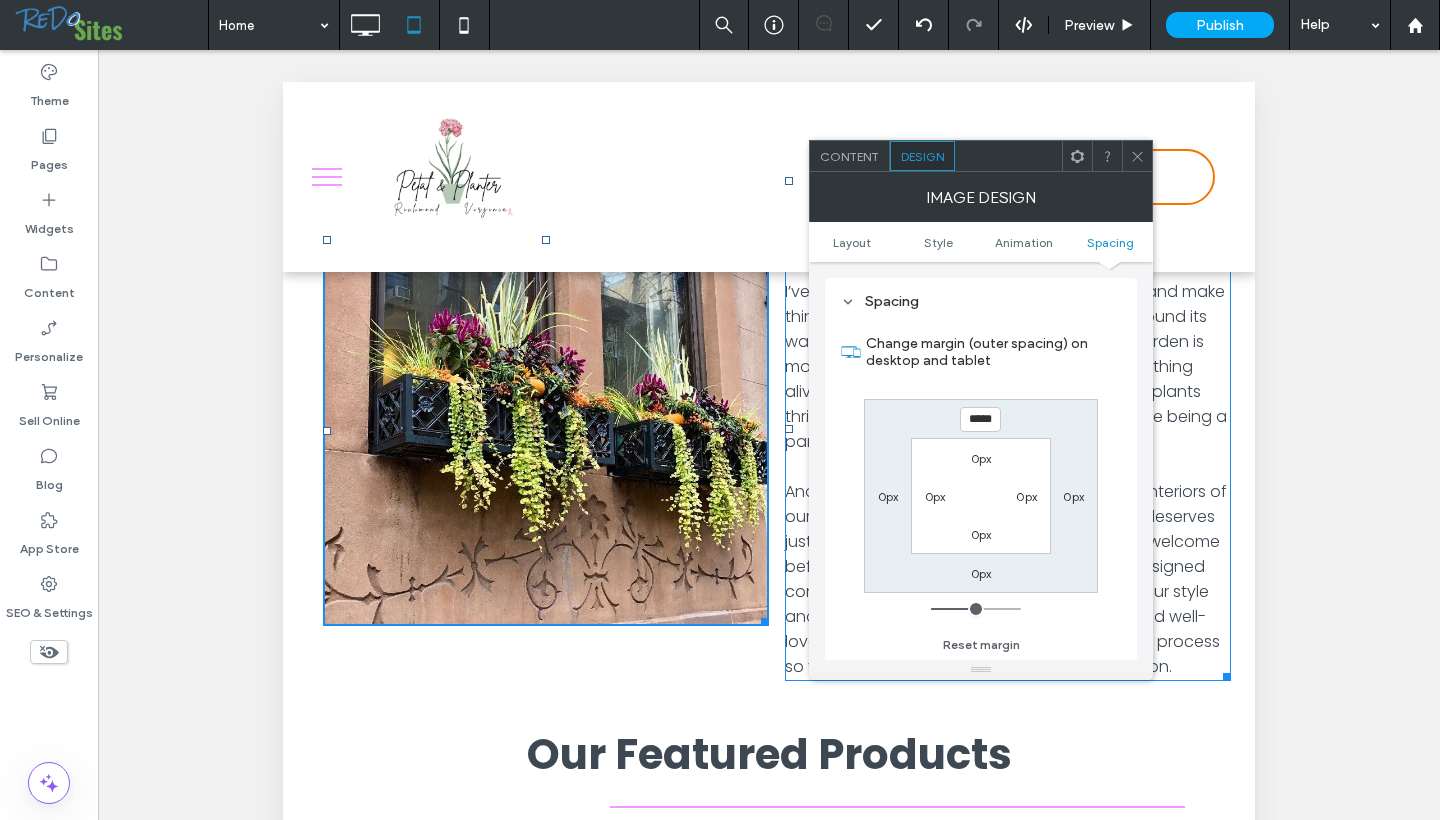 type on "***" 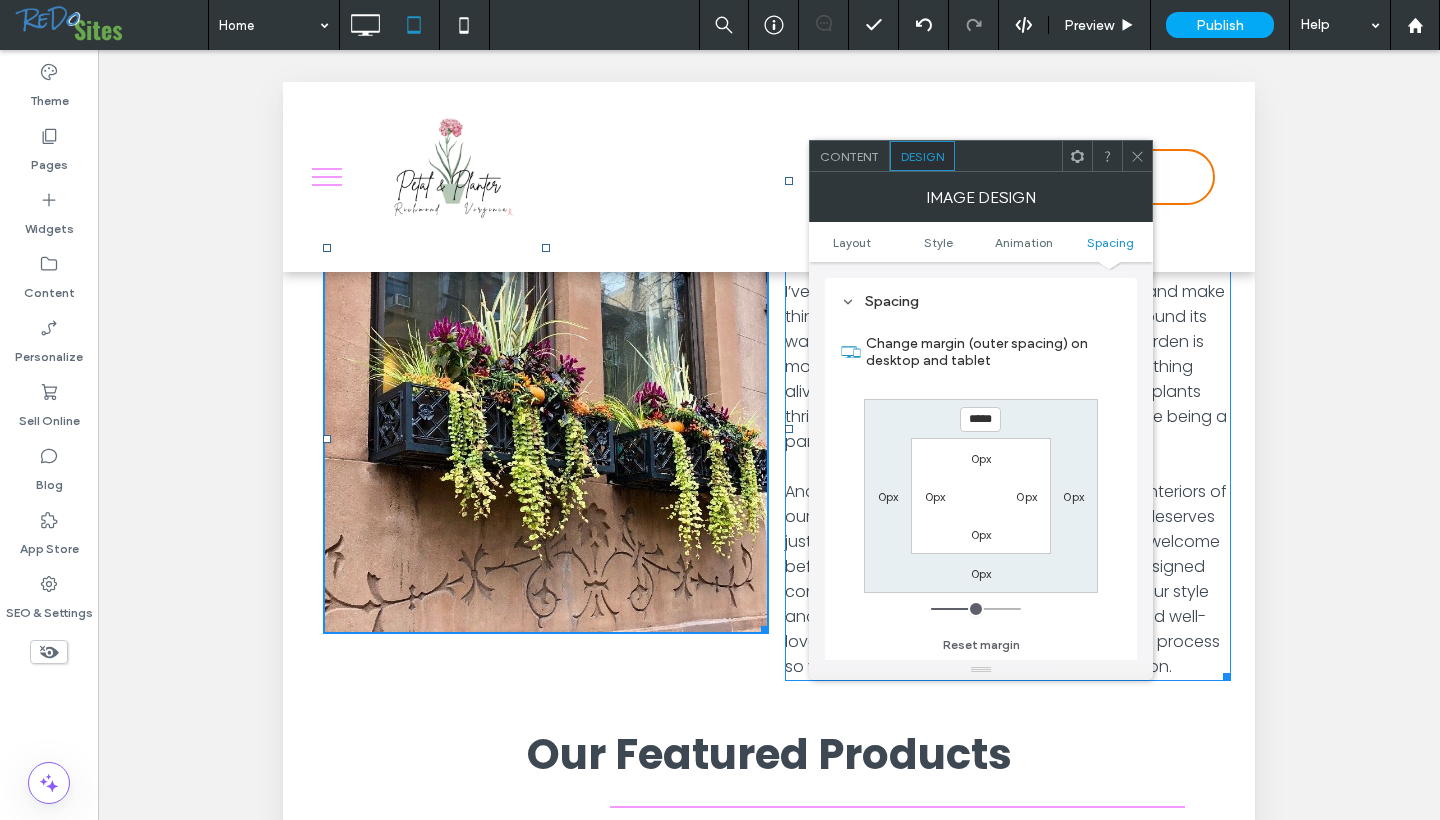 drag, startPoint x: 956, startPoint y: 607, endPoint x: 982, endPoint y: 609, distance: 26.076809 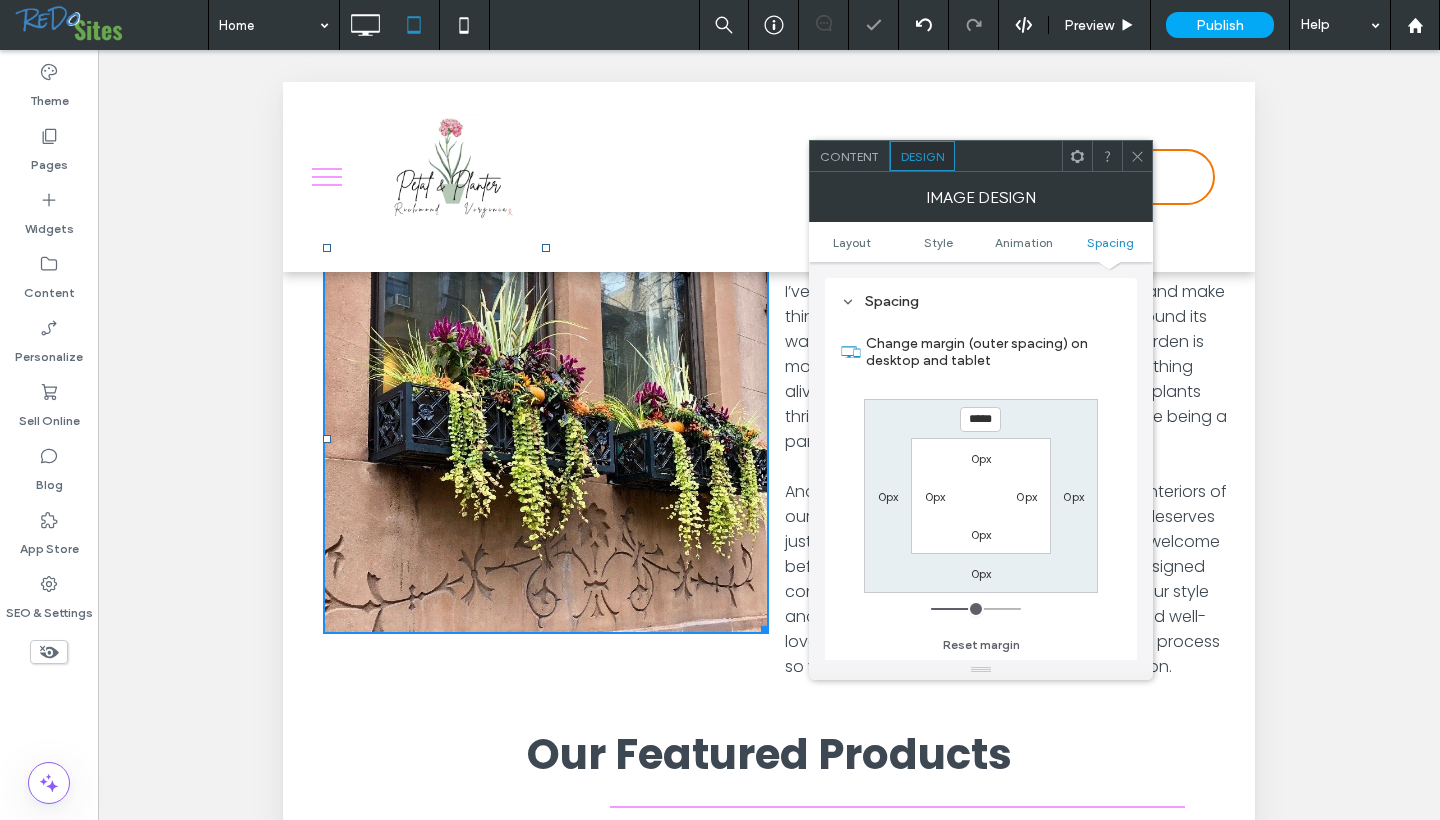 click at bounding box center (1137, 156) 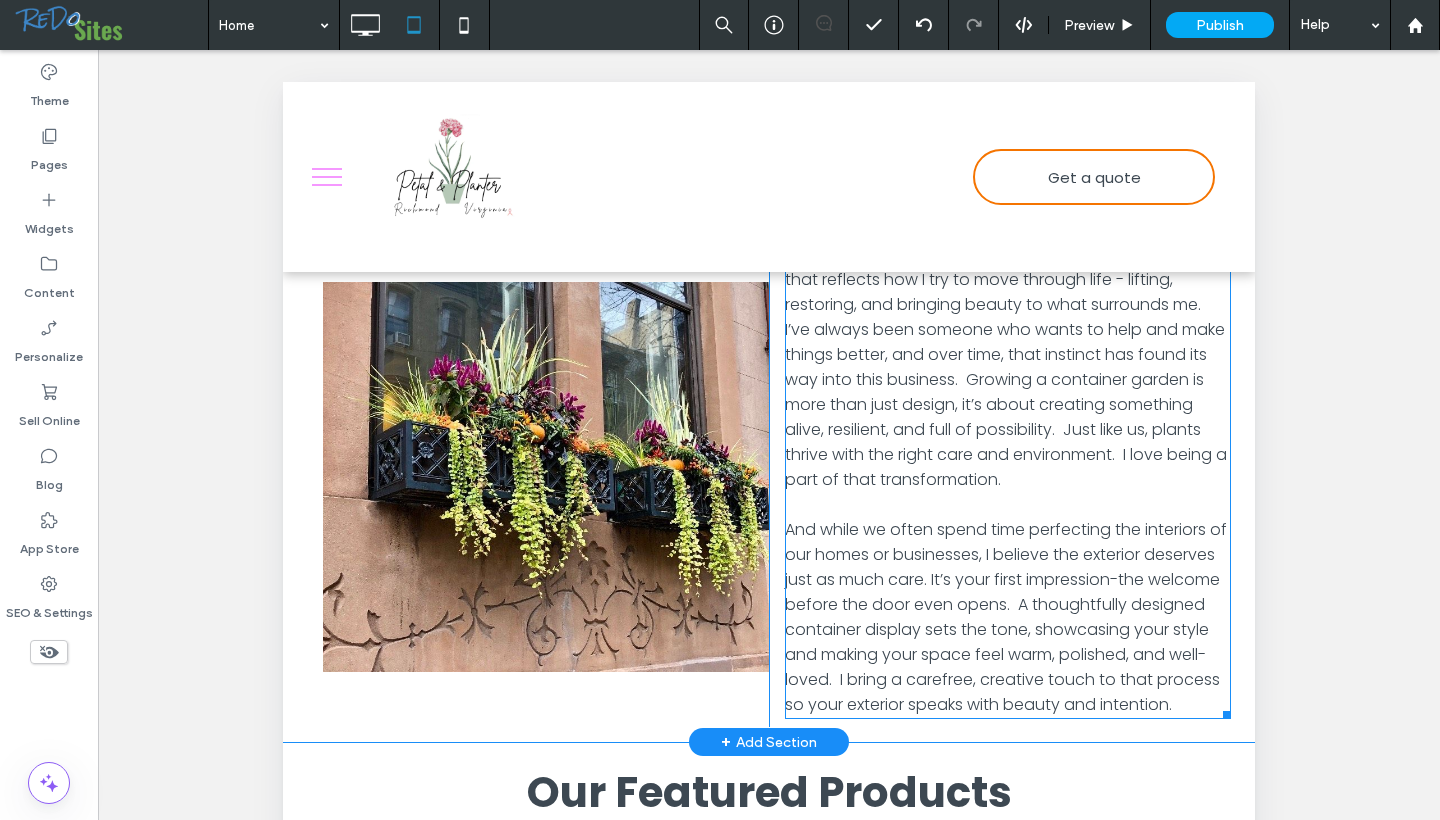 scroll, scrollTop: 1897, scrollLeft: 0, axis: vertical 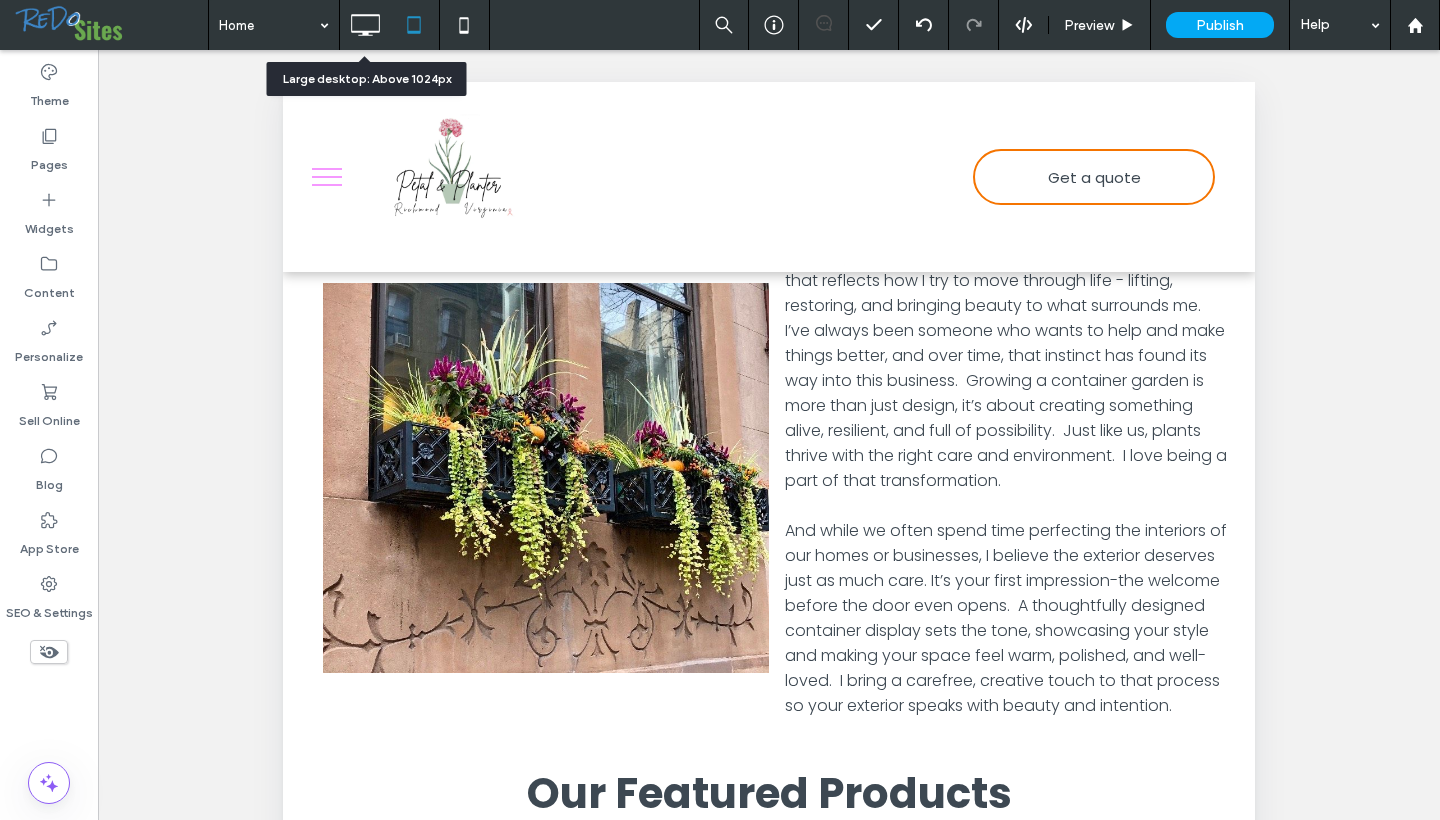 click 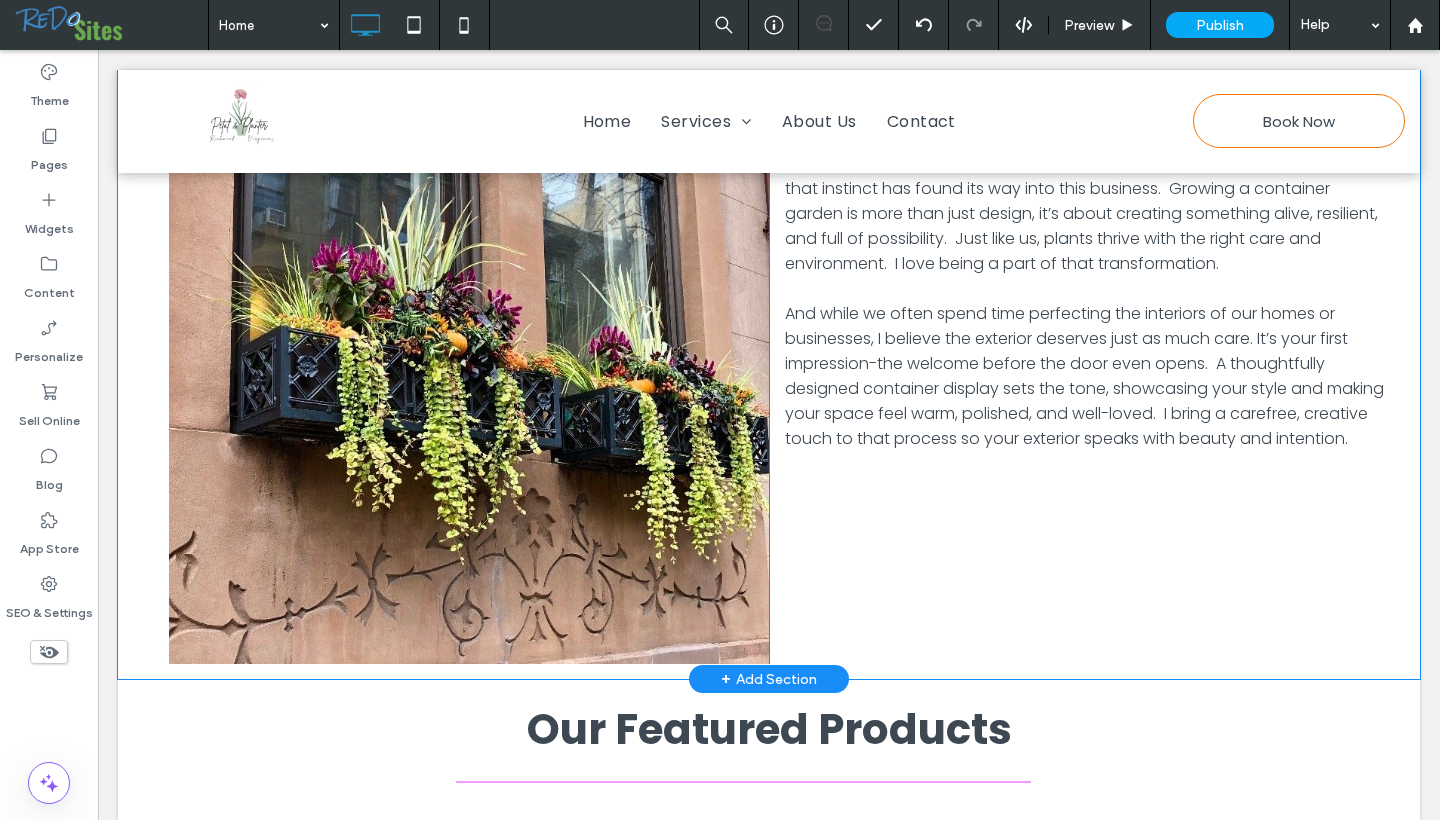 scroll, scrollTop: 2055, scrollLeft: 0, axis: vertical 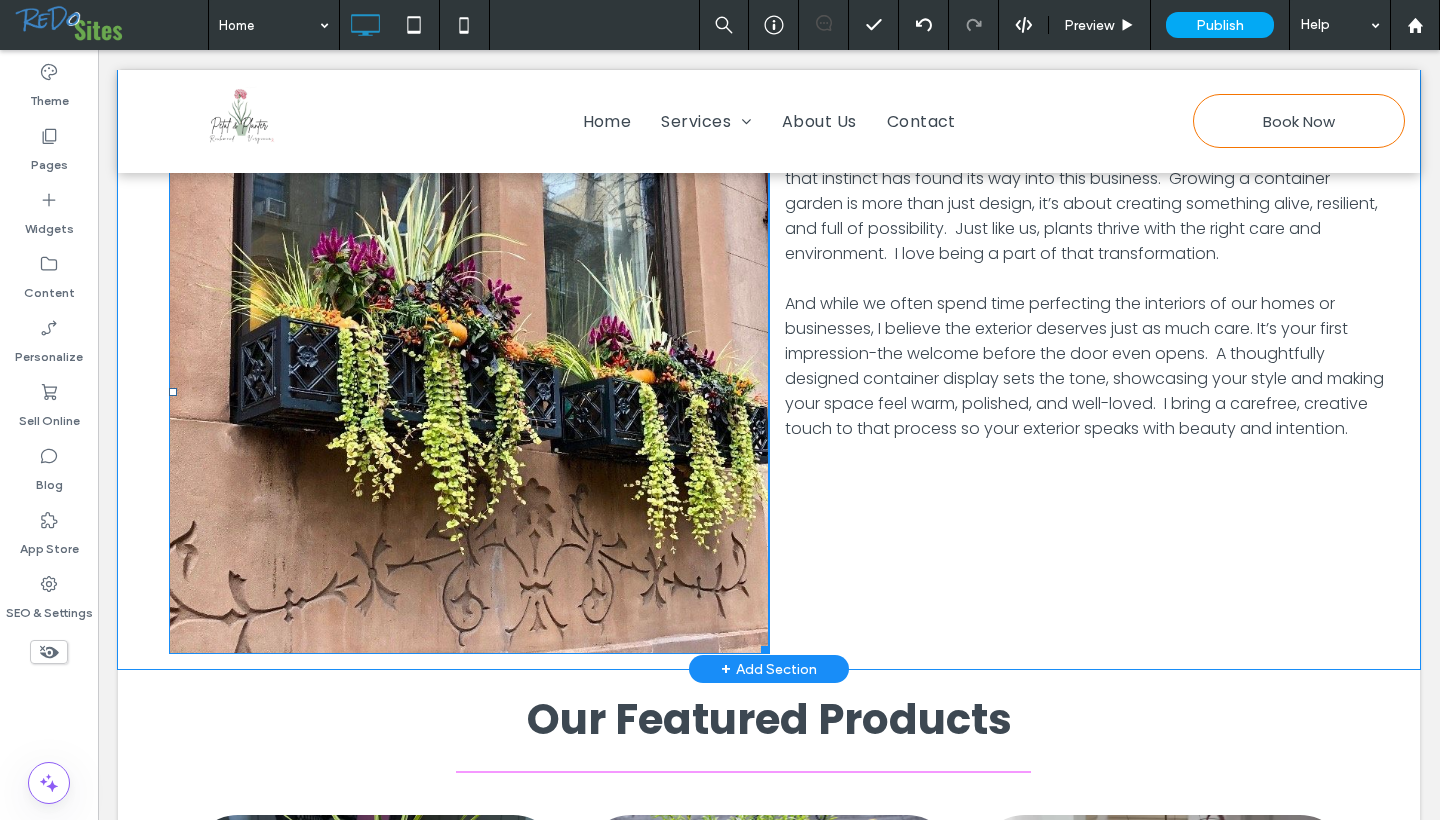 click at bounding box center [469, 393] 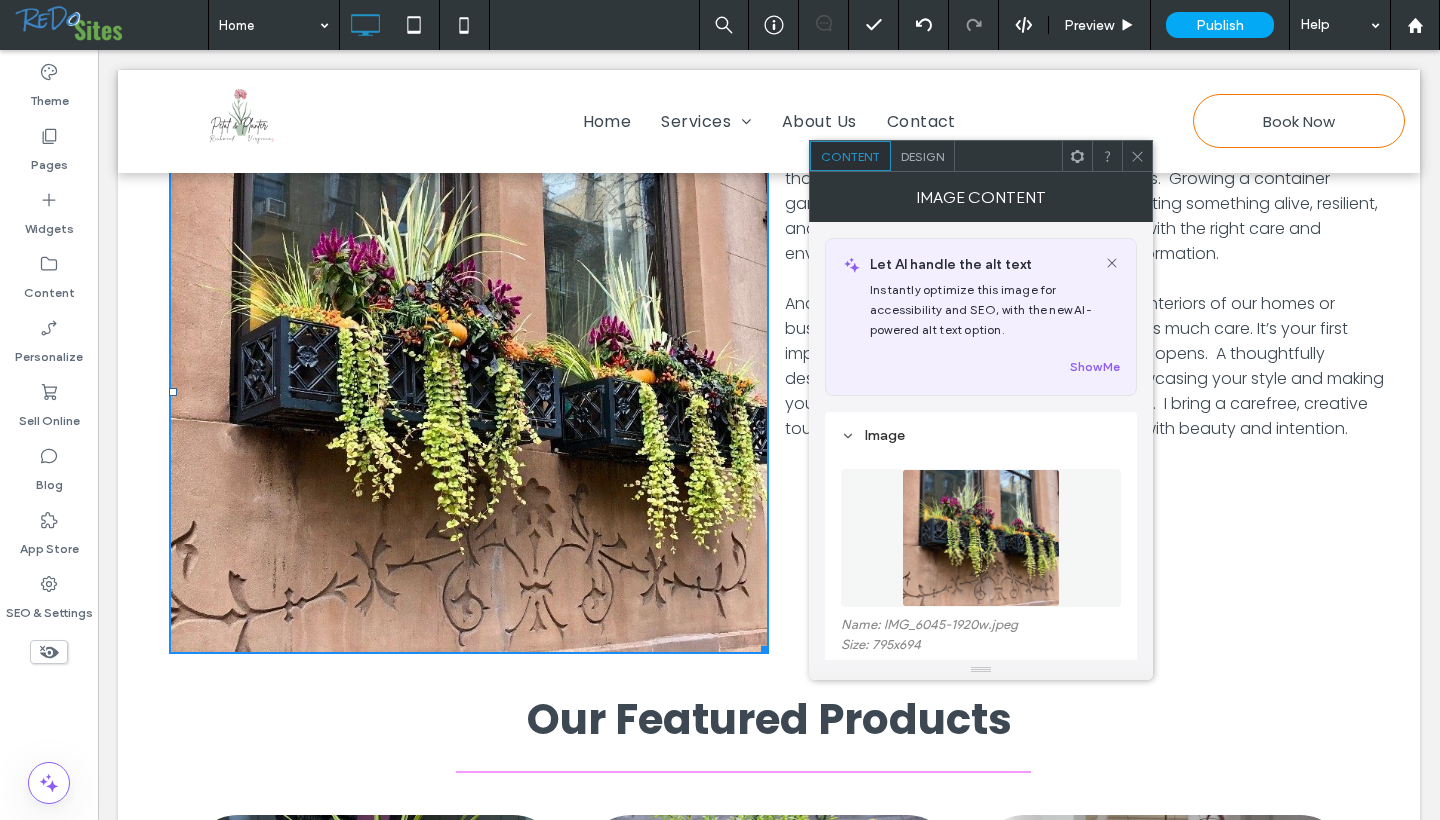click on "Design" at bounding box center [922, 156] 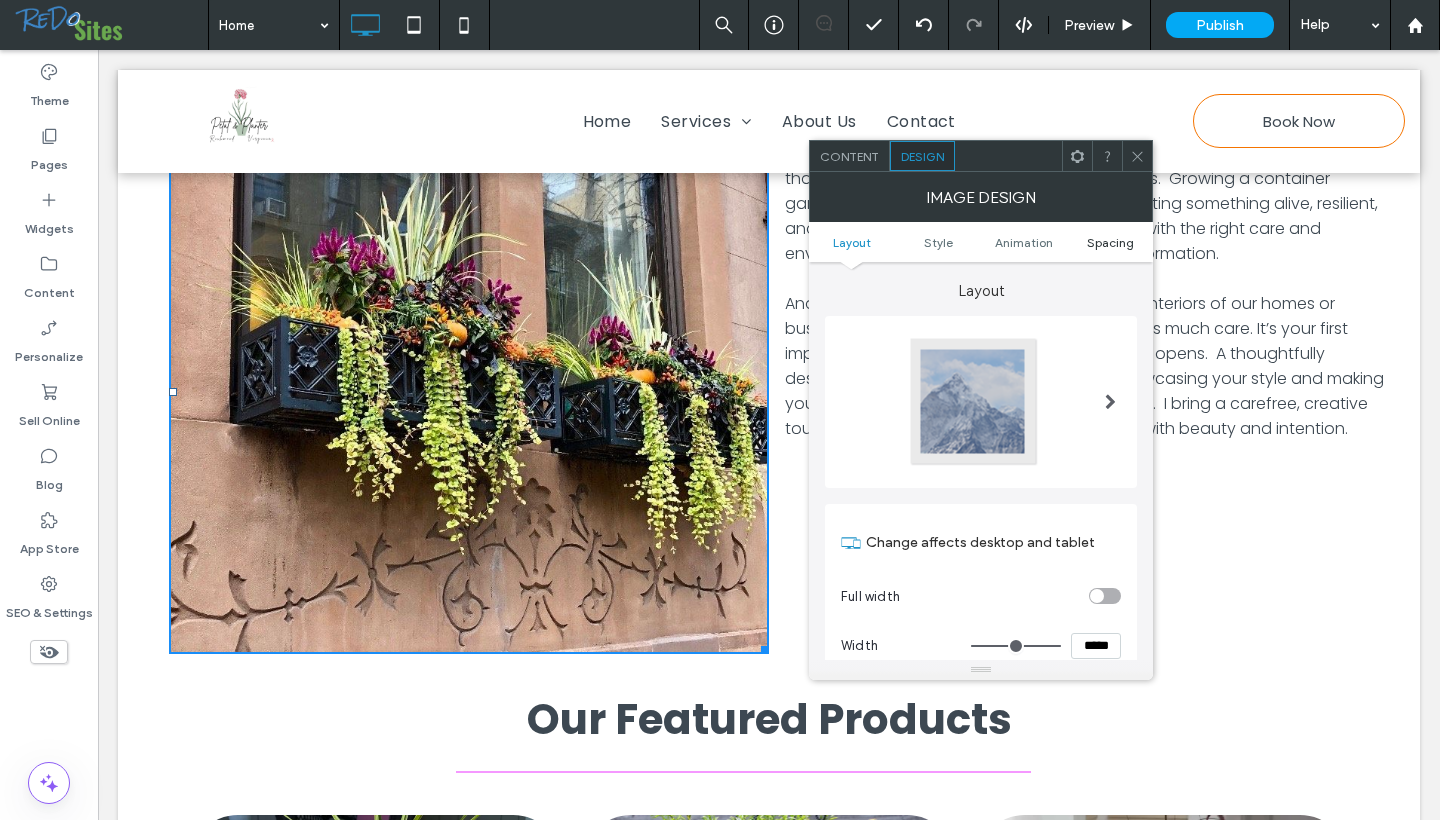 click on "Spacing" at bounding box center (1110, 242) 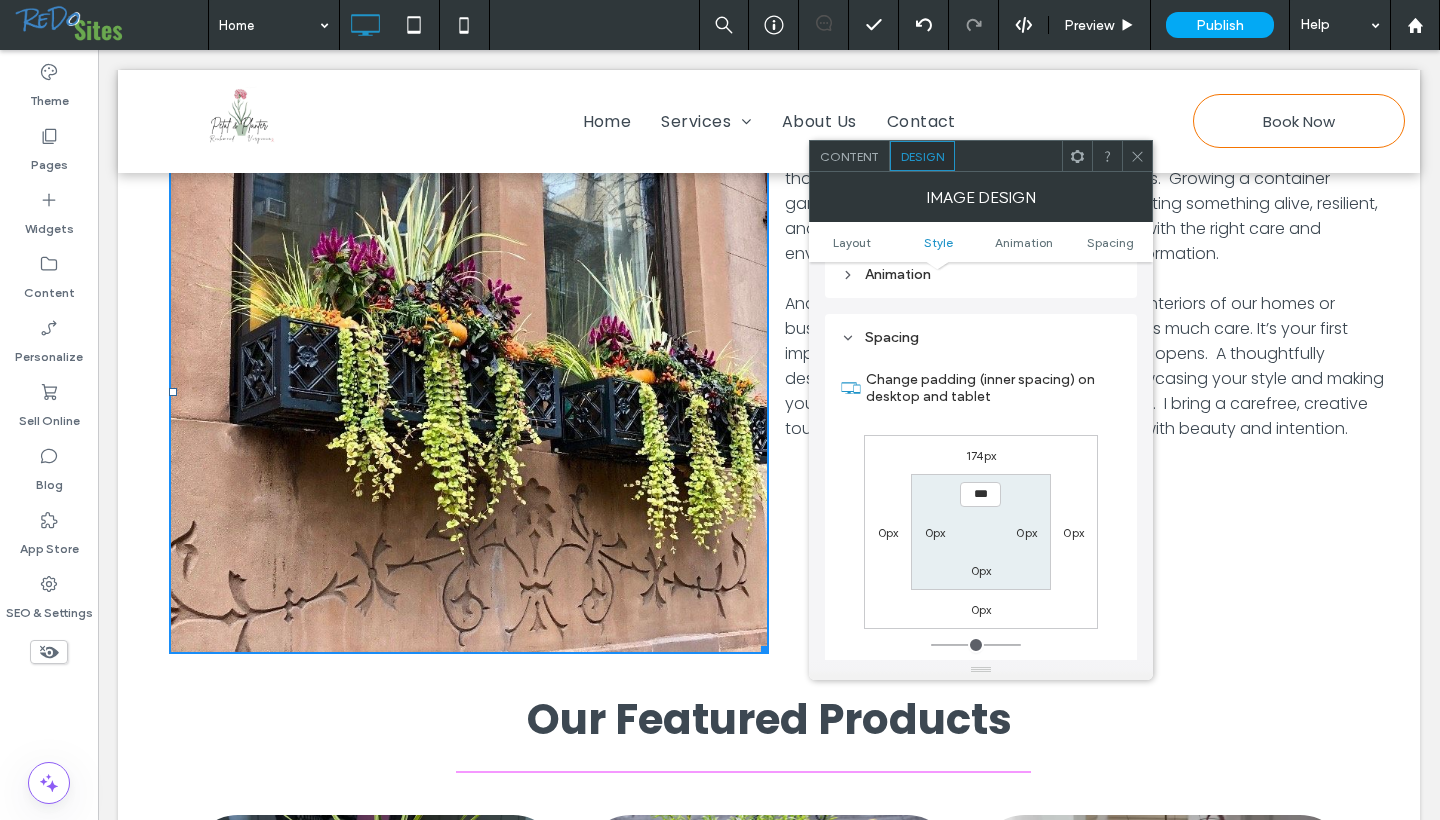 scroll, scrollTop: 1006, scrollLeft: 0, axis: vertical 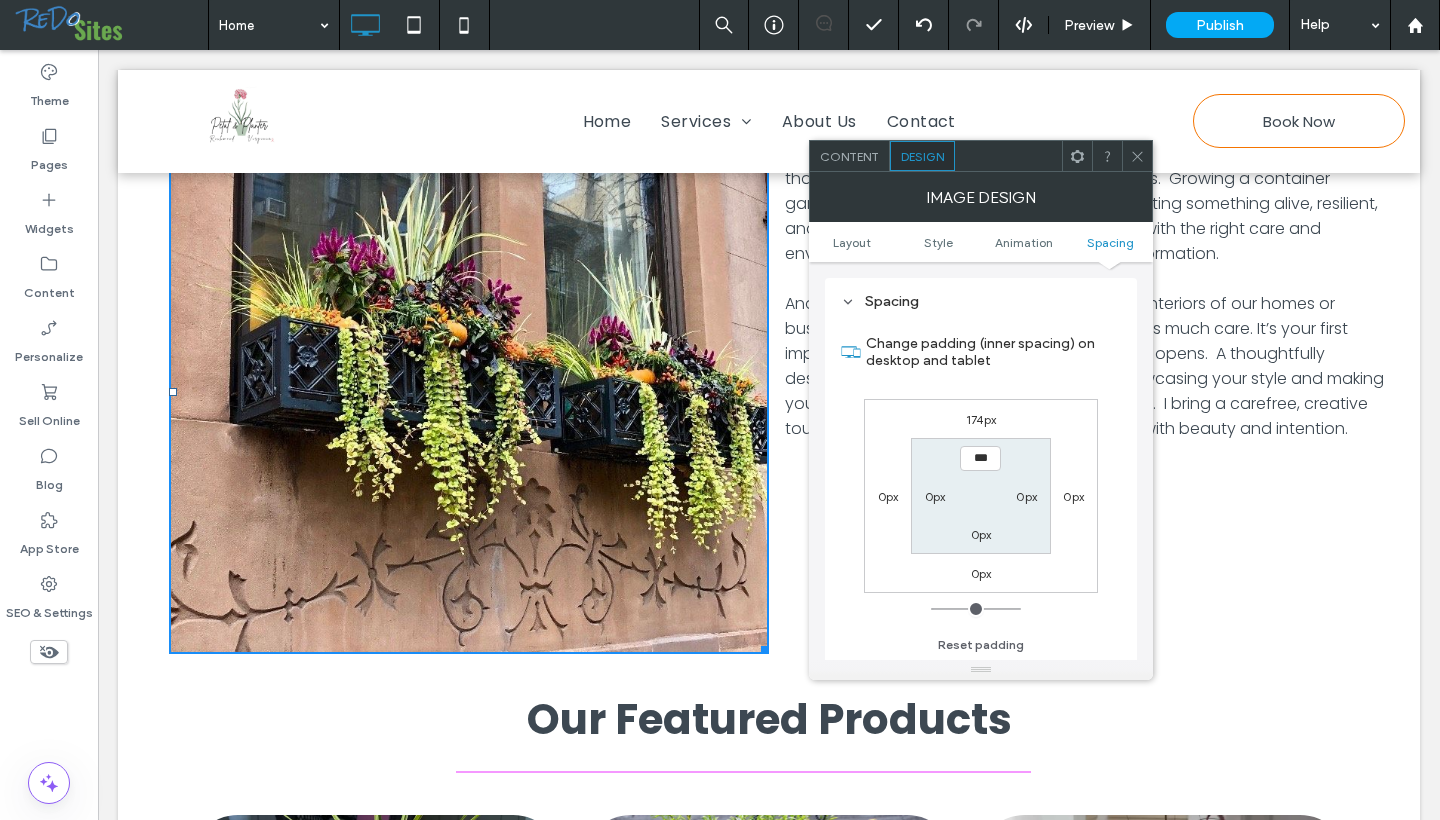 click on "174px" at bounding box center [981, 419] 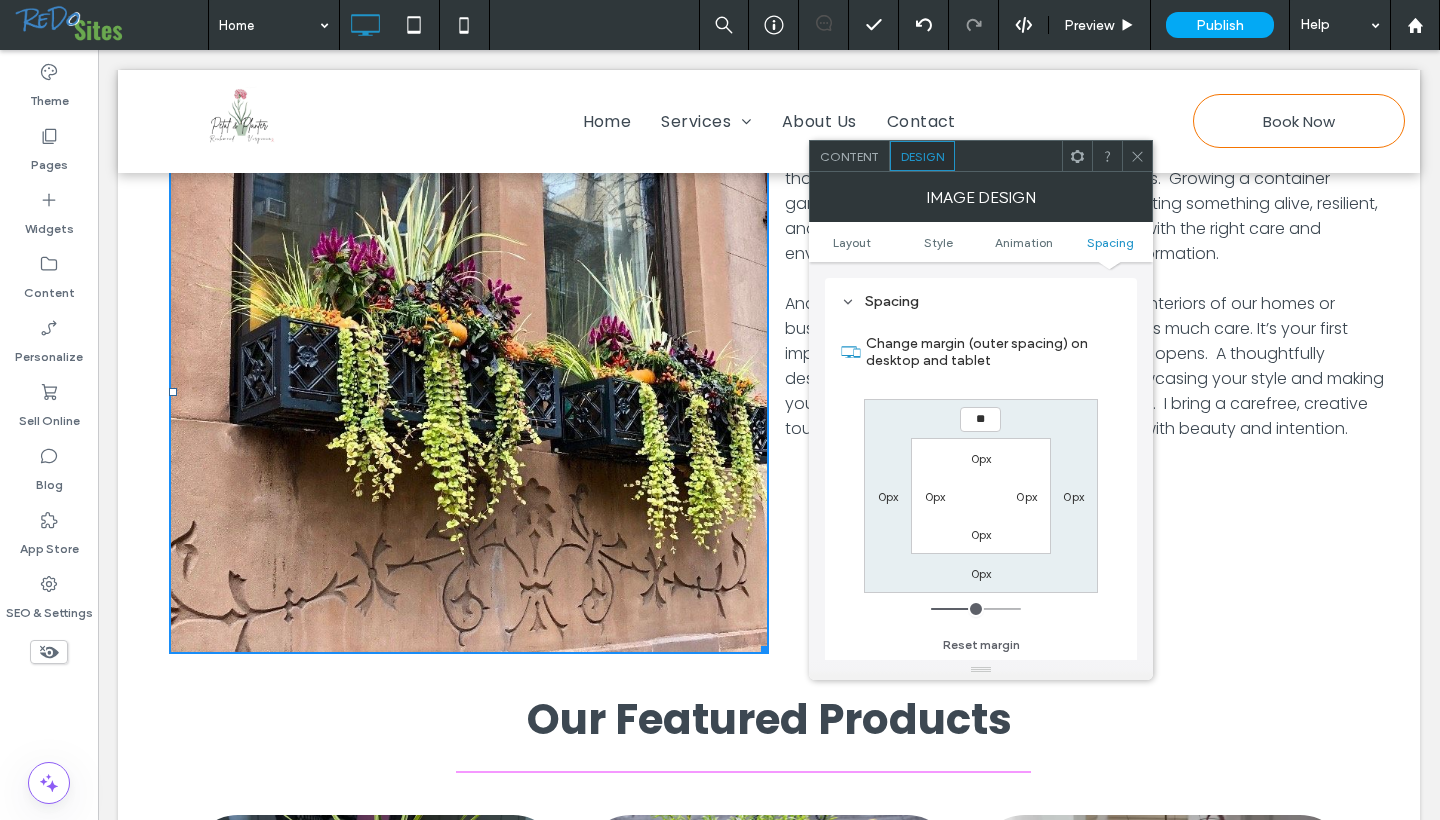 type on "**" 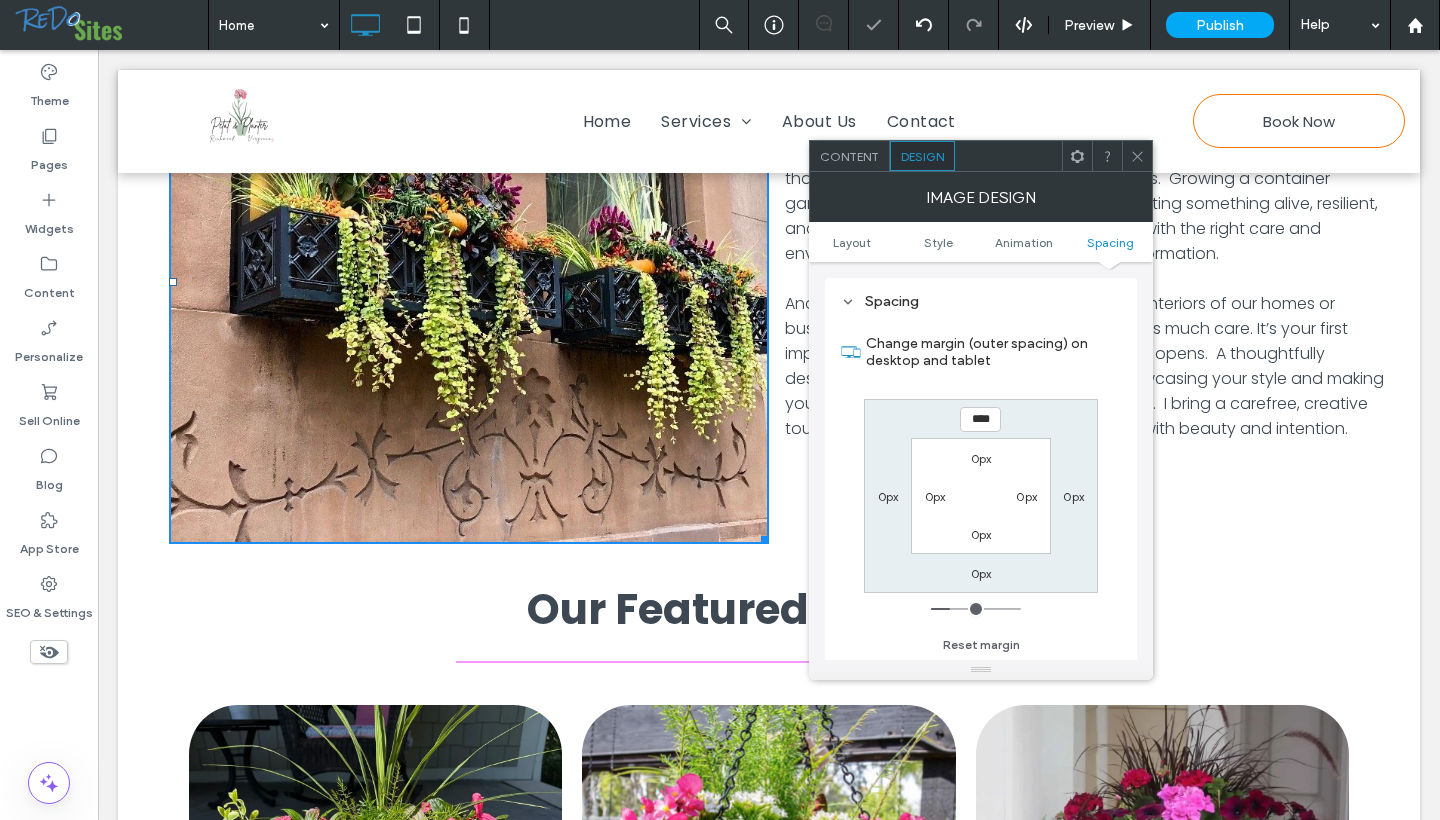 click 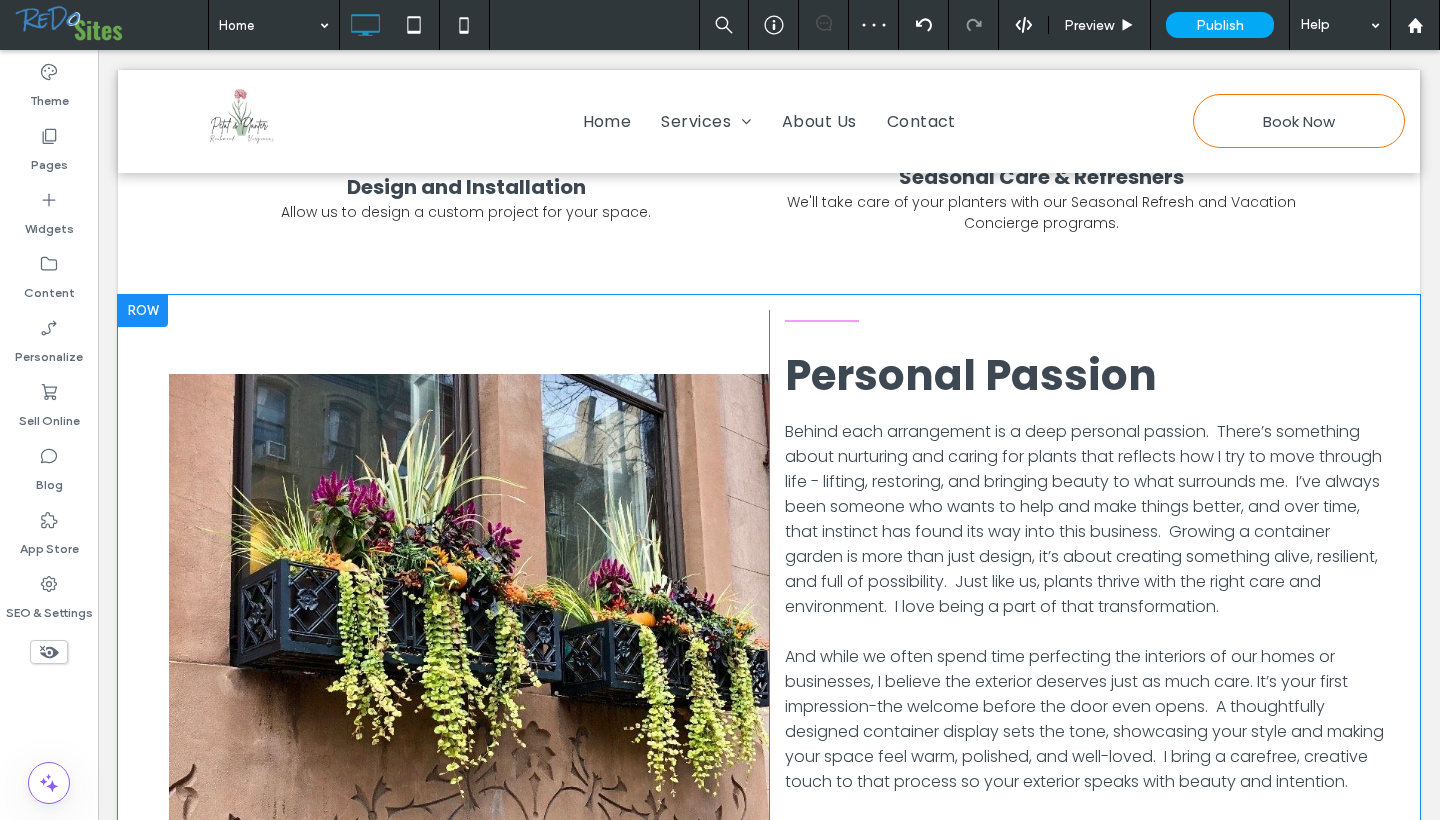 scroll, scrollTop: 1718, scrollLeft: 0, axis: vertical 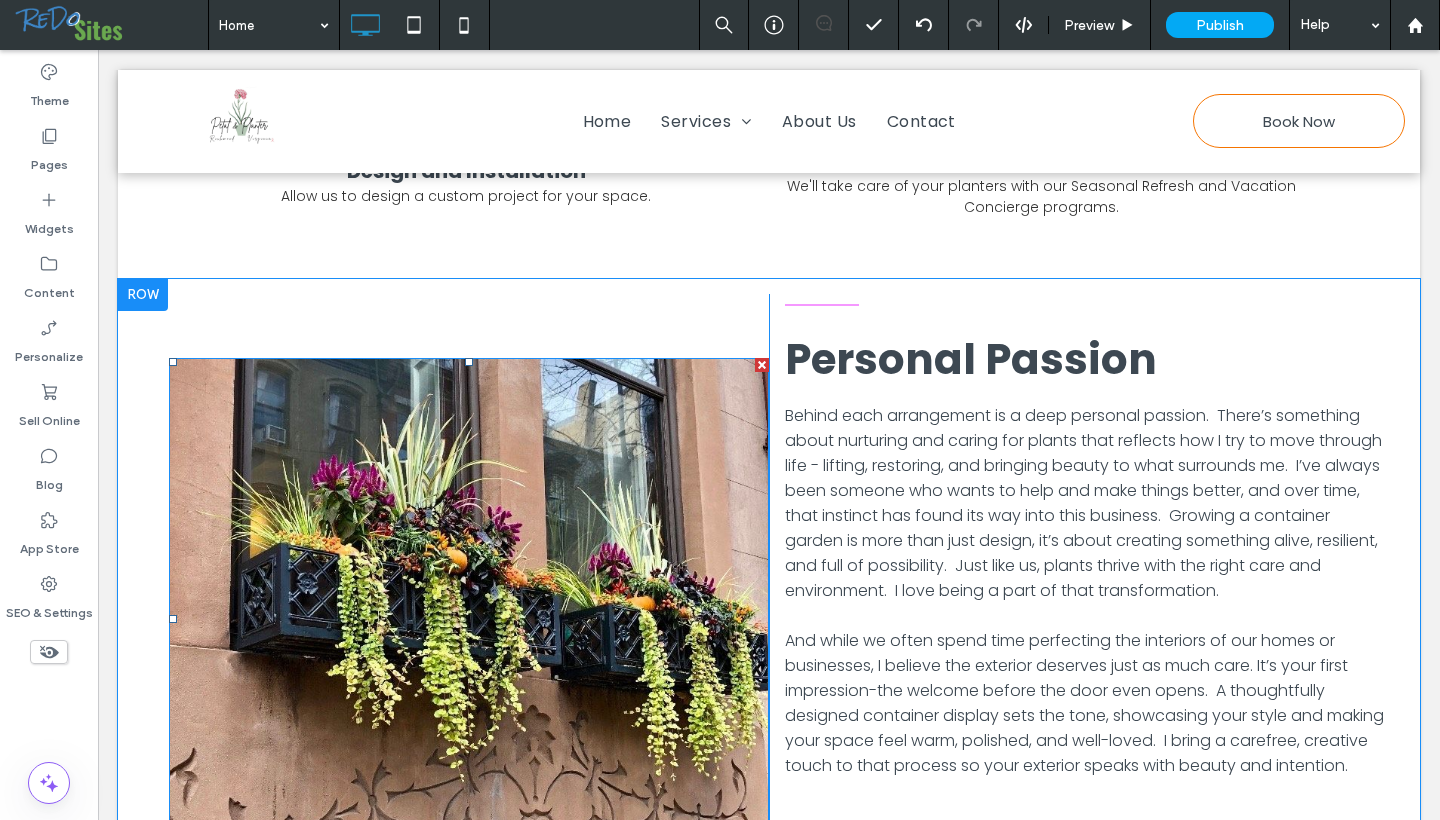 click at bounding box center [469, 620] 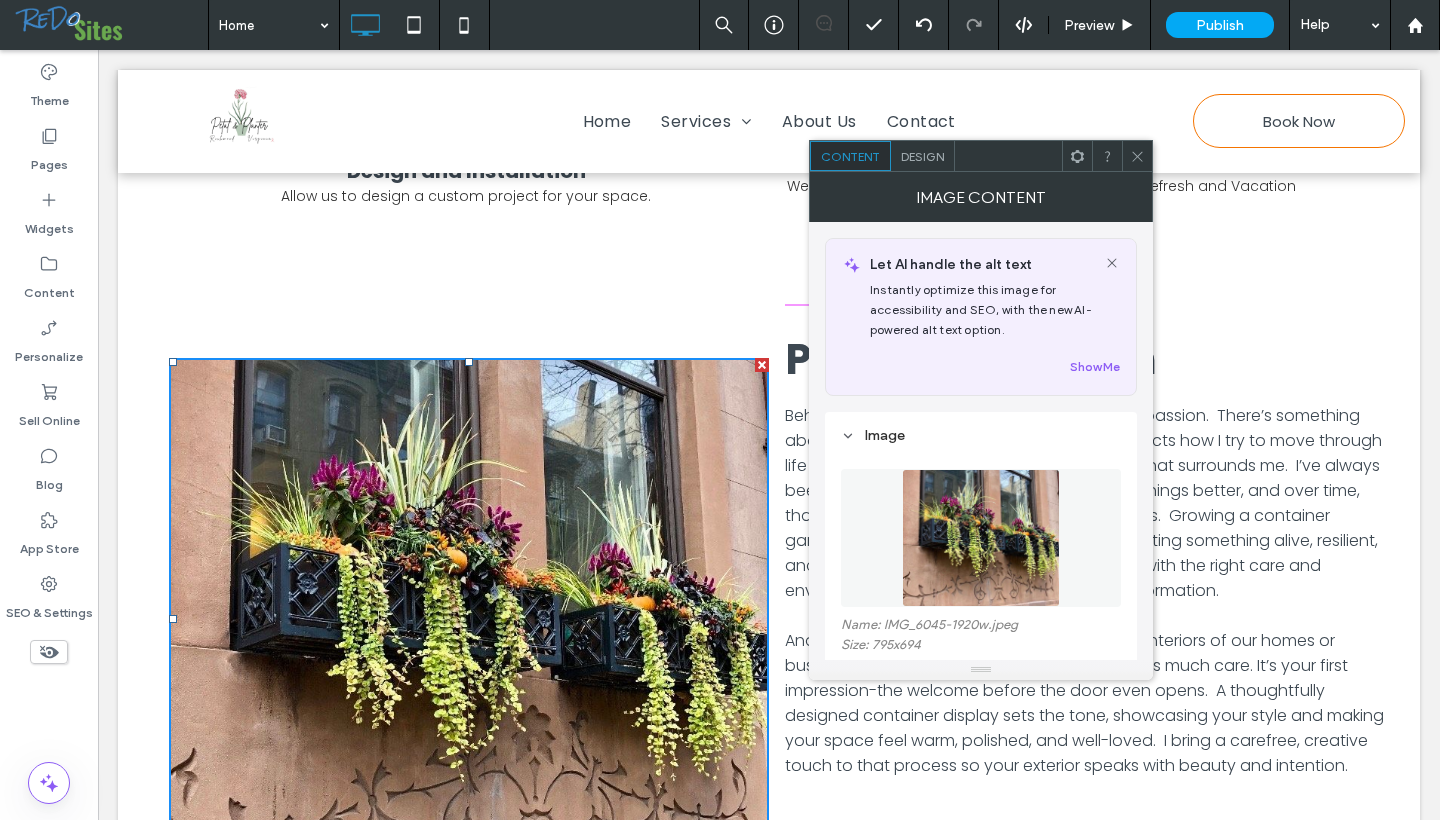 click 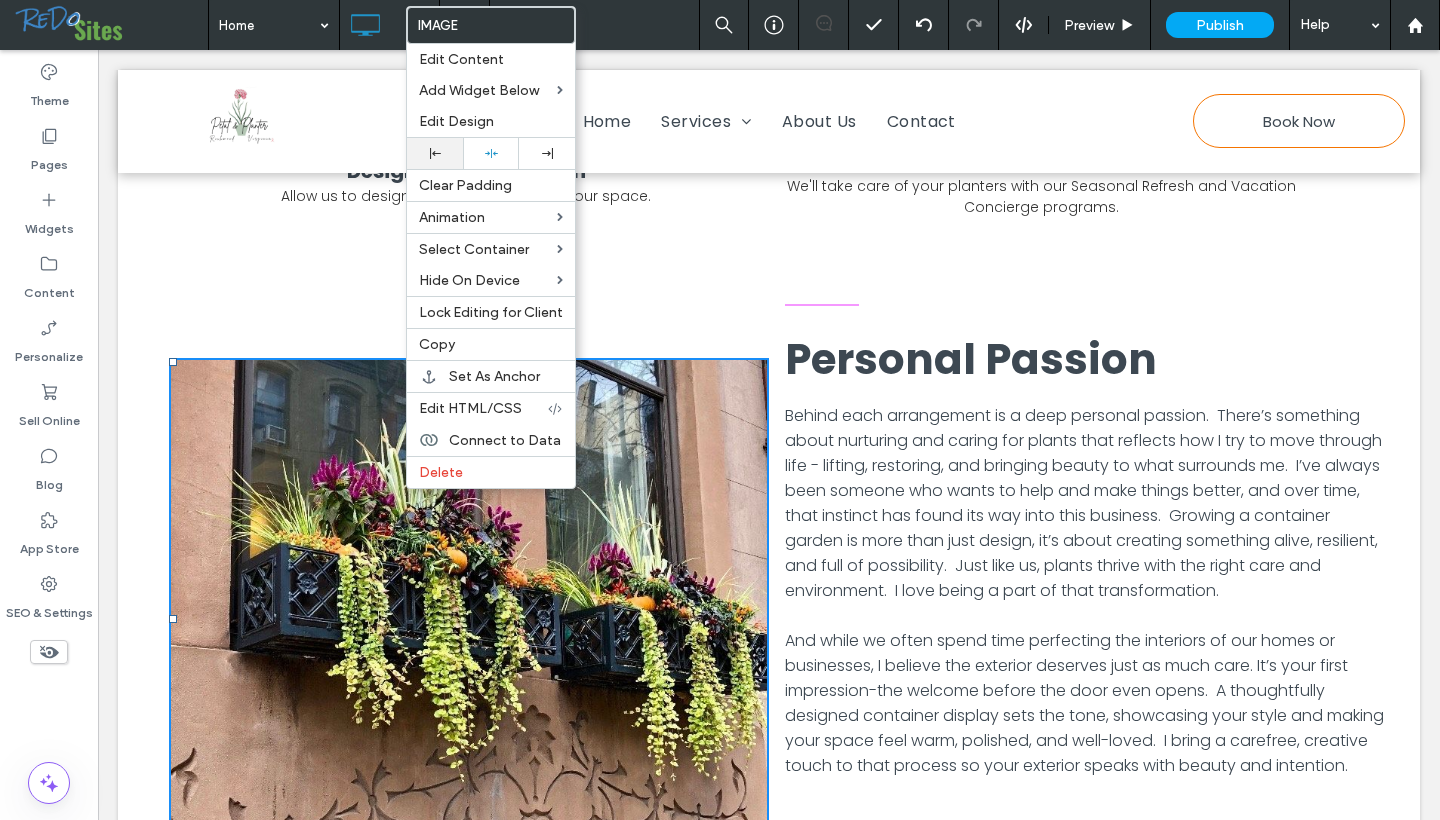 click at bounding box center (435, 153) 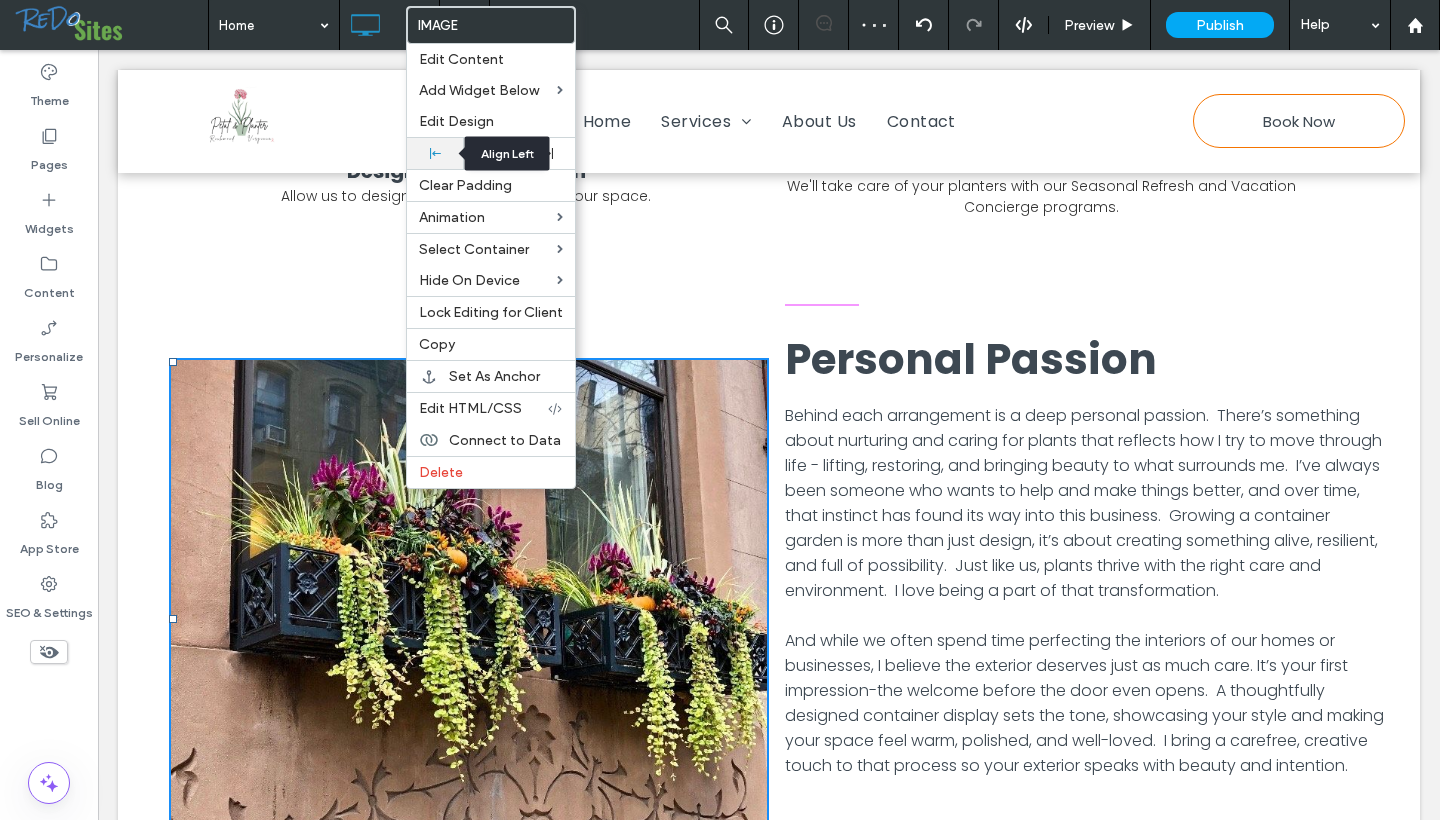 click at bounding box center [435, 153] 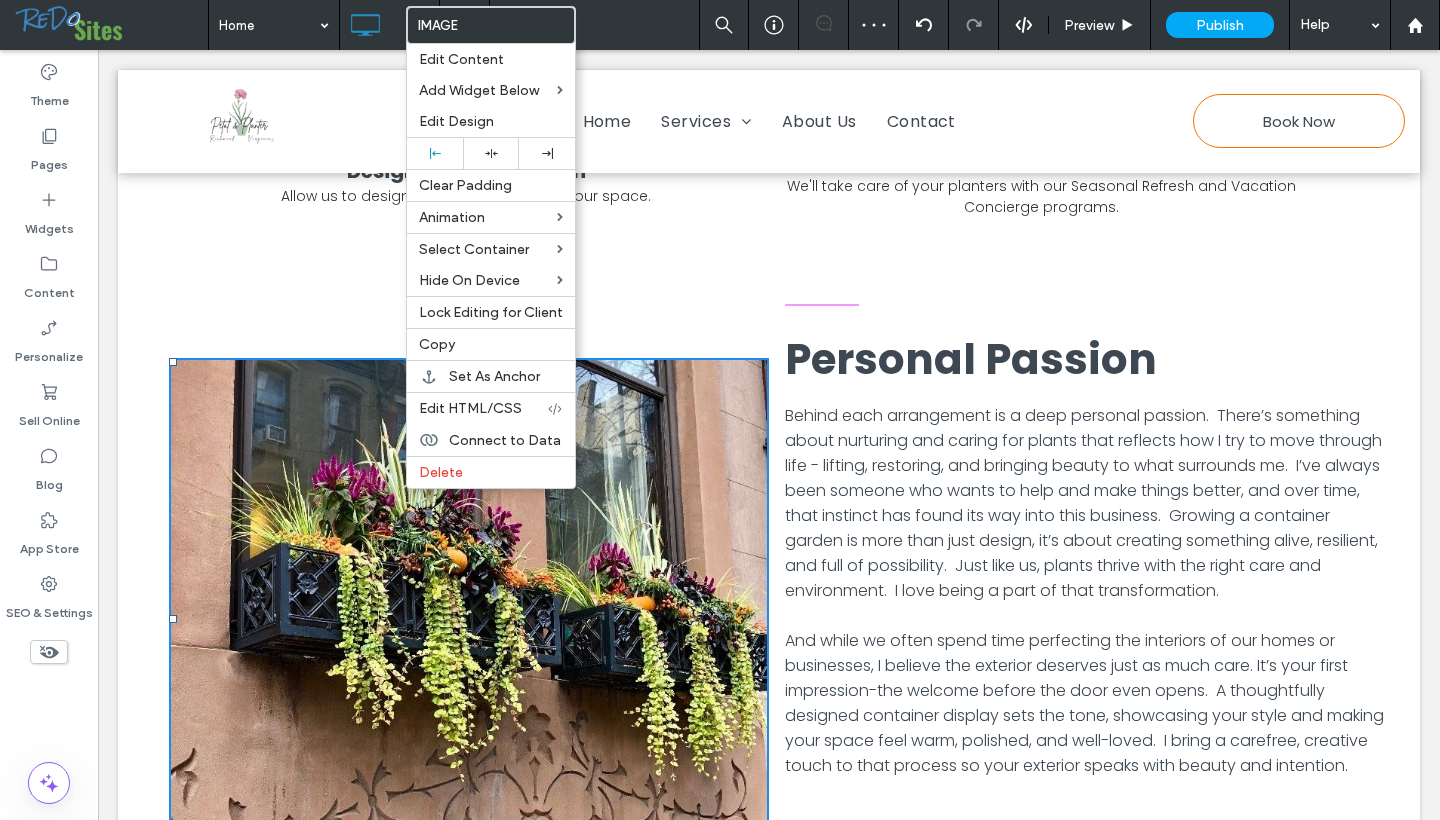 click at bounding box center [769, 121] 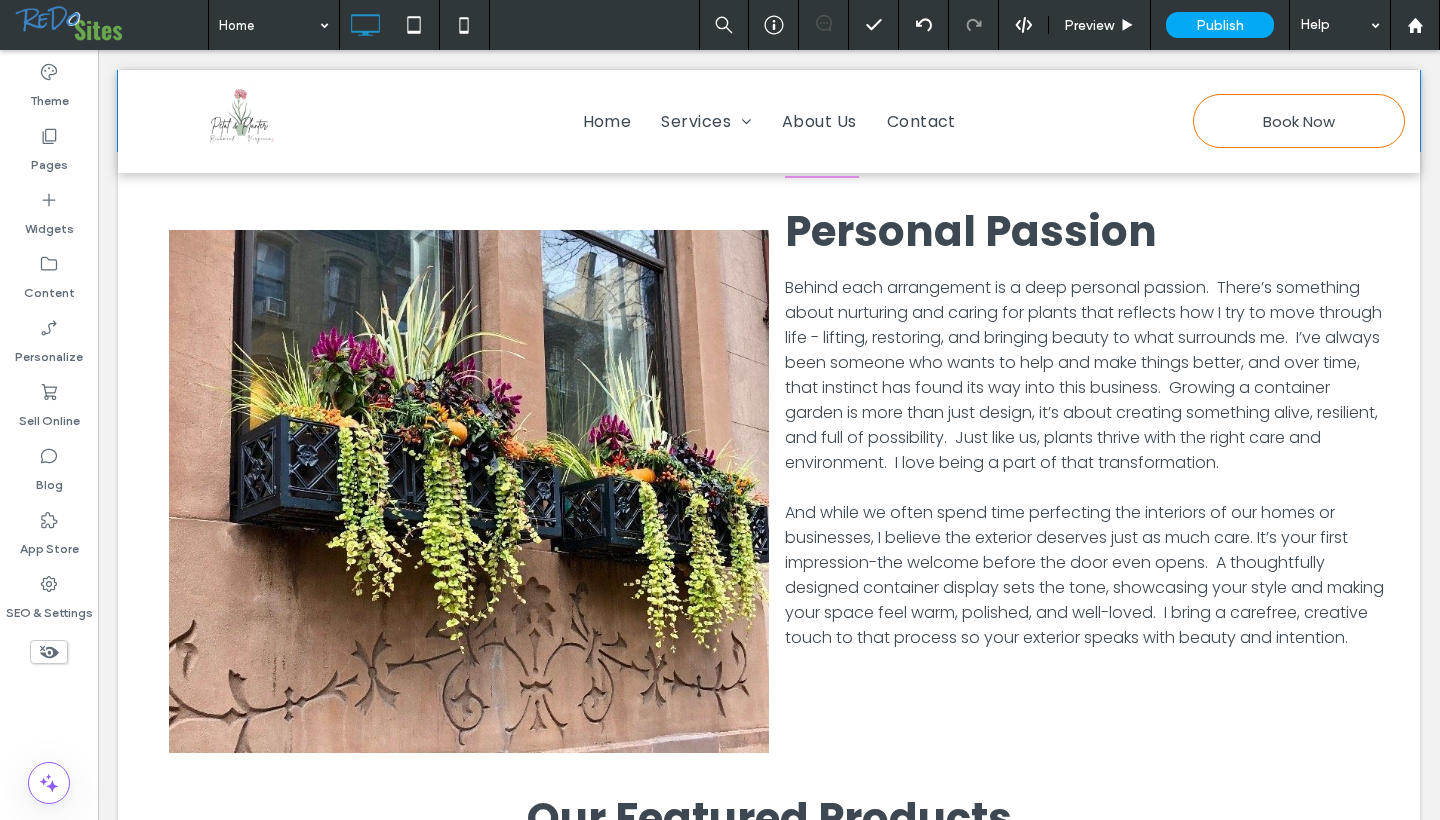 scroll, scrollTop: 1861, scrollLeft: 0, axis: vertical 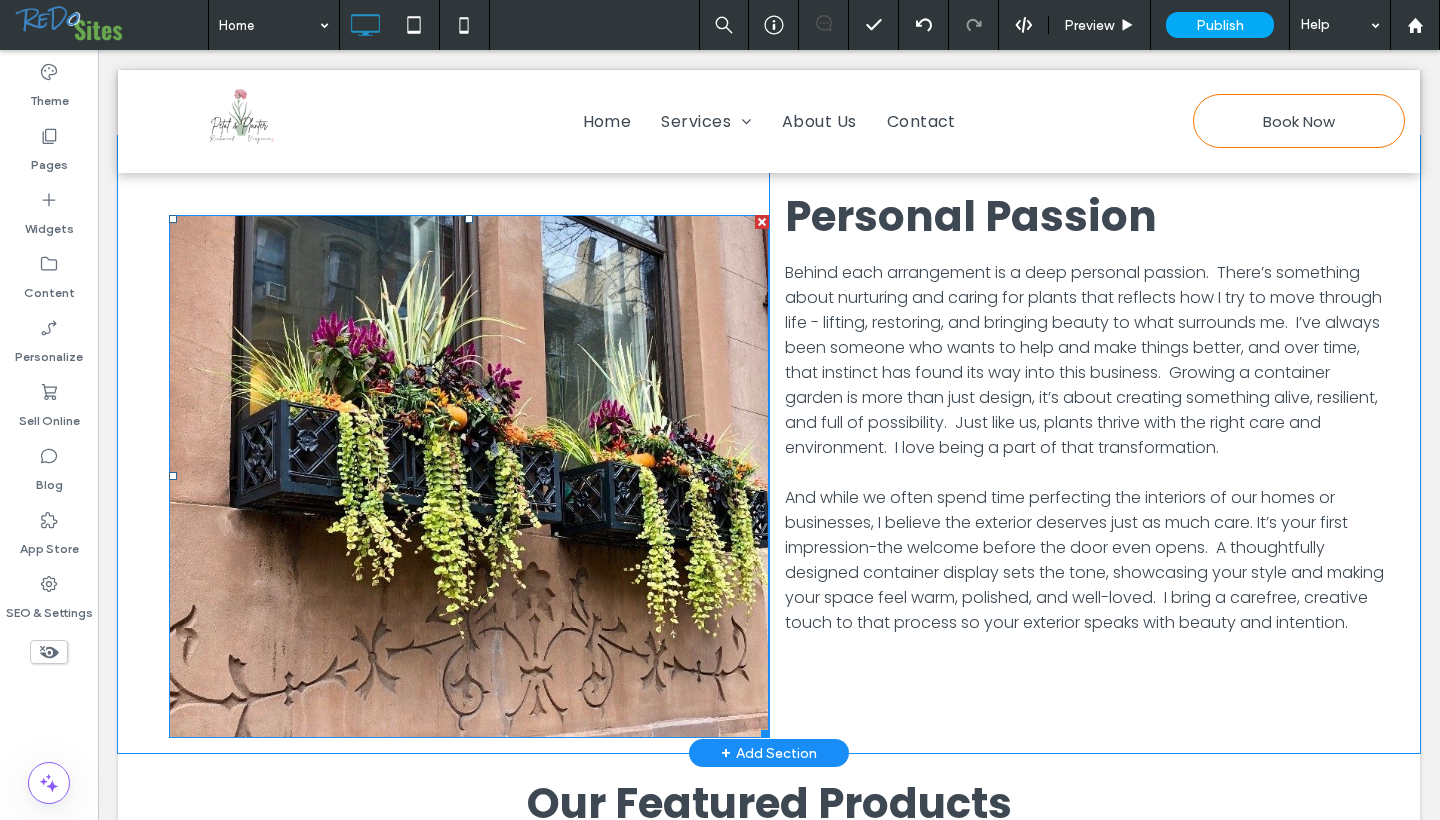 click at bounding box center (469, 477) 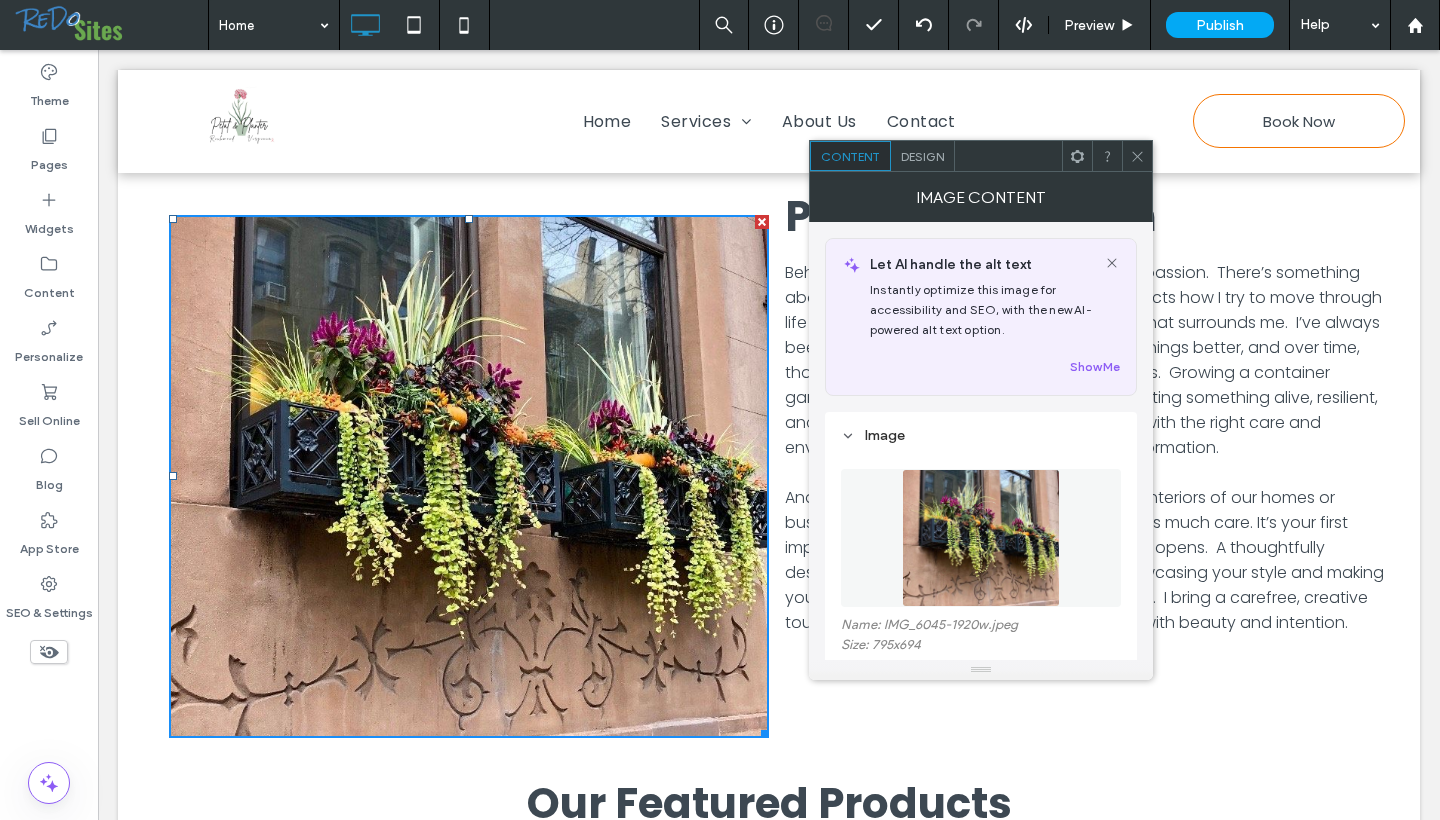 click 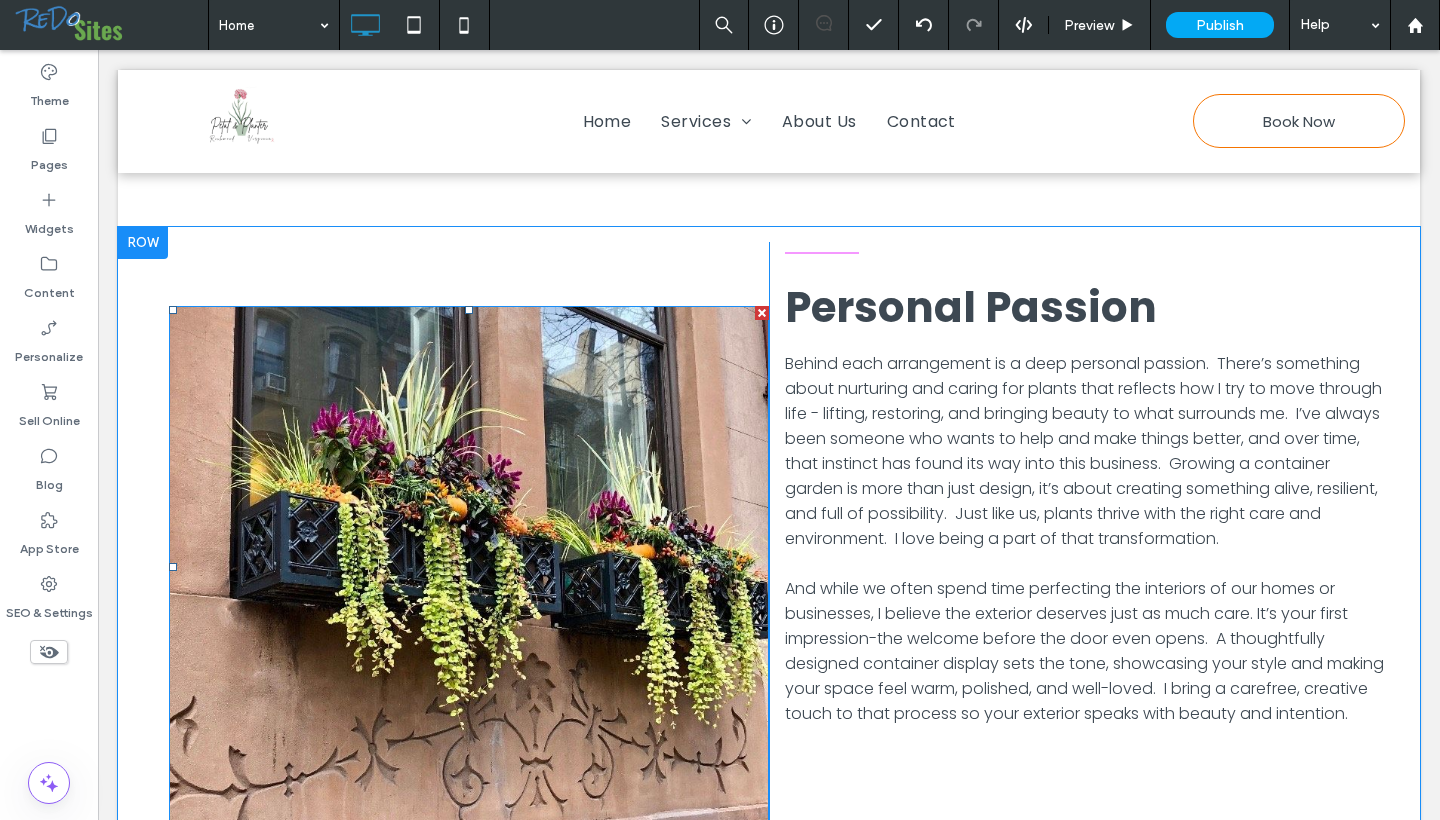 scroll, scrollTop: 1764, scrollLeft: 0, axis: vertical 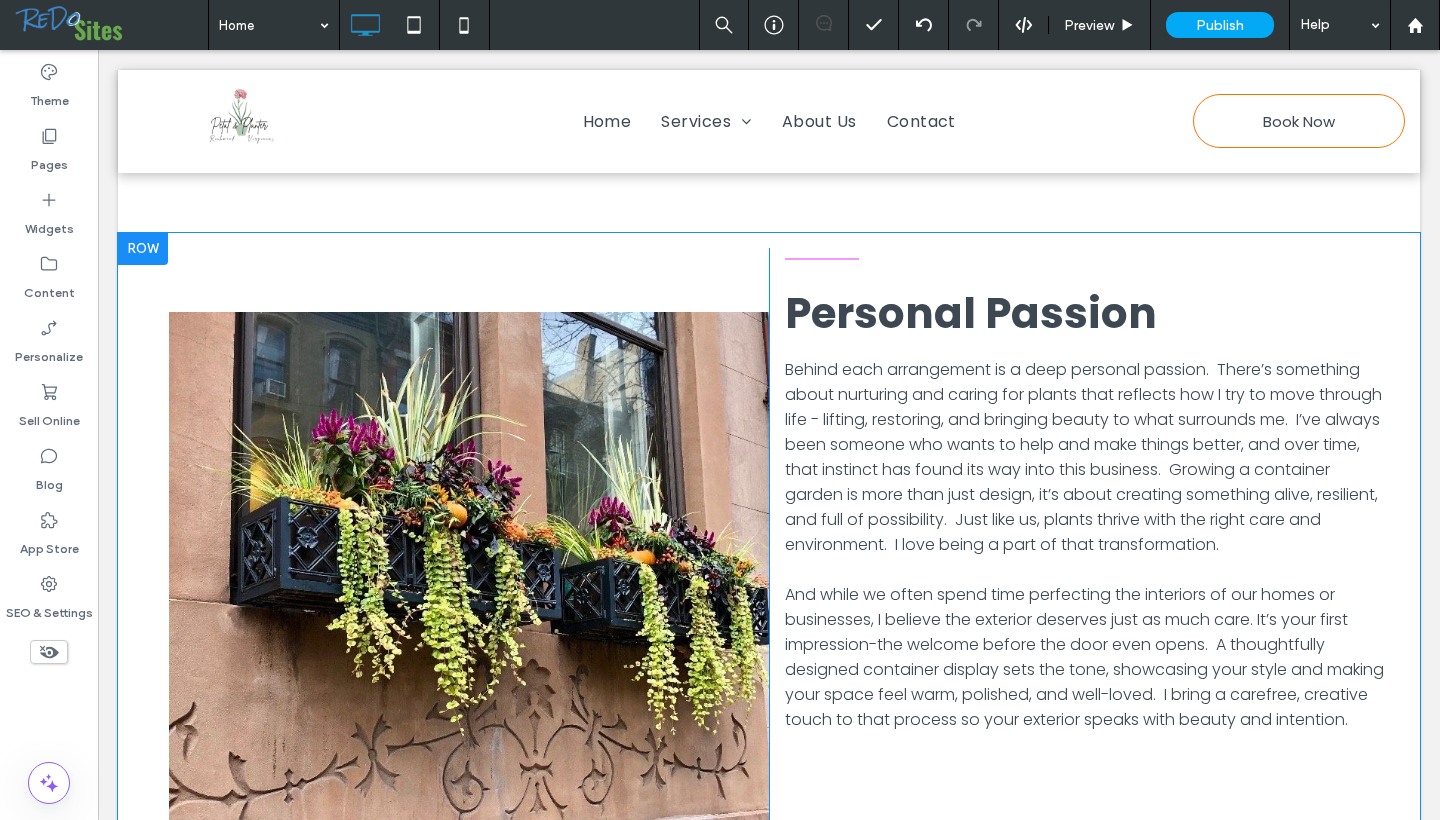 click on "Click To Paste" at bounding box center (469, 542) 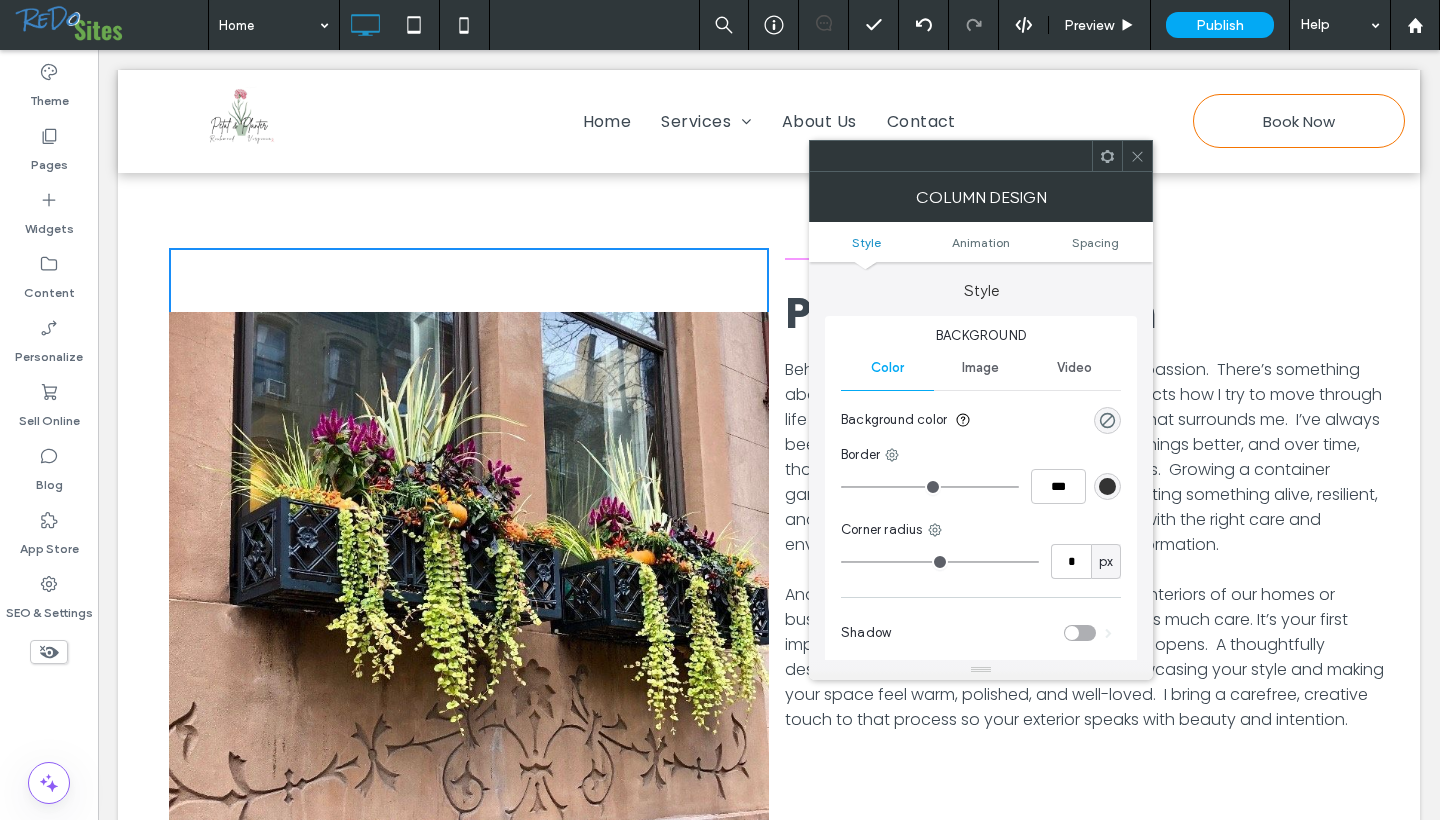 click 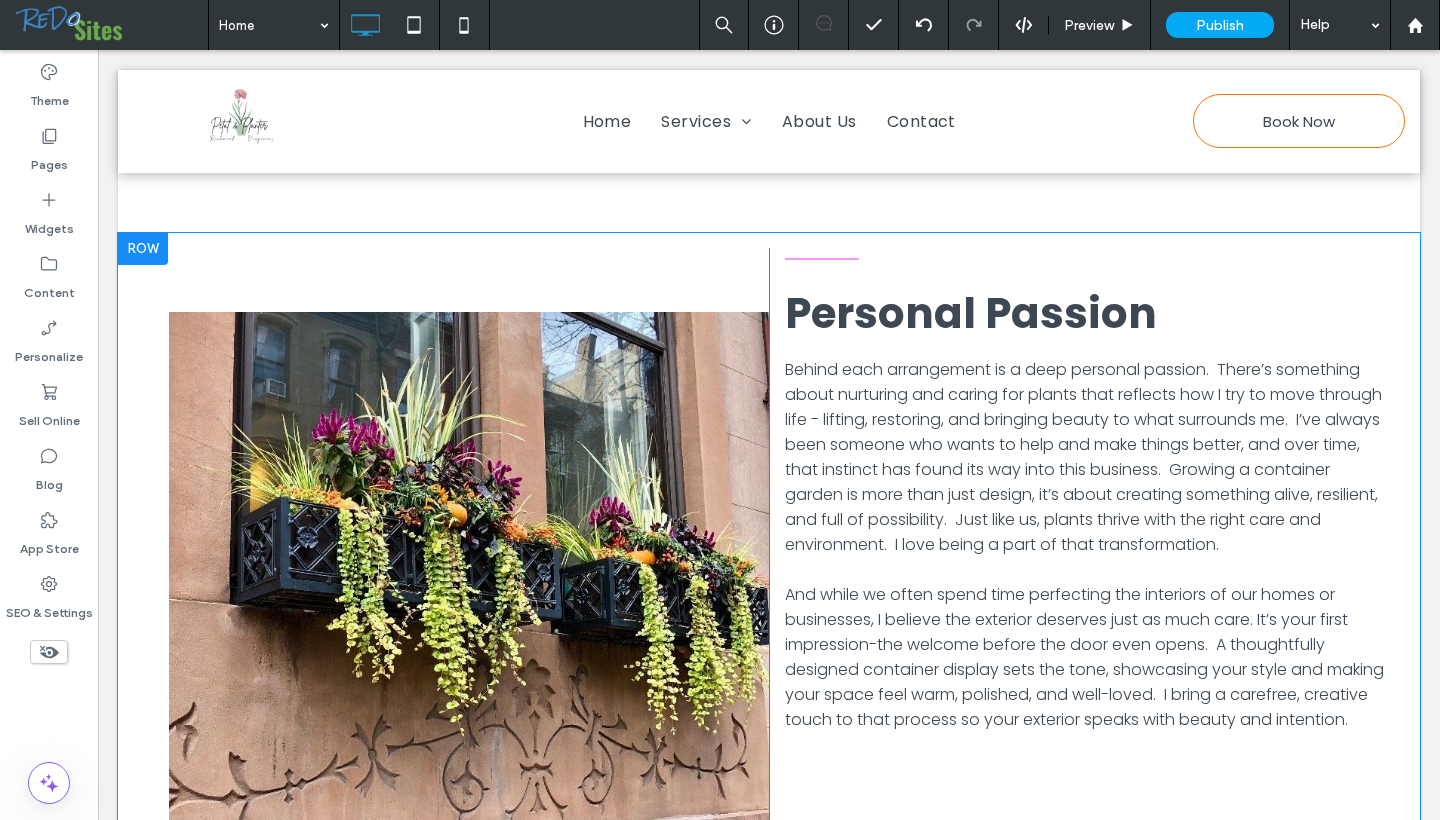 click on "Personal Passion
Behind each arrangement is a deep personal passion.  There’s something about nurturing and caring for plants that reflects how I try to move through life - lifting, restoring, and bringing beauty to what surrounds me.  I’ve always been someone who wants to help and make things better, and over time, that instinct has found its way into this business.  Growing a container garden is more than just design, it’s about creating something alive, resilient, and full of possibility.  Just like us, plants thrive with the right care and environment.  I love being a part of that transformation.
Click To Paste" at bounding box center [1069, 542] 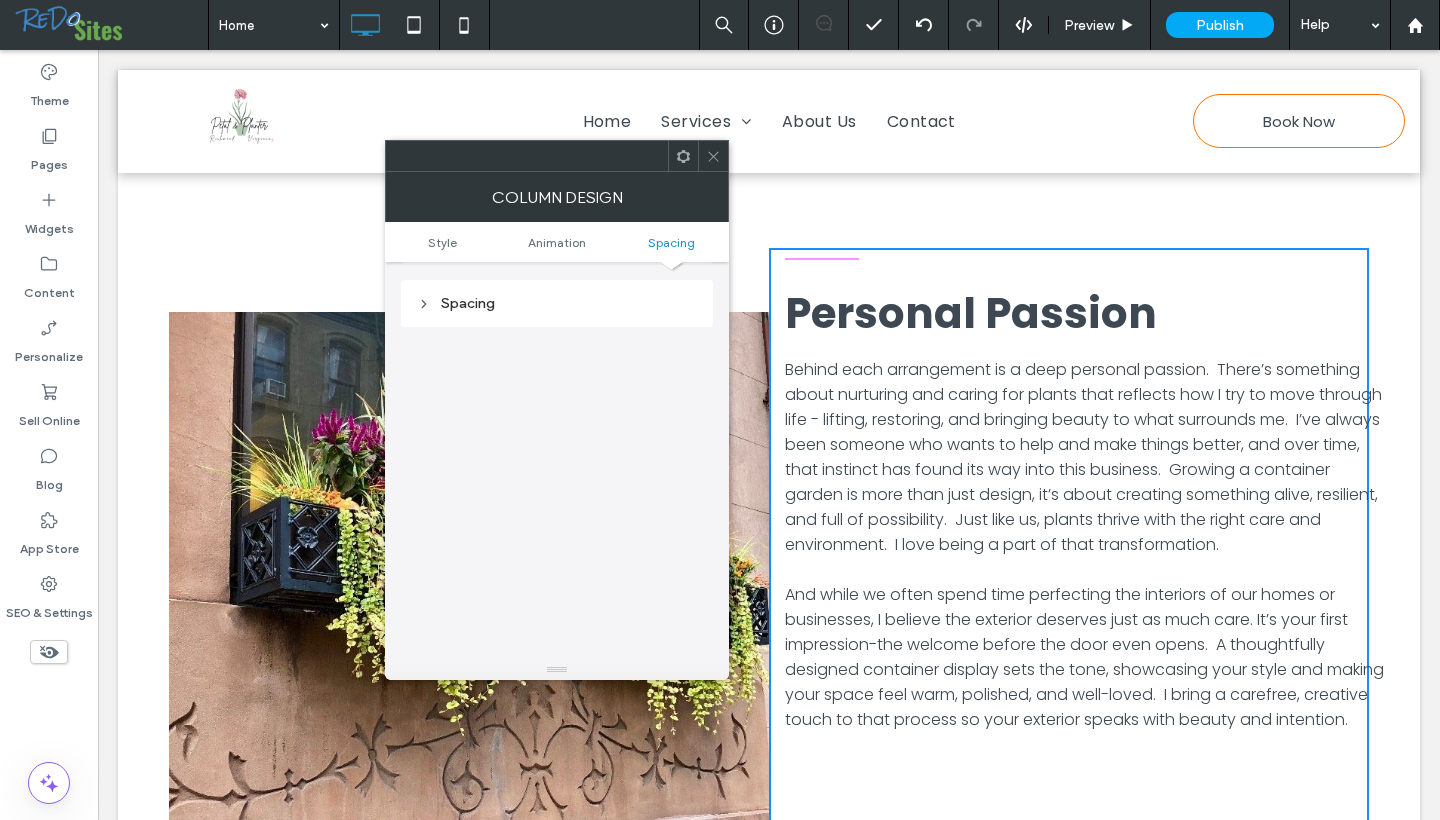 scroll, scrollTop: 465, scrollLeft: 0, axis: vertical 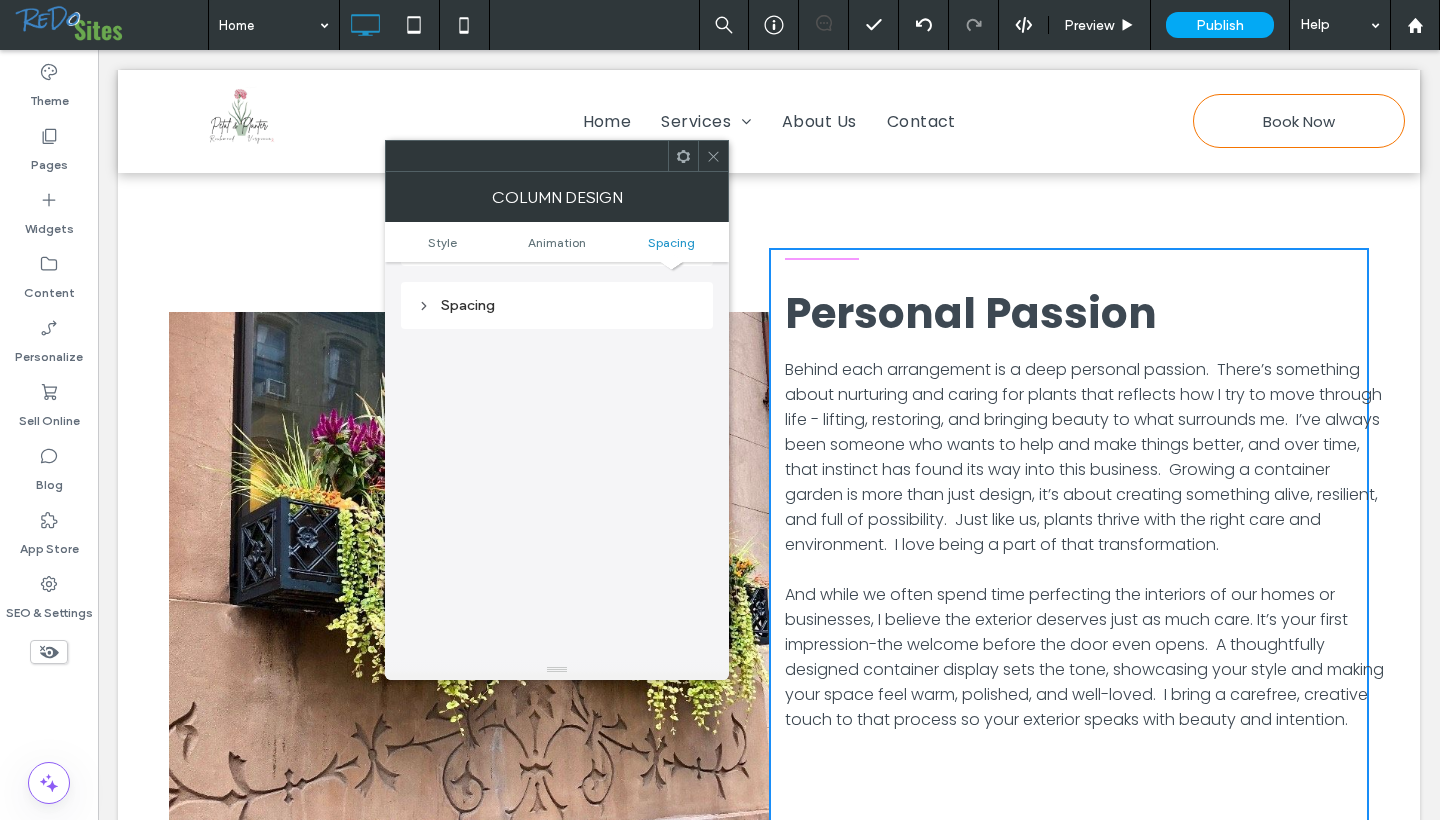 click on "Spacing" at bounding box center (557, 305) 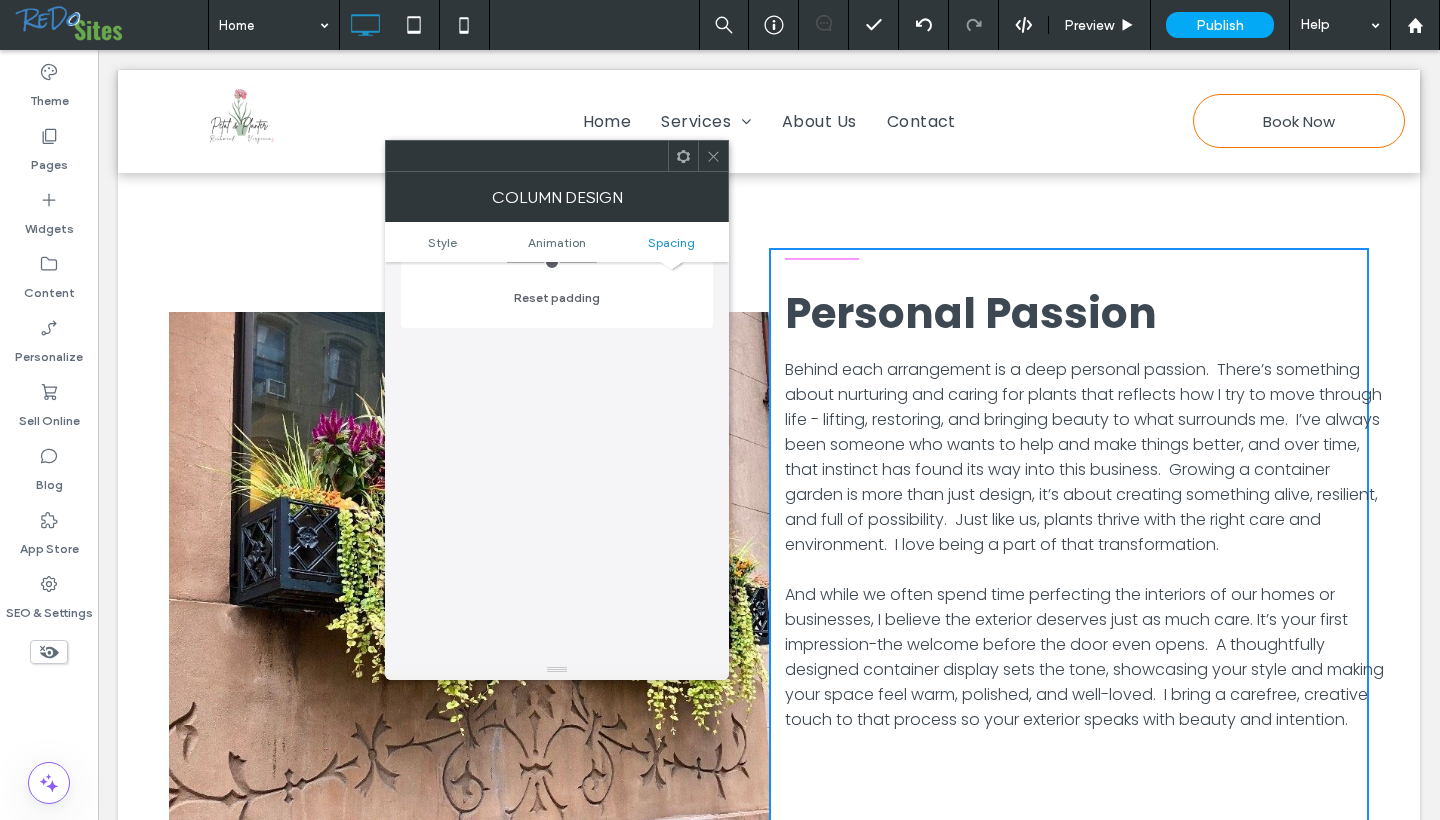 scroll, scrollTop: 815, scrollLeft: 0, axis: vertical 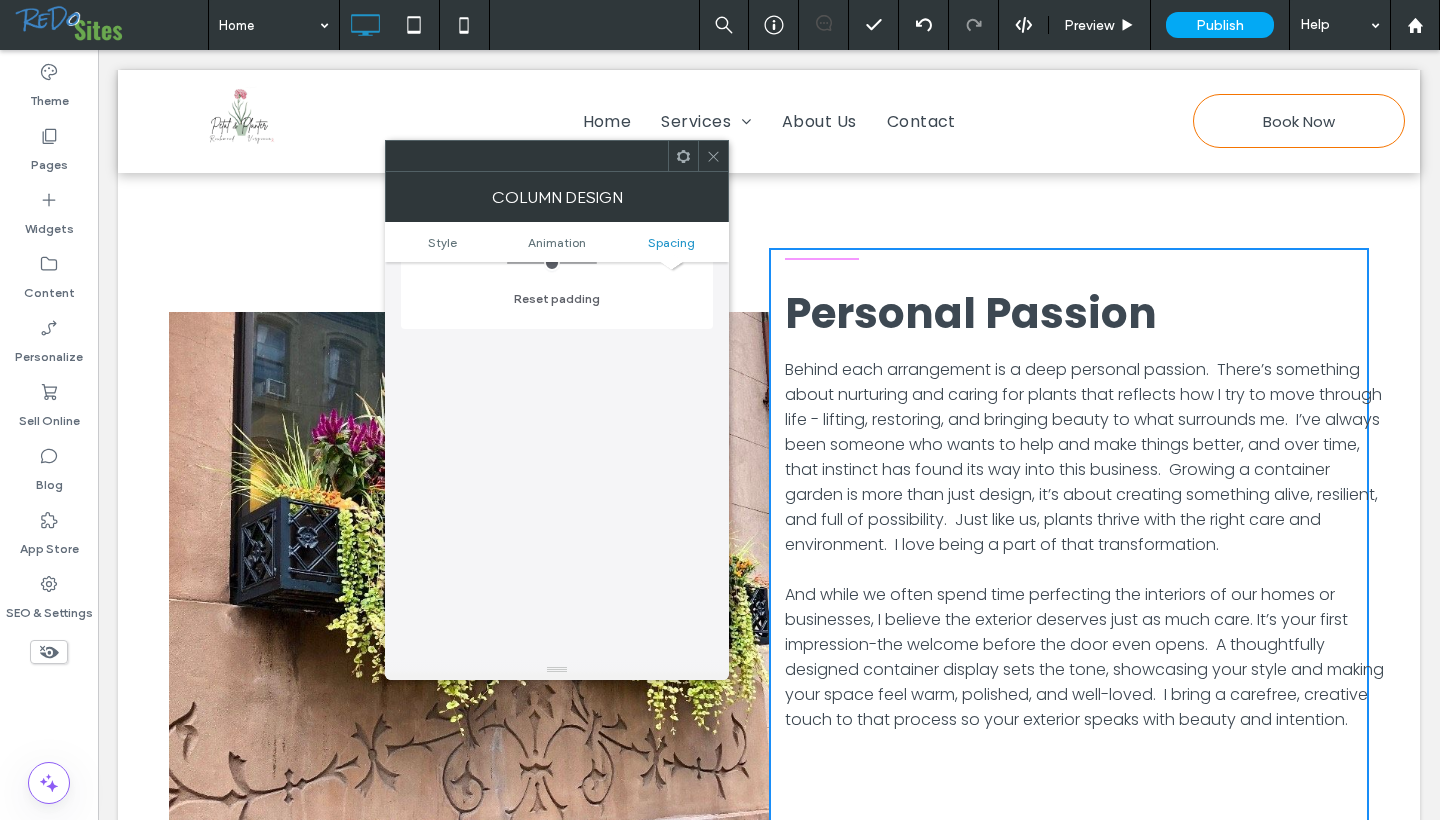 click 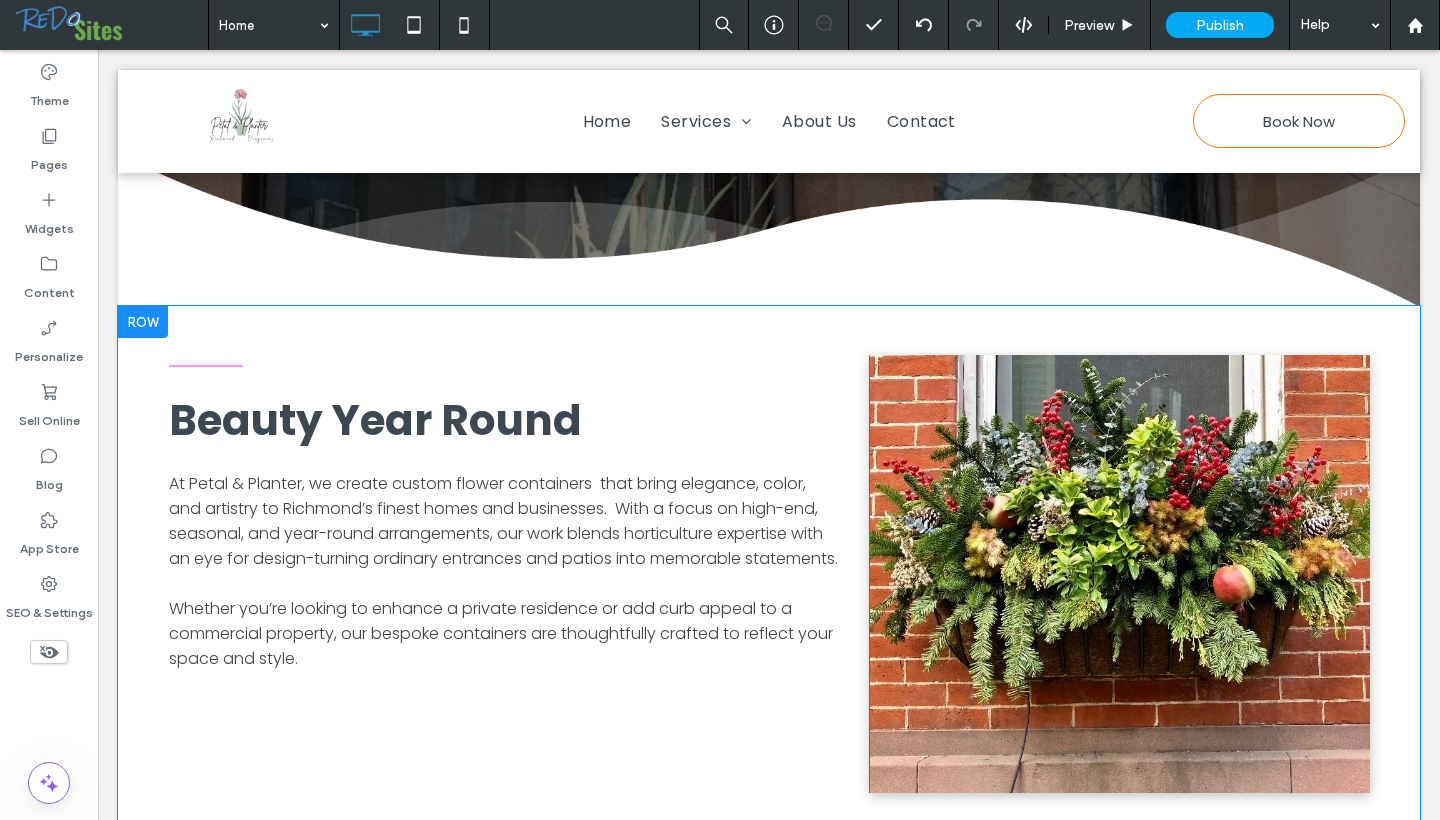 scroll, scrollTop: 676, scrollLeft: 0, axis: vertical 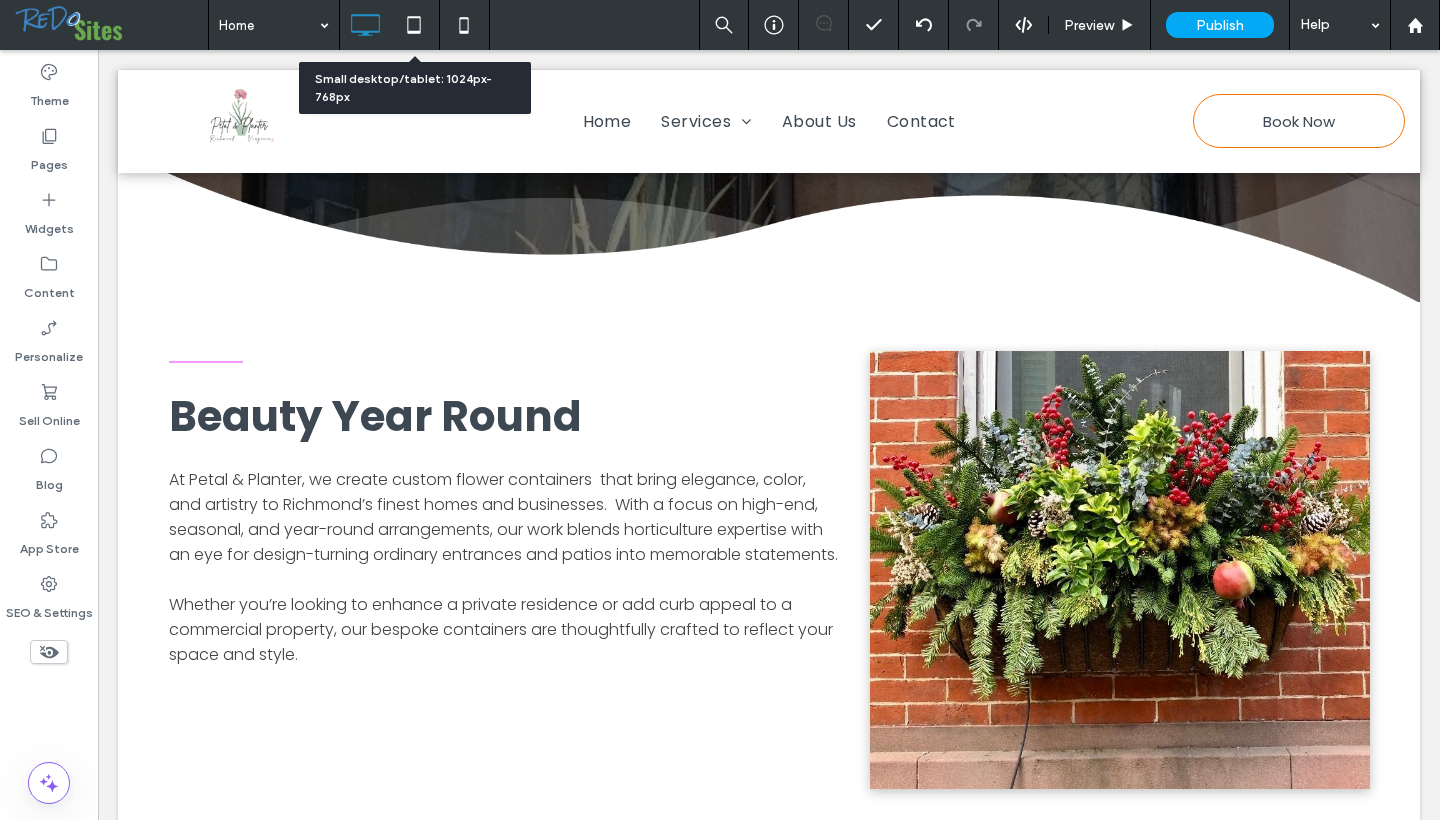 click 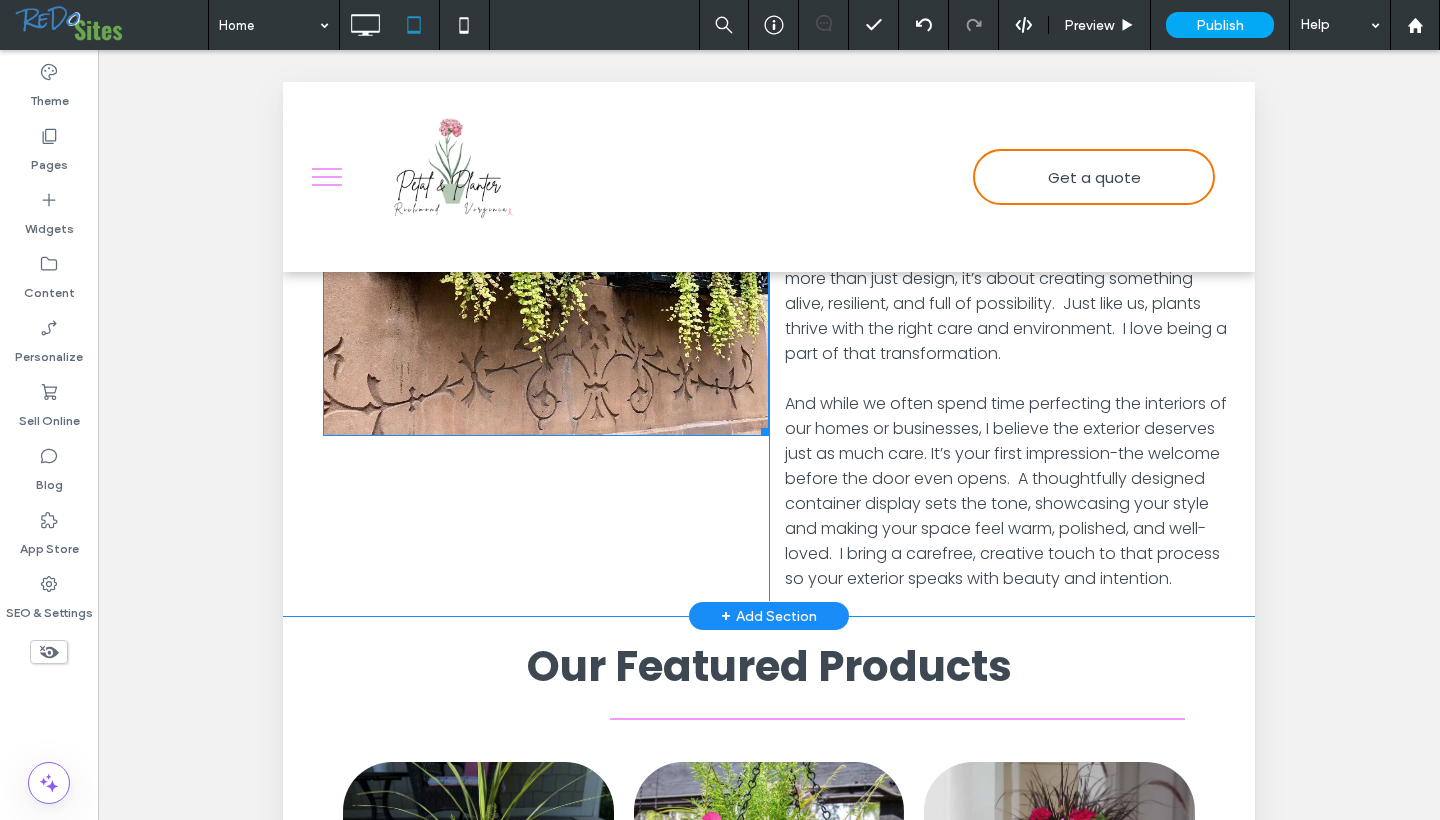 scroll, scrollTop: 2051, scrollLeft: 0, axis: vertical 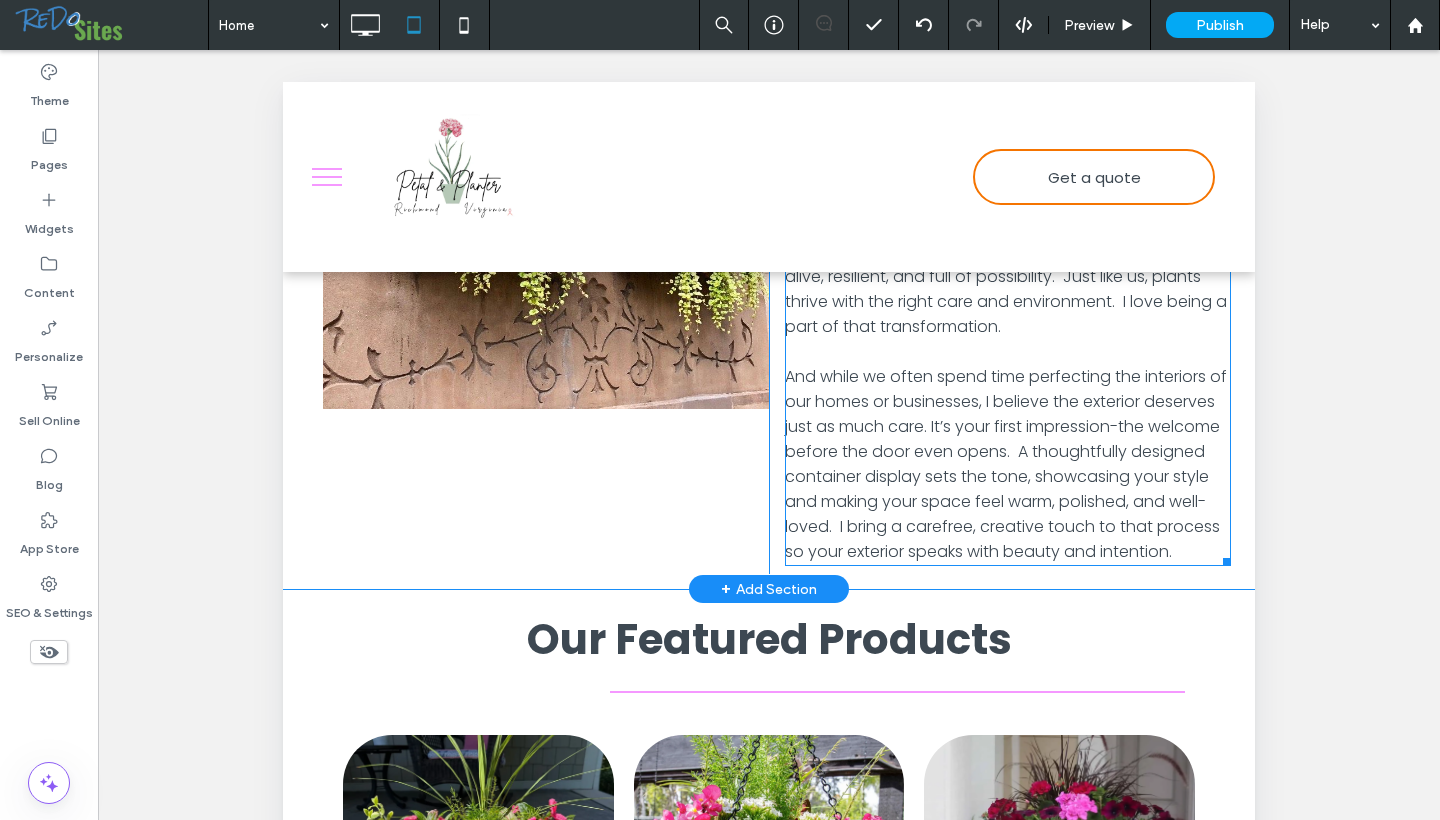 click on "And while we often spend time perfecting the interiors of our homes or businesses, I believe the exterior deserves just as much care. It’s your first impression-the welcome before the door even opens.  A thoughtfully designed container display sets the tone, showcasing your style and making your space feel warm, polished, and well-loved.  I bring a carefree, creative touch to that process so your exterior speaks with beauty and intention." at bounding box center [1006, 464] 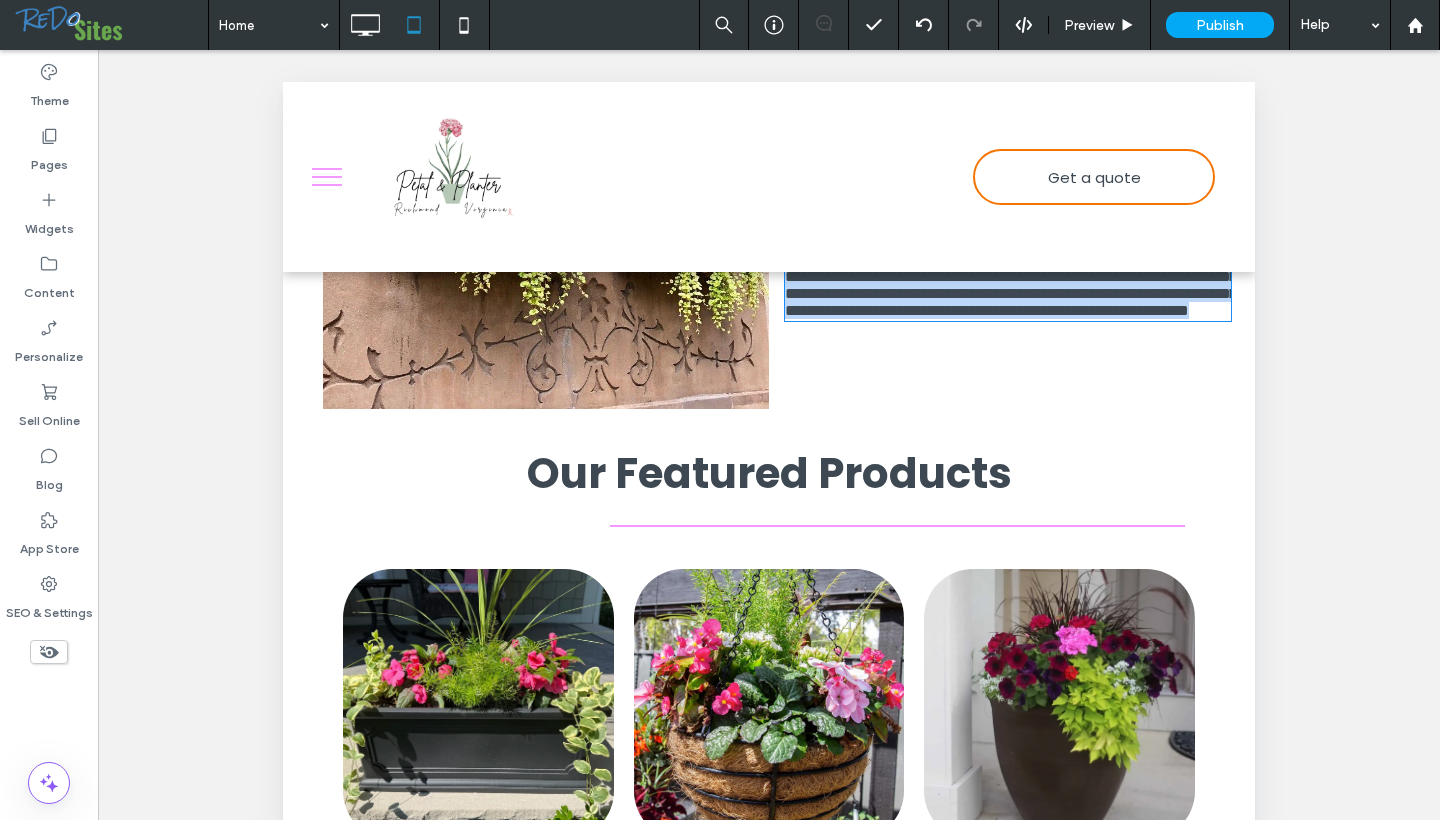 type on "*******" 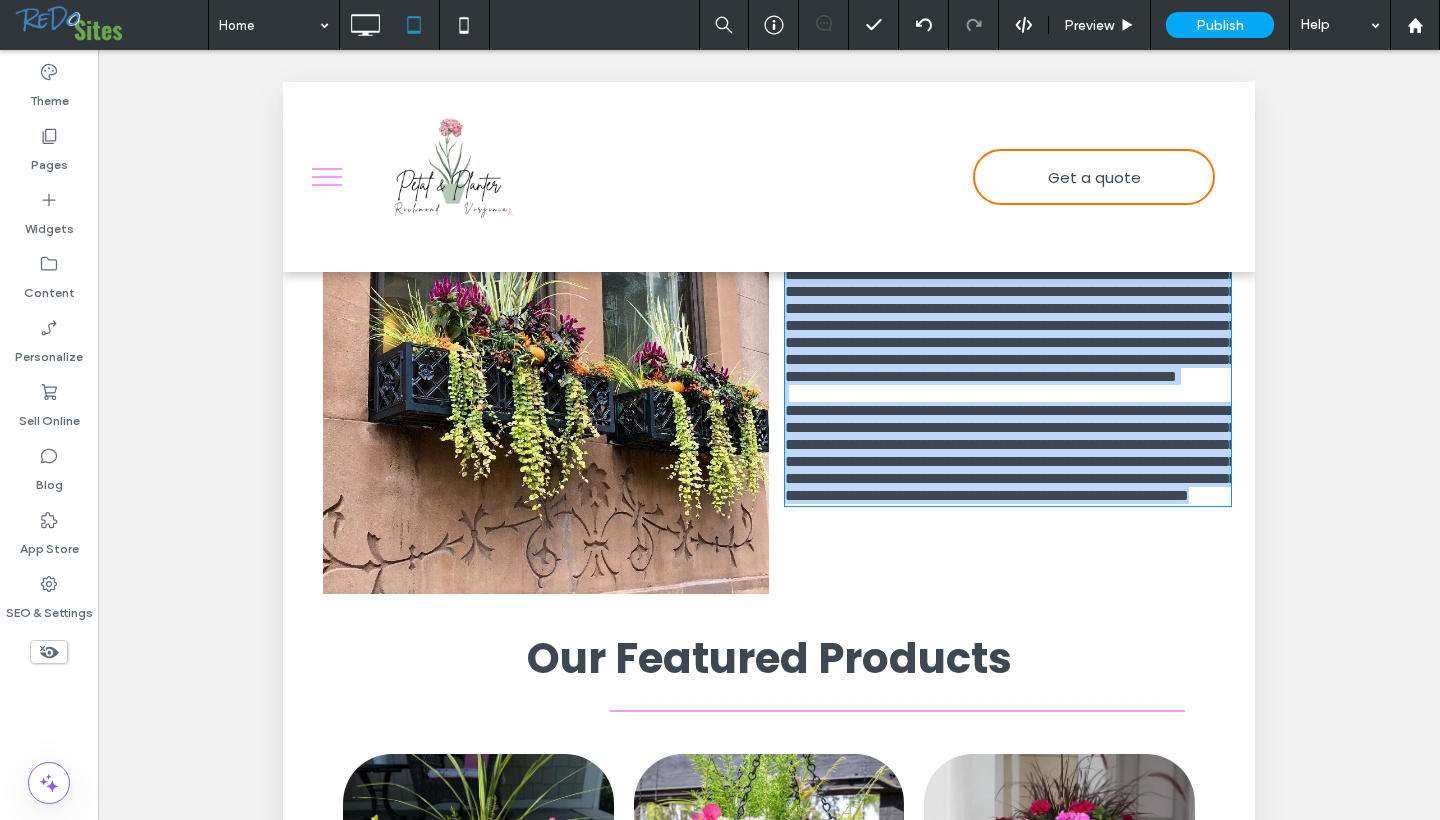 scroll, scrollTop: 1877, scrollLeft: 0, axis: vertical 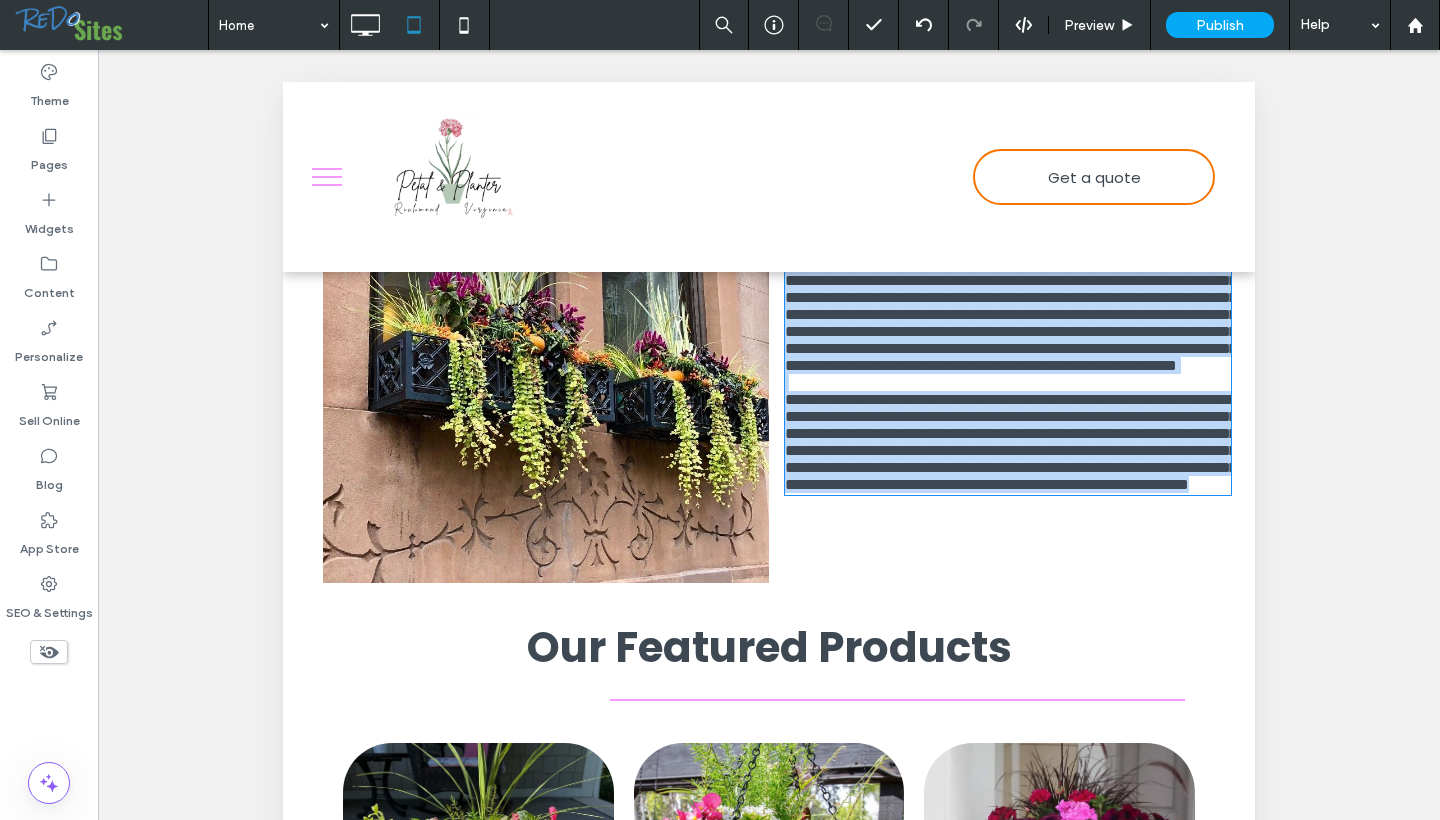 click on "**********" at bounding box center [1011, 306] 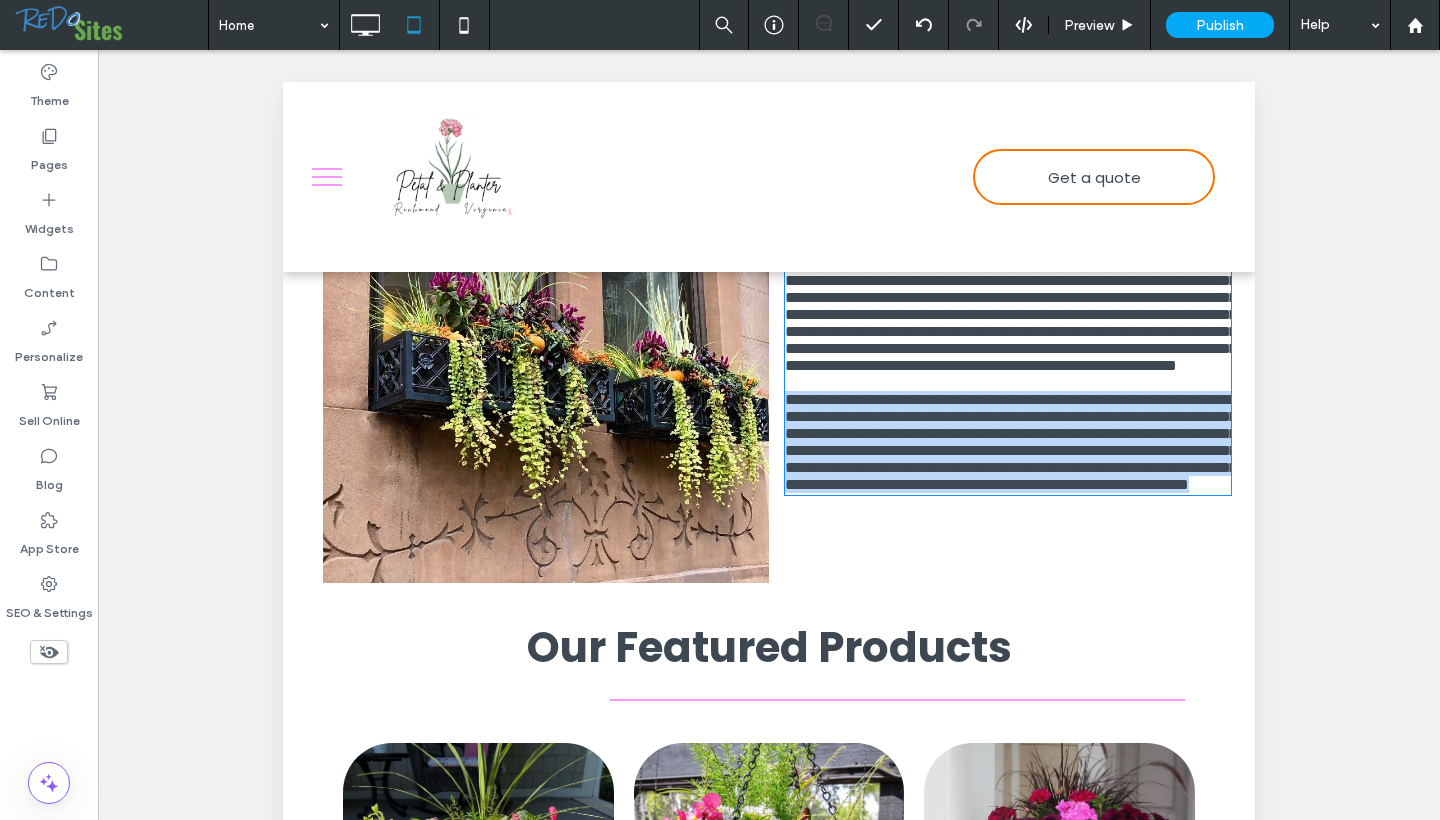 drag, startPoint x: 789, startPoint y: 549, endPoint x: 958, endPoint y: 747, distance: 260.3171 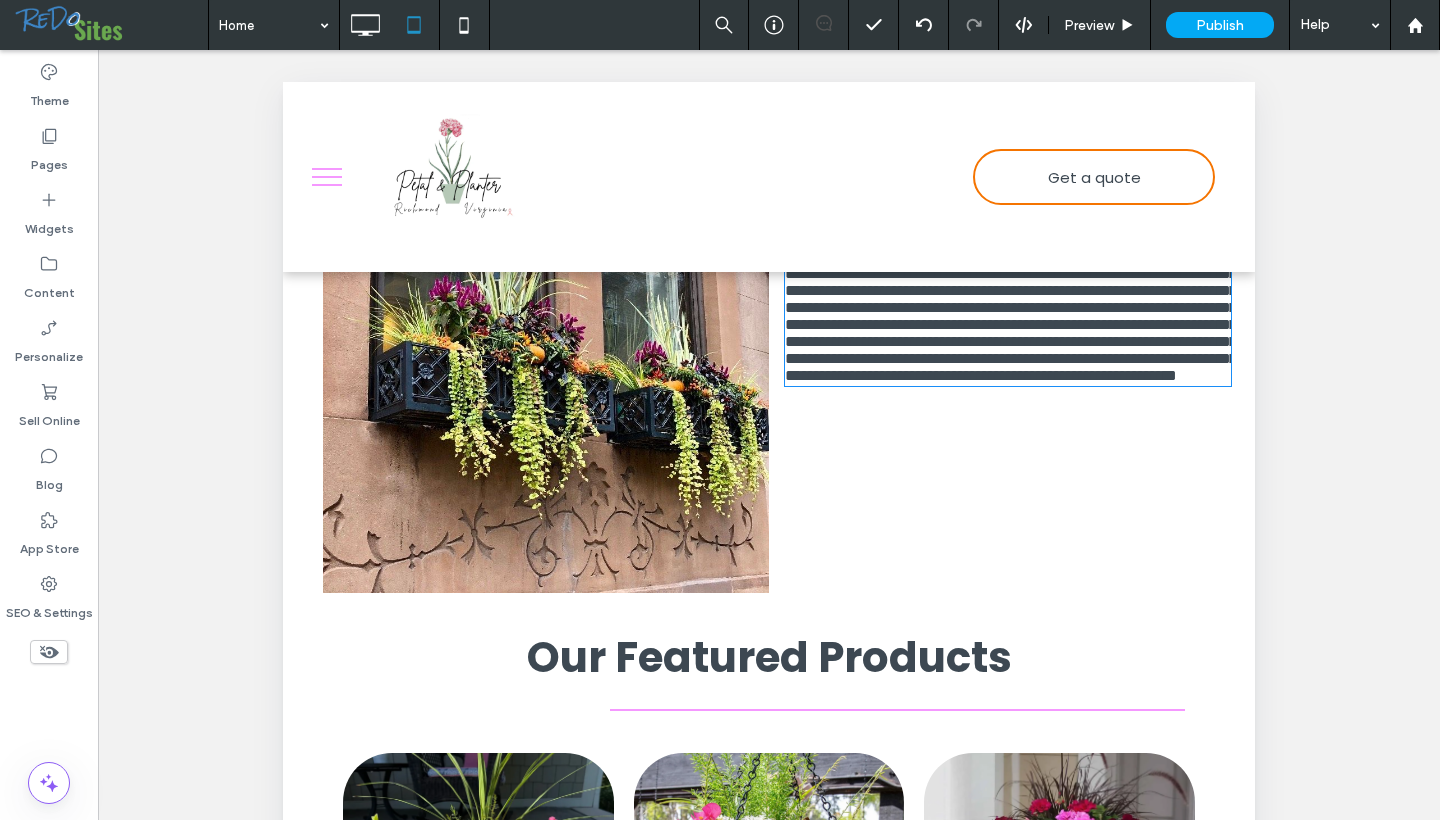 scroll, scrollTop: 1887, scrollLeft: 0, axis: vertical 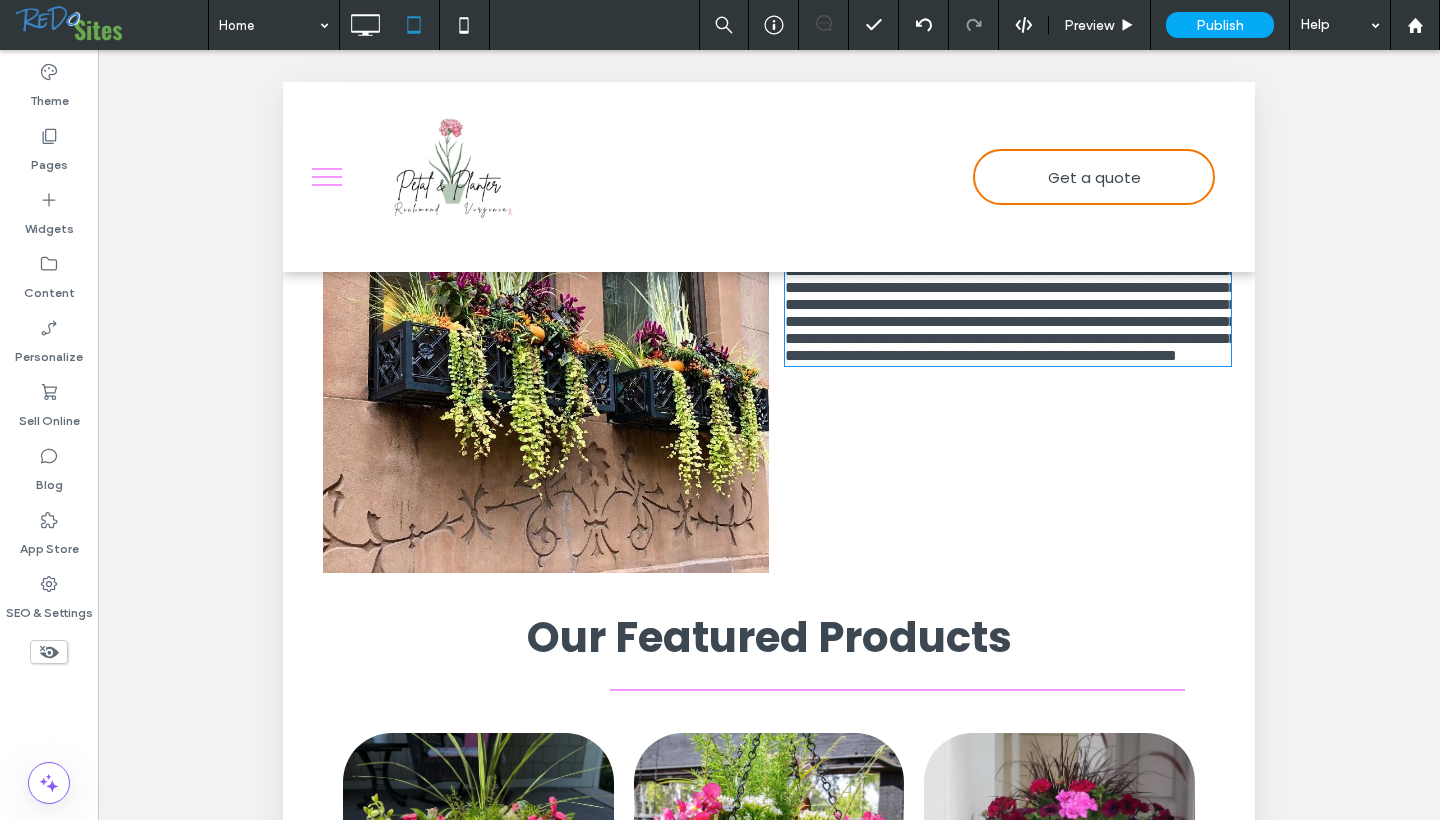 click on "**********" at bounding box center [992, 345] 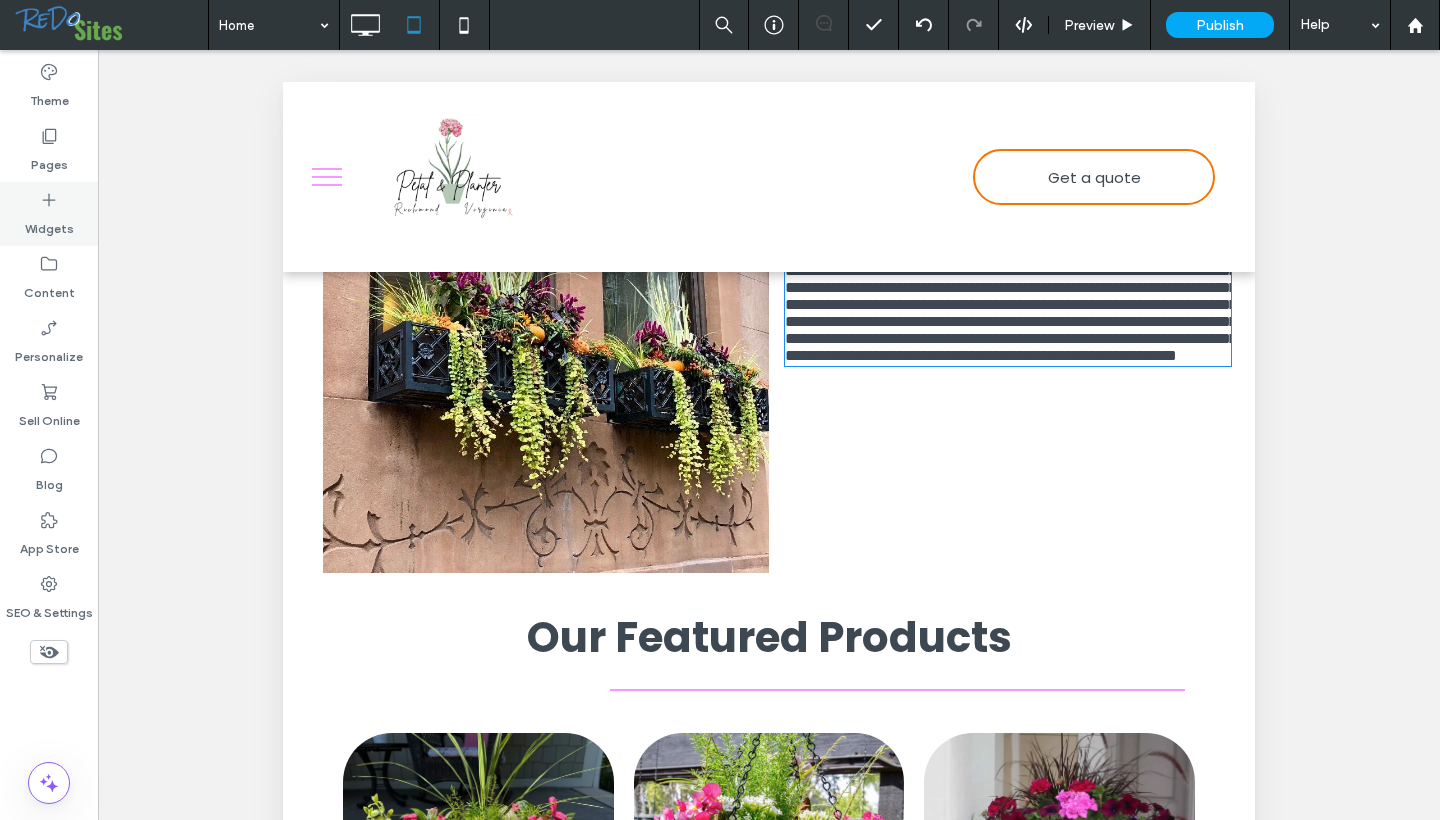 click on "Widgets" at bounding box center (49, 224) 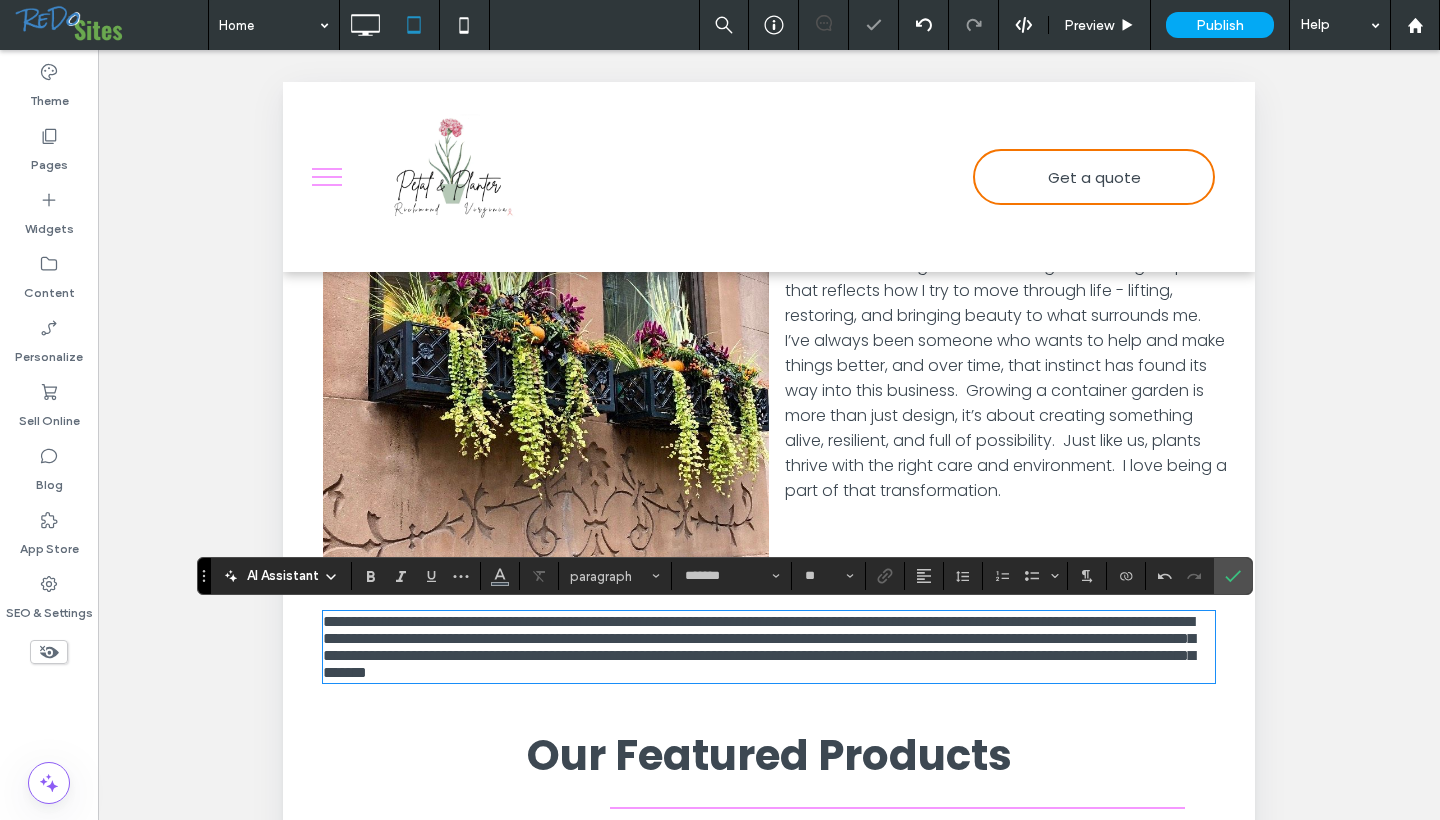 scroll, scrollTop: 12, scrollLeft: 0, axis: vertical 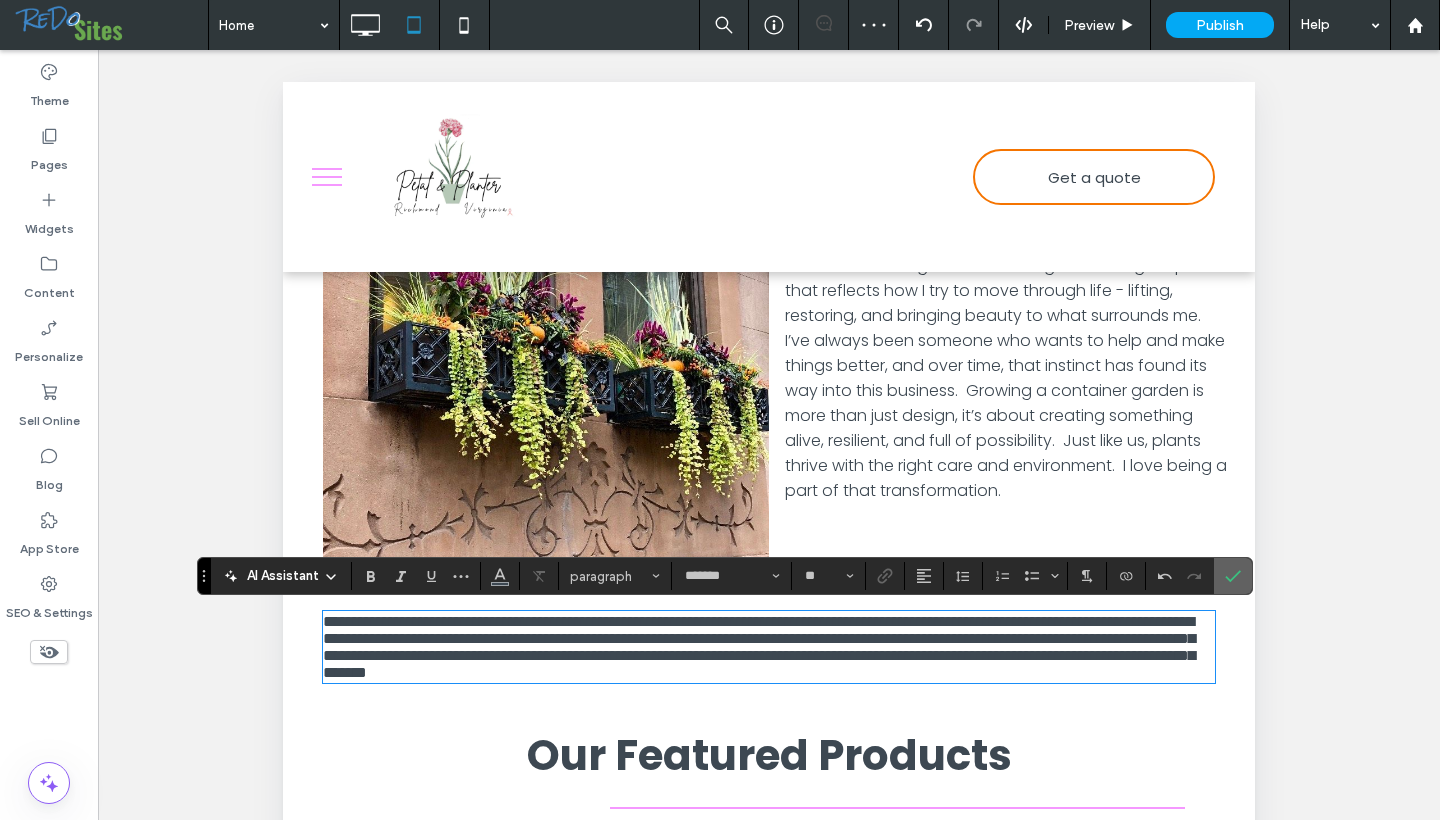 click 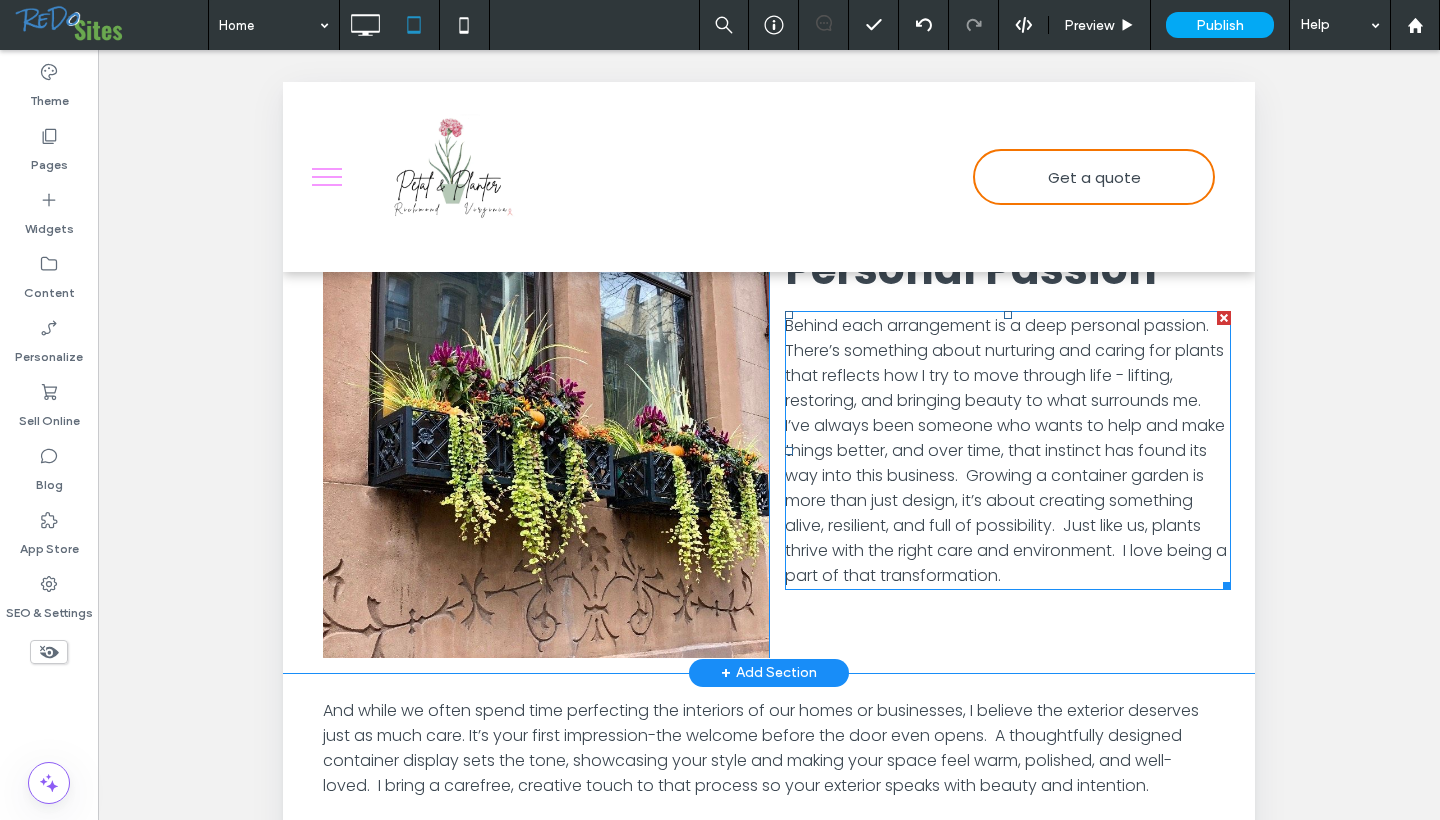 scroll, scrollTop: 1804, scrollLeft: 0, axis: vertical 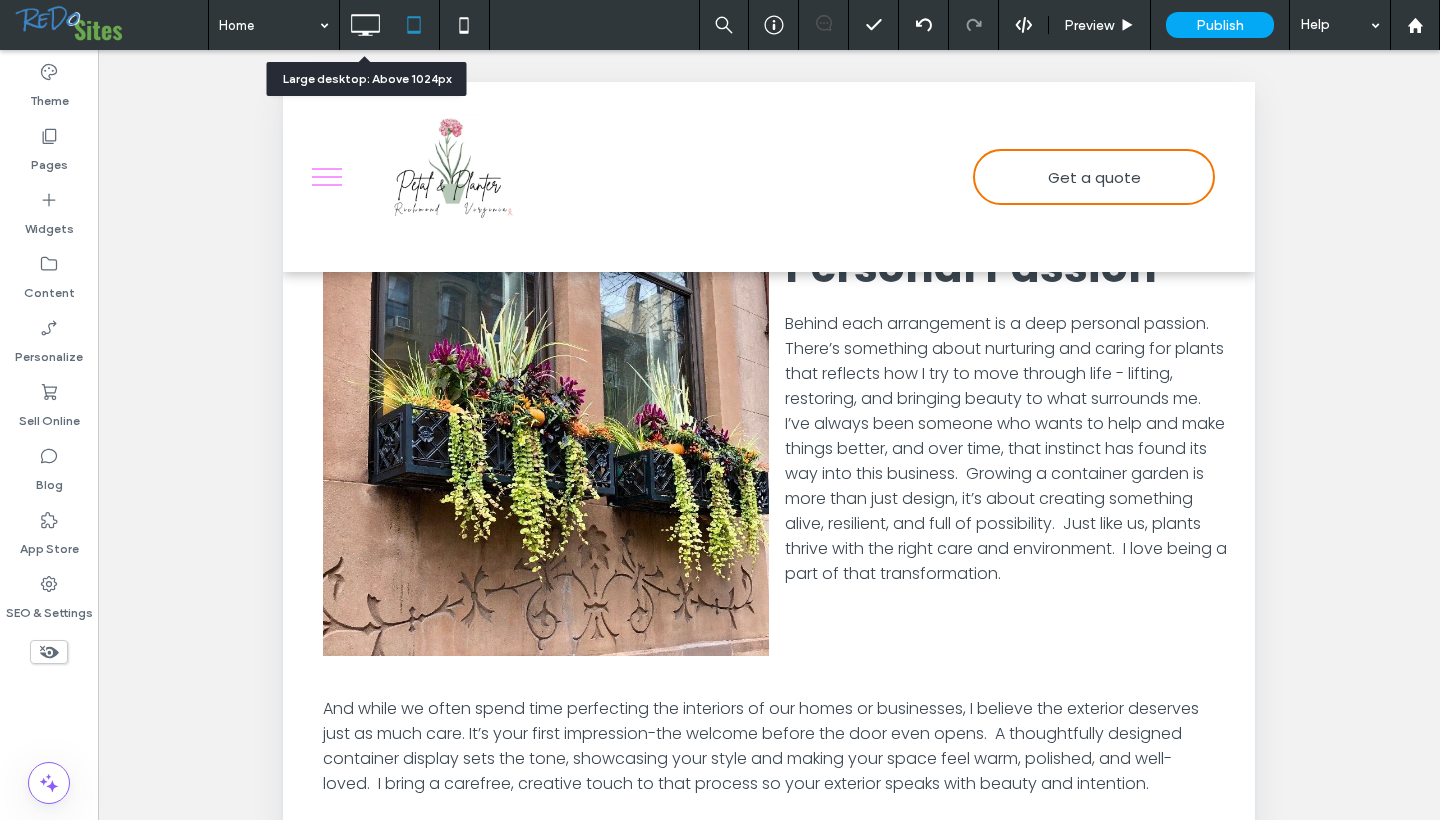 click 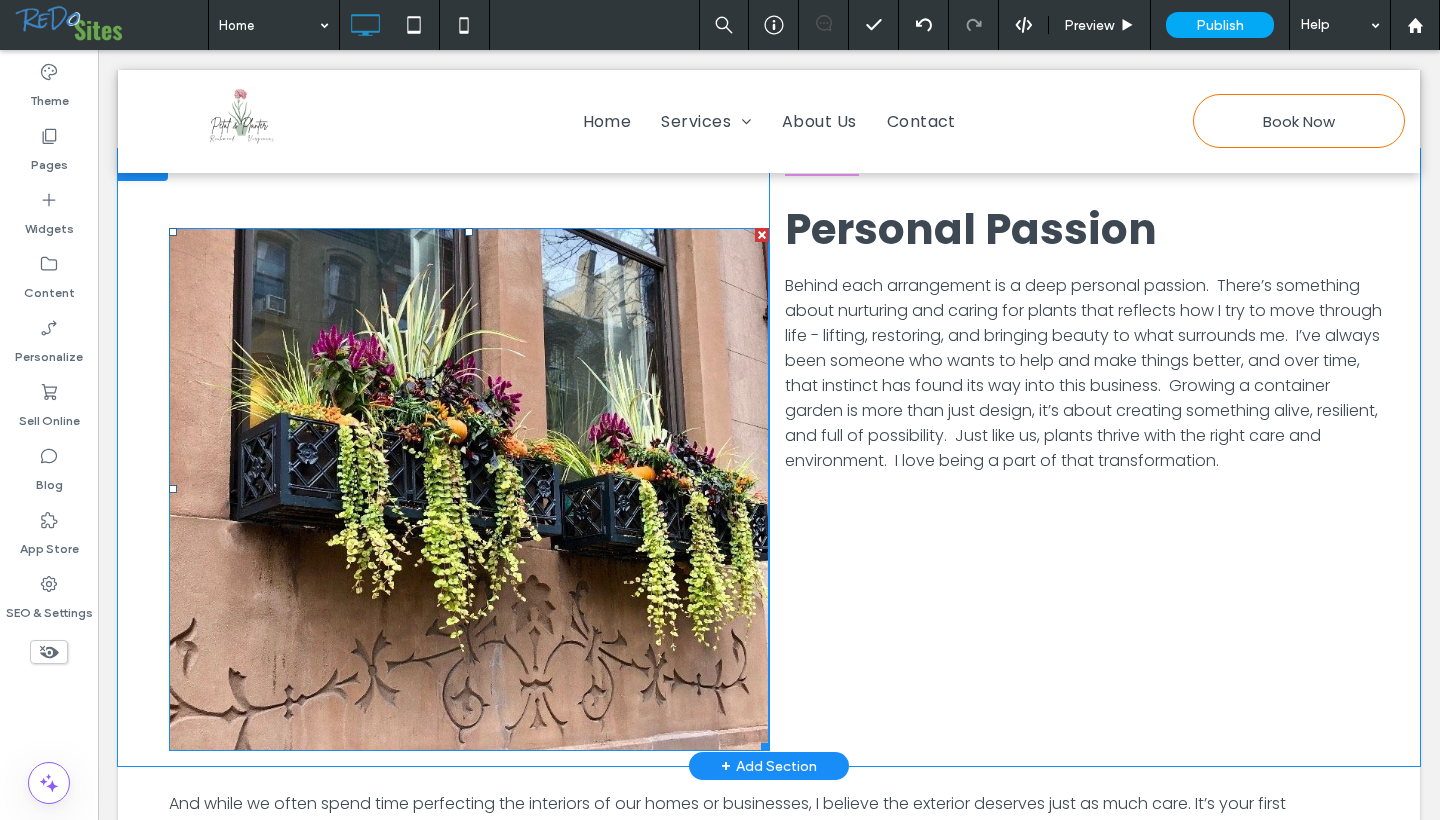 scroll, scrollTop: 1857, scrollLeft: 0, axis: vertical 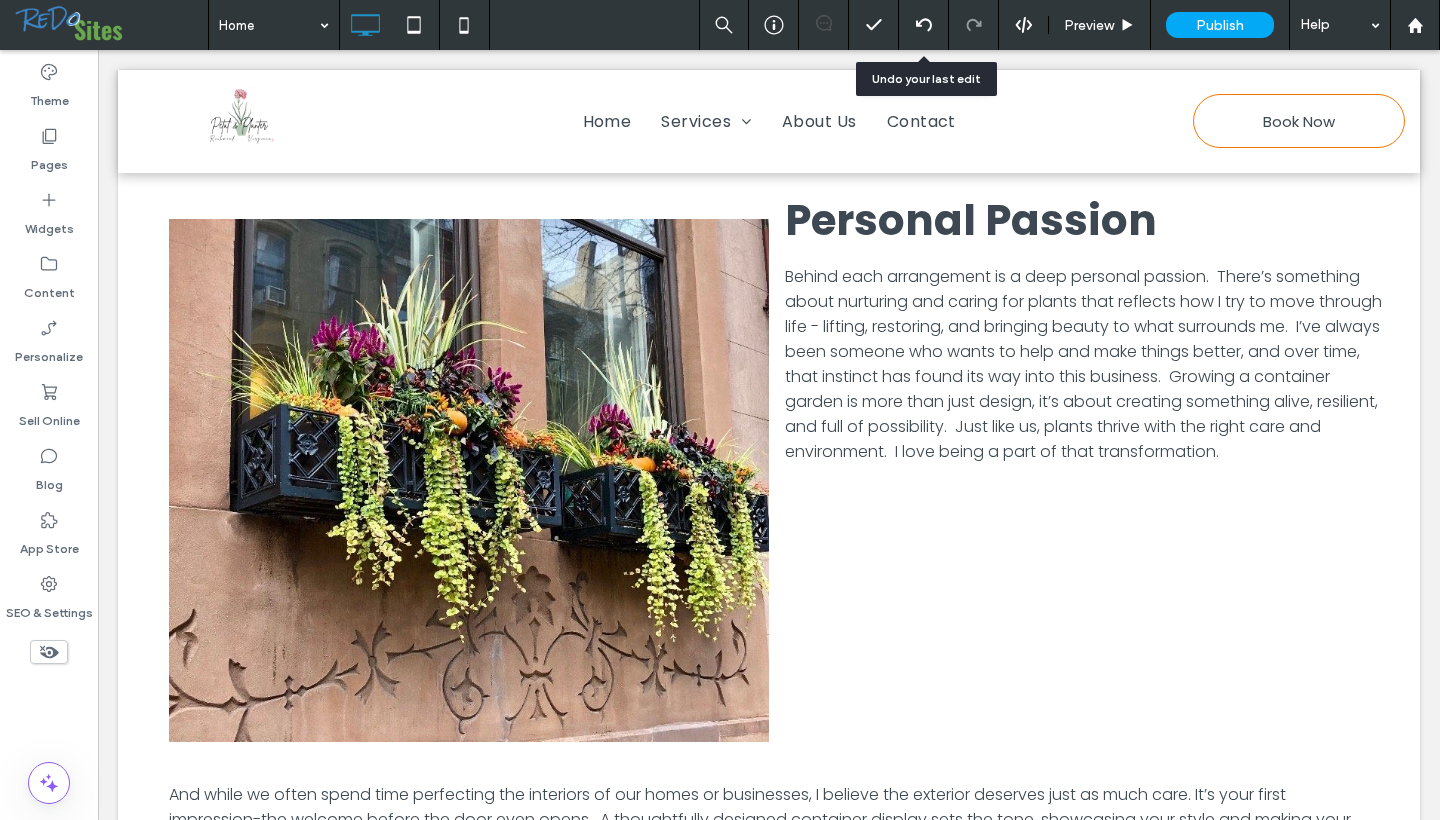 click 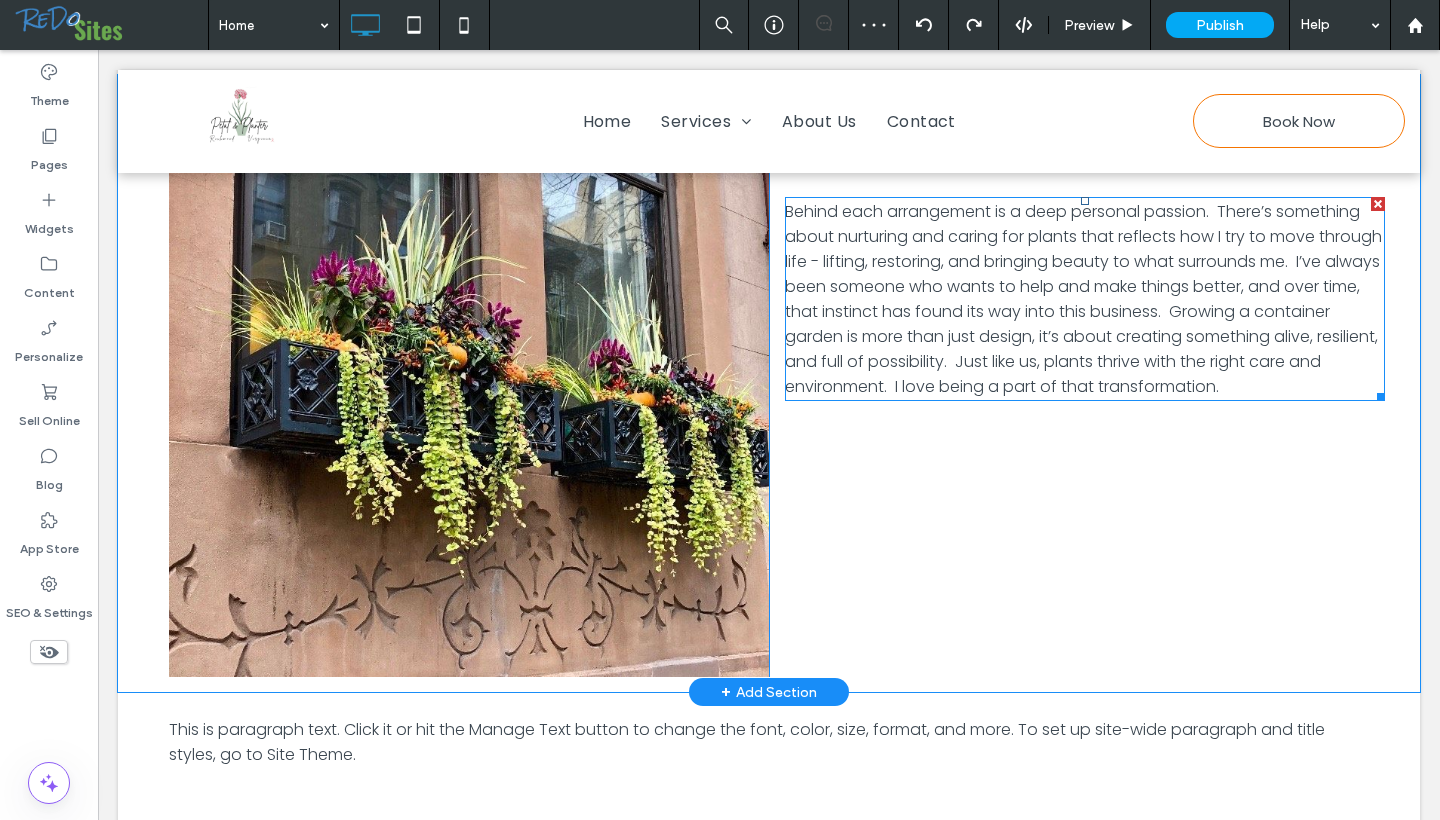 scroll, scrollTop: 1933, scrollLeft: 0, axis: vertical 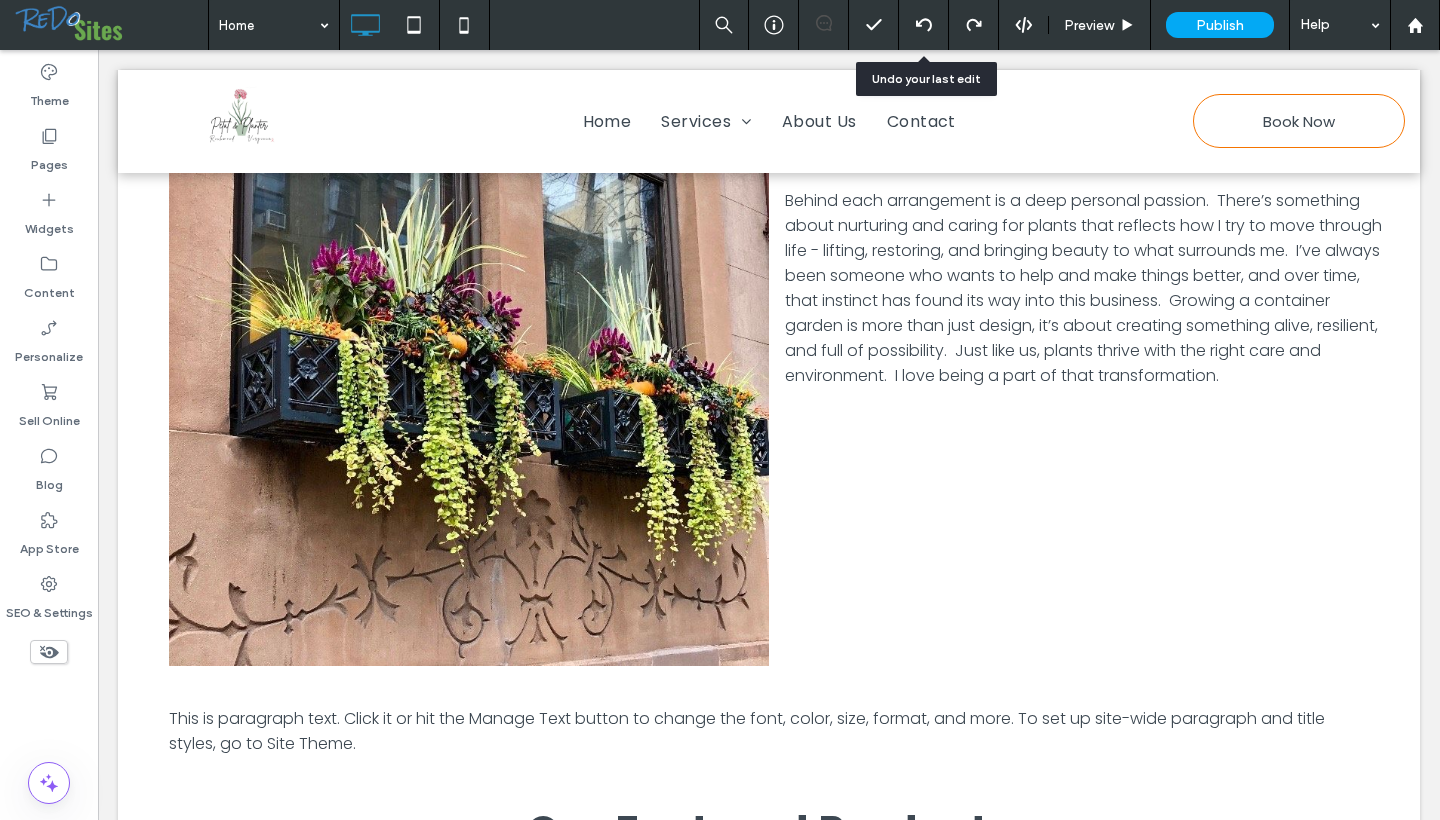 click 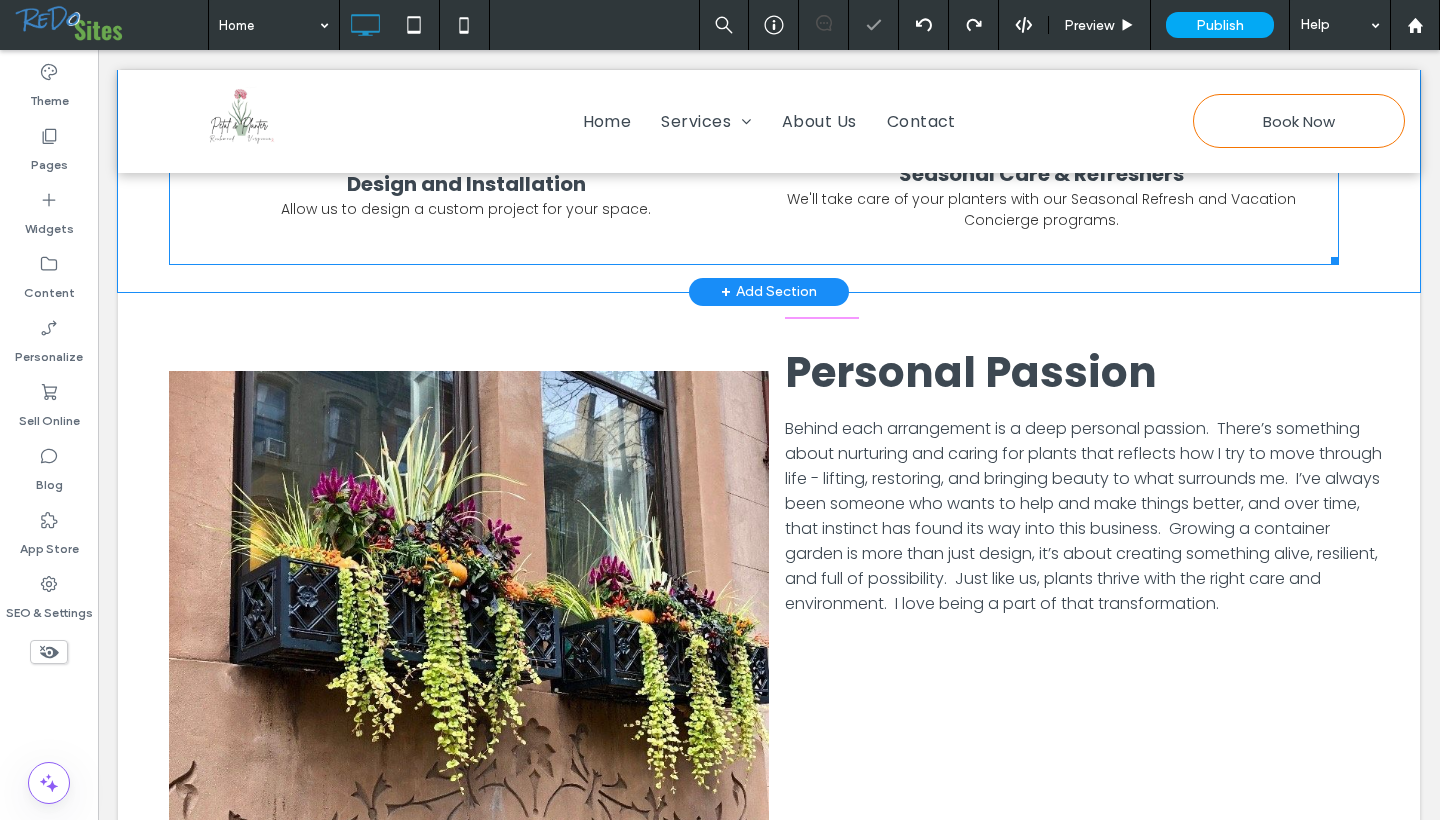 scroll, scrollTop: 1906, scrollLeft: 0, axis: vertical 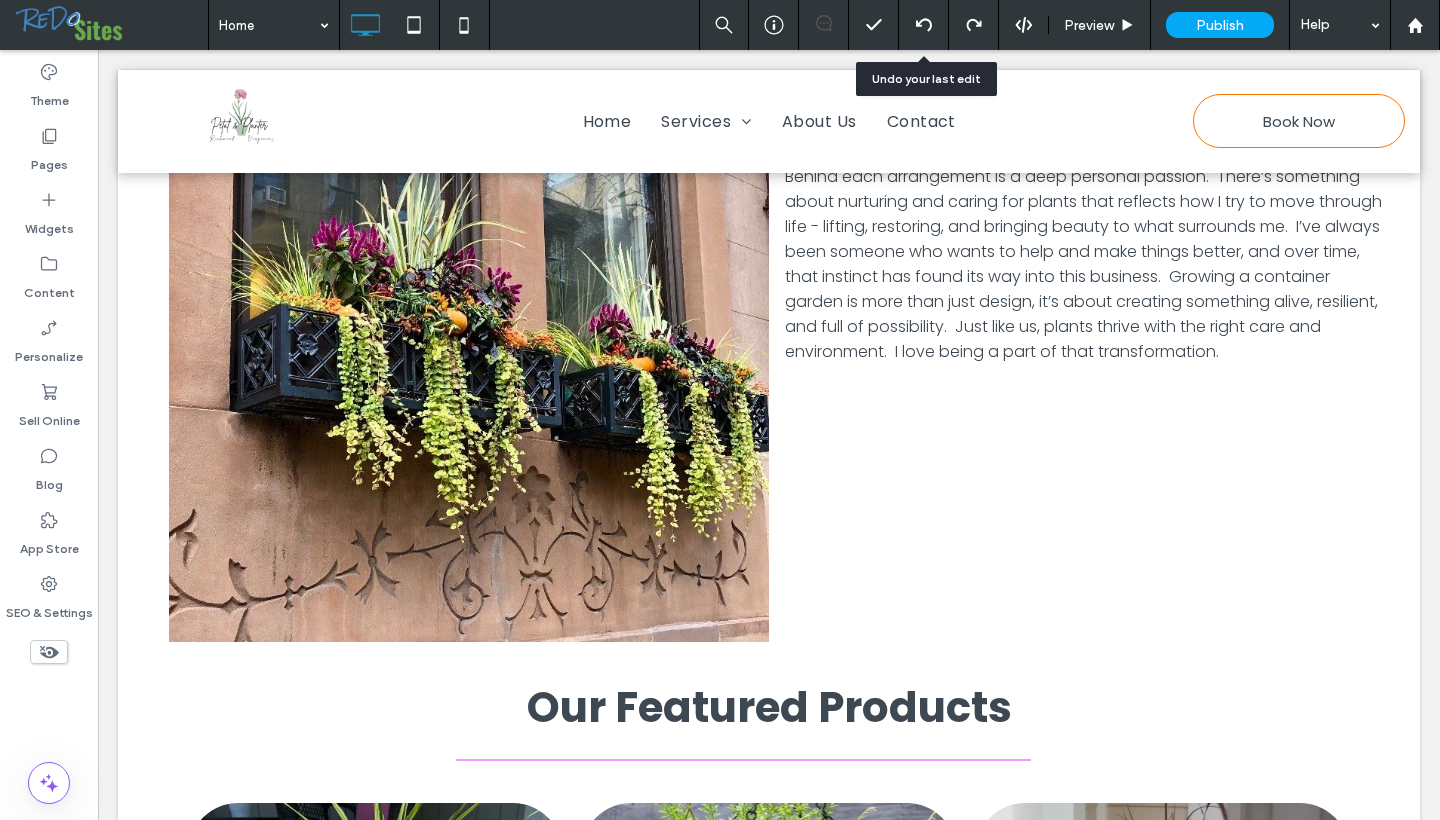 click at bounding box center (924, 25) 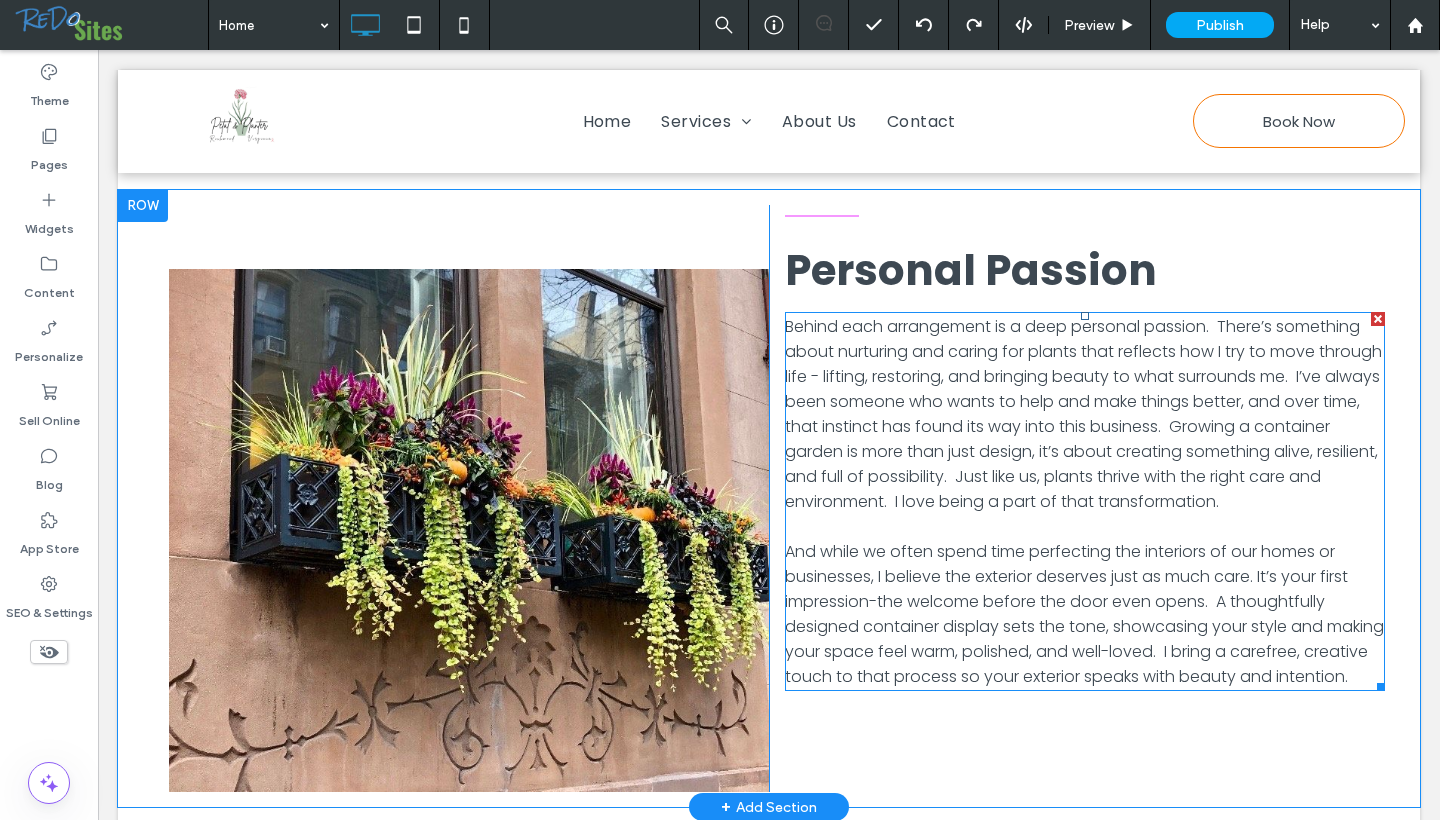 scroll, scrollTop: 1786, scrollLeft: 0, axis: vertical 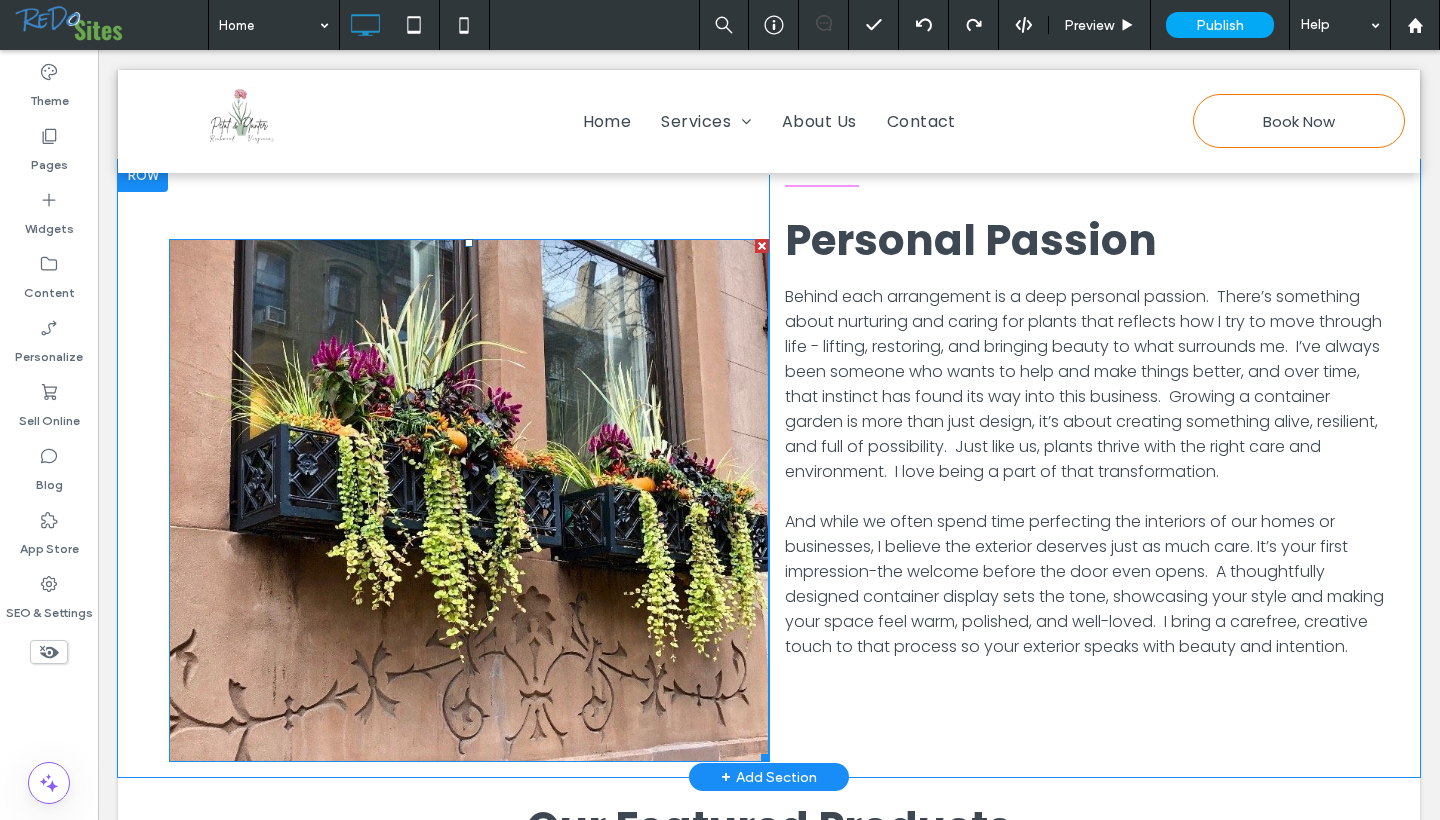 click at bounding box center (469, 501) 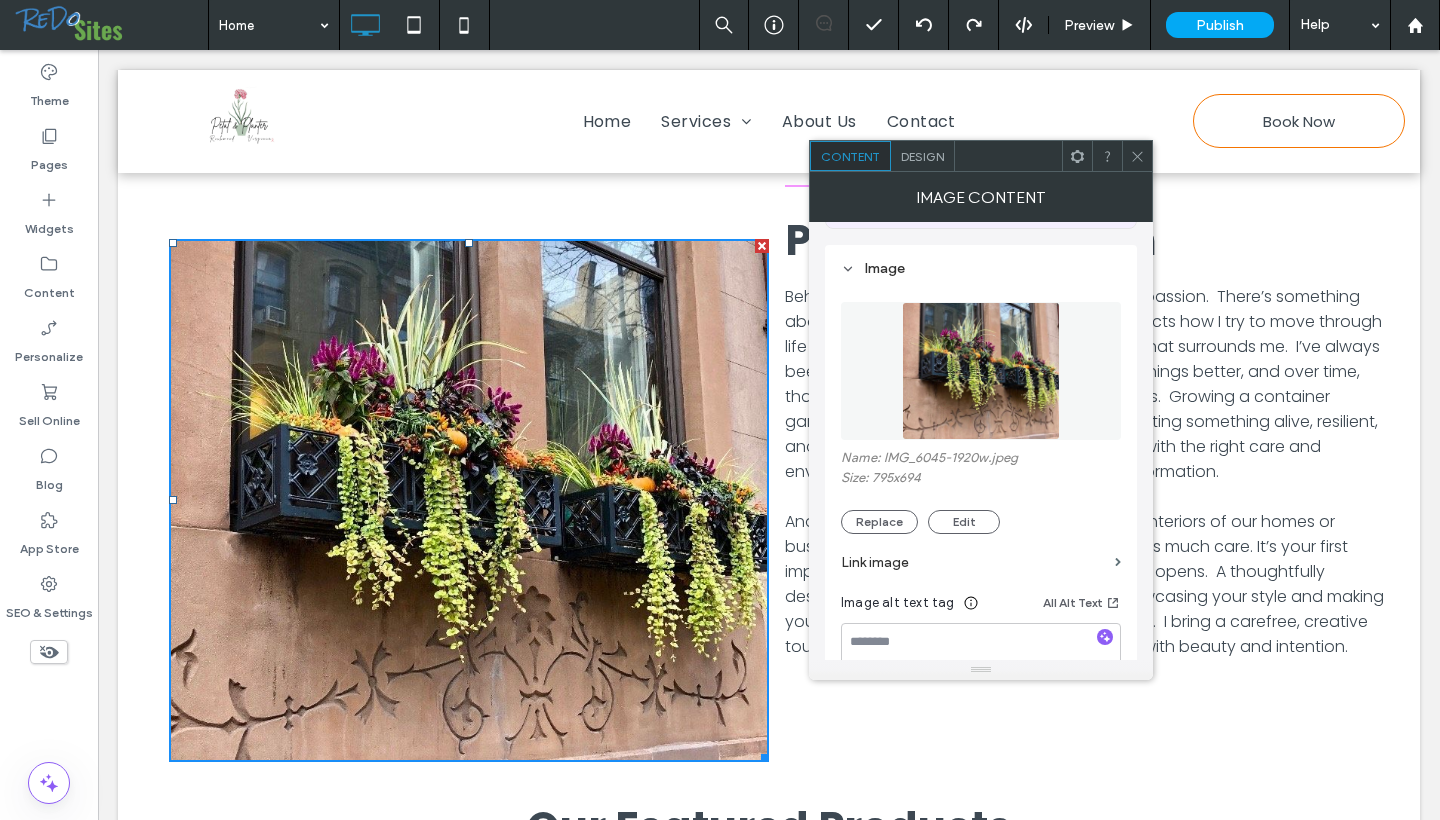 scroll, scrollTop: 322, scrollLeft: 0, axis: vertical 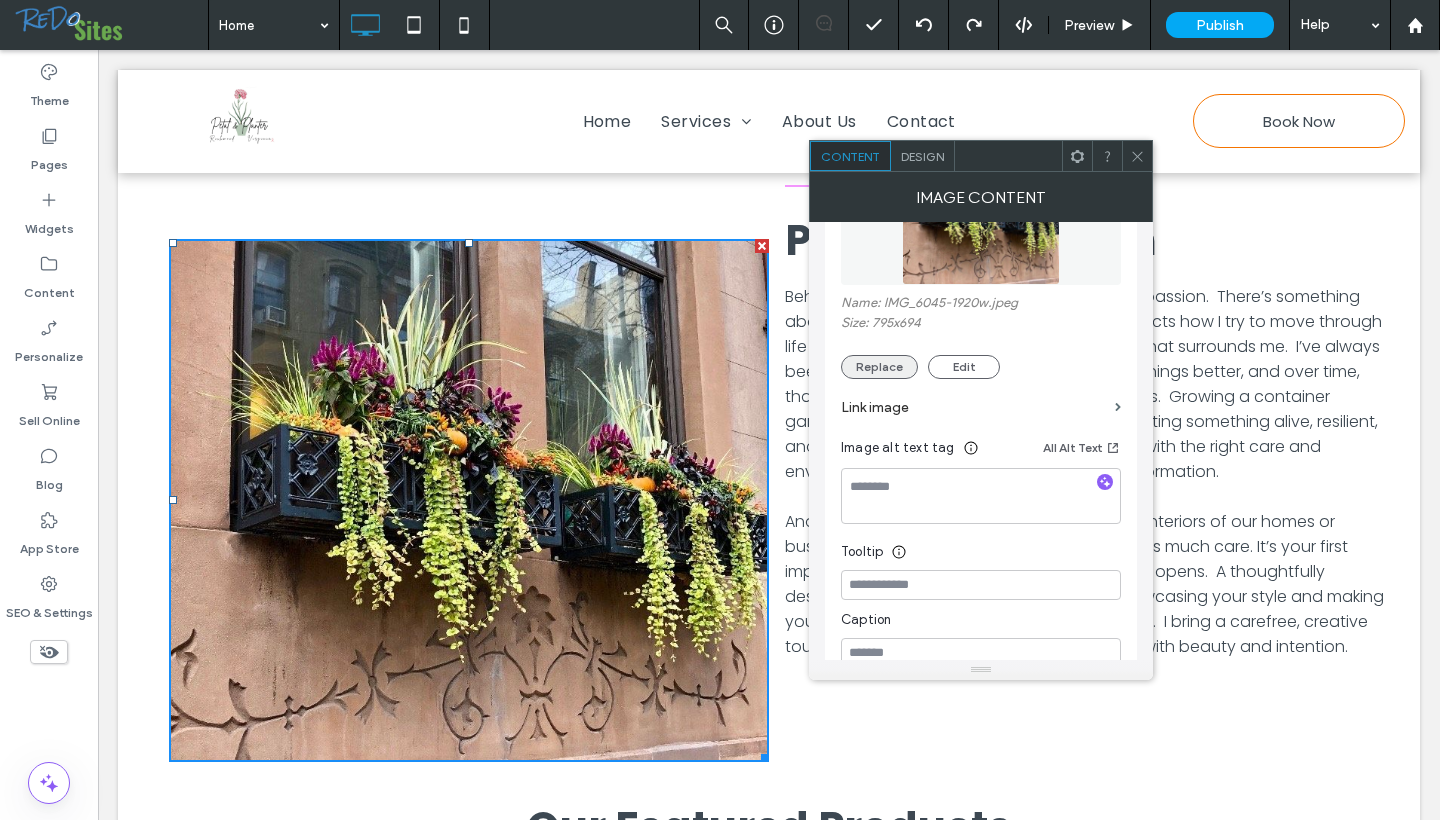 click on "Replace" at bounding box center [879, 367] 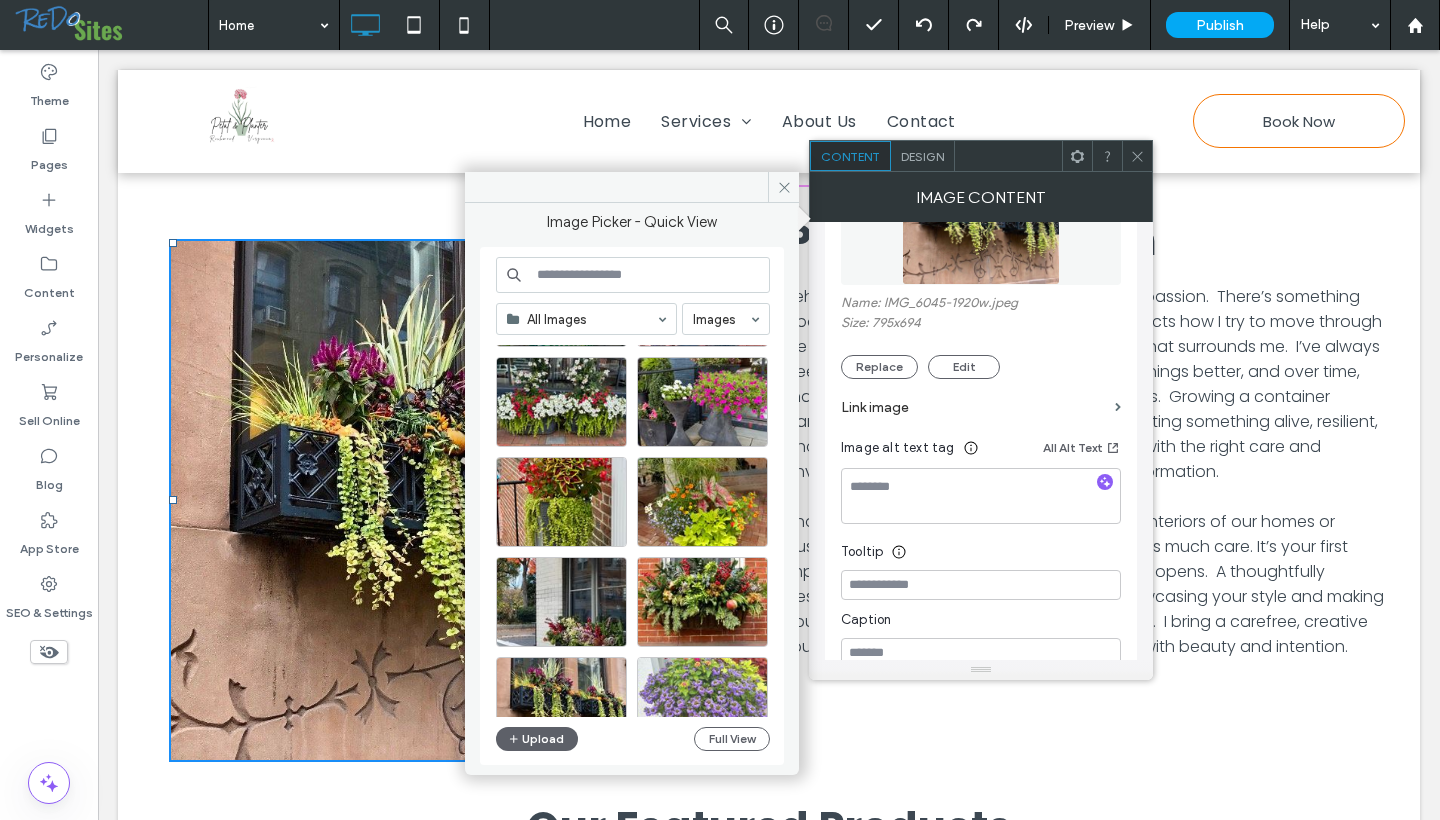 scroll, scrollTop: 847, scrollLeft: 0, axis: vertical 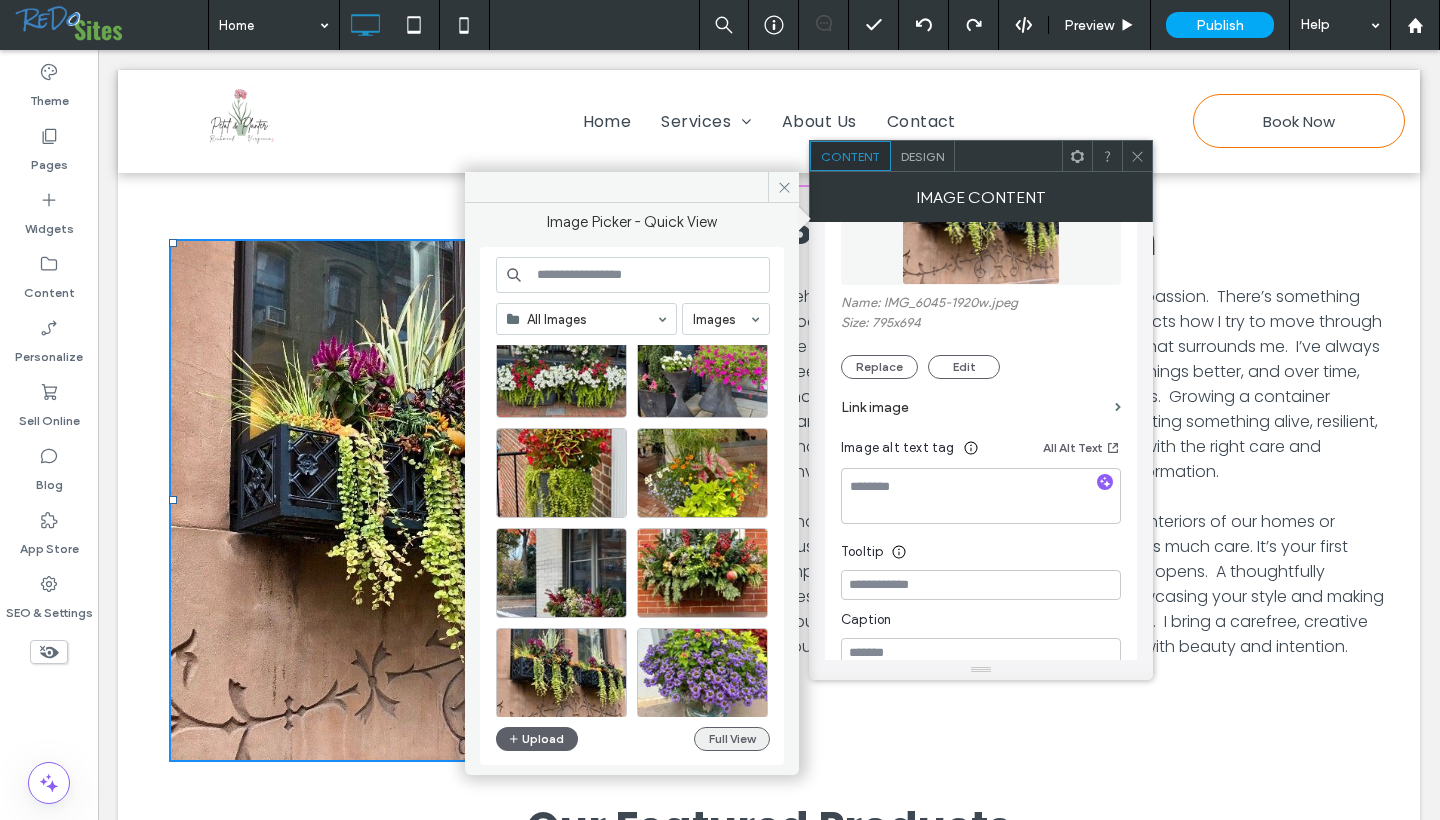 click on "Full View" at bounding box center (732, 739) 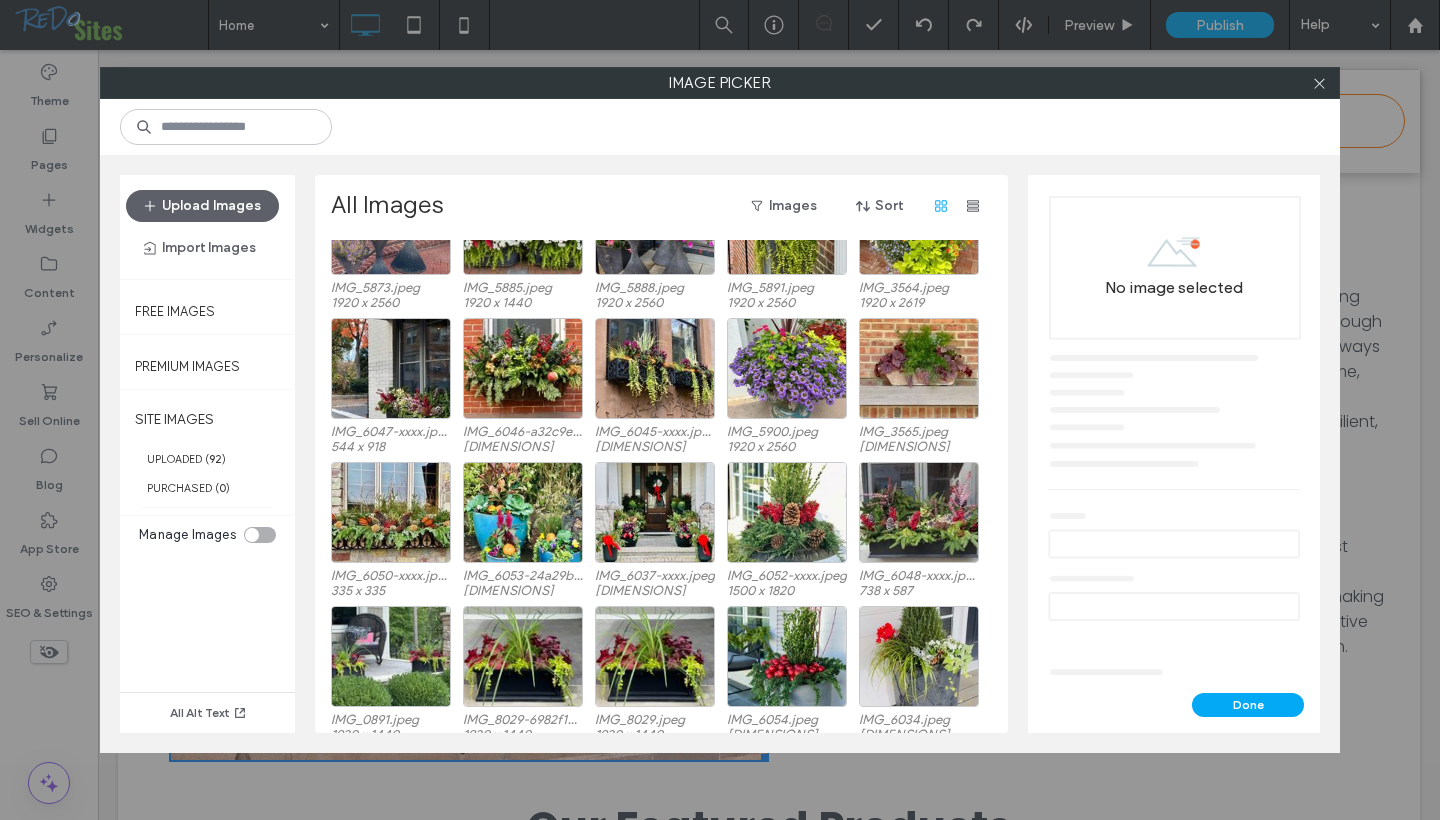 scroll, scrollTop: 539, scrollLeft: 0, axis: vertical 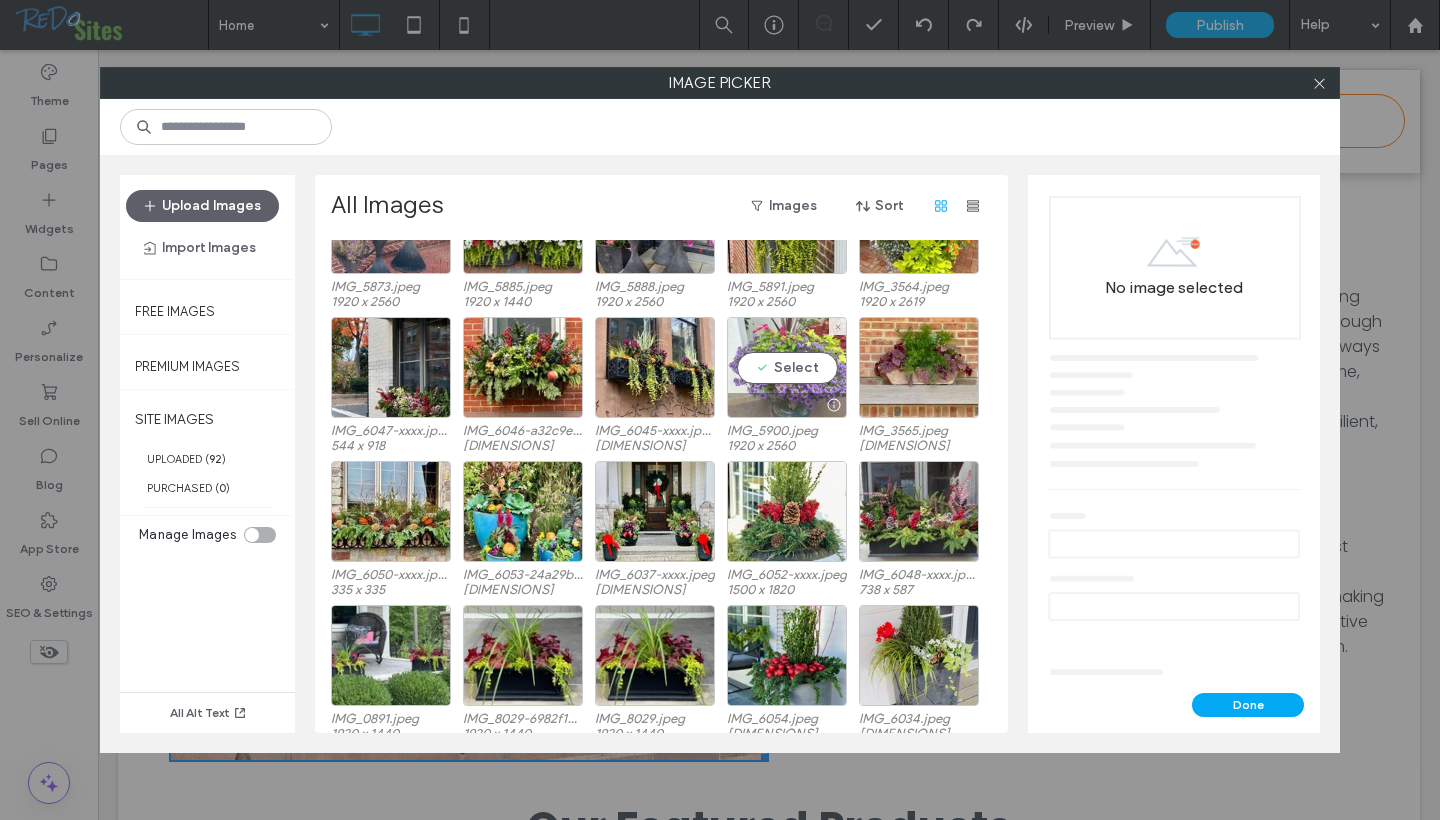 click on "Select" at bounding box center [787, 367] 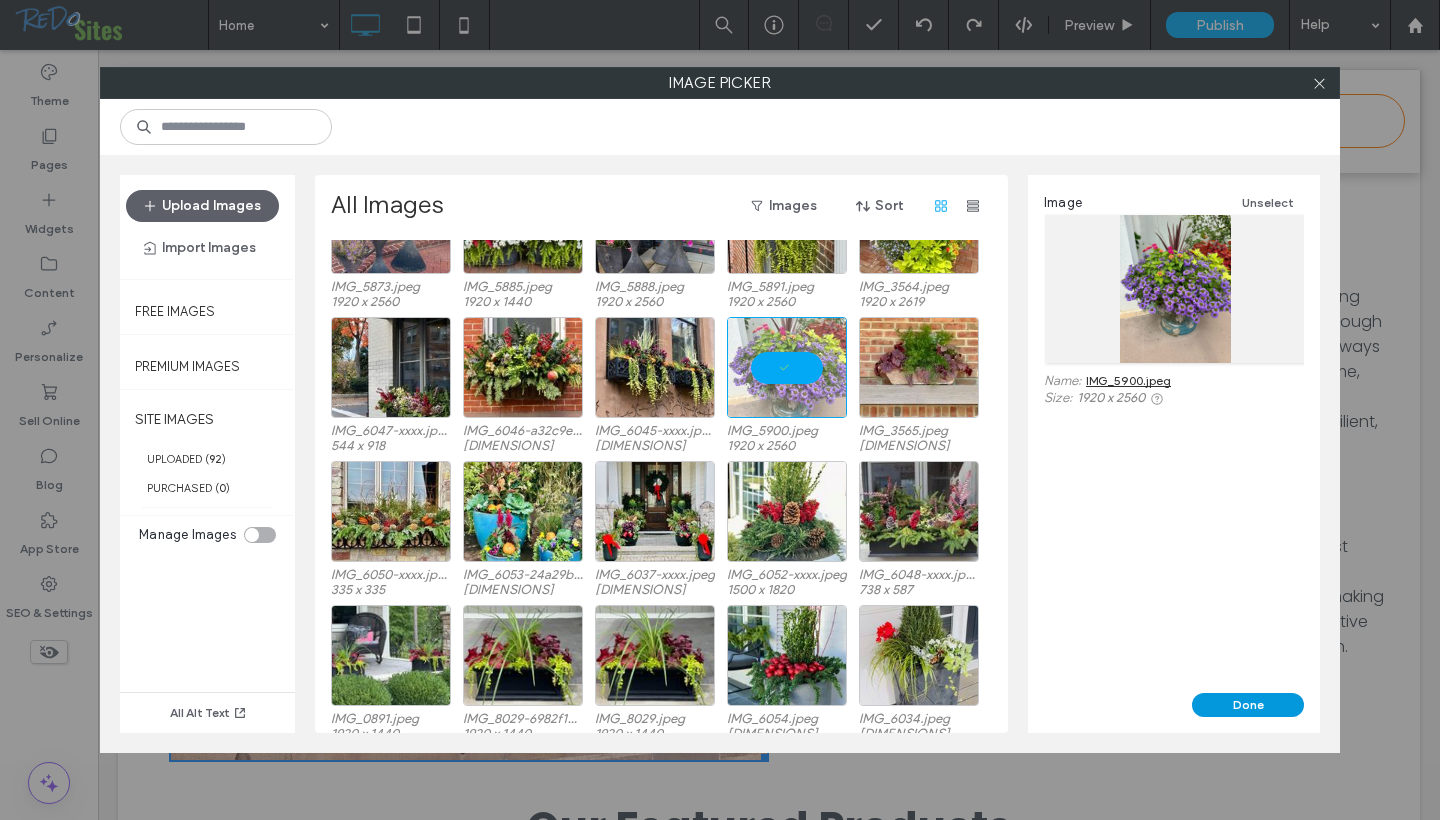 click on "Done" at bounding box center [1248, 705] 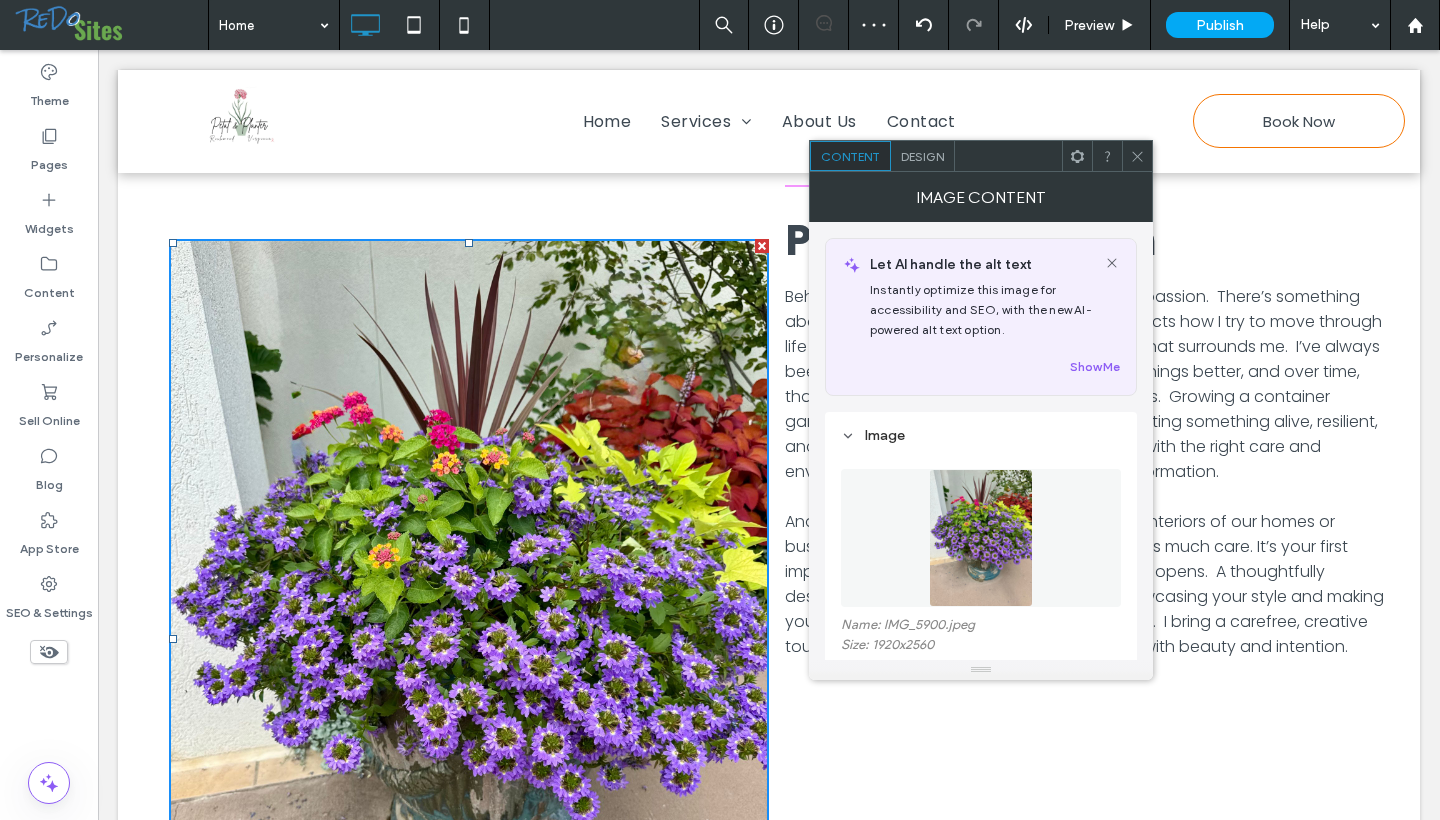 scroll, scrollTop: 67, scrollLeft: 0, axis: vertical 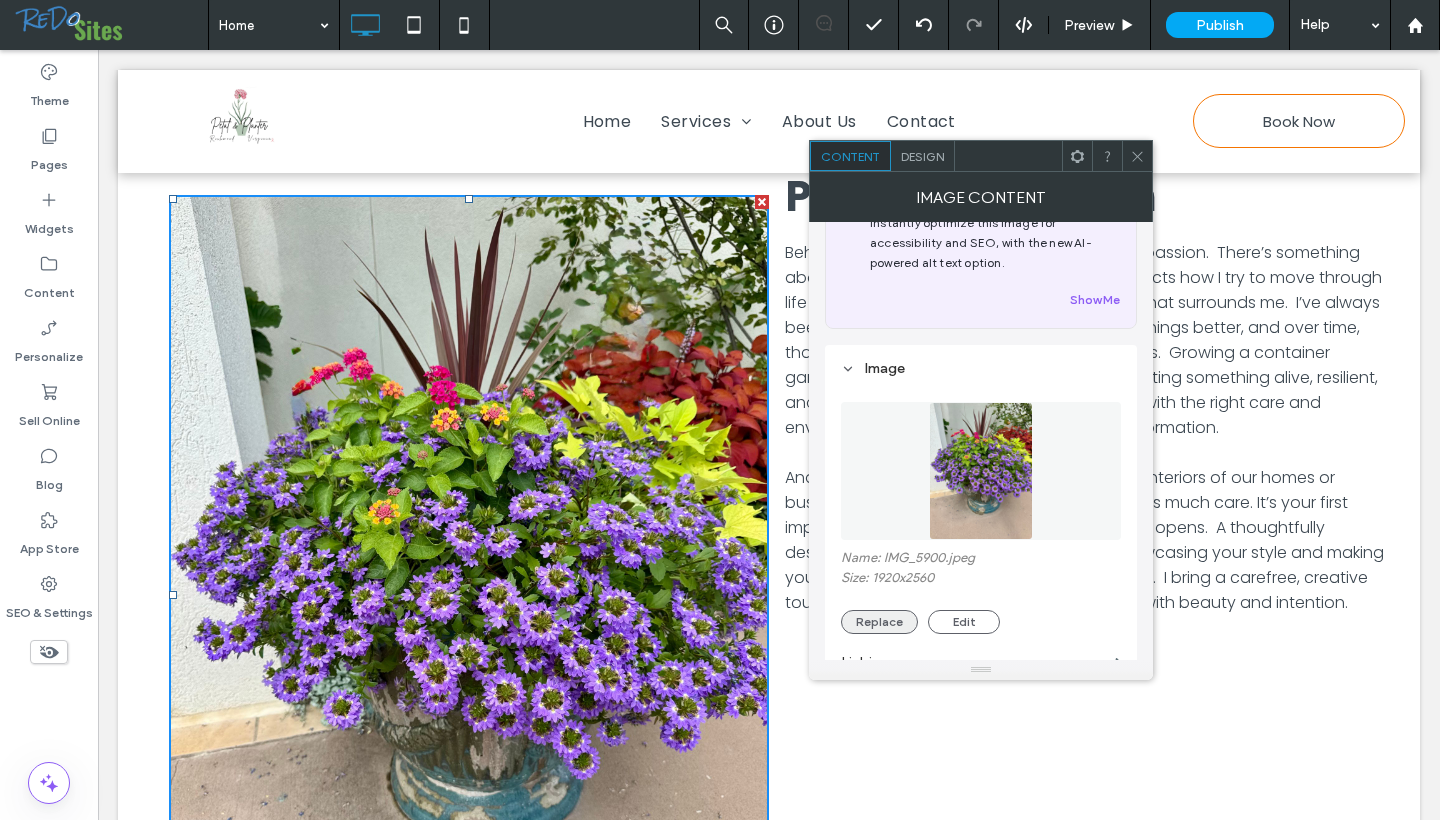 click on "Replace" at bounding box center (879, 622) 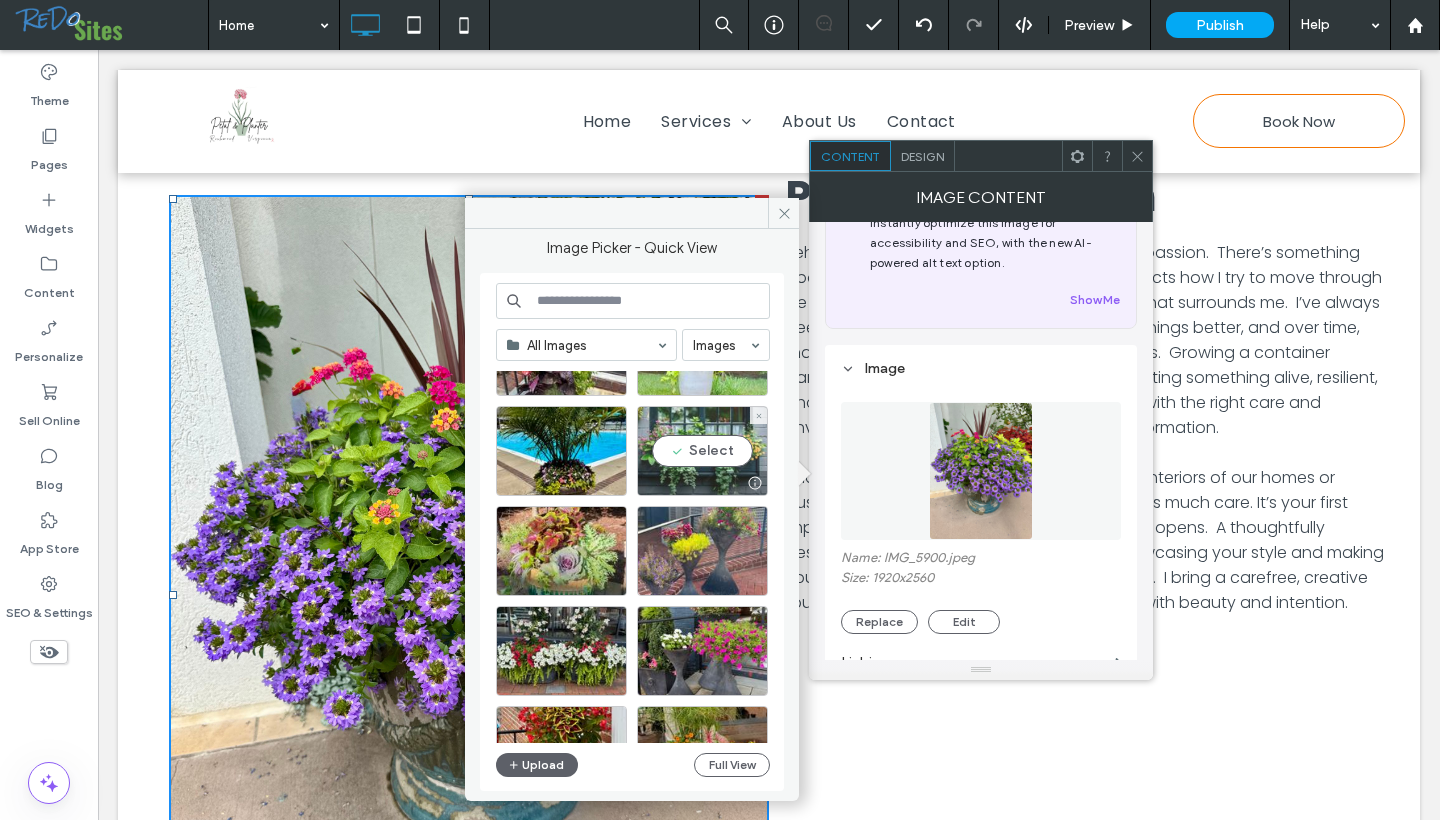 scroll, scrollTop: 666, scrollLeft: 0, axis: vertical 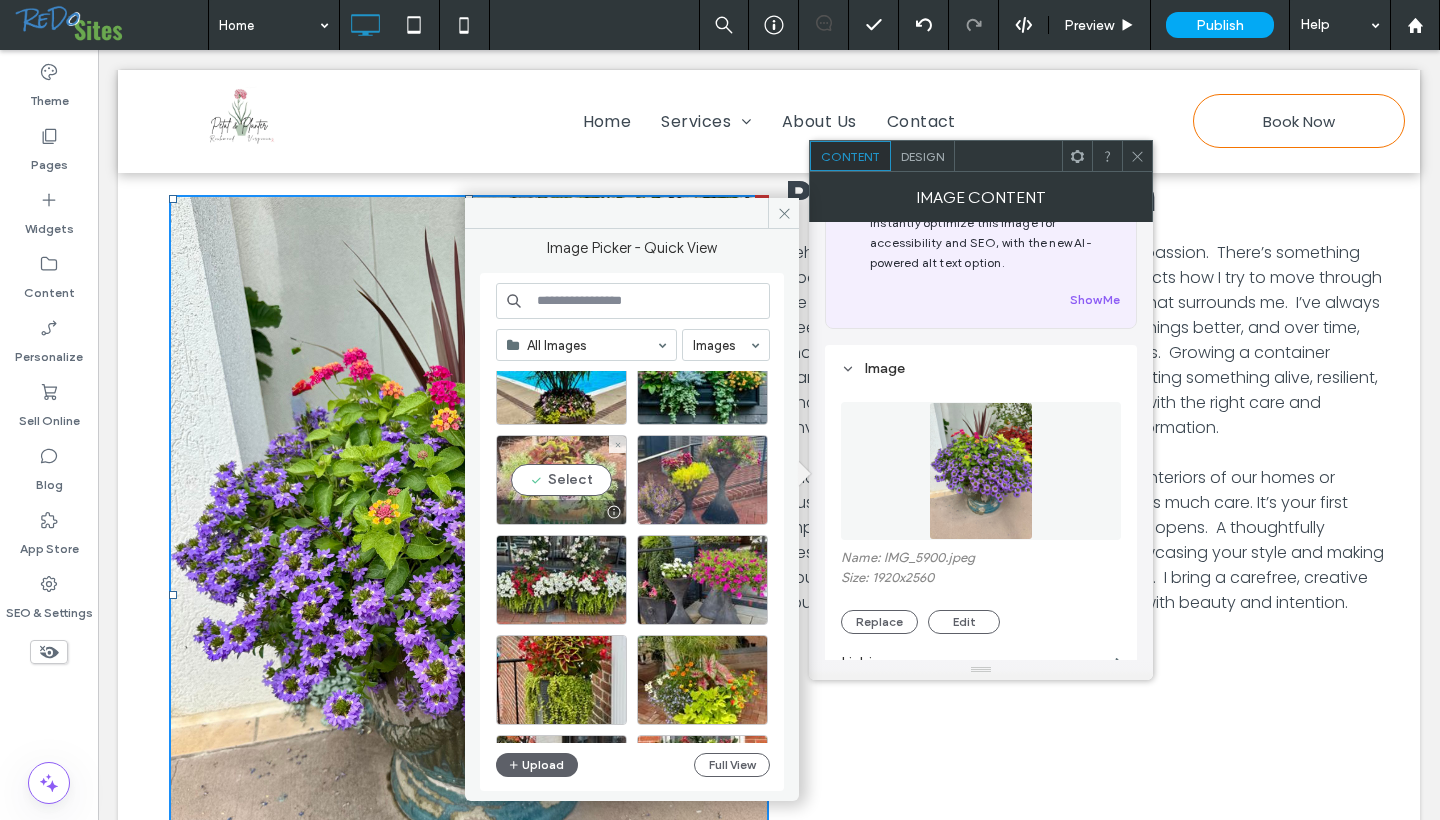click on "Select" at bounding box center [561, 480] 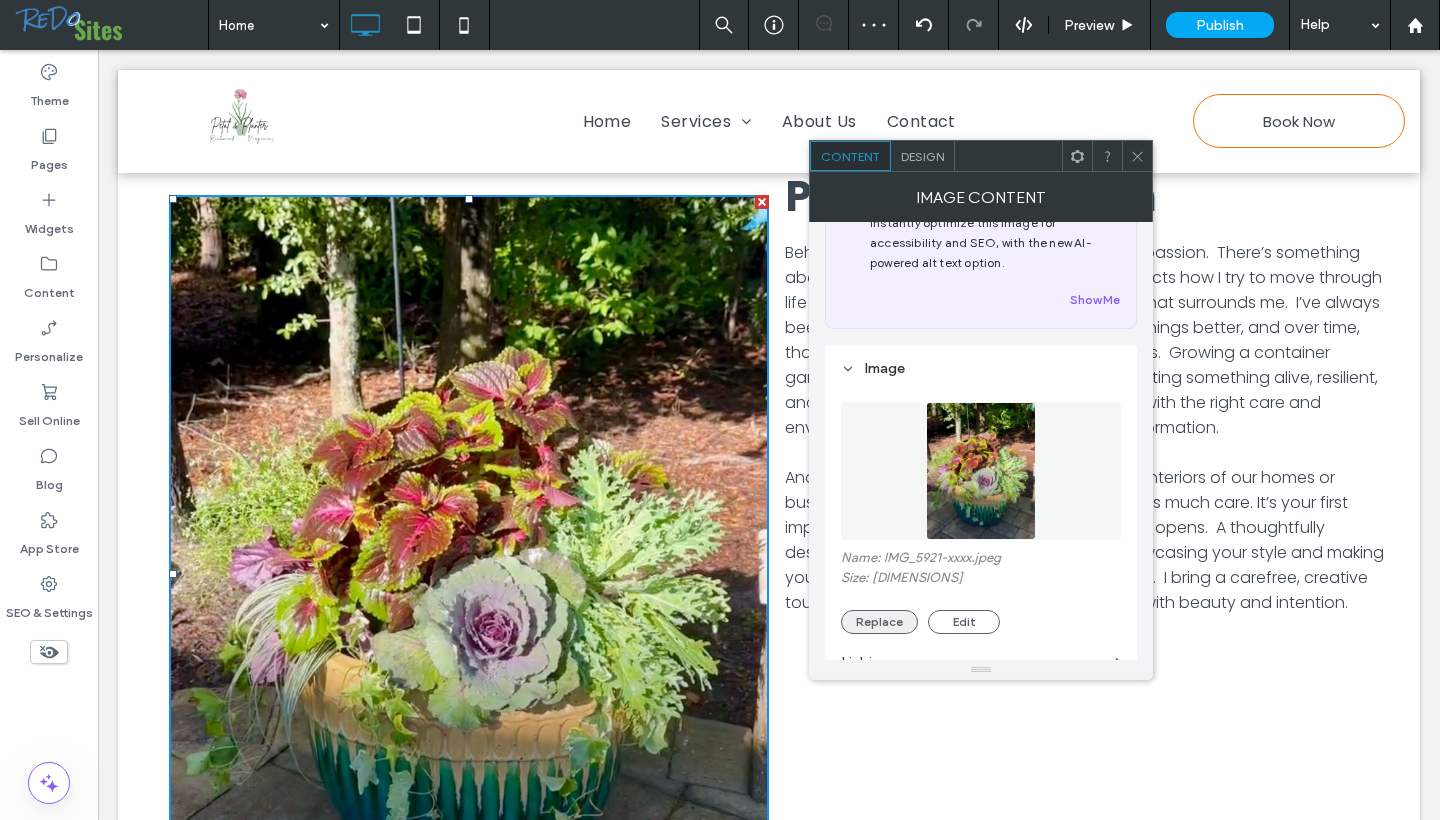 click on "Replace" at bounding box center [879, 622] 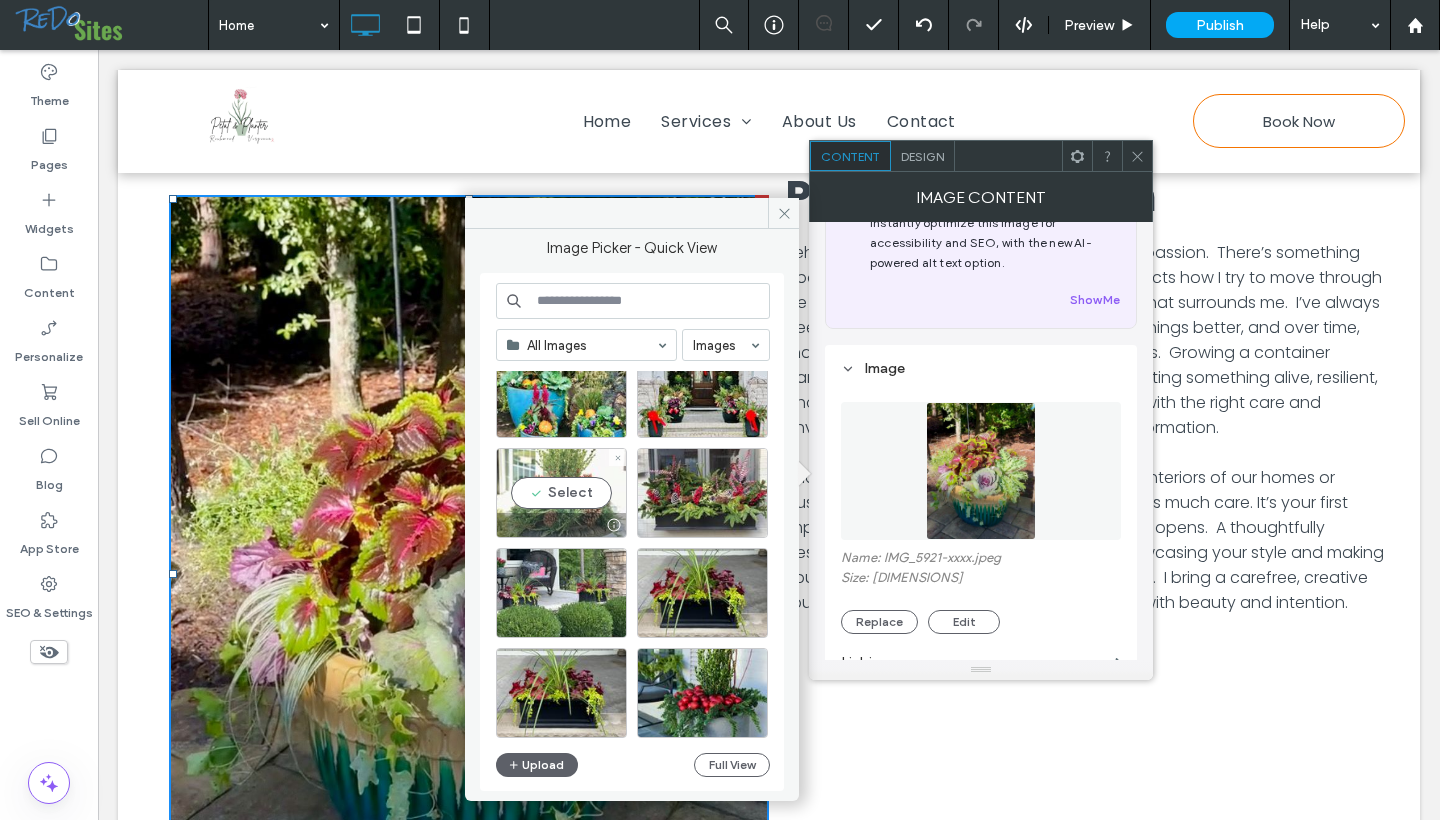 scroll, scrollTop: 1408, scrollLeft: 0, axis: vertical 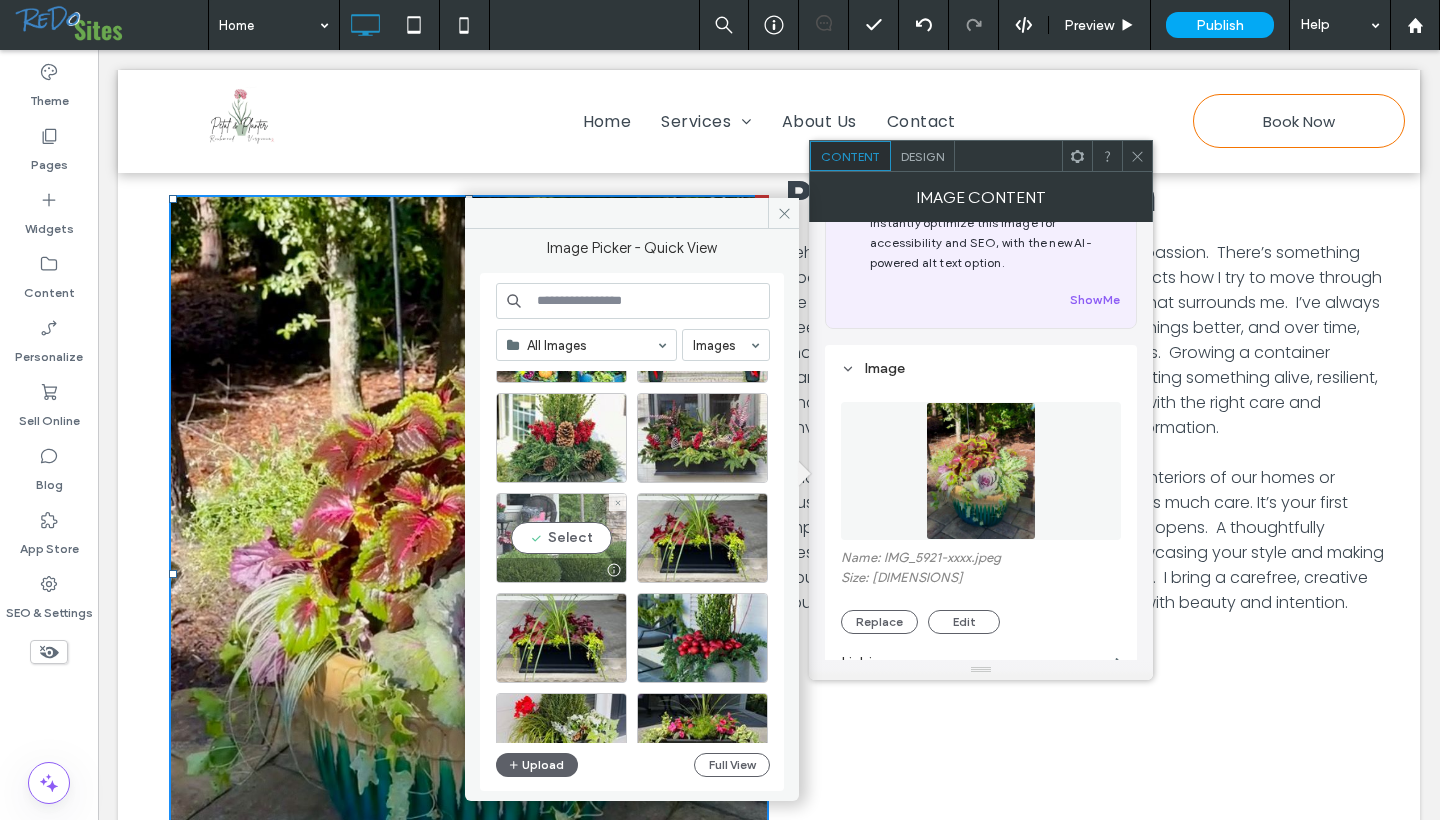 click on "Select" at bounding box center [561, 538] 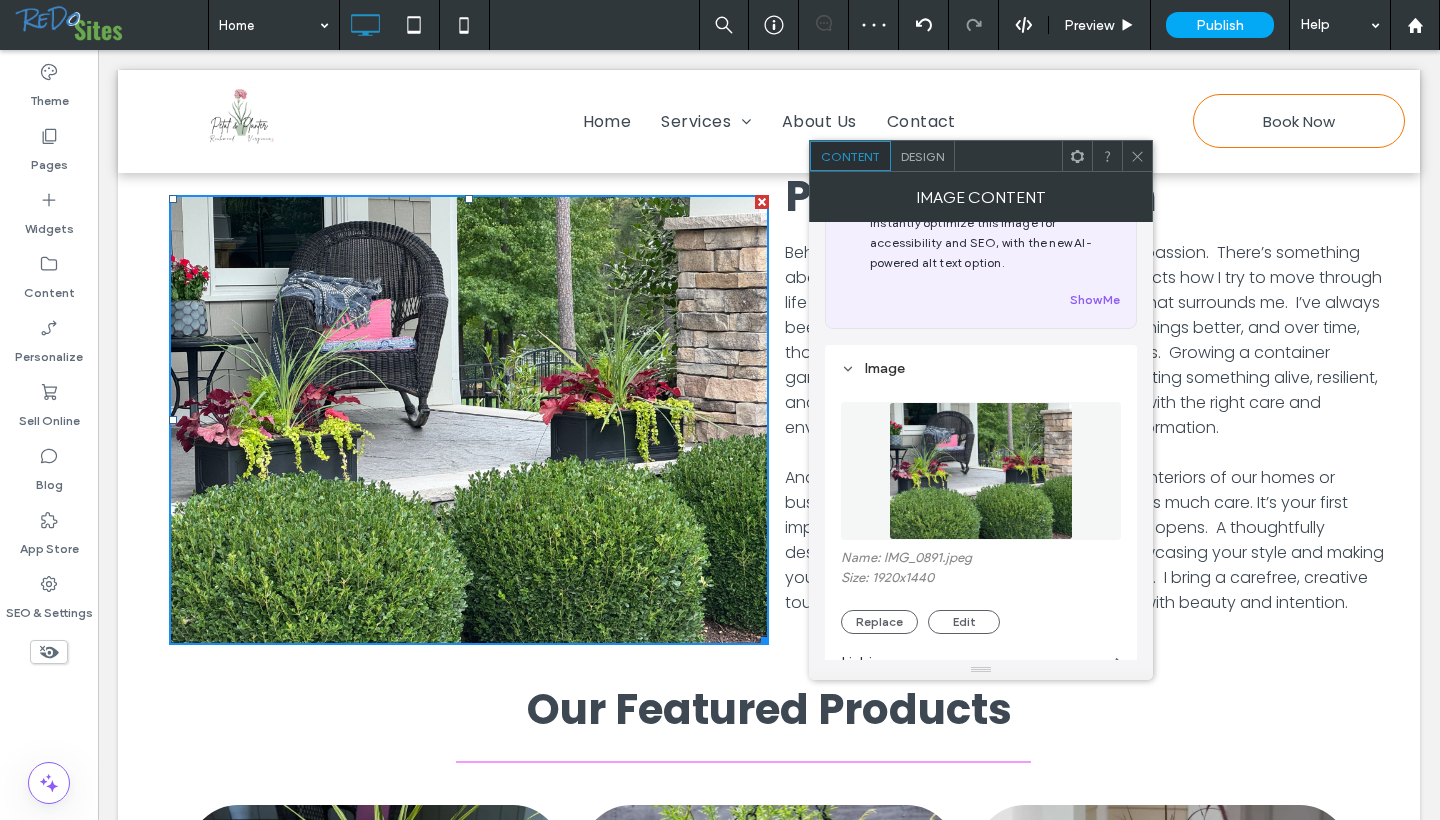 click at bounding box center (1137, 156) 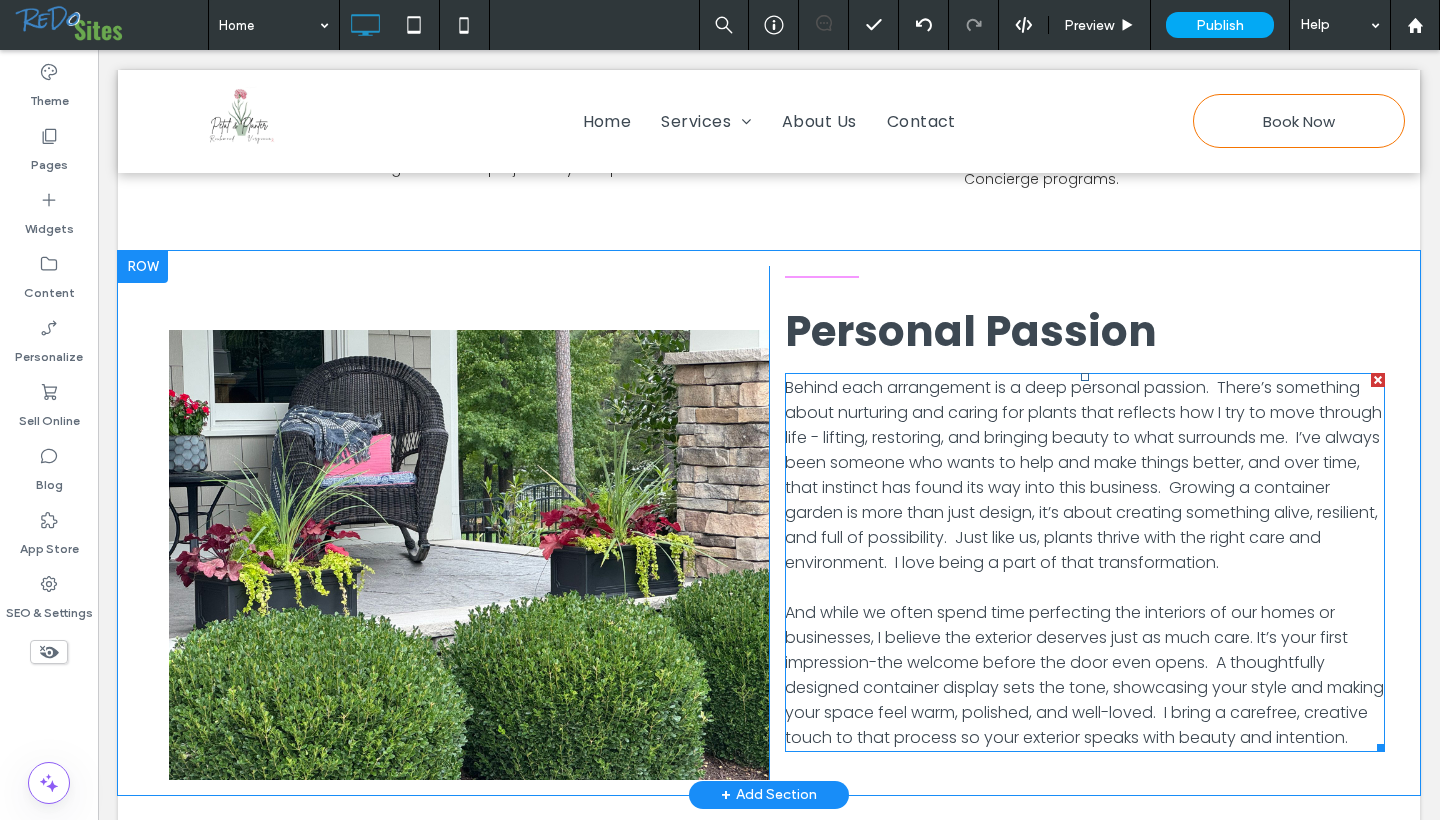 scroll, scrollTop: 1693, scrollLeft: 0, axis: vertical 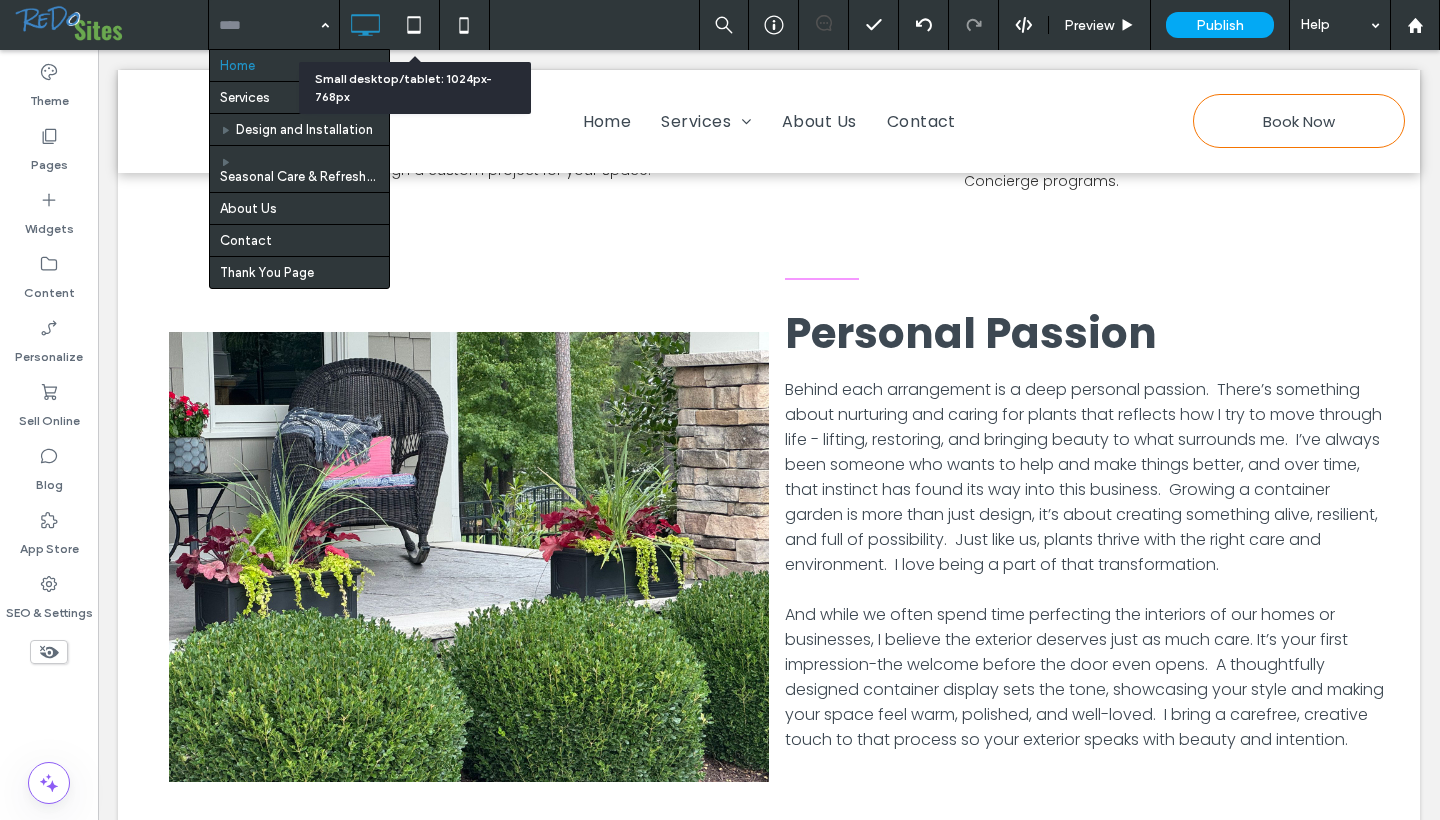 click 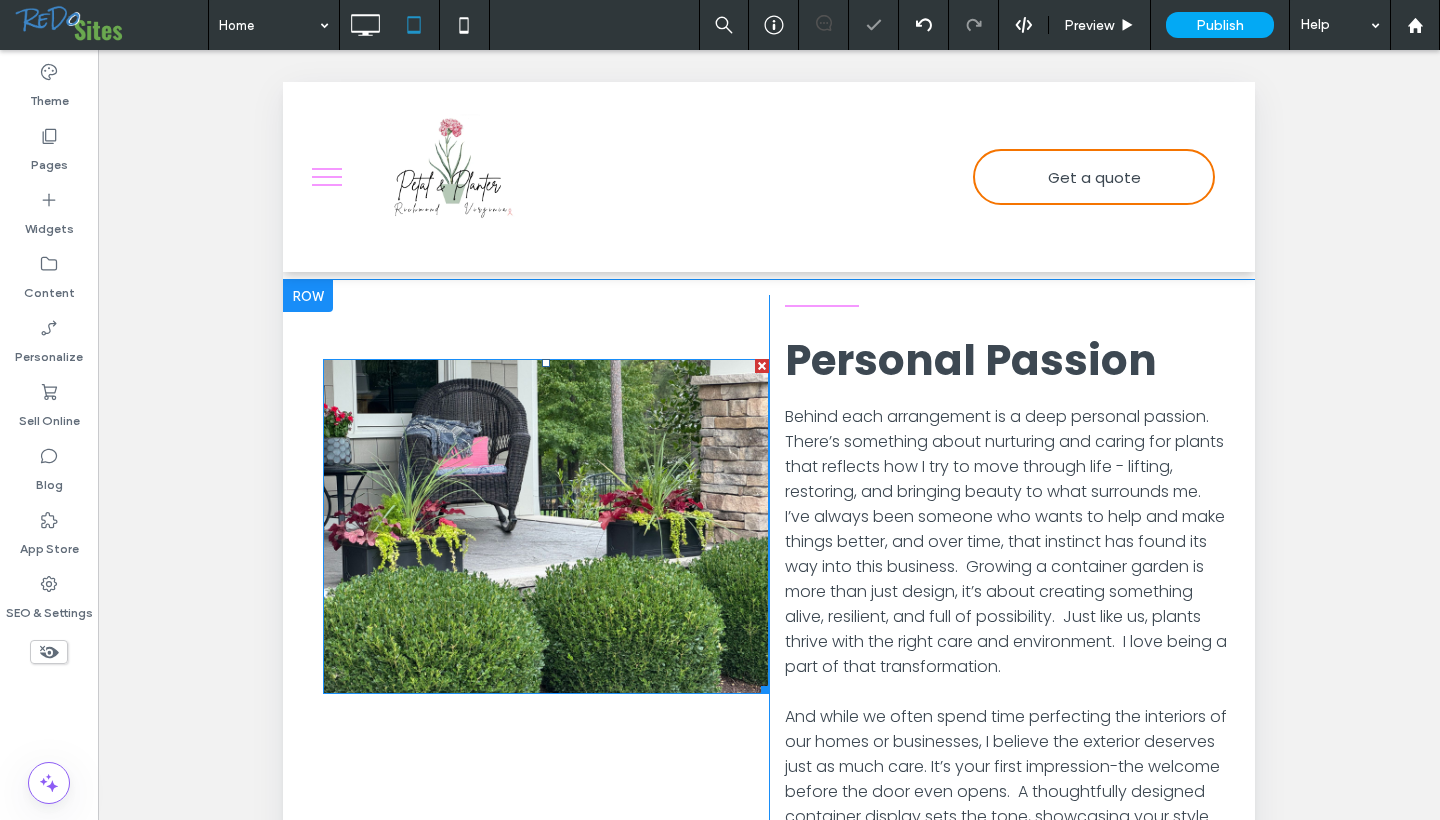 scroll, scrollTop: 1704, scrollLeft: 0, axis: vertical 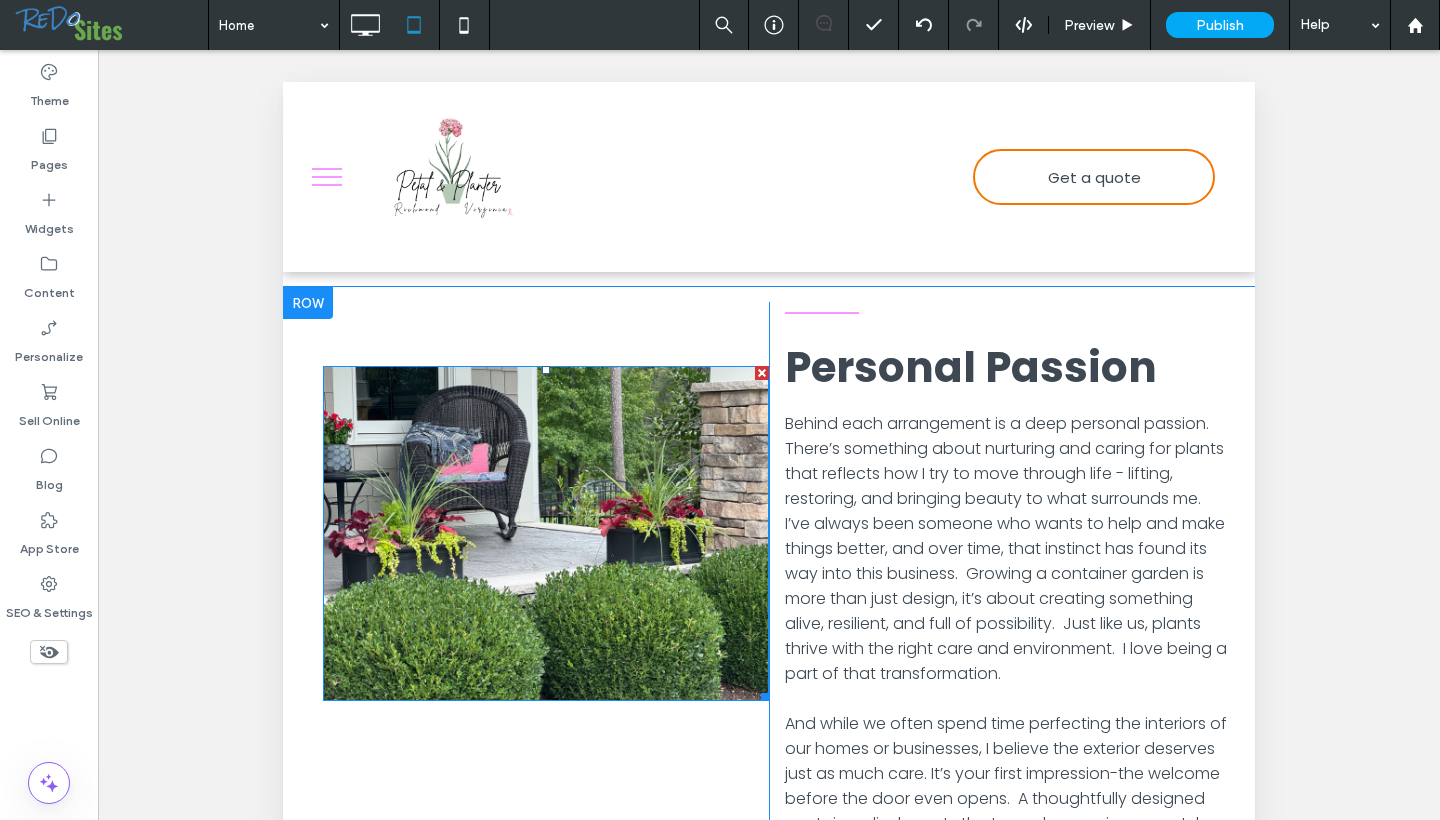 click at bounding box center (546, 533) 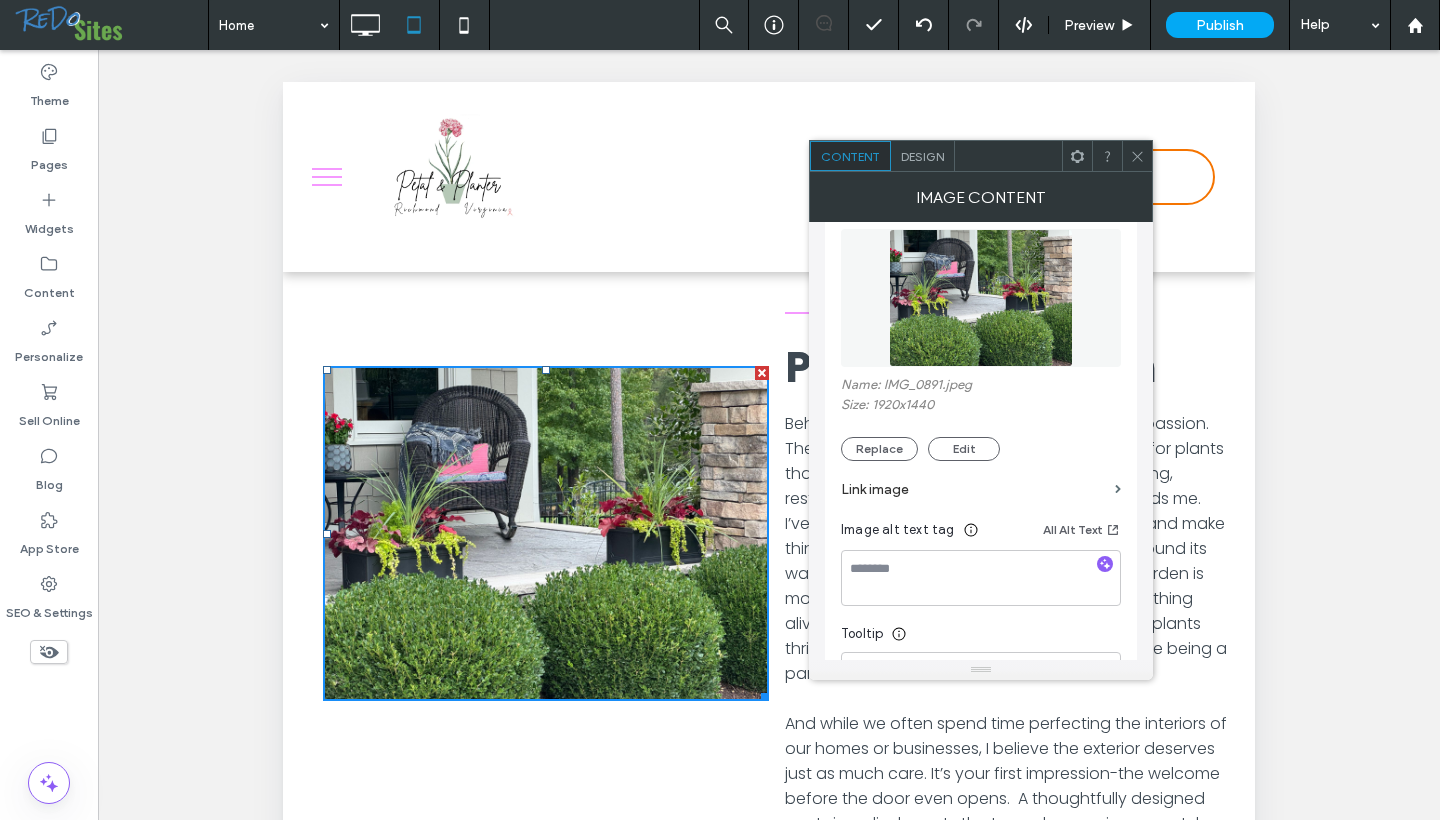 scroll, scrollTop: 411, scrollLeft: 0, axis: vertical 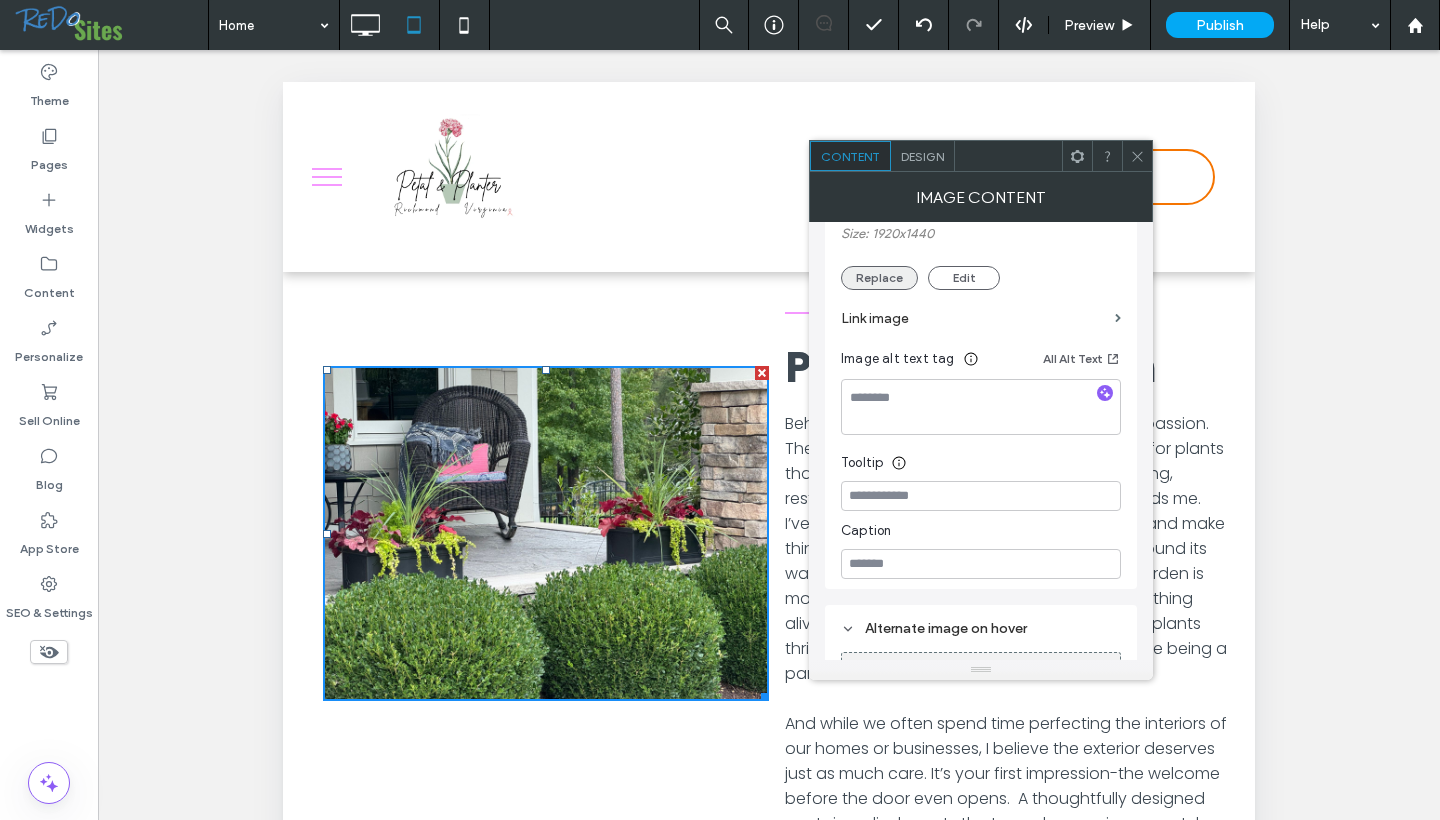 click on "Replace" at bounding box center [879, 278] 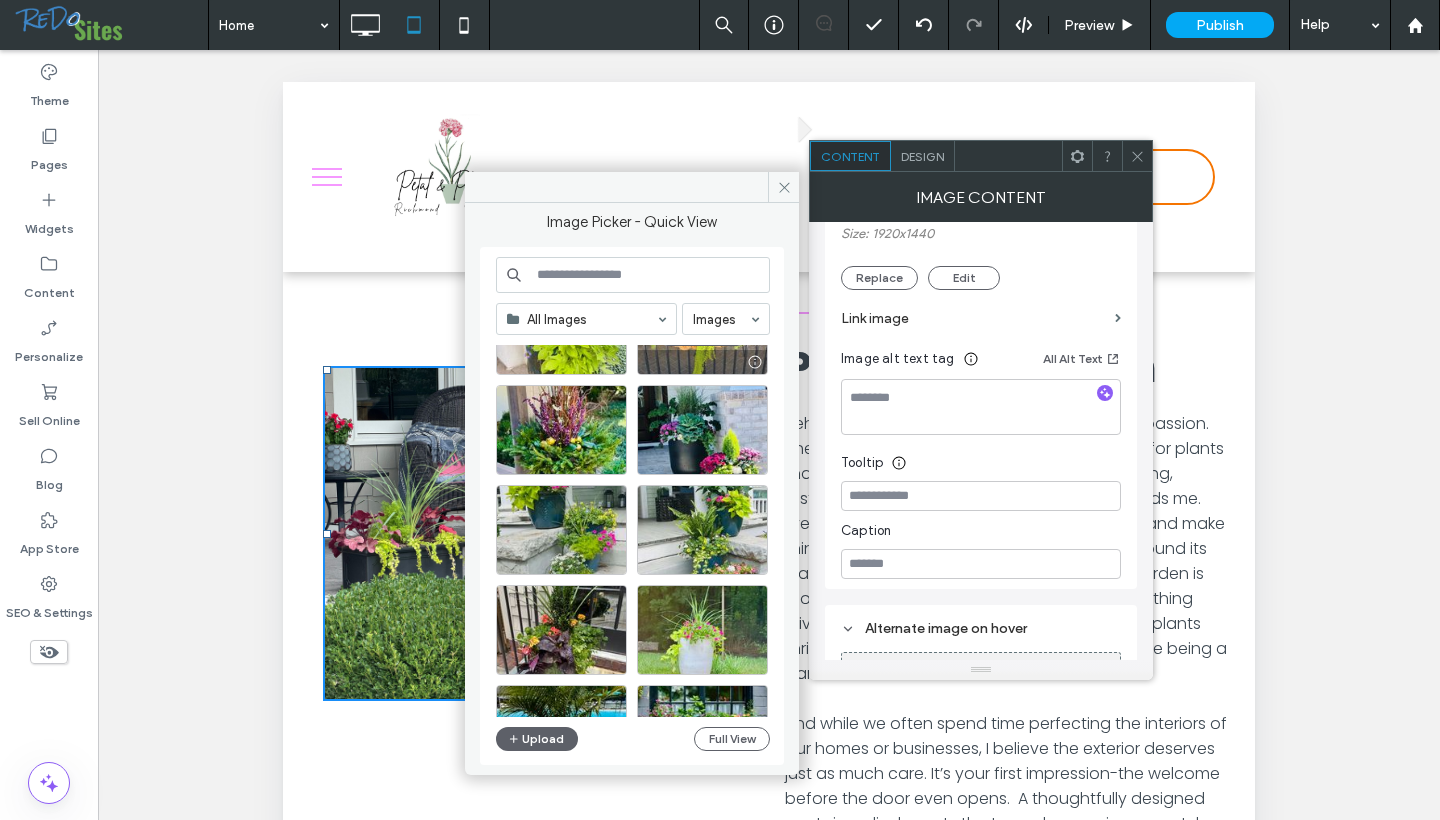 scroll, scrollTop: 327, scrollLeft: 0, axis: vertical 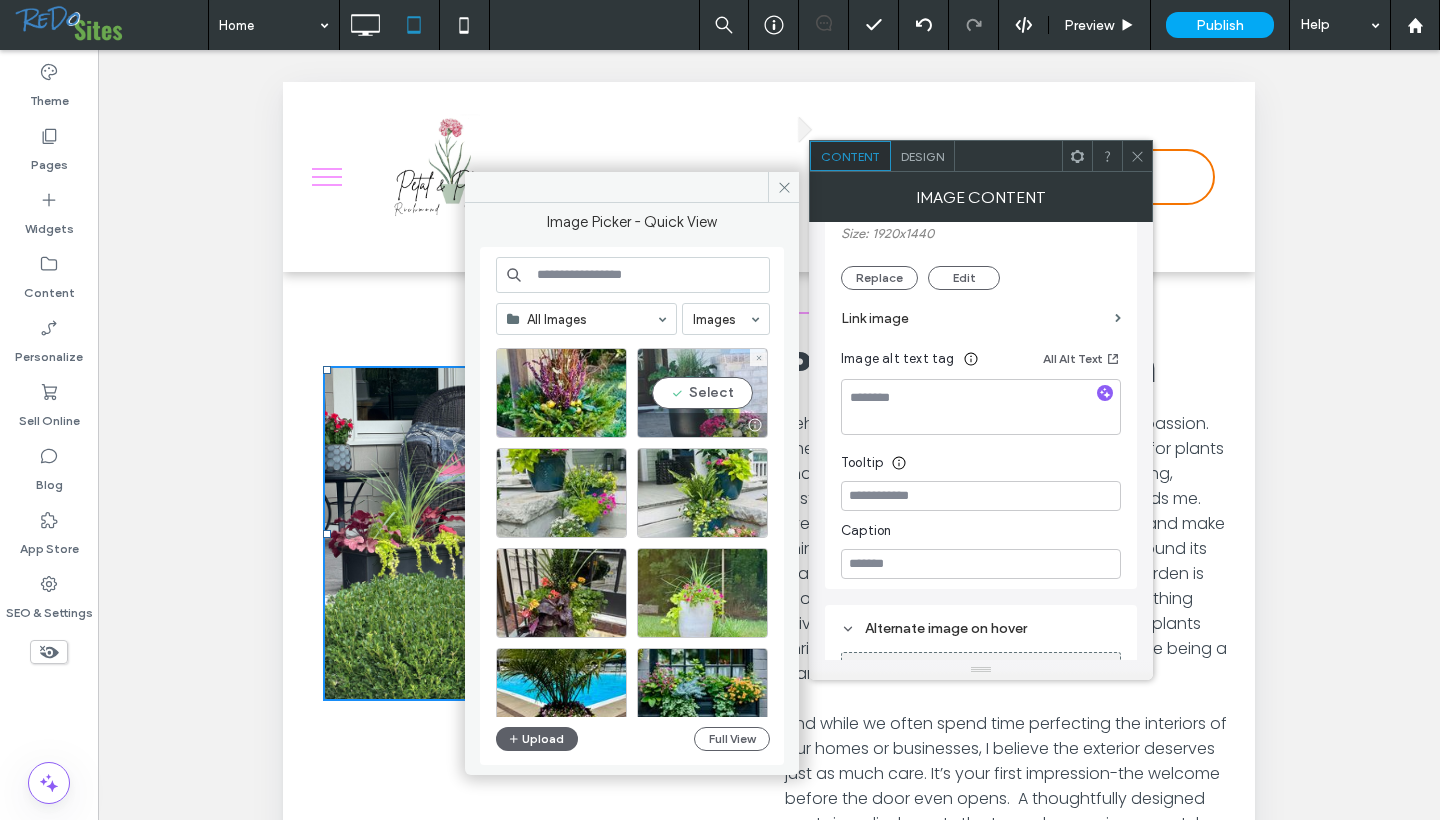 click on "Select" at bounding box center [702, 393] 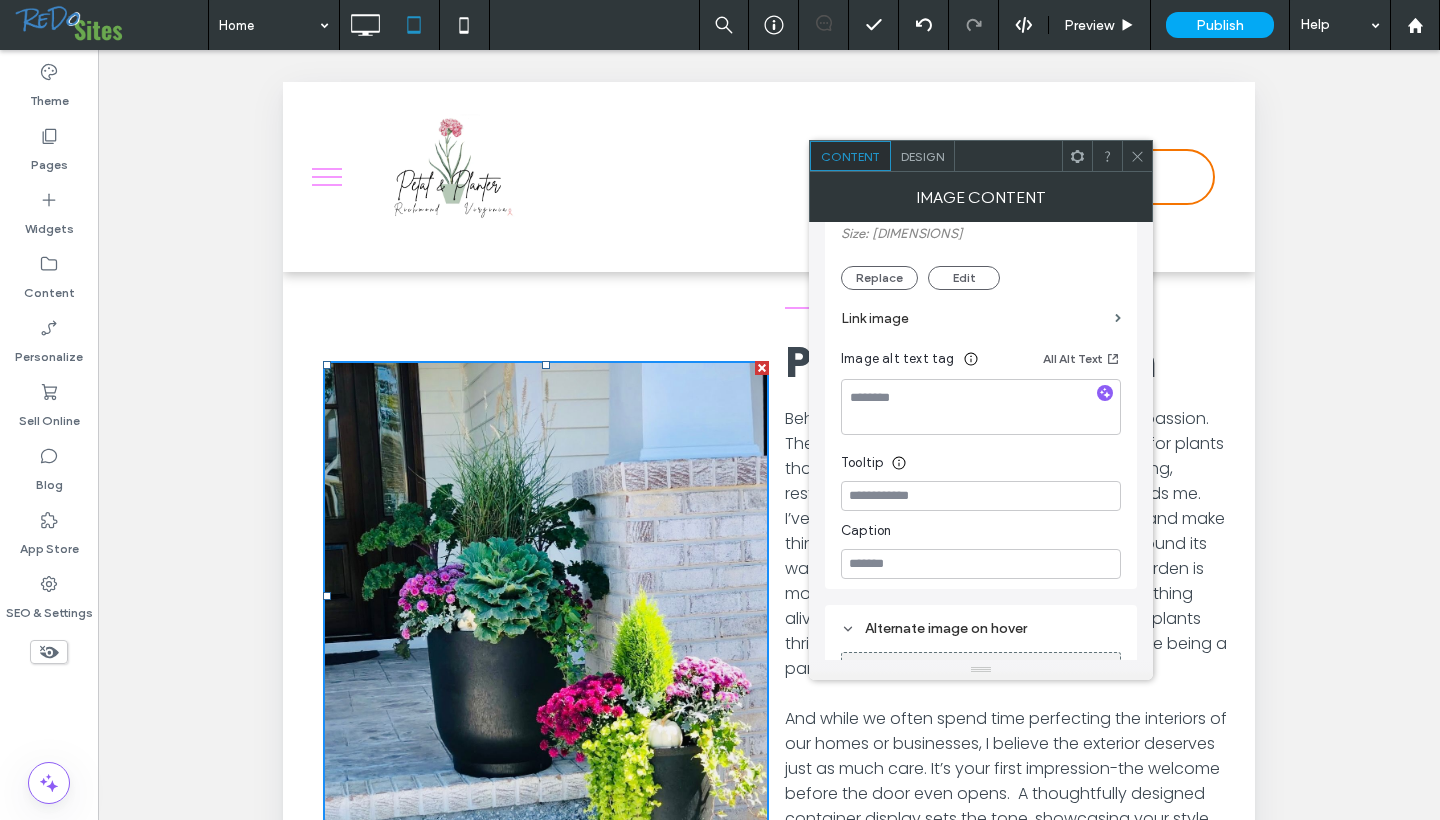 scroll, scrollTop: 1785, scrollLeft: 0, axis: vertical 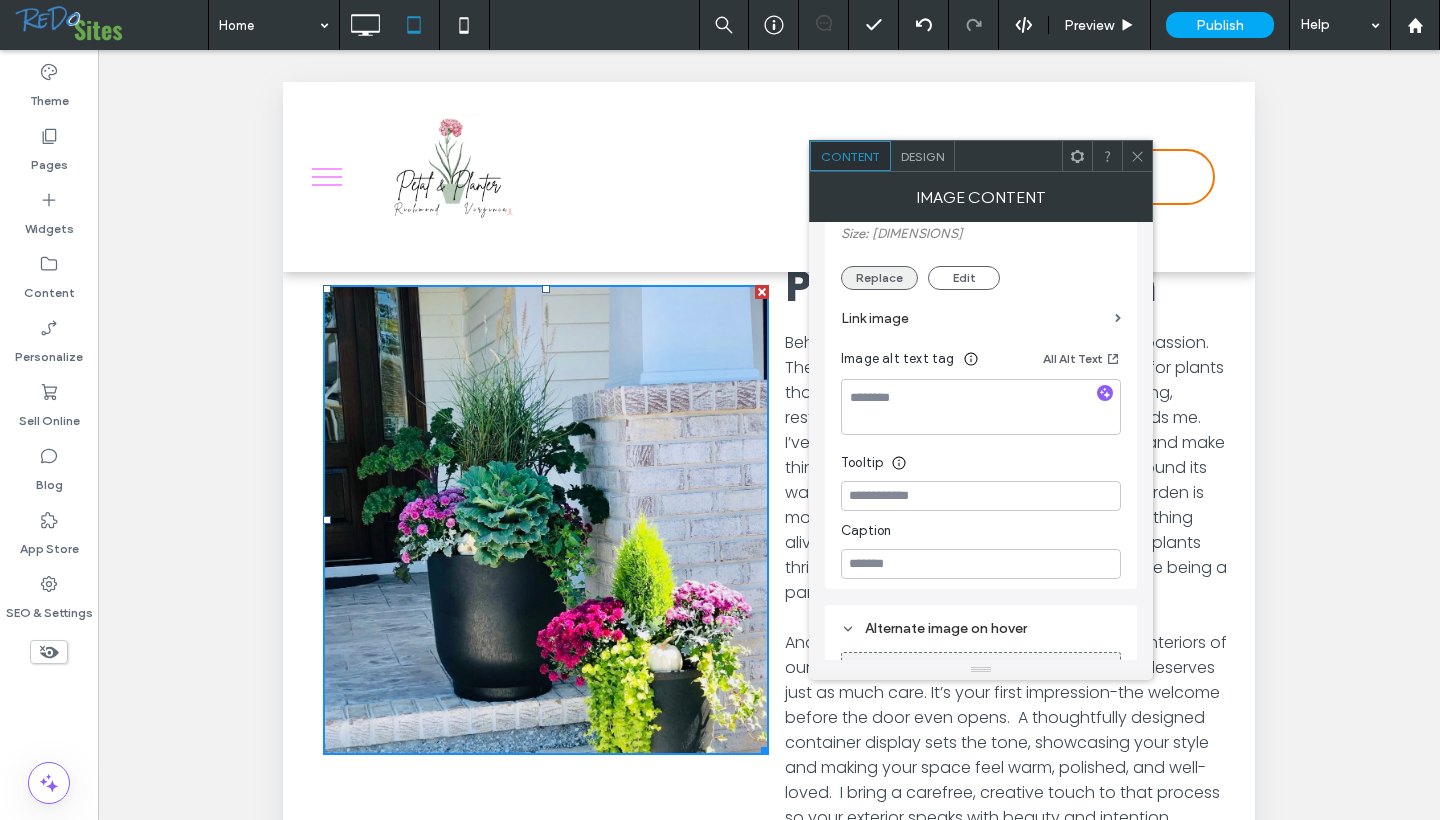 click on "Replace" at bounding box center [879, 278] 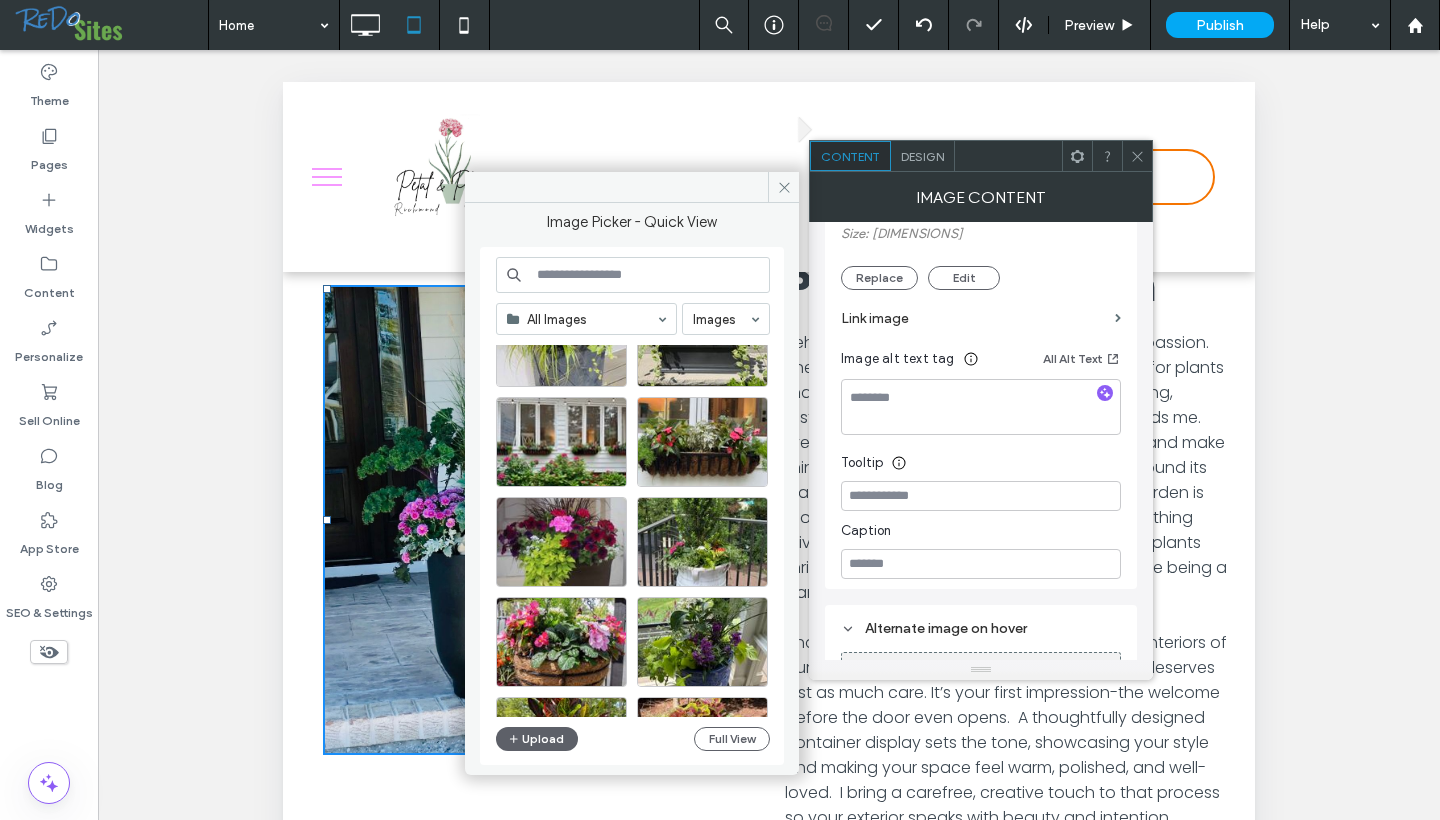scroll, scrollTop: 1780, scrollLeft: 0, axis: vertical 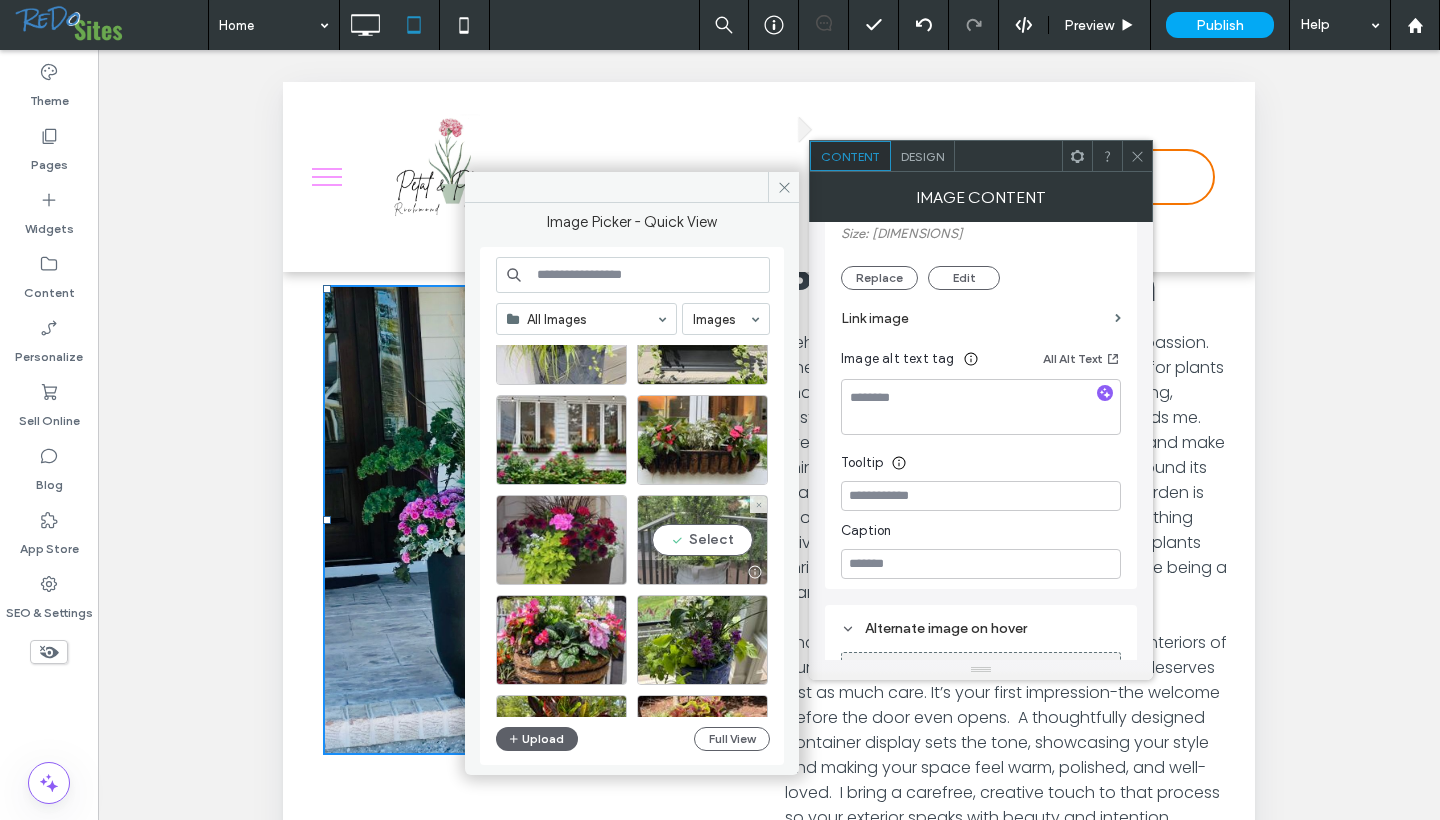click on "Select" at bounding box center [702, 540] 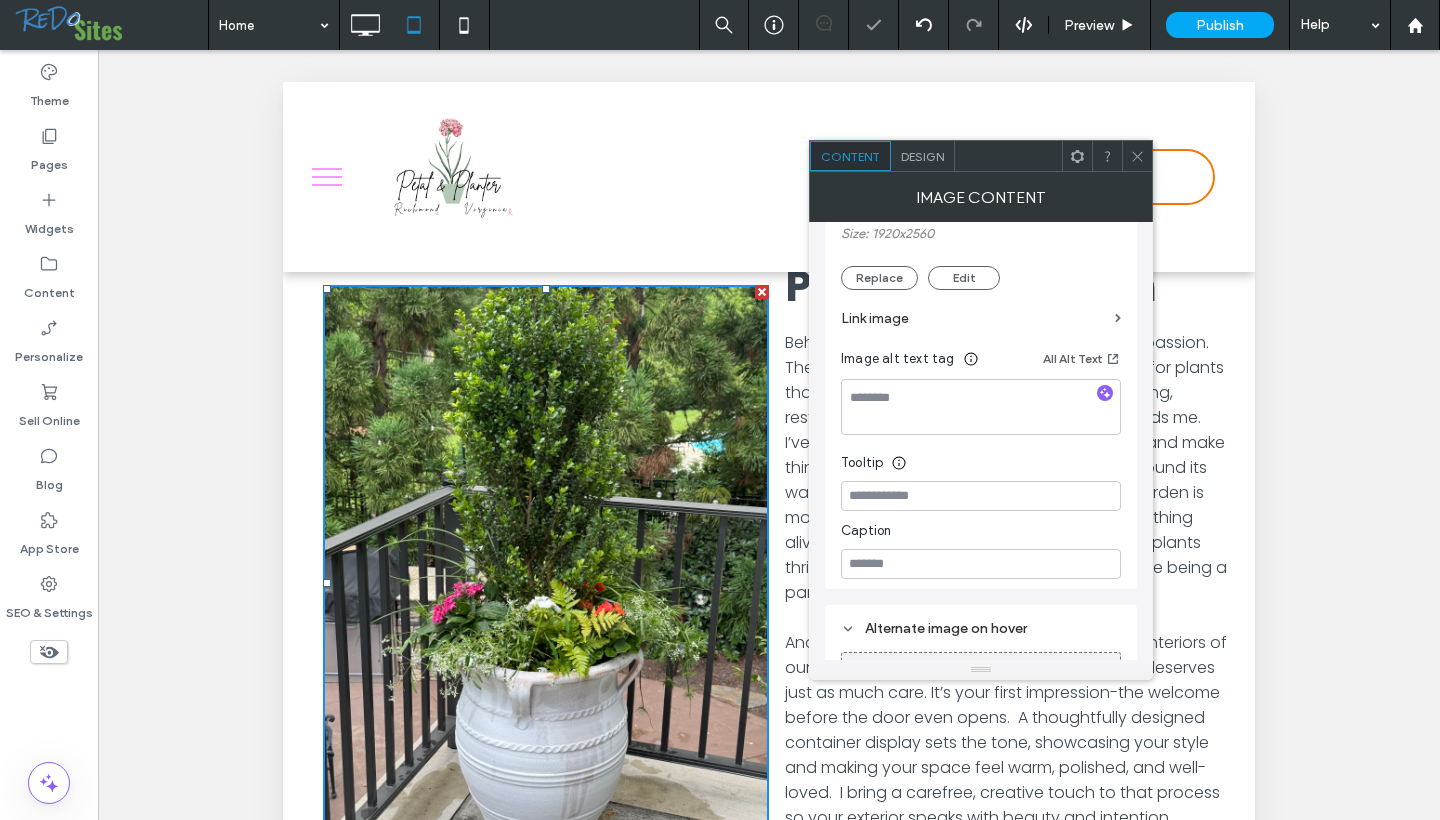 click 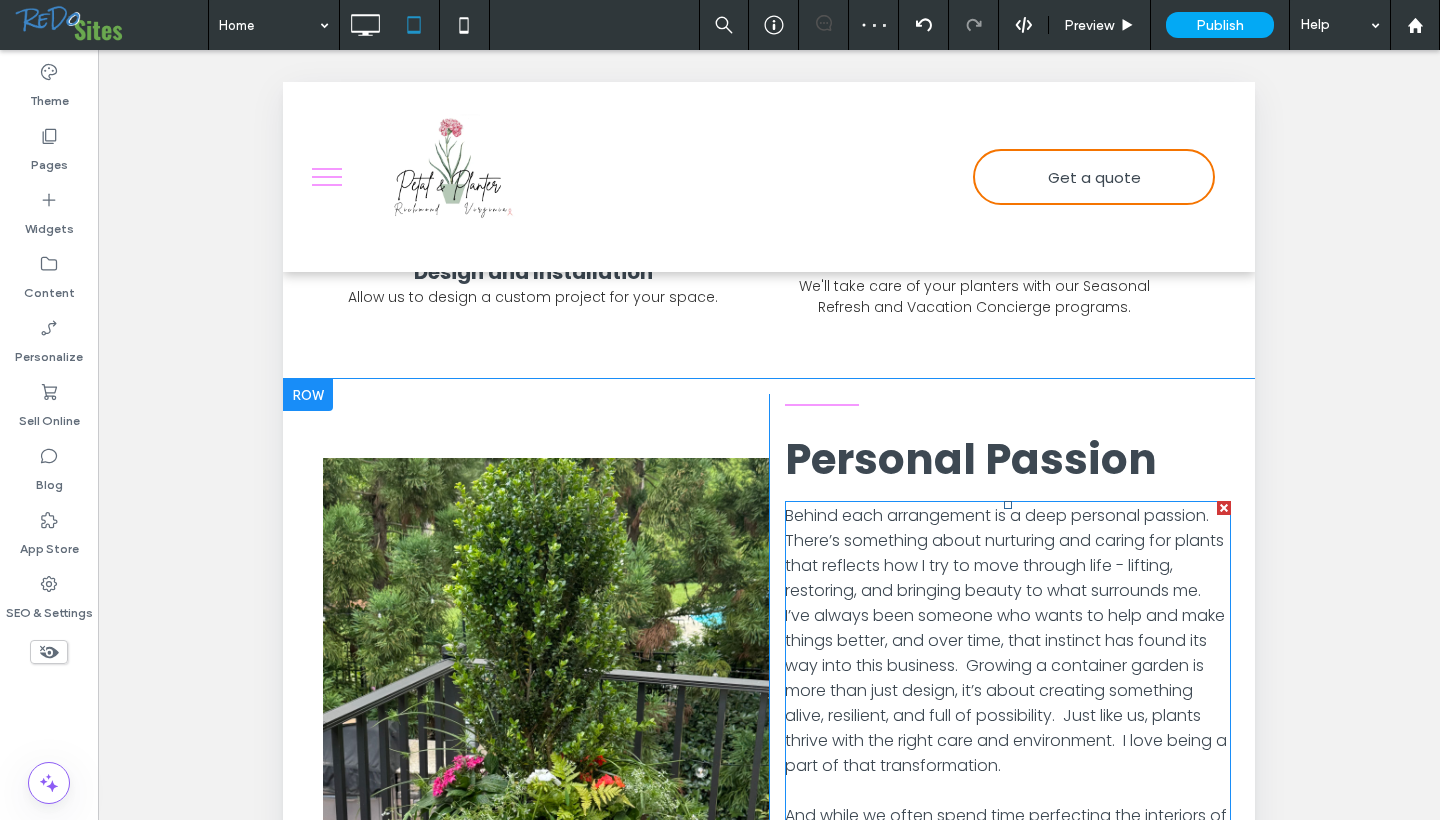 scroll, scrollTop: 1608, scrollLeft: 0, axis: vertical 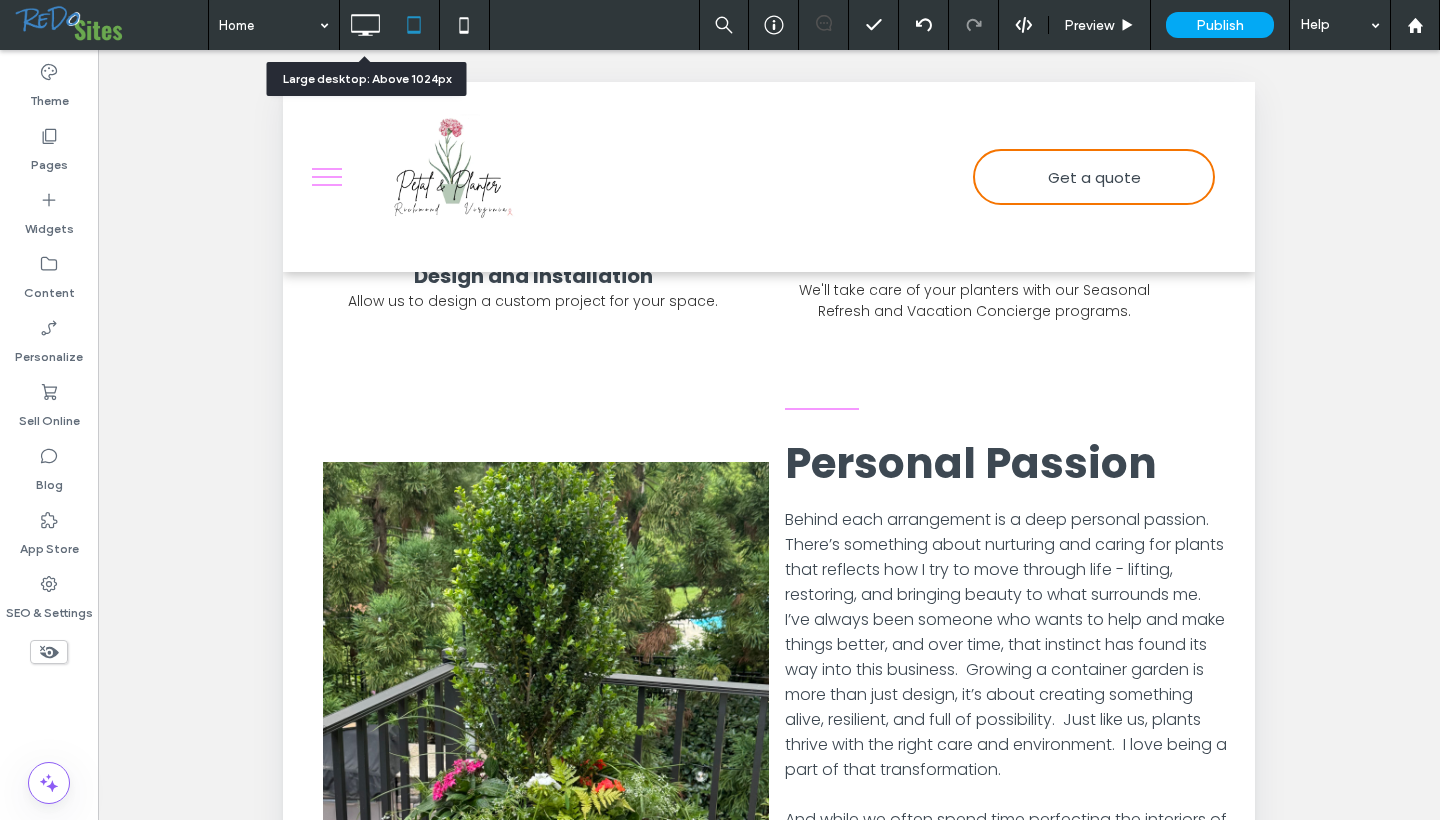 click 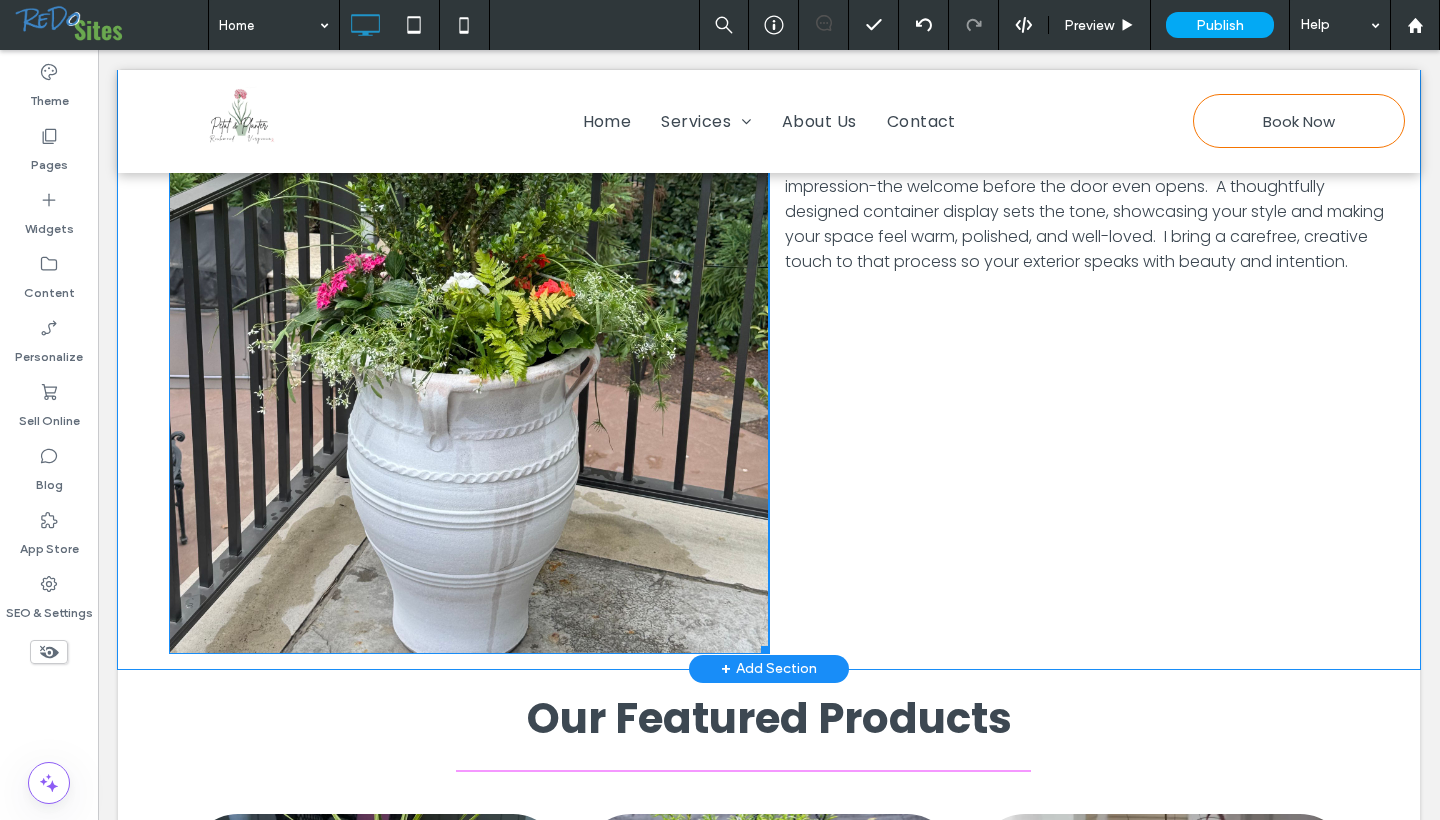 scroll, scrollTop: 2191, scrollLeft: 0, axis: vertical 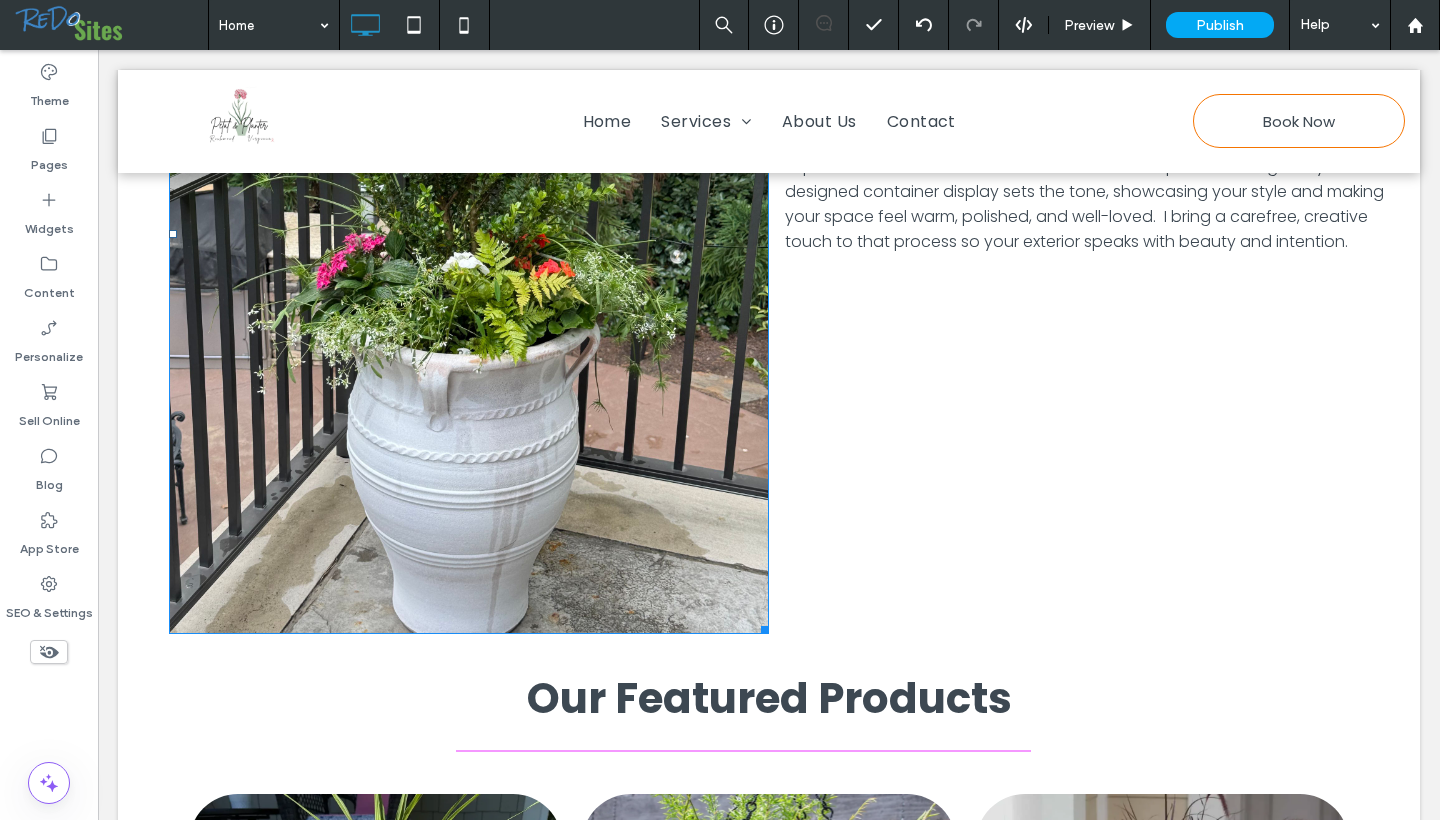 drag, startPoint x: 761, startPoint y: 626, endPoint x: 620, endPoint y: 389, distance: 275.77164 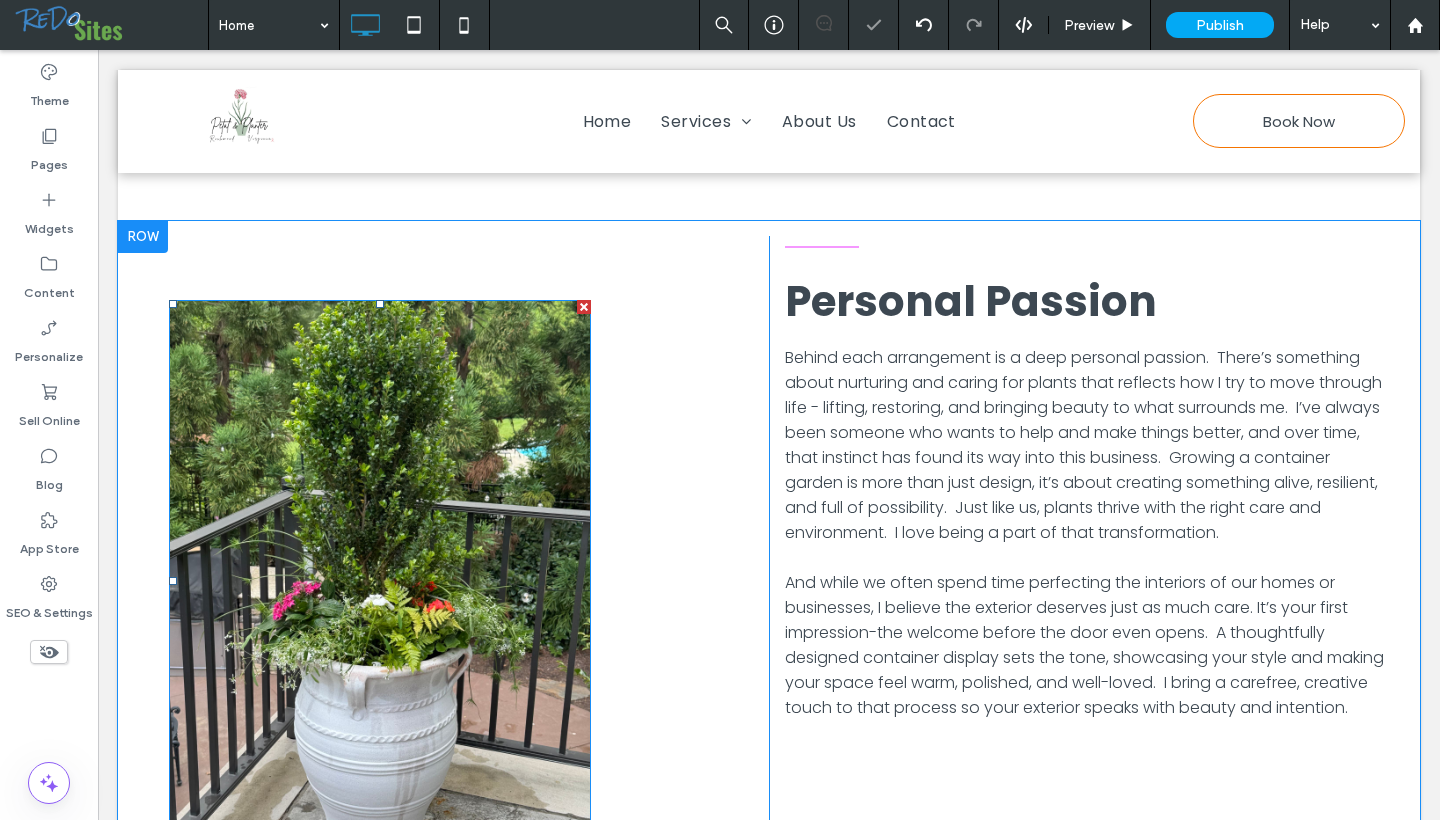 scroll, scrollTop: 1712, scrollLeft: 0, axis: vertical 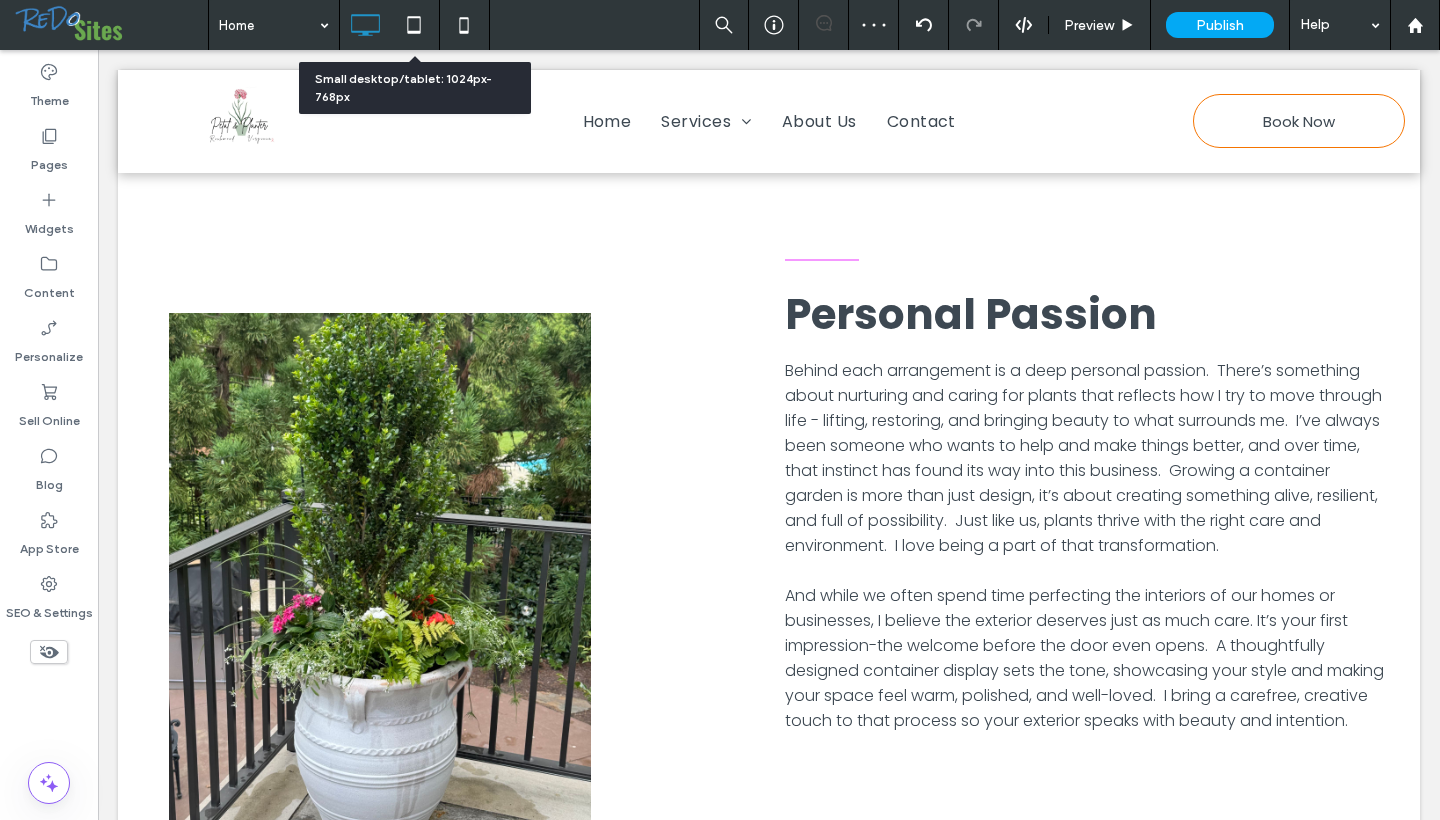 click 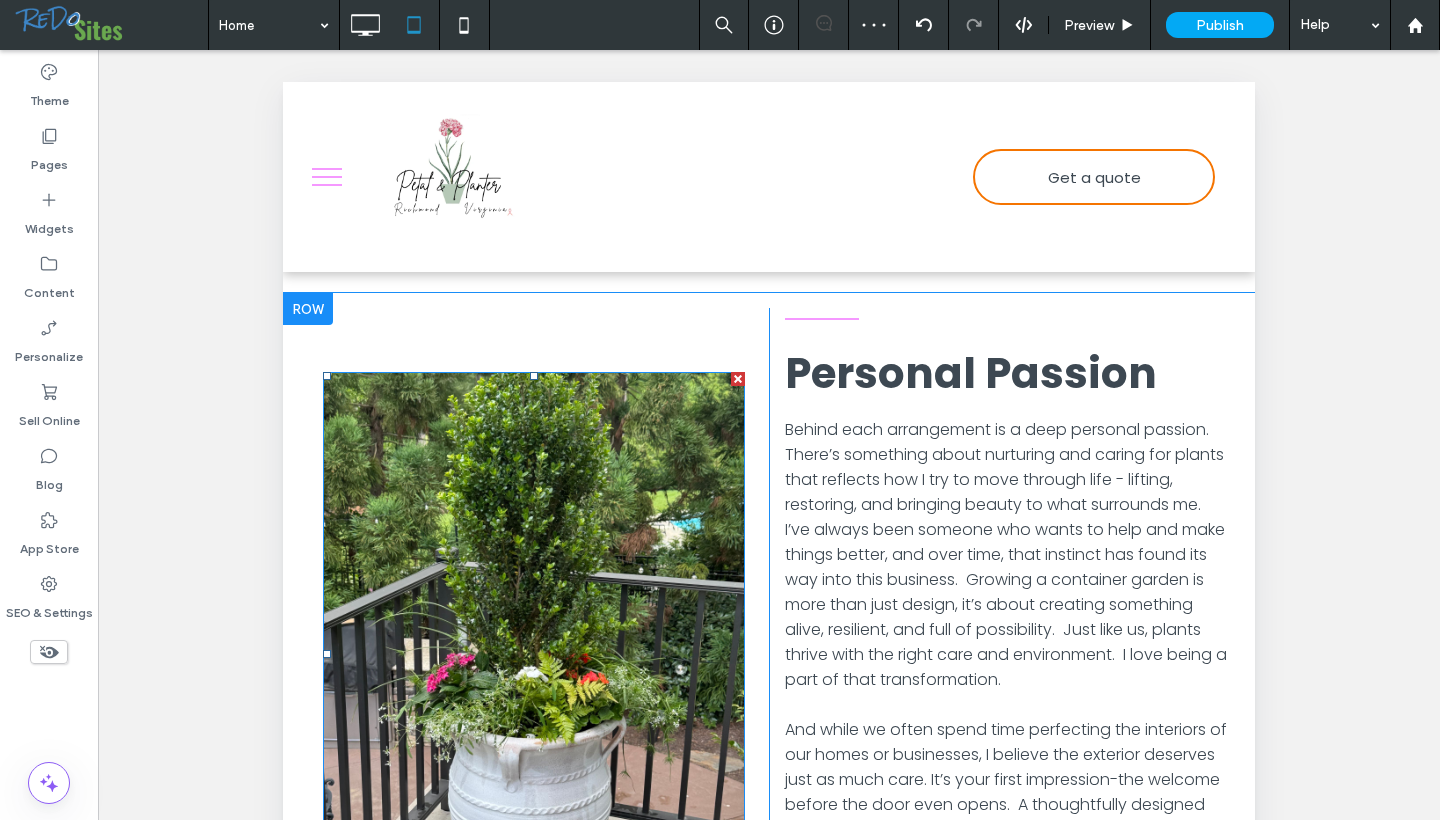 scroll, scrollTop: 1683, scrollLeft: 0, axis: vertical 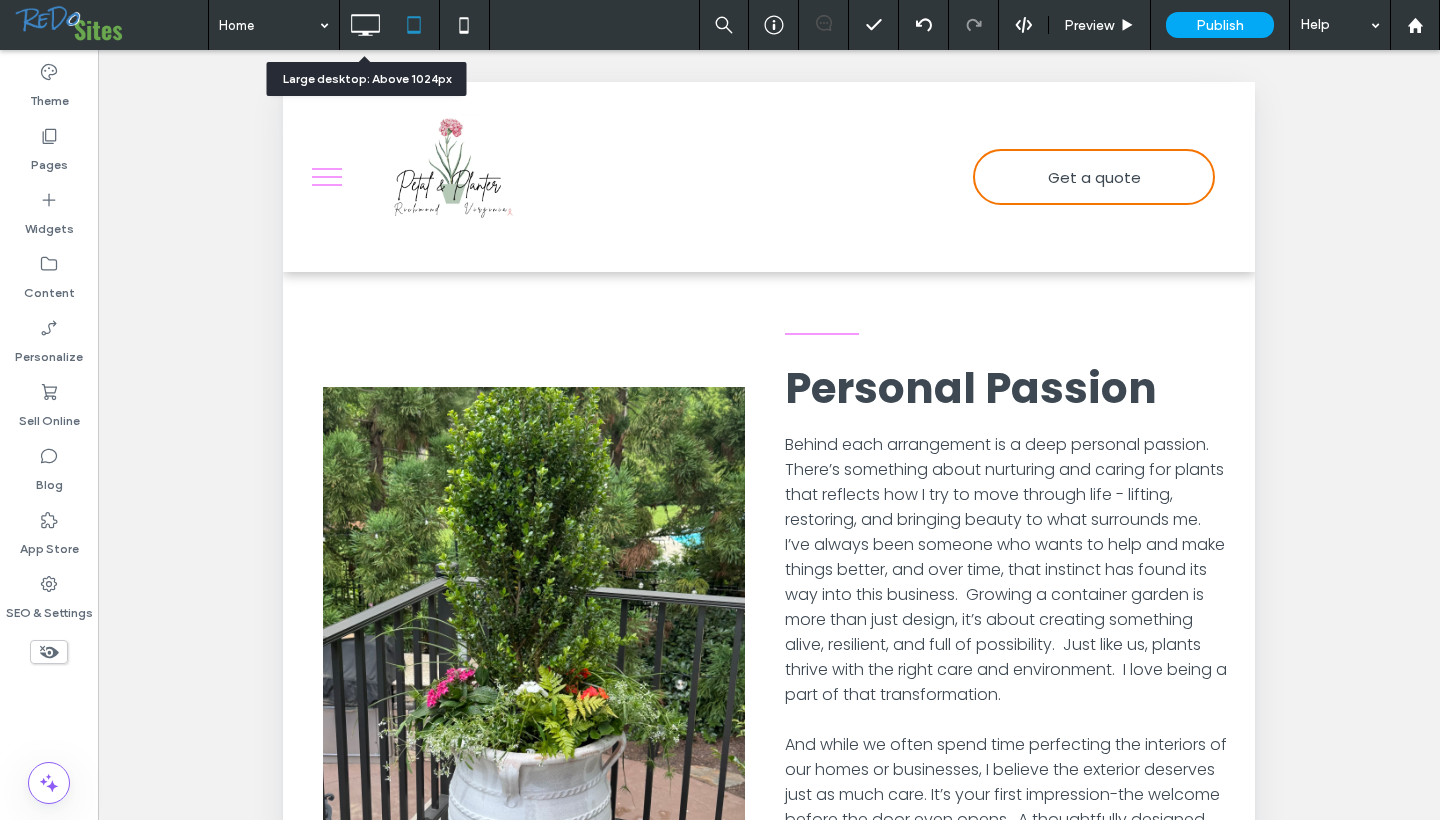 click 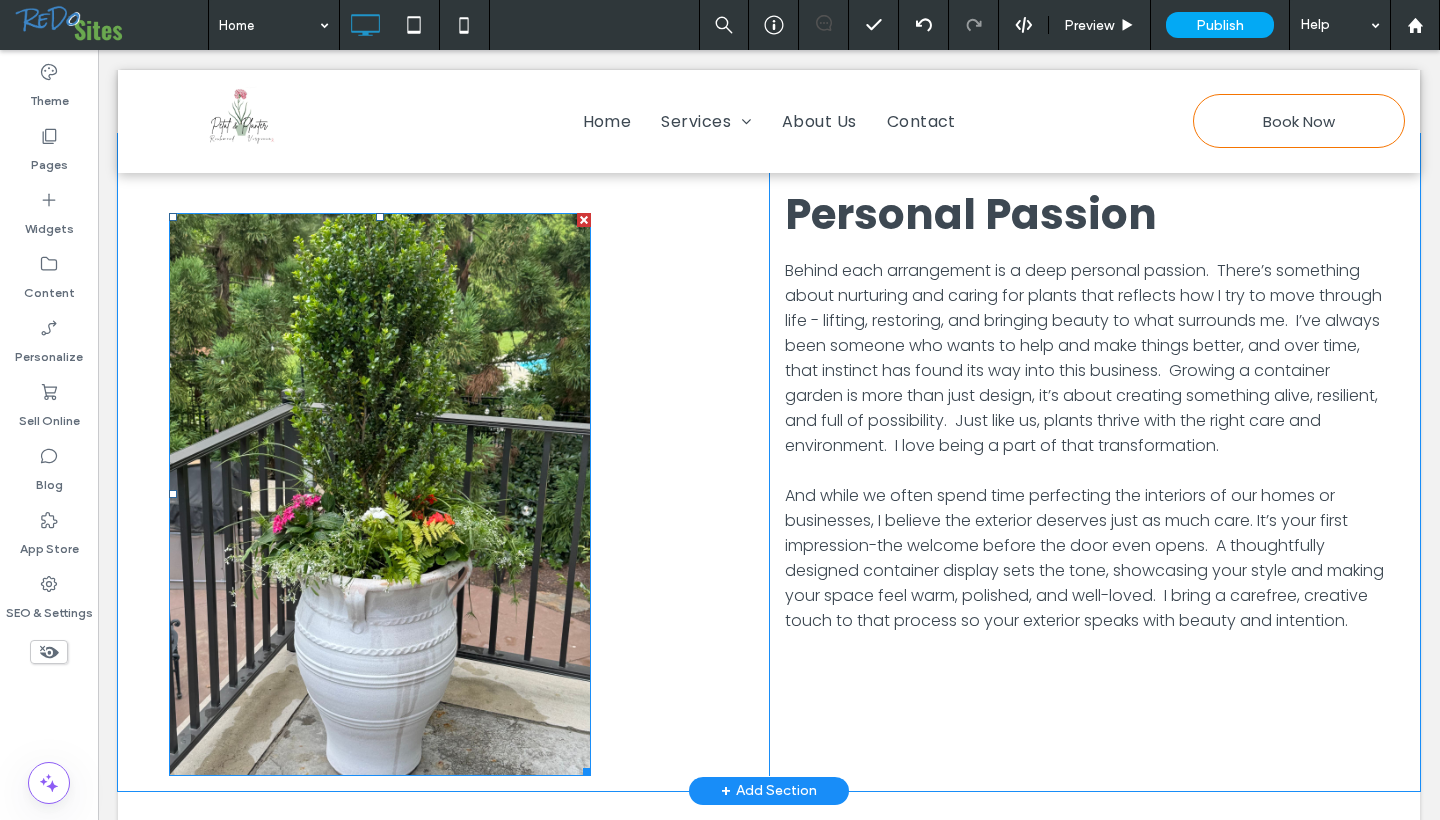 scroll, scrollTop: 1820, scrollLeft: 0, axis: vertical 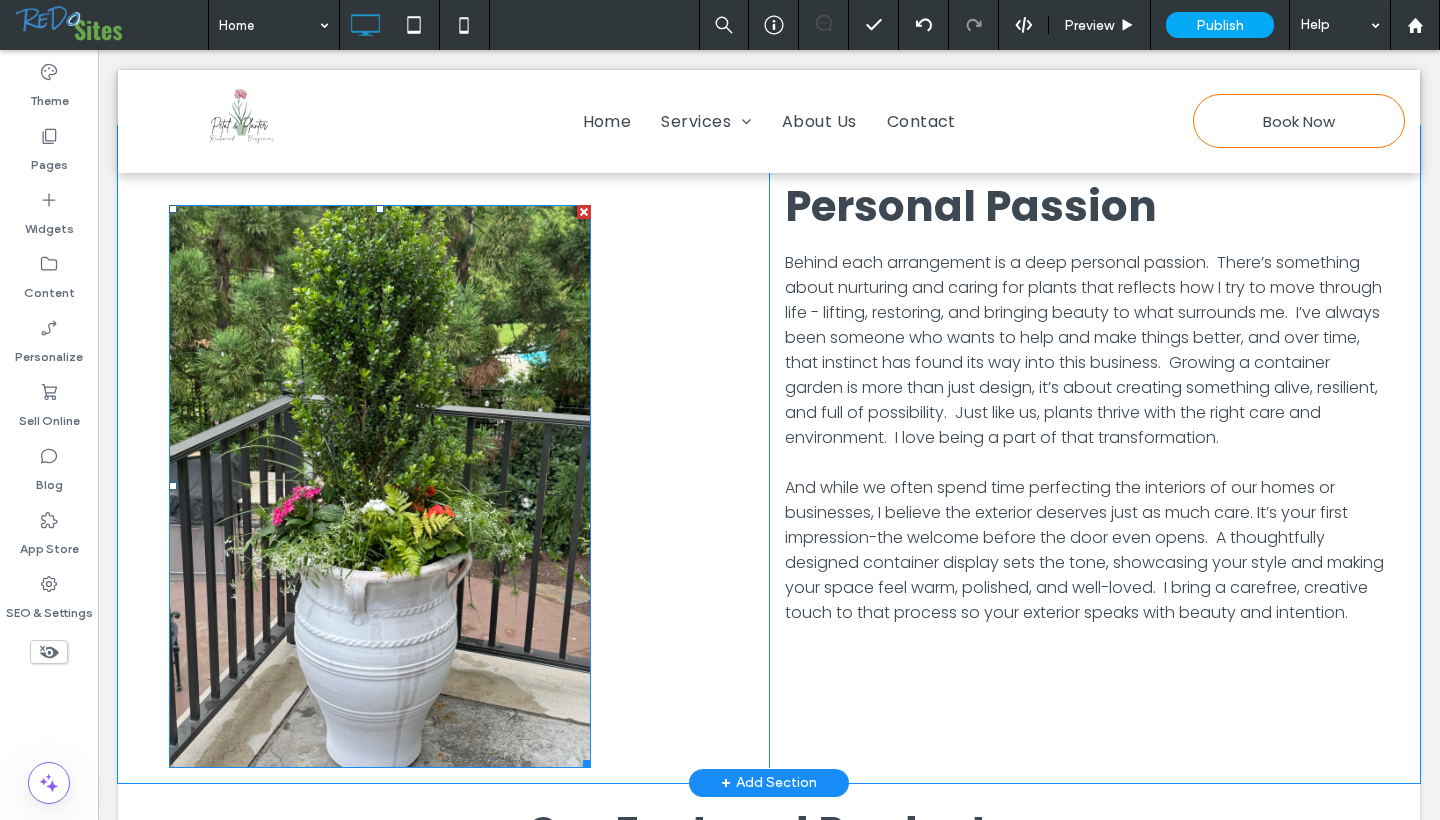 click at bounding box center (380, 486) 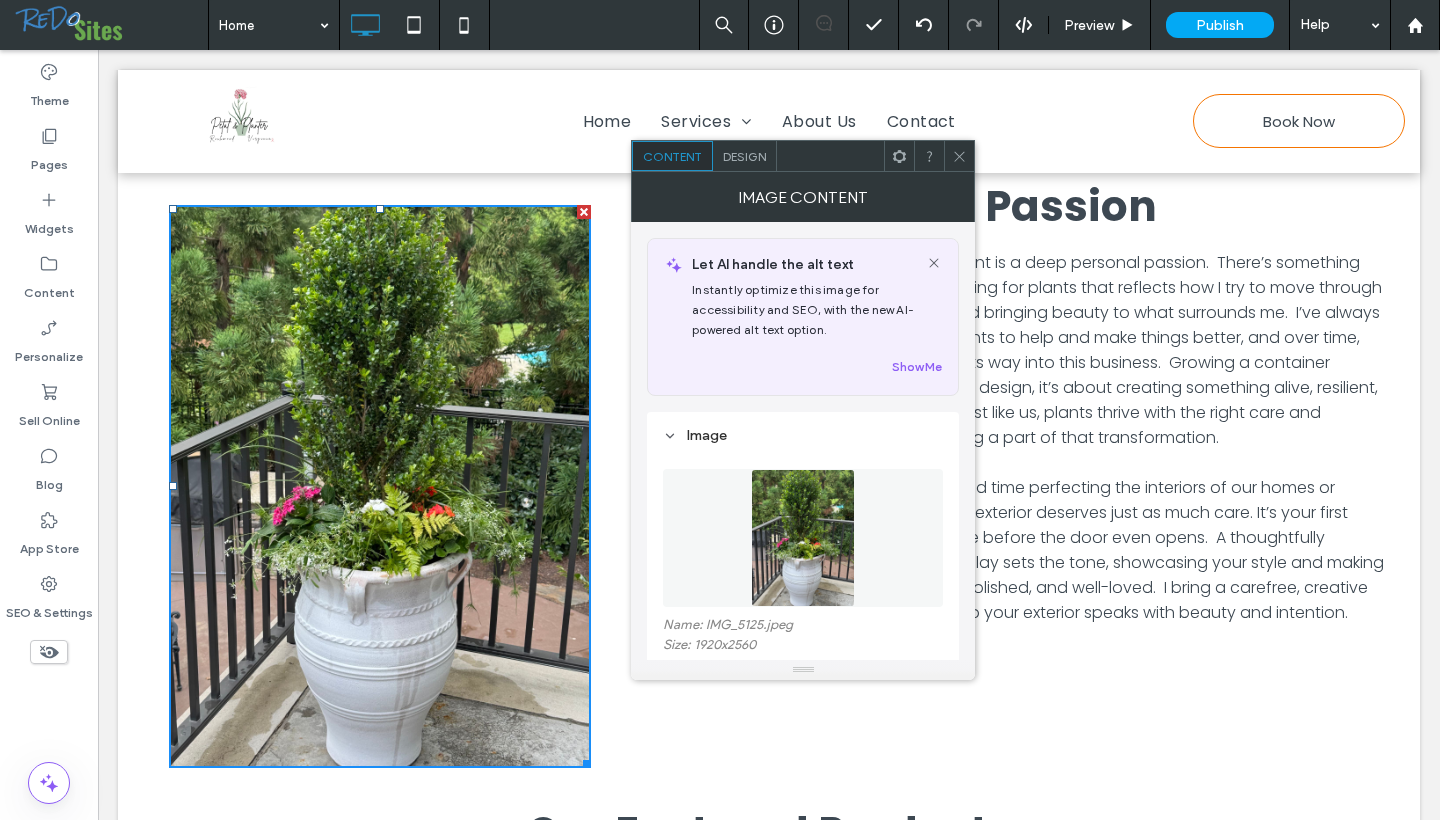 click on "Image Content" at bounding box center [803, 197] 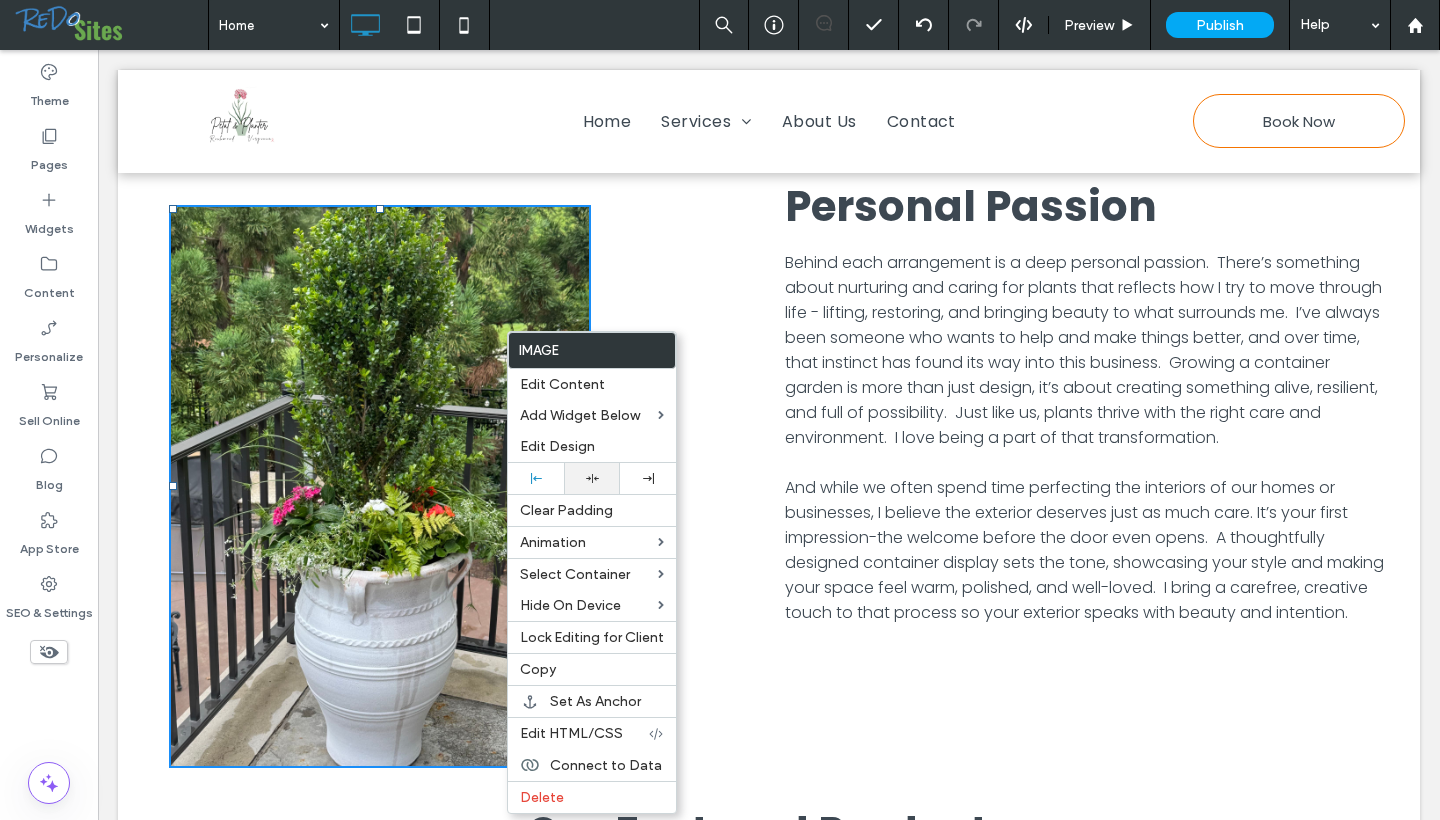 click at bounding box center (592, 478) 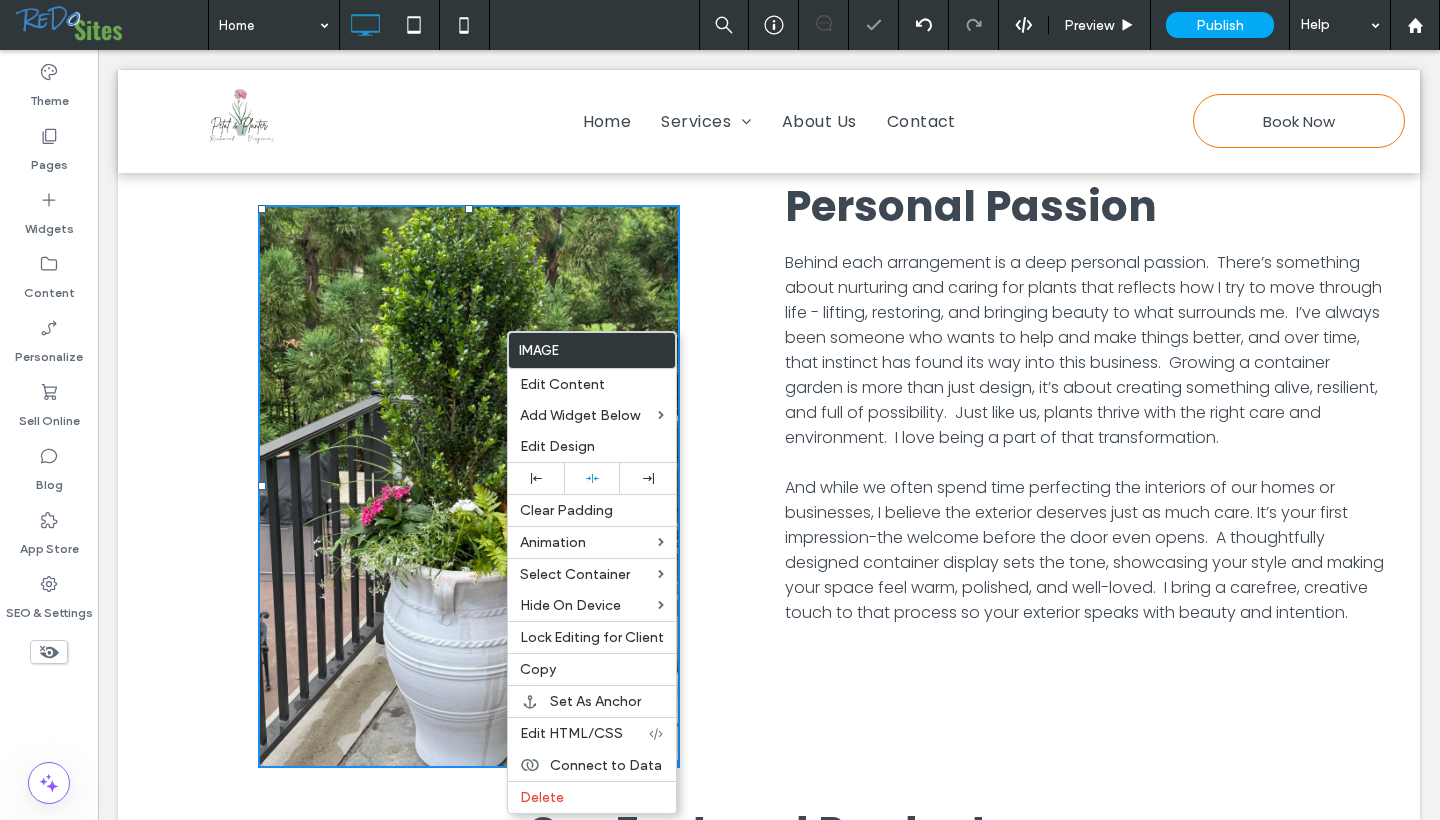 click at bounding box center (769, 121) 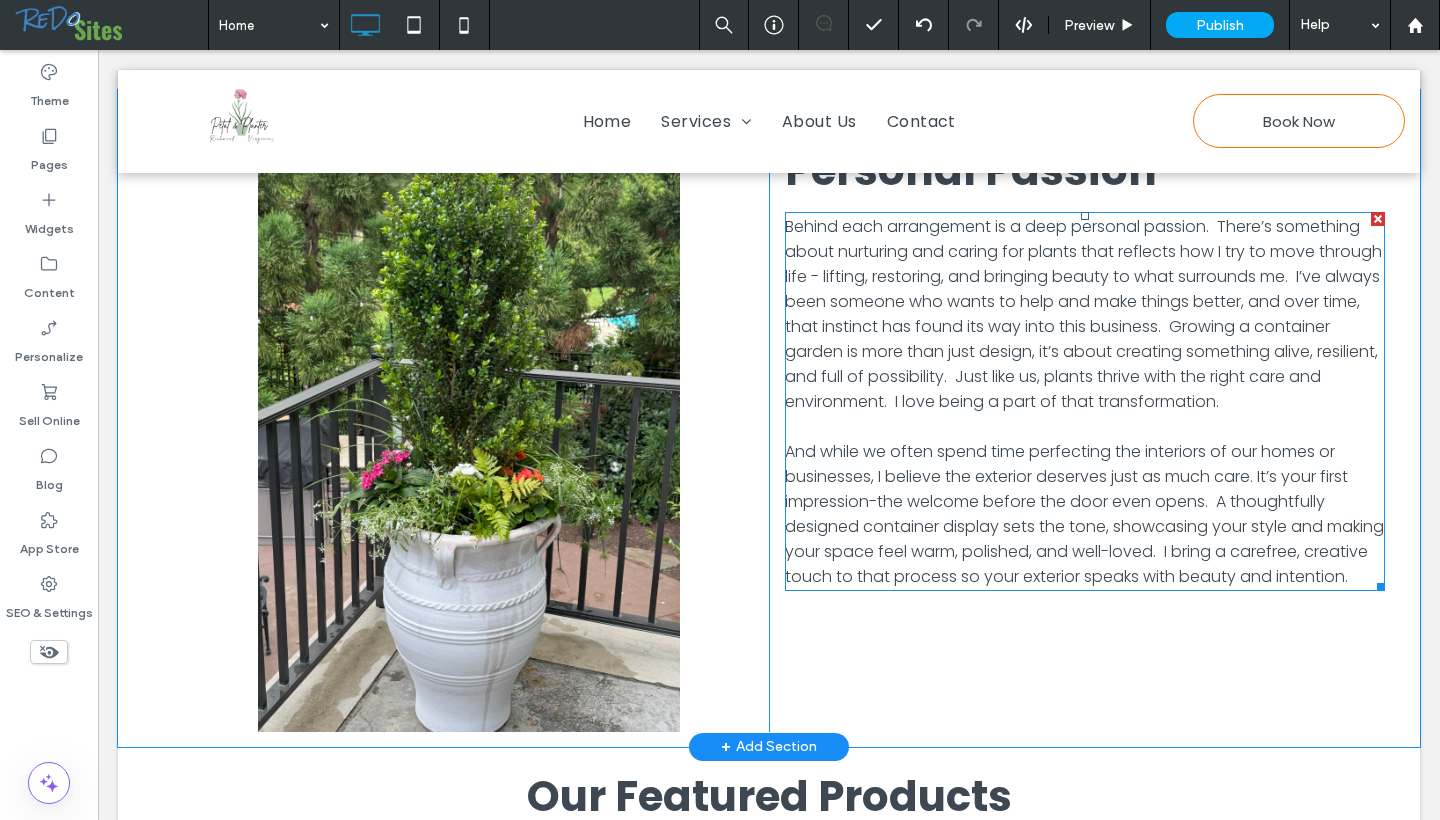 scroll, scrollTop: 1795, scrollLeft: 0, axis: vertical 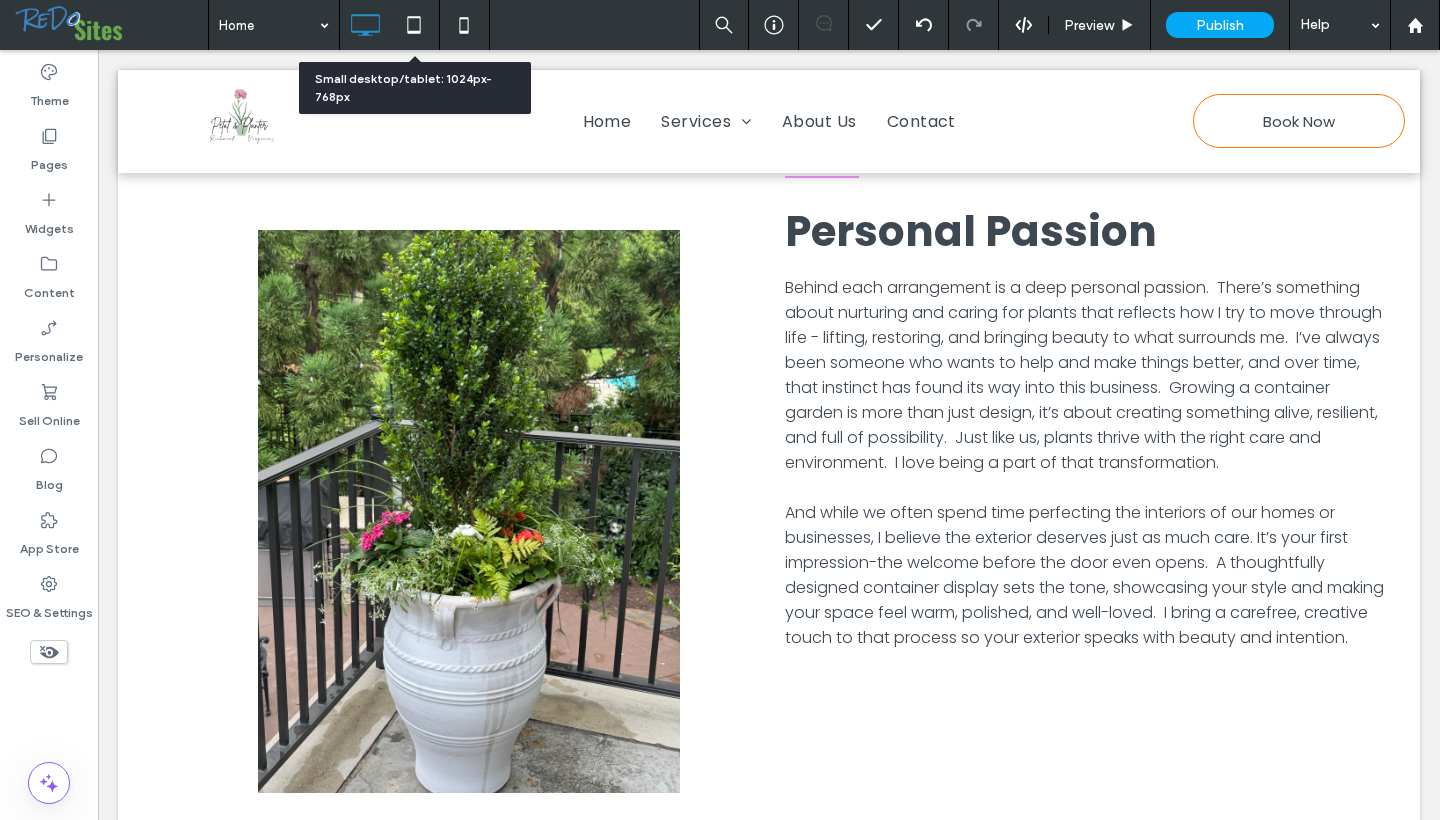 click 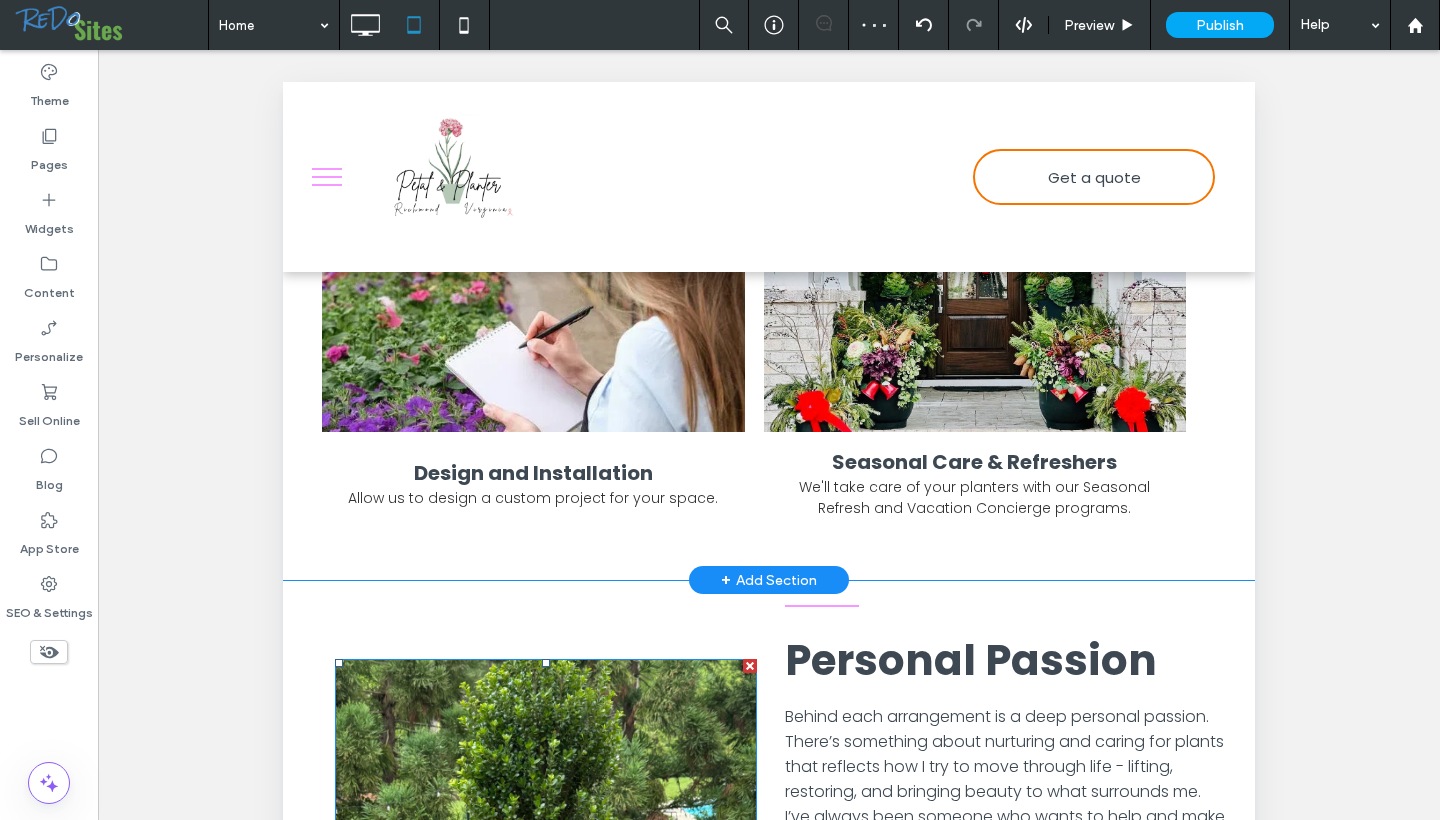 scroll, scrollTop: 1410, scrollLeft: 0, axis: vertical 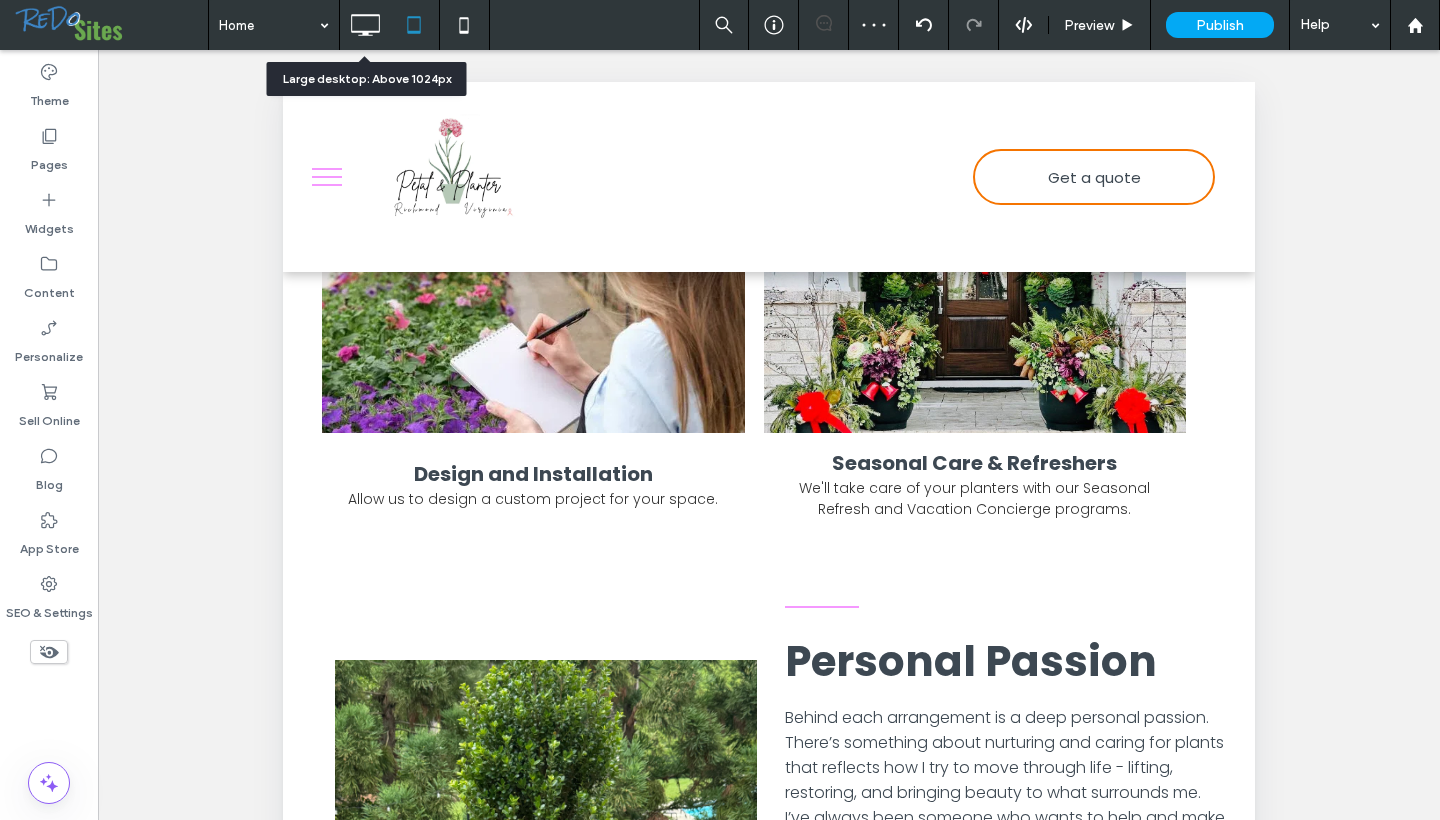 click 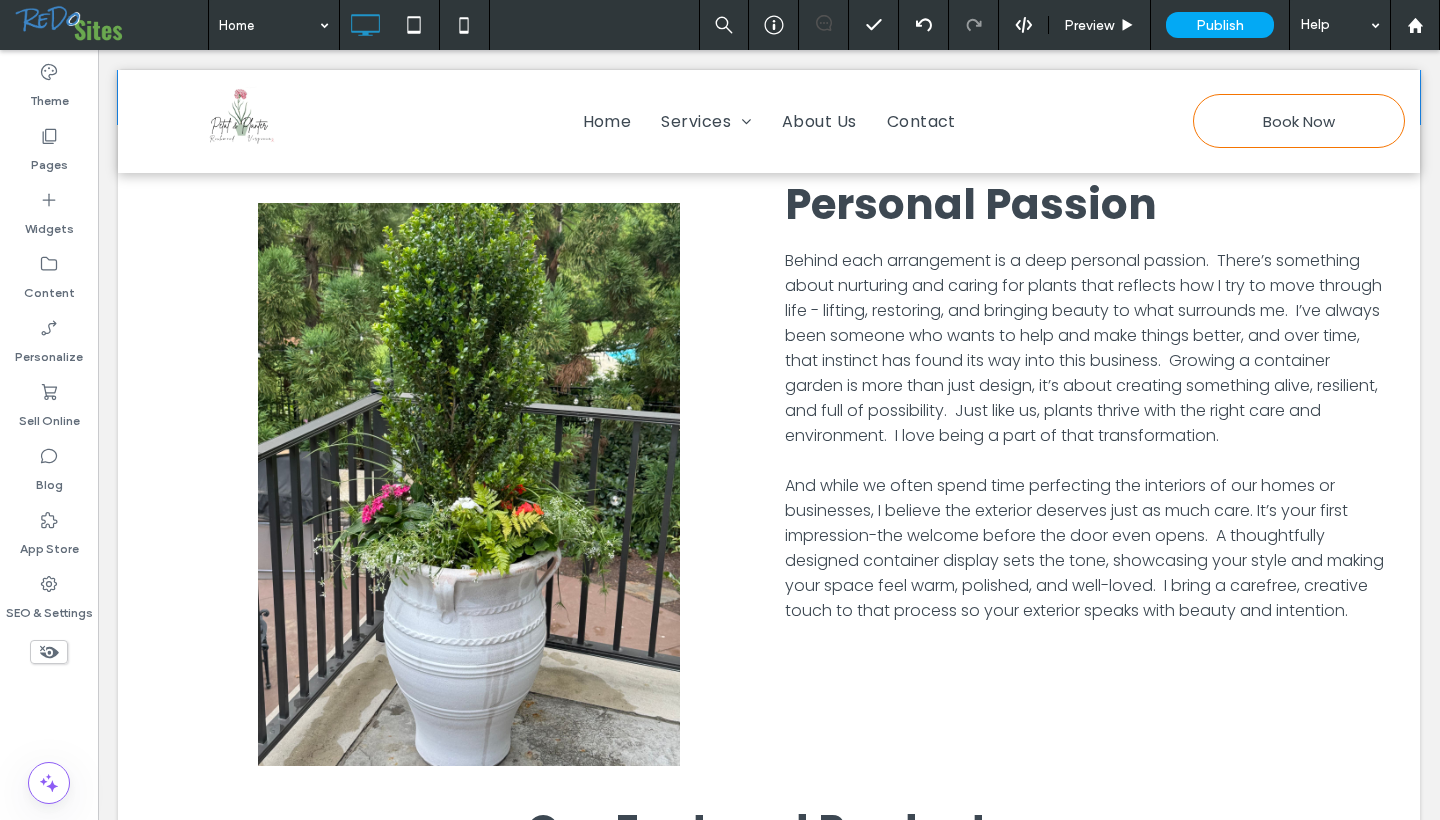 scroll, scrollTop: 1882, scrollLeft: 0, axis: vertical 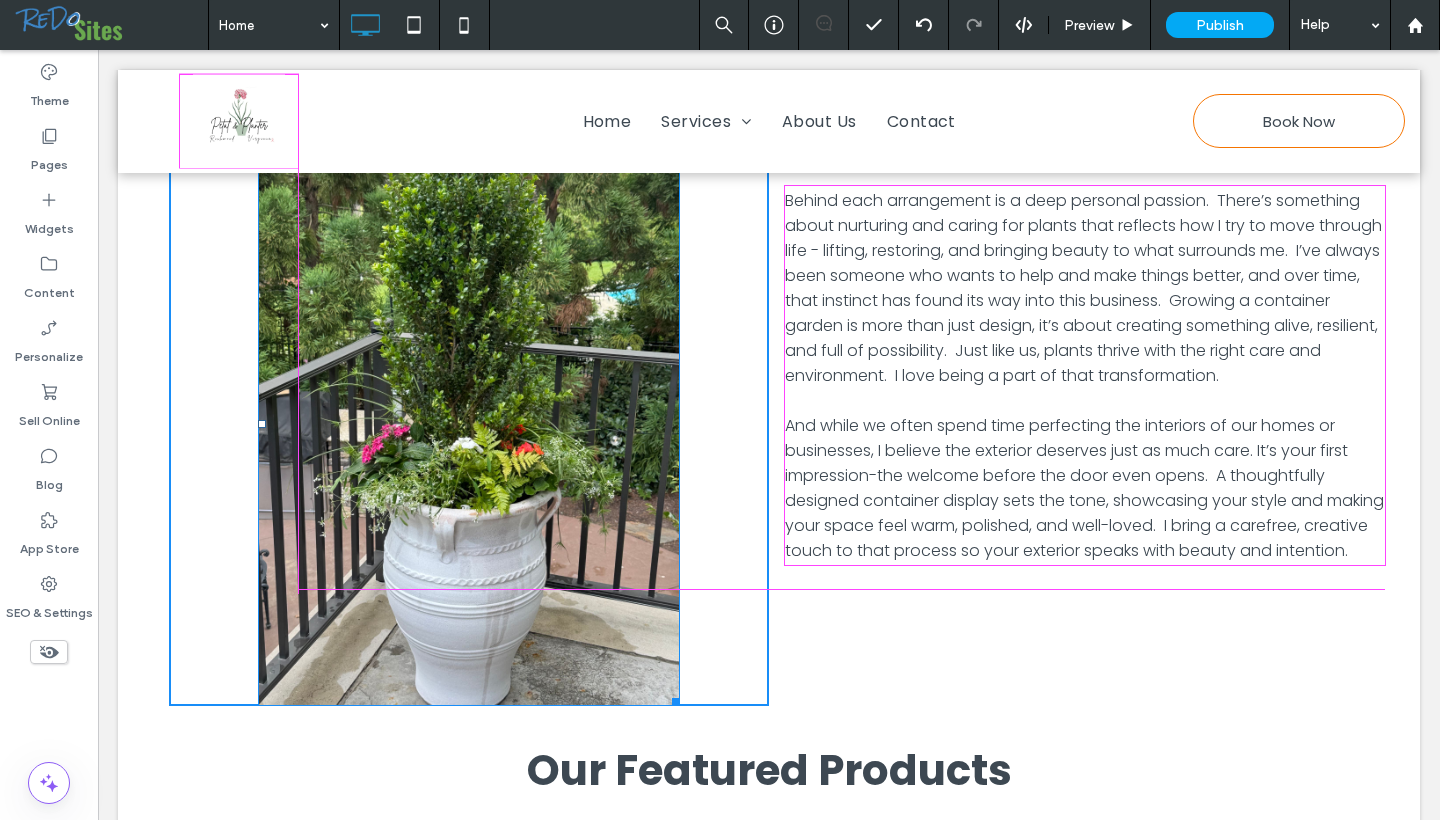 drag, startPoint x: 680, startPoint y: 701, endPoint x: 638, endPoint y: 590, distance: 118.680244 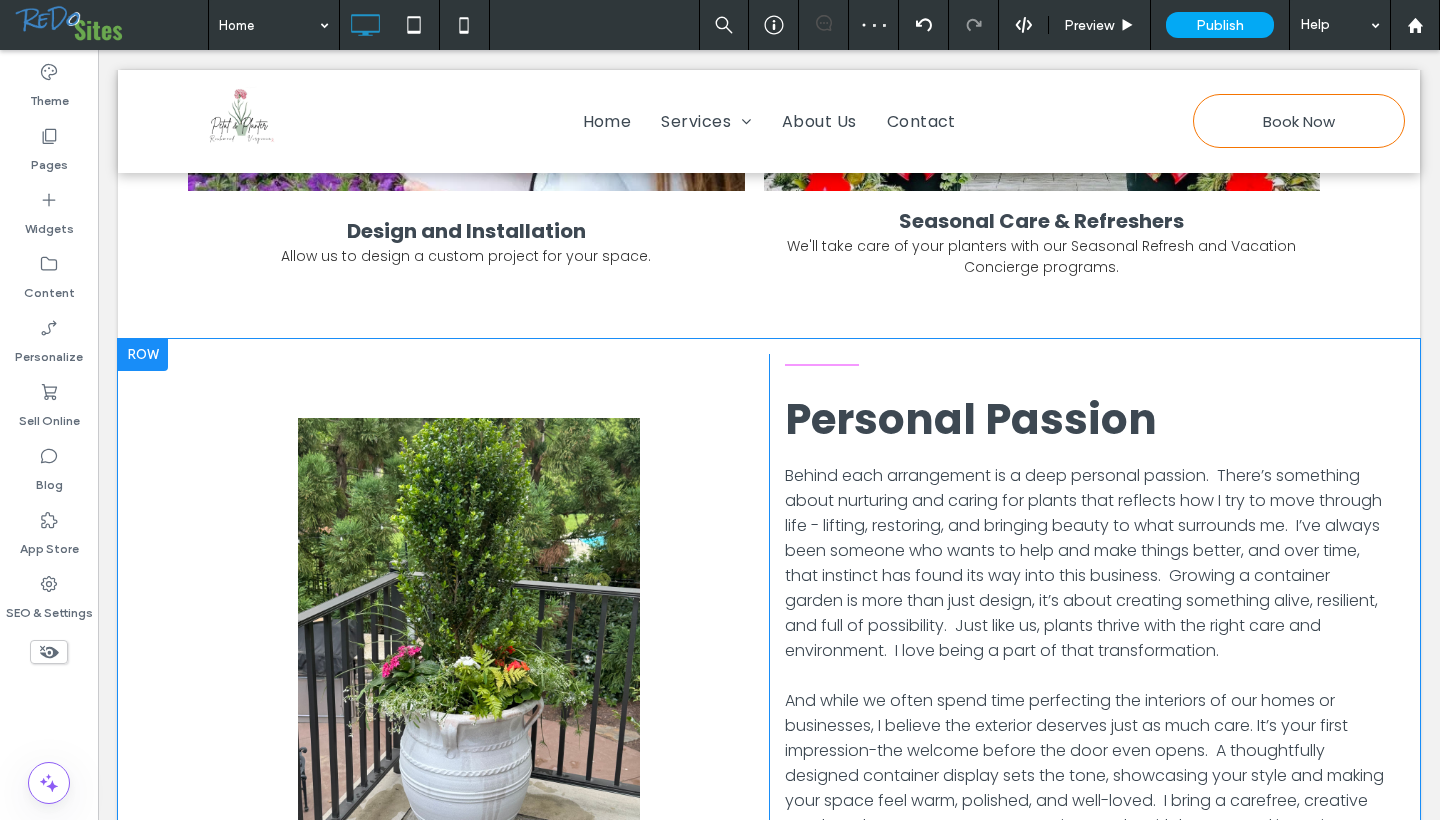 scroll, scrollTop: 1575, scrollLeft: 0, axis: vertical 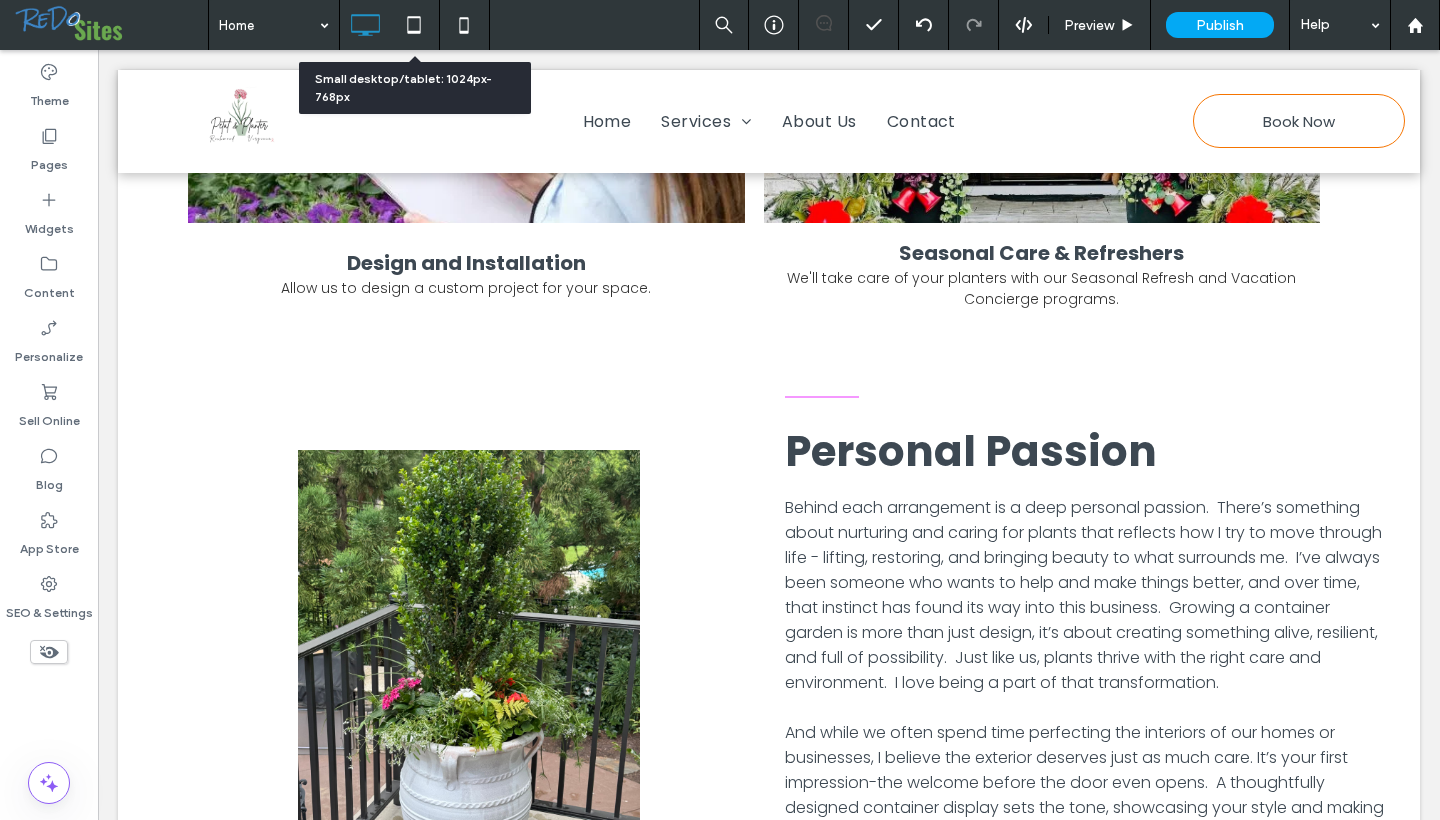 click 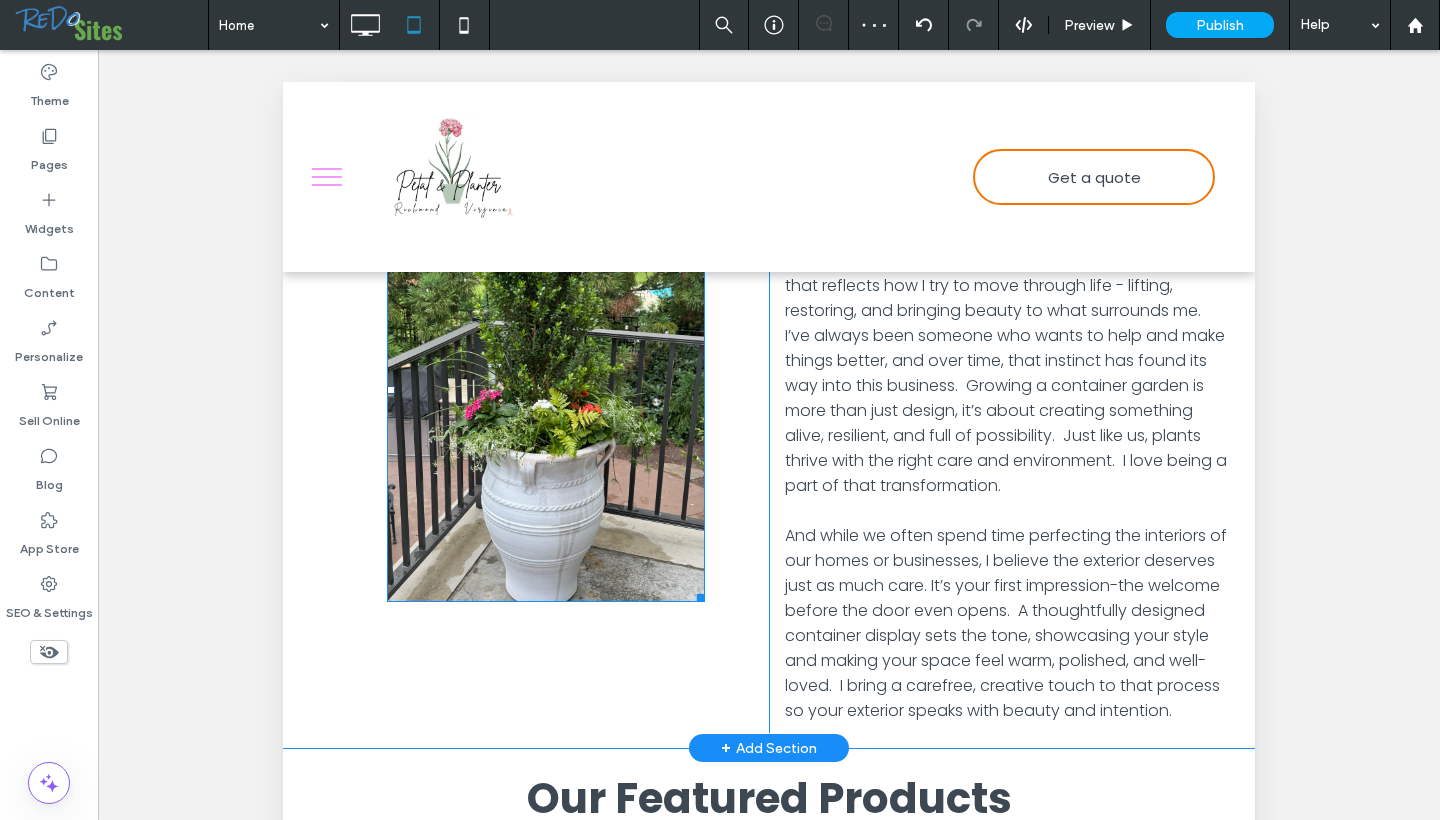 scroll, scrollTop: 1894, scrollLeft: 0, axis: vertical 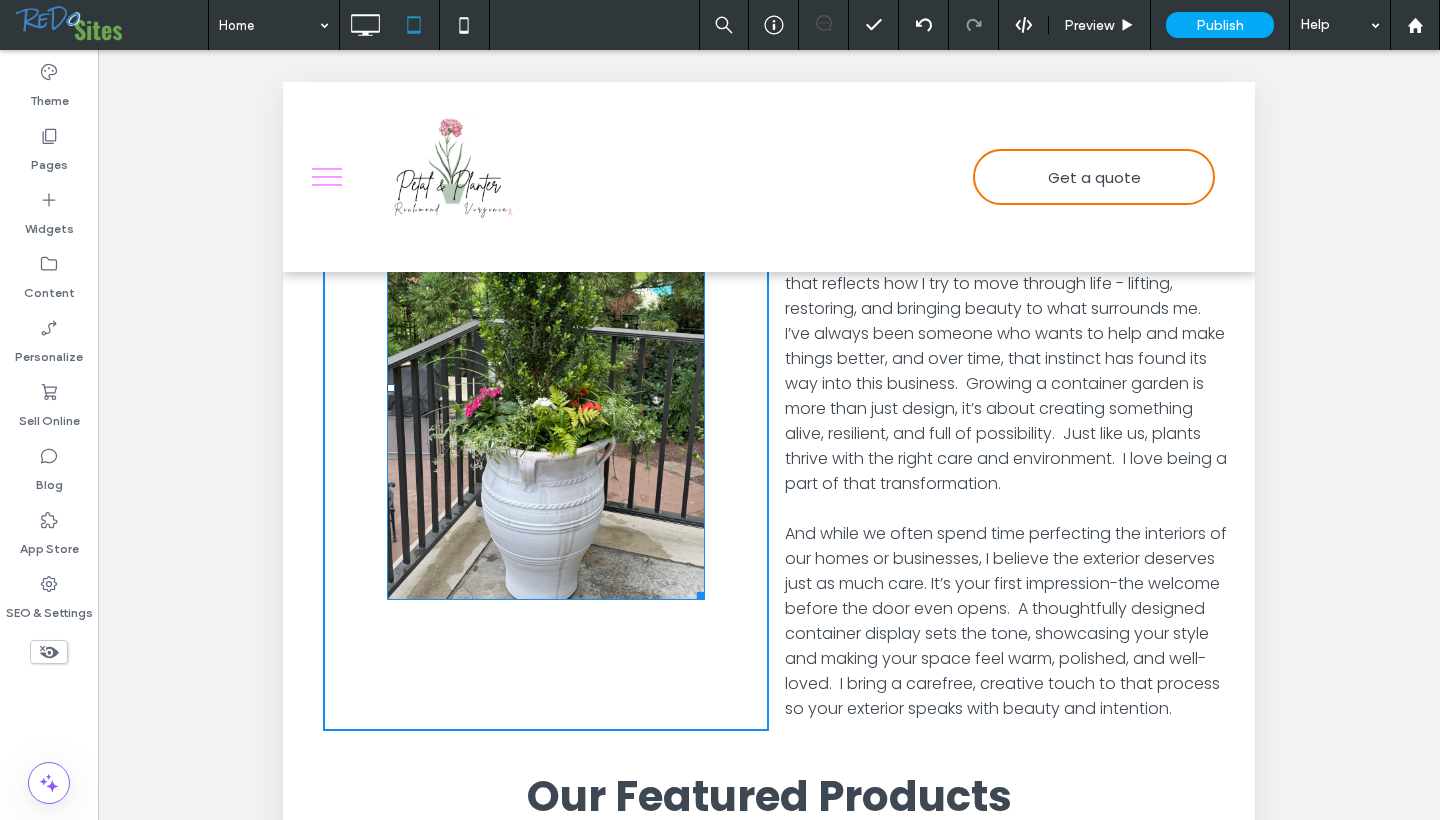 drag, startPoint x: 698, startPoint y: 595, endPoint x: 737, endPoint y: 760, distance: 169.54645 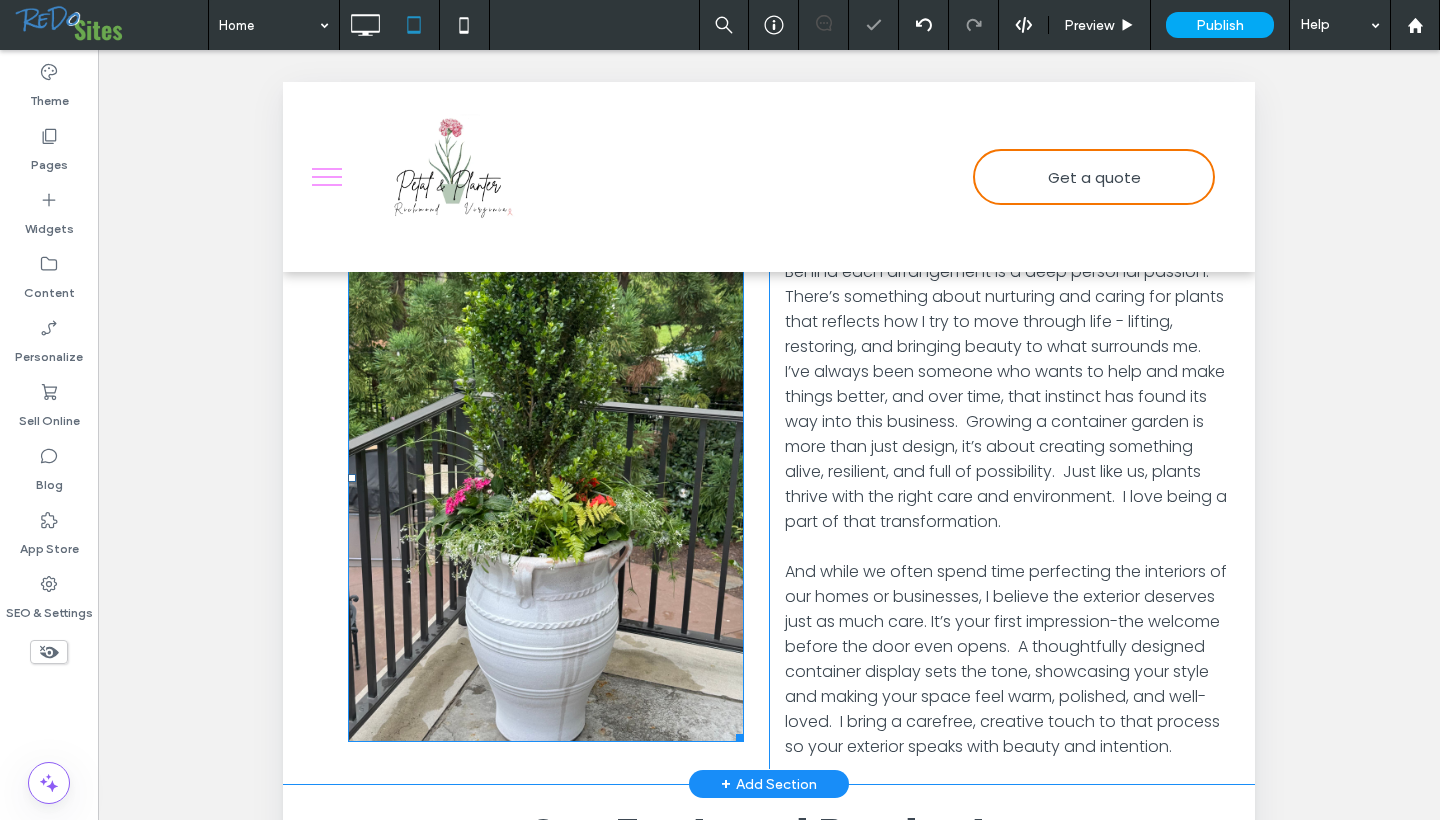 scroll, scrollTop: 1862, scrollLeft: 0, axis: vertical 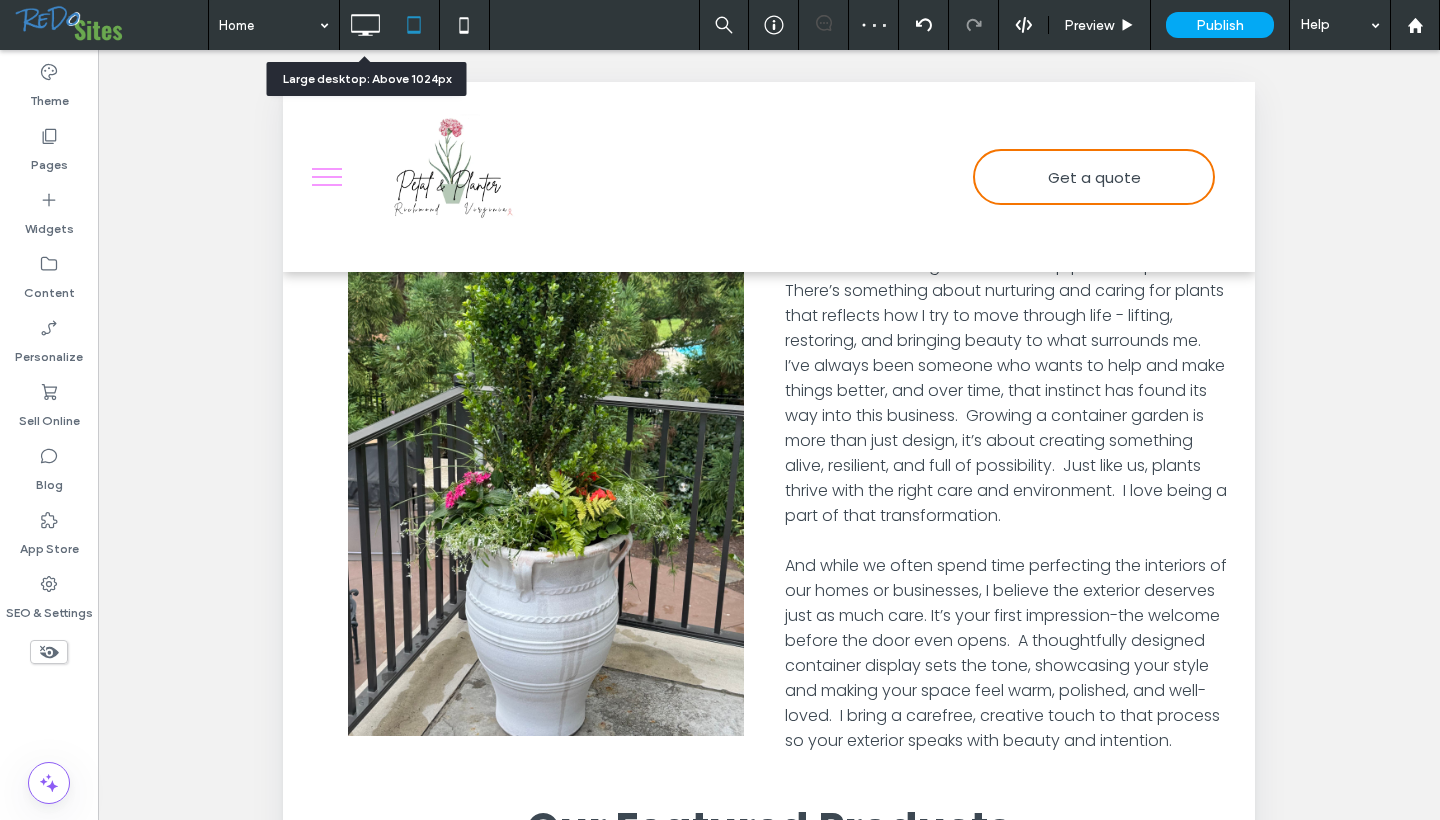 click 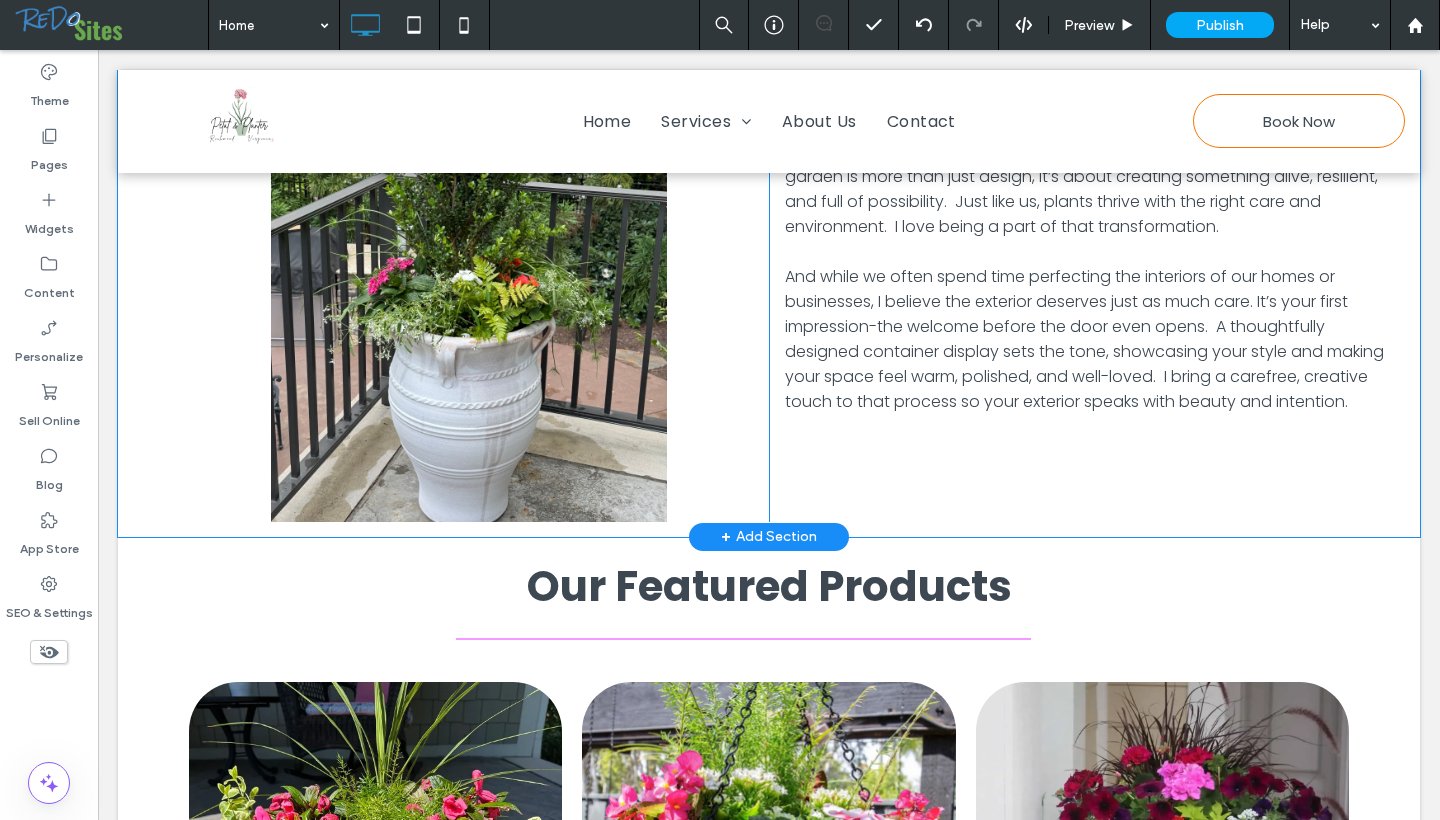 scroll, scrollTop: 2069, scrollLeft: 0, axis: vertical 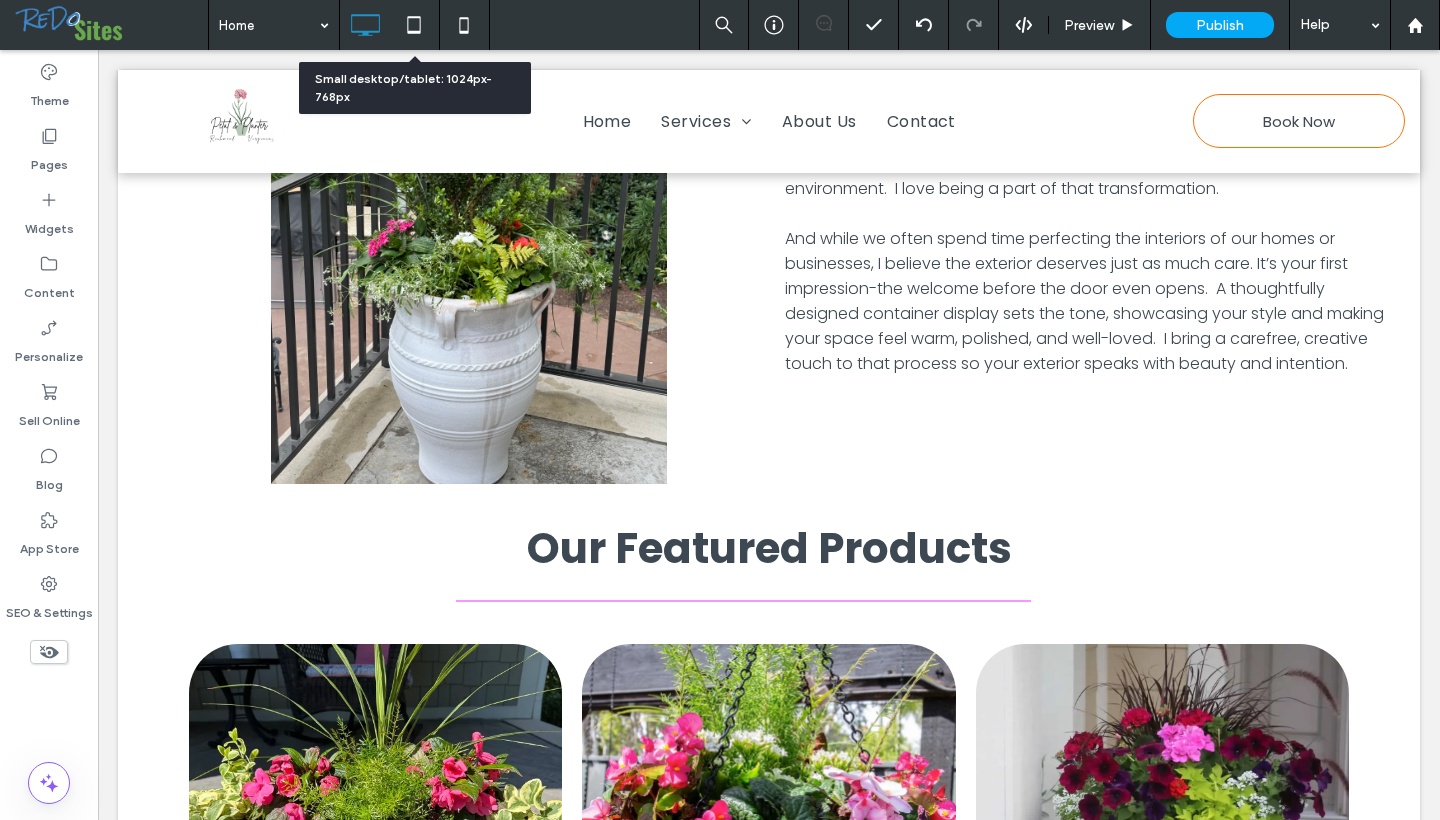 click 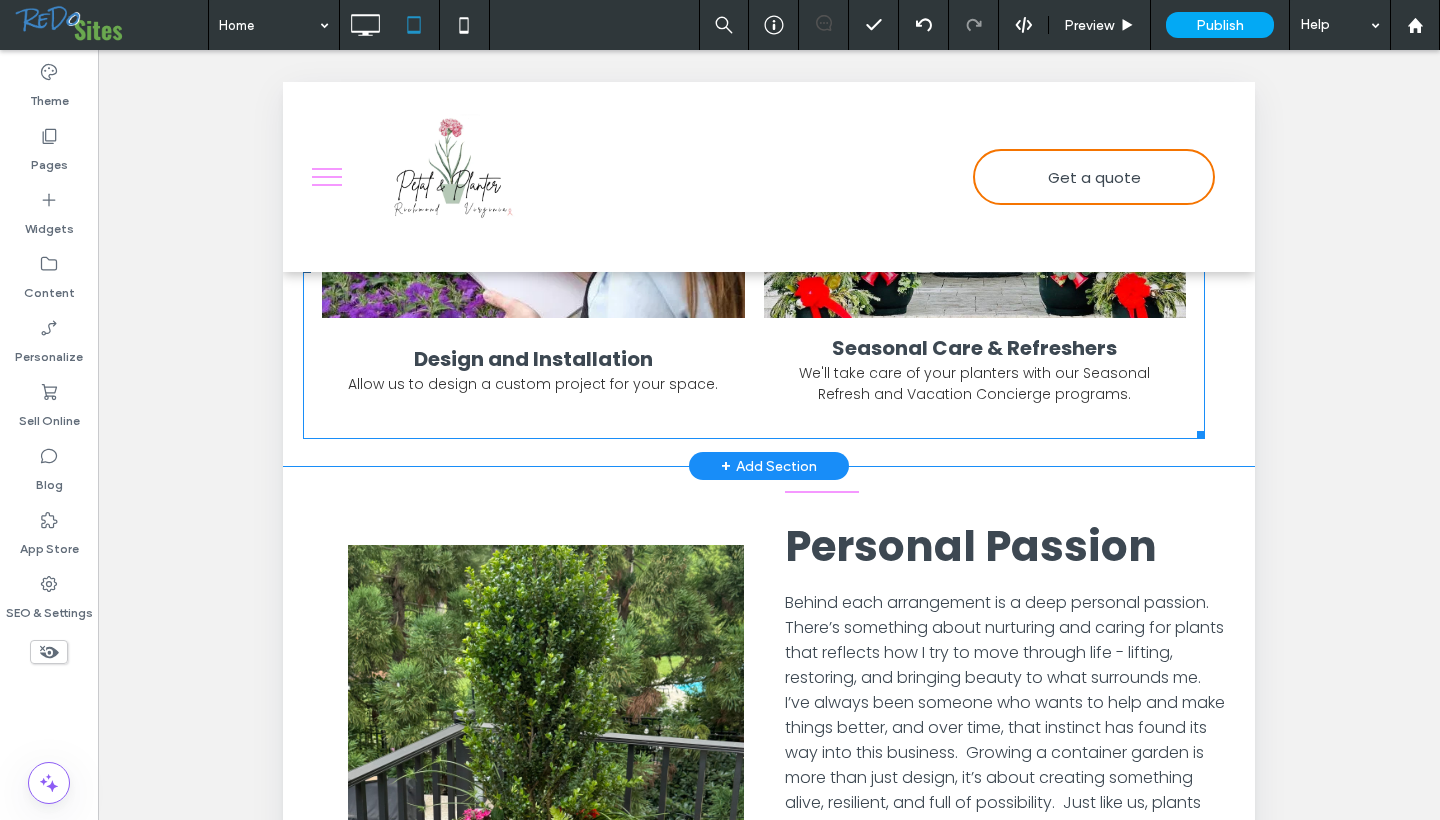 scroll, scrollTop: 1531, scrollLeft: 0, axis: vertical 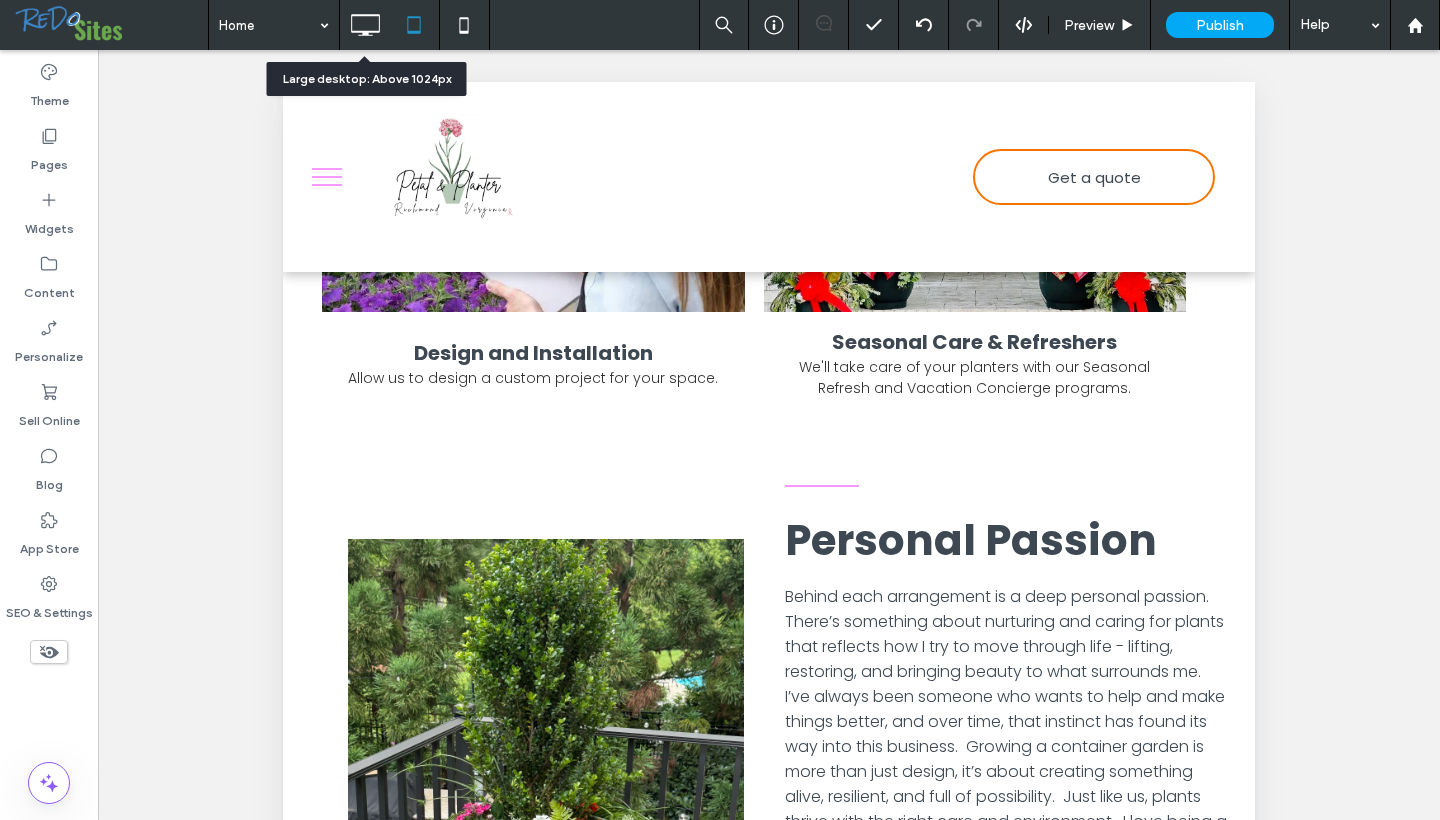click 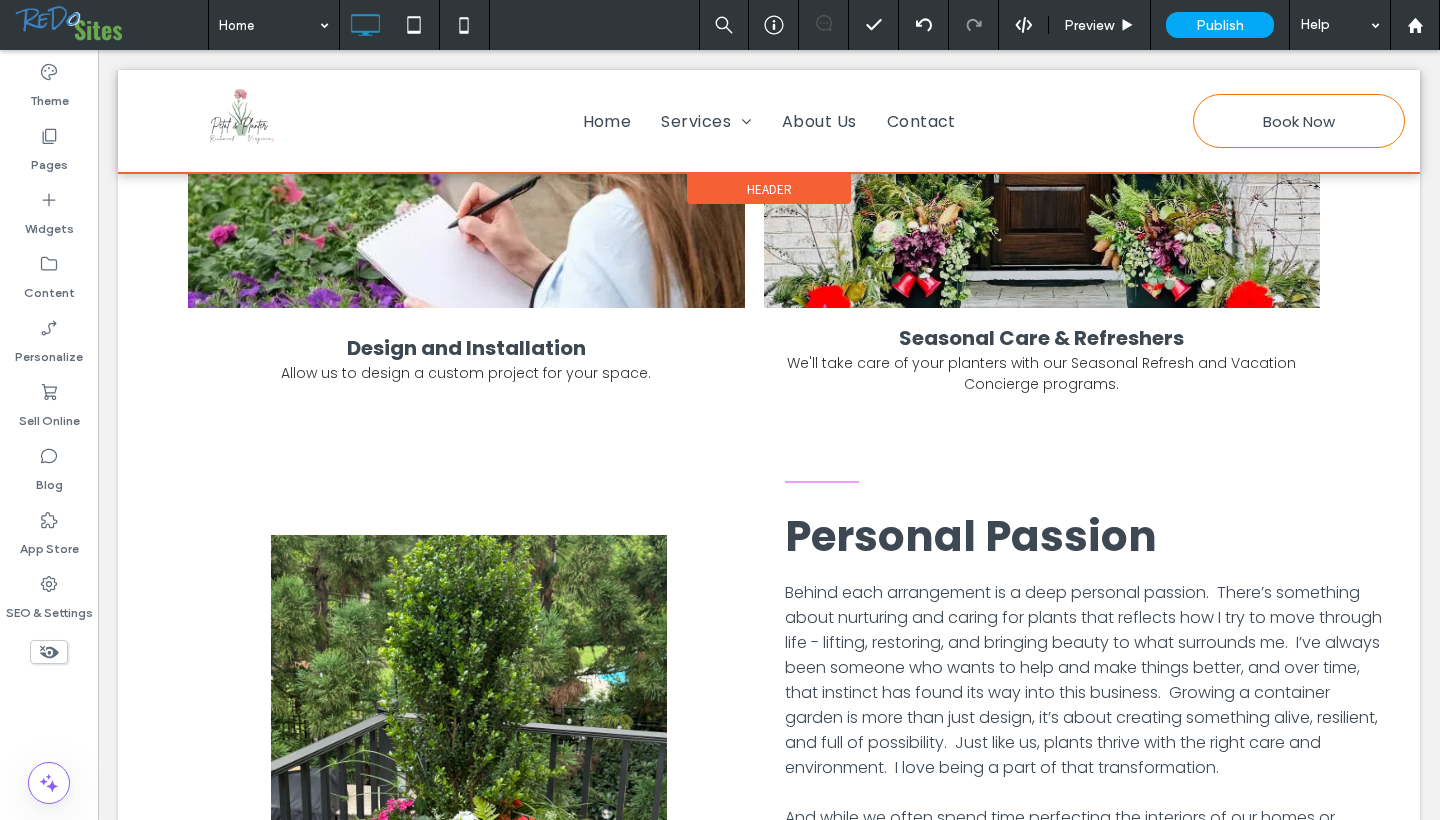 click at bounding box center [769, 121] 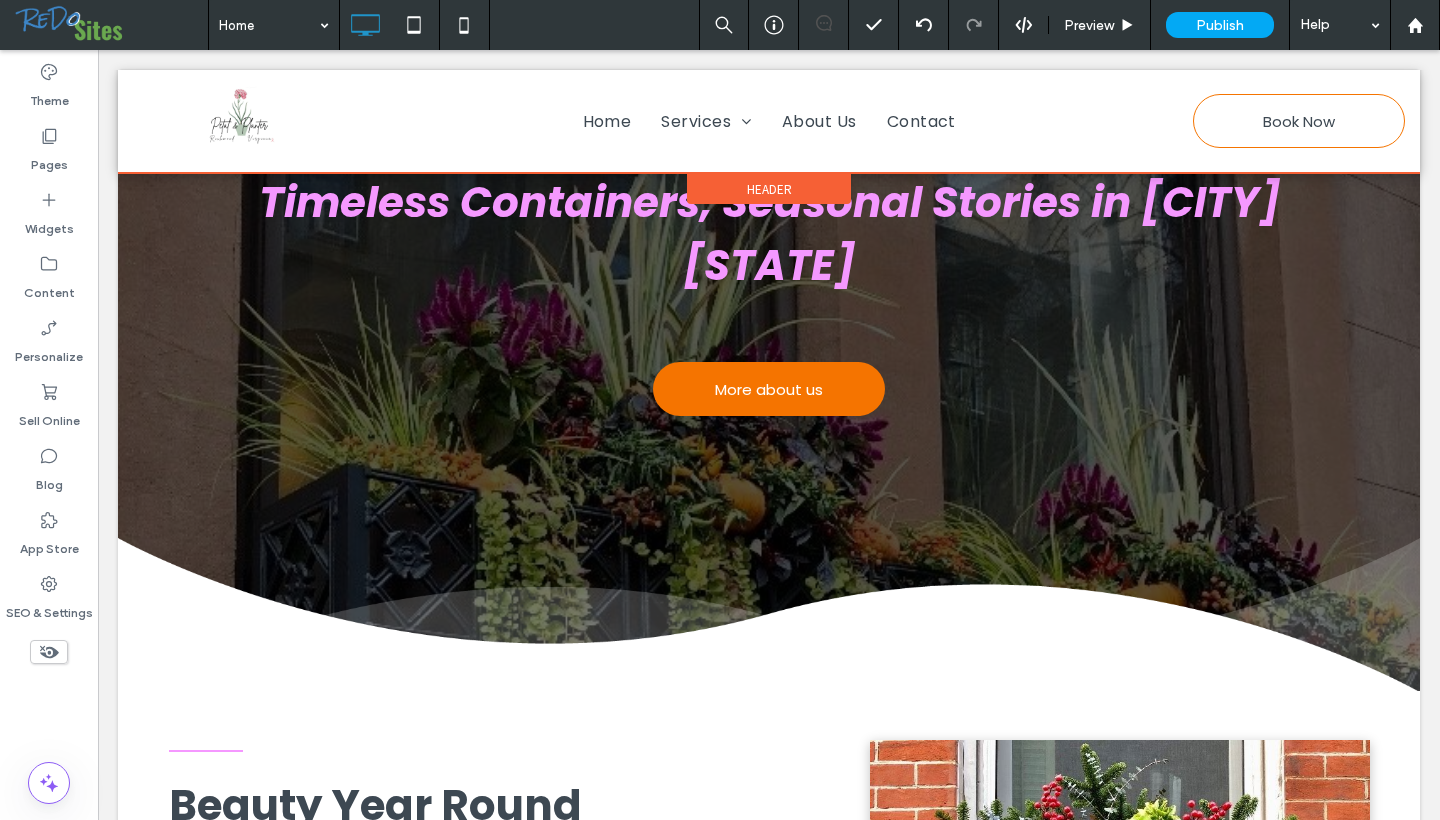 scroll, scrollTop: 0, scrollLeft: 0, axis: both 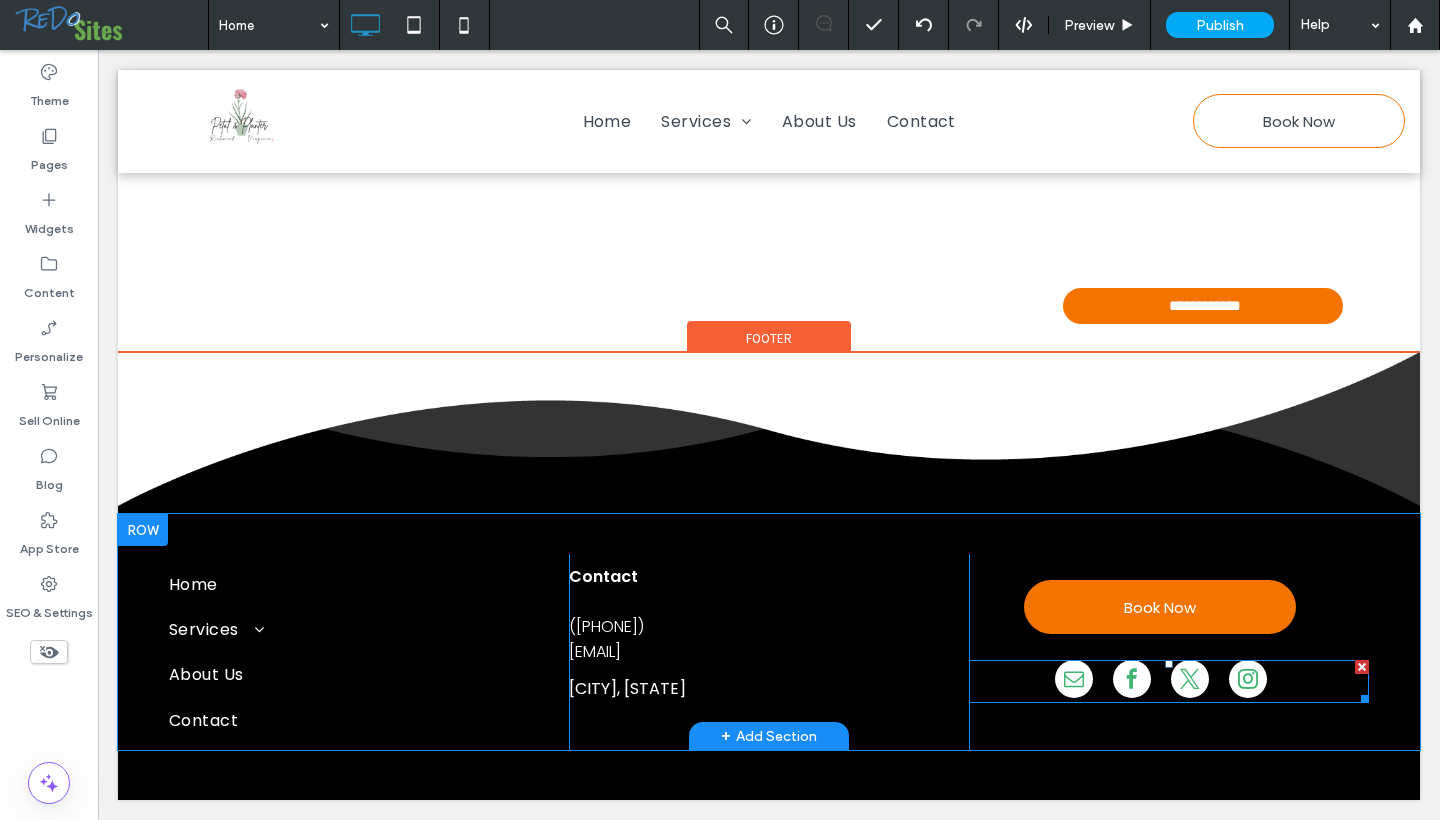 click at bounding box center (1169, 681) 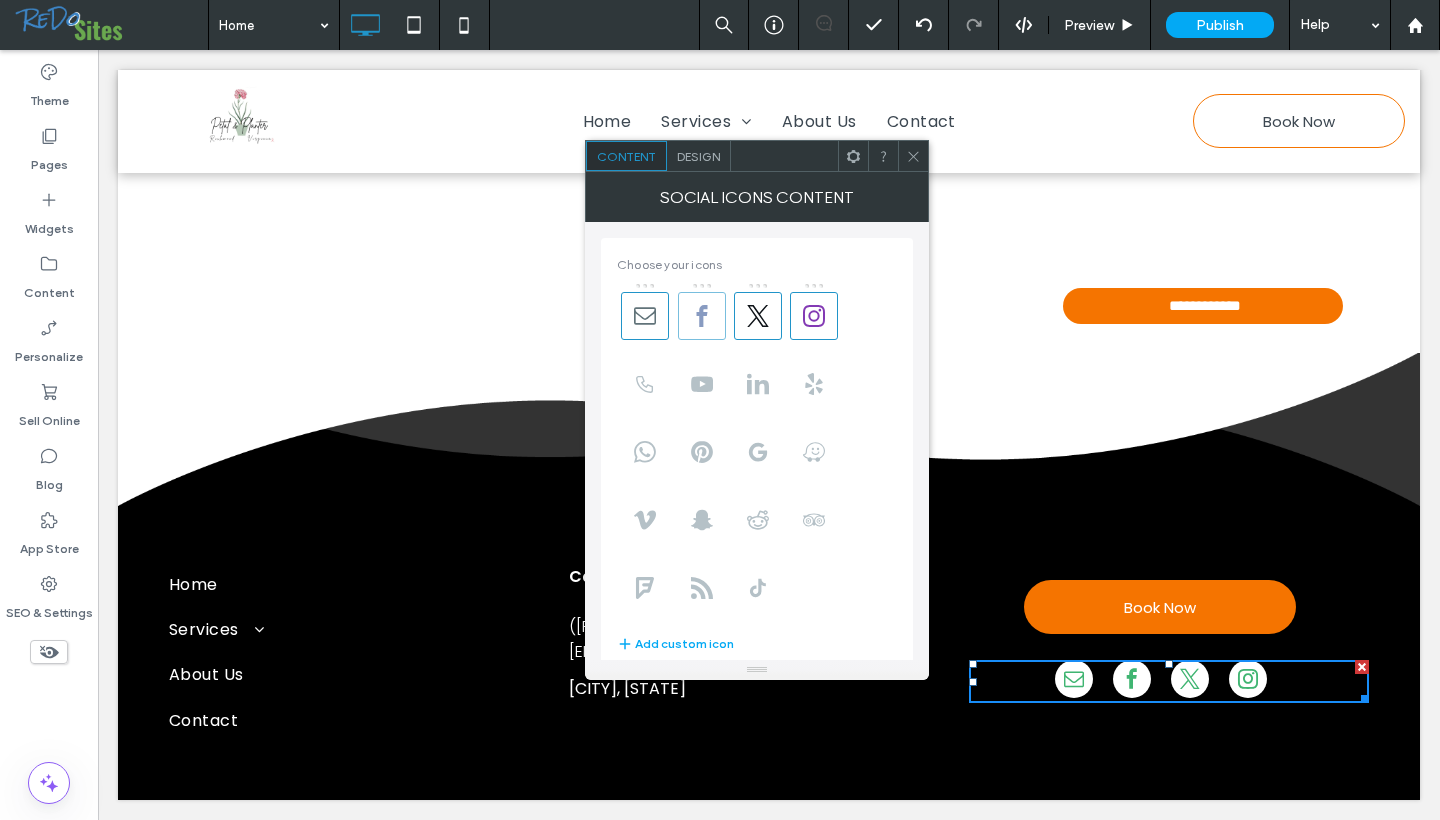 click at bounding box center [702, 316] 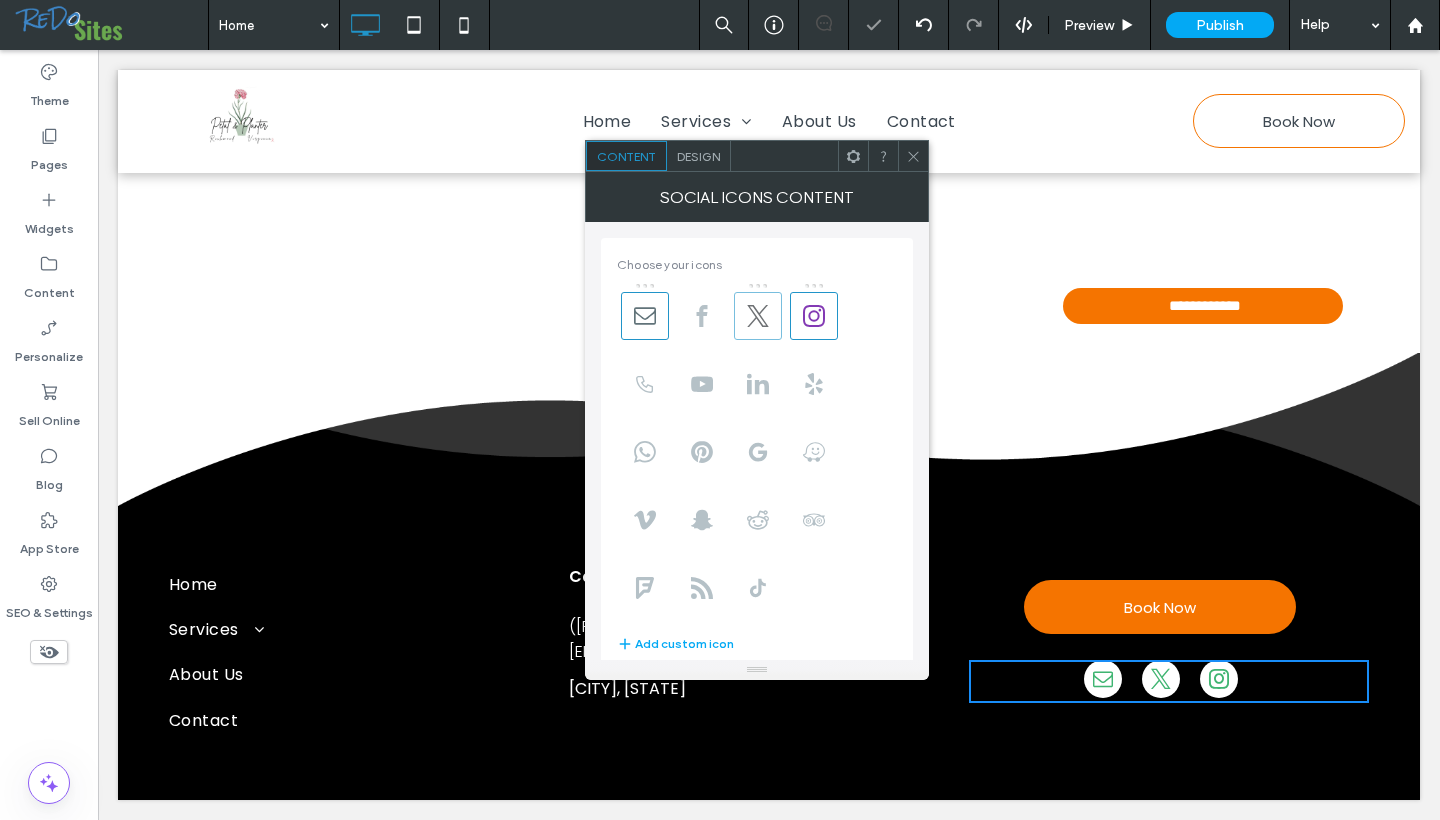 click 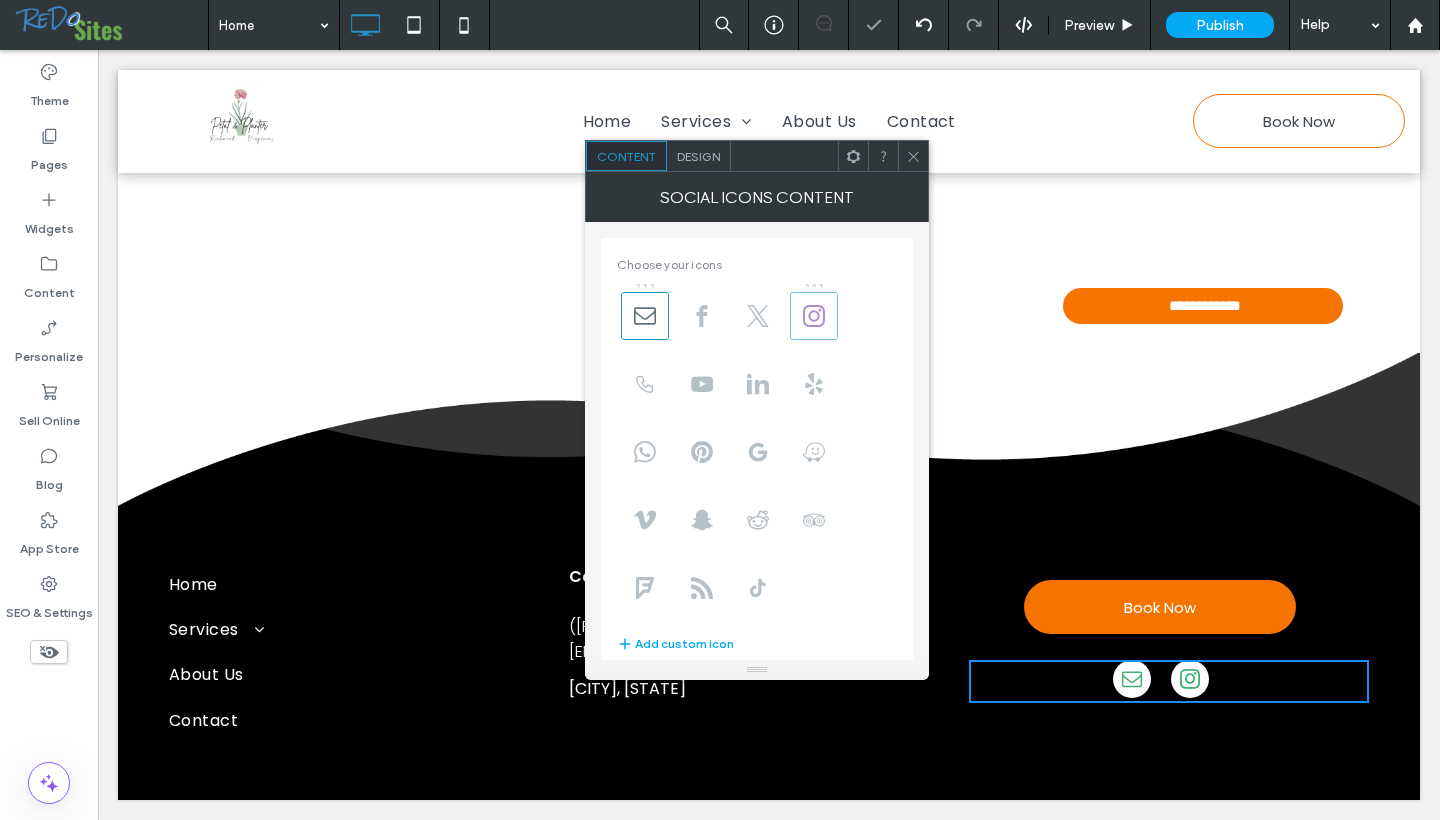click at bounding box center [814, 316] 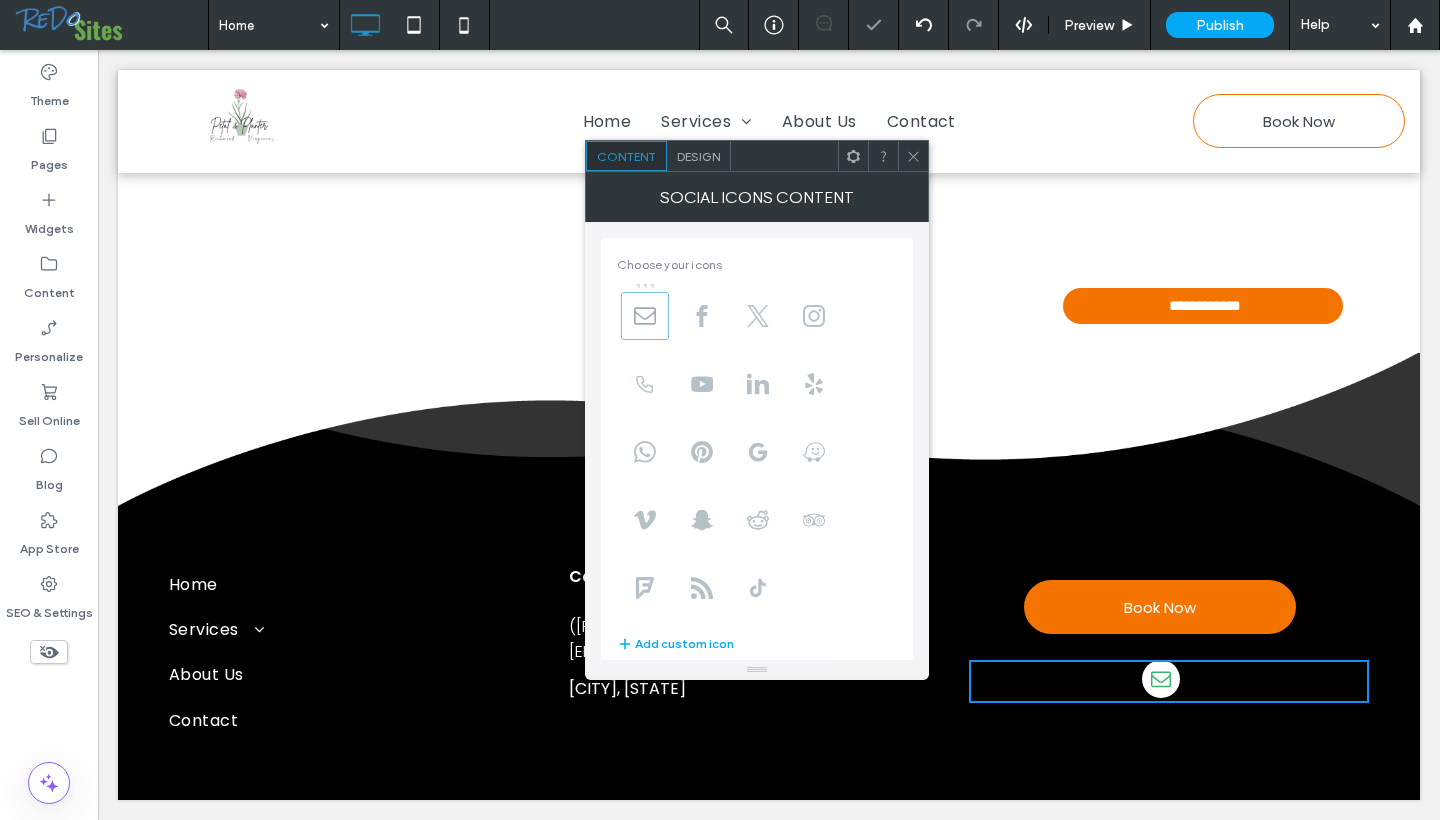 click at bounding box center (645, 316) 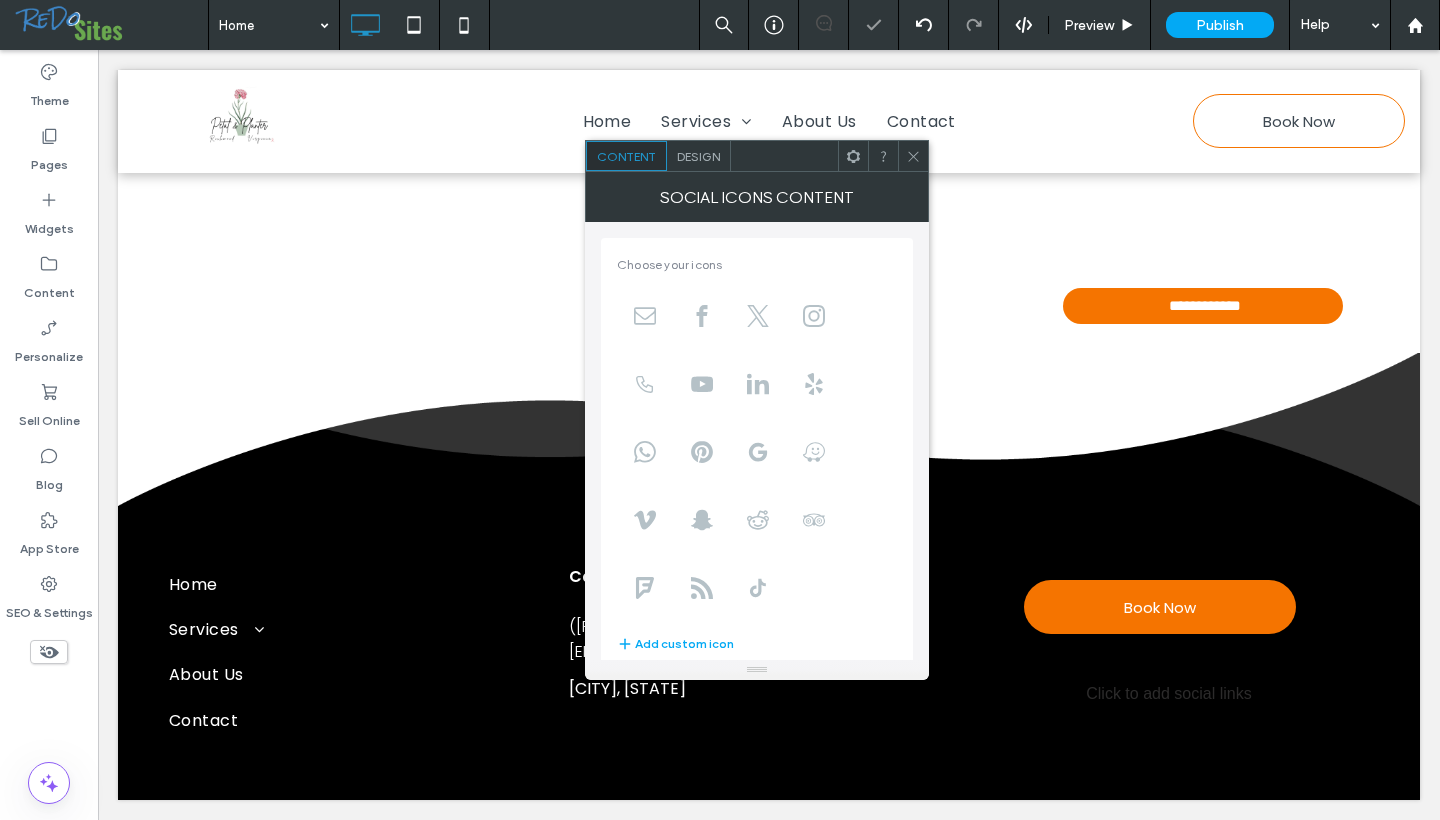 click 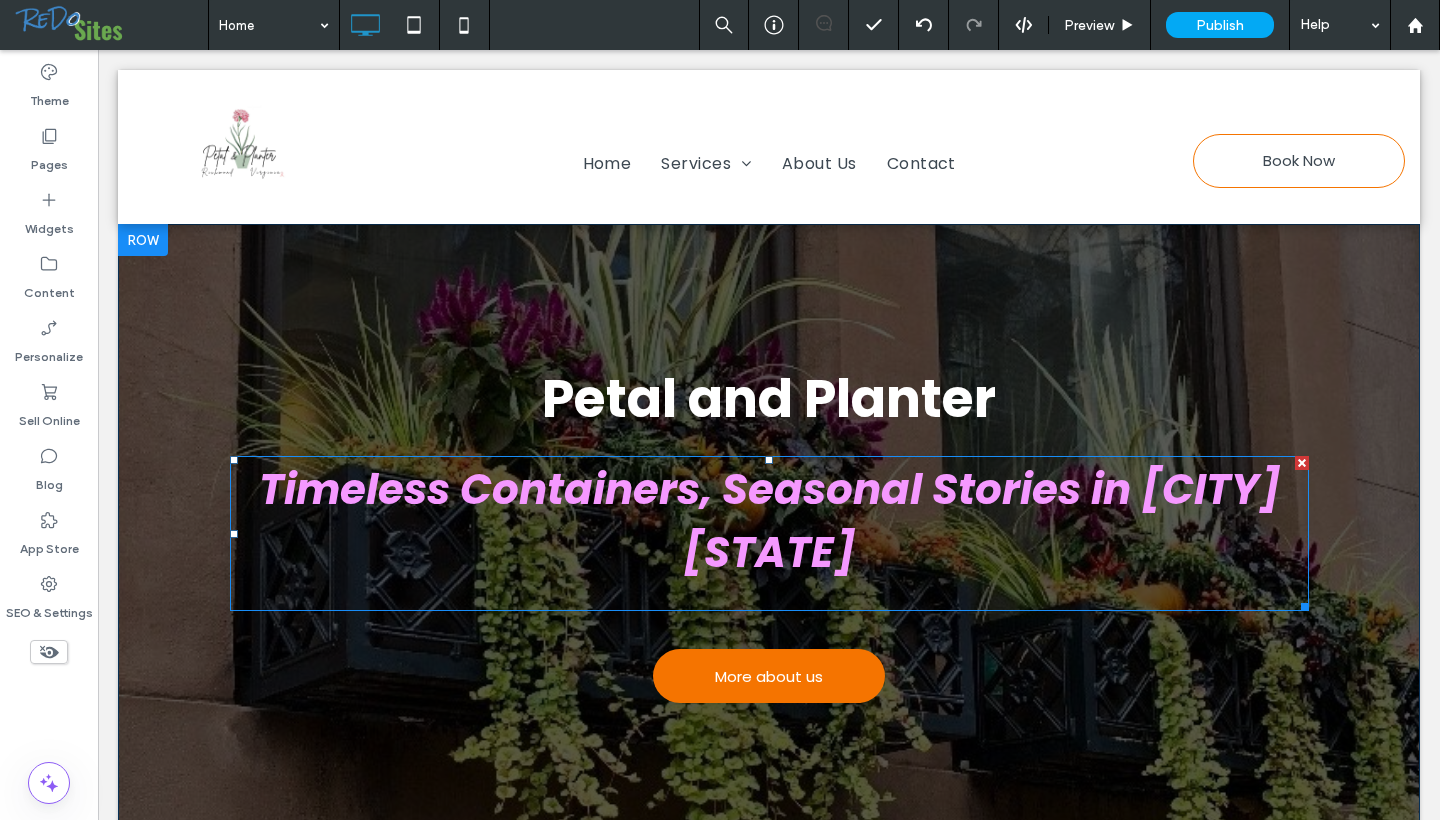 scroll, scrollTop: 0, scrollLeft: 0, axis: both 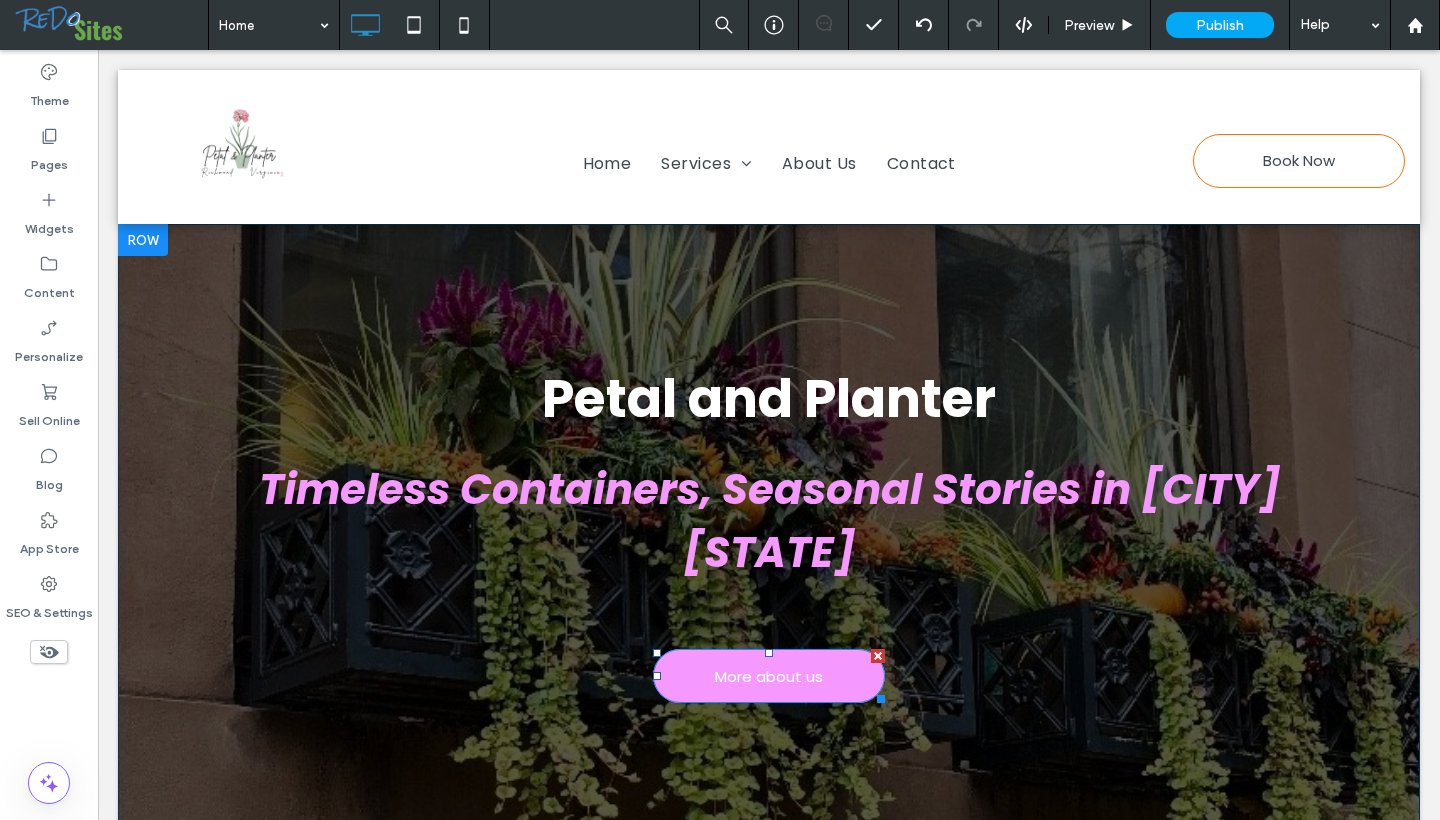 click on "More about us" at bounding box center [769, 676] 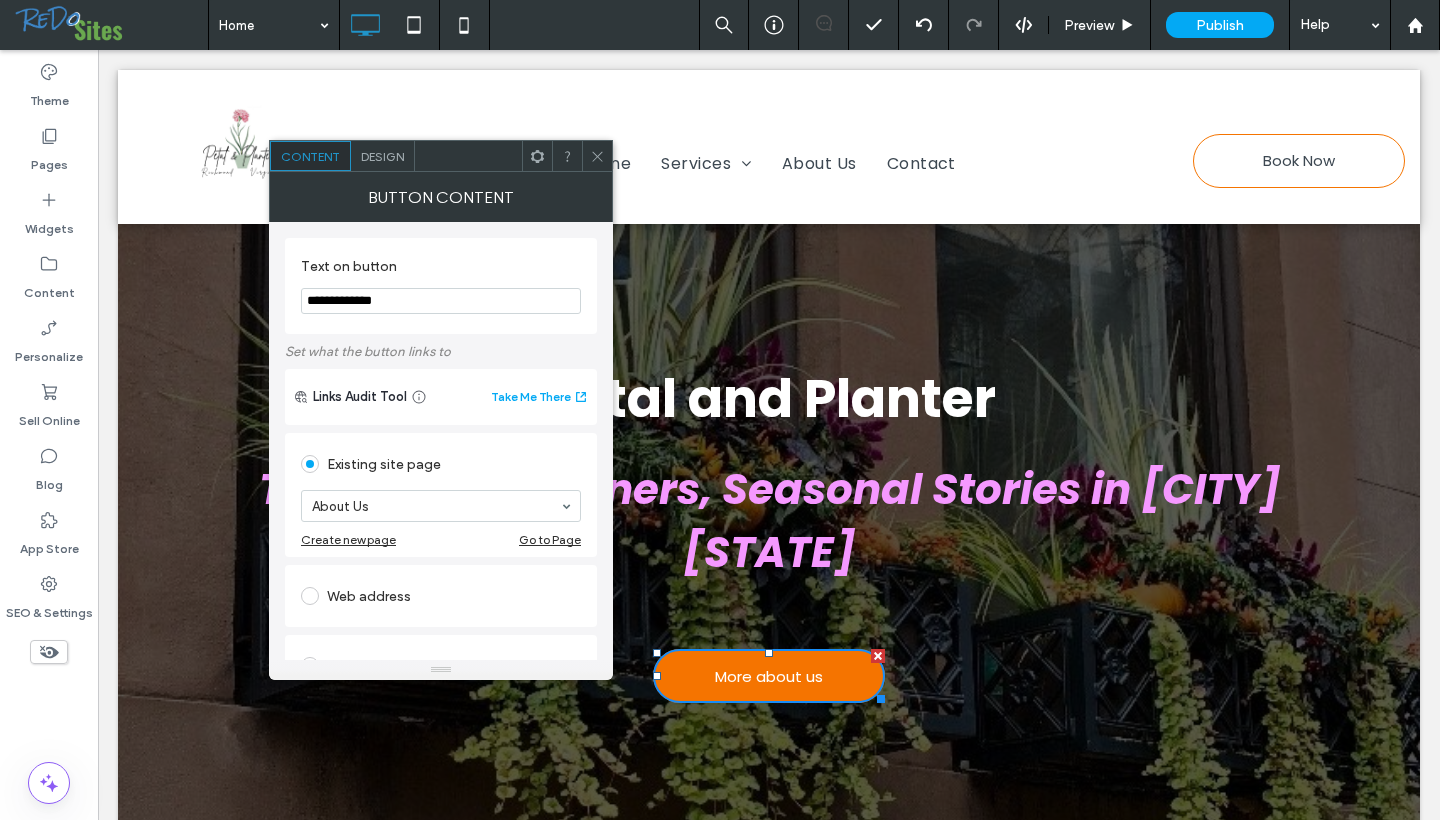 click 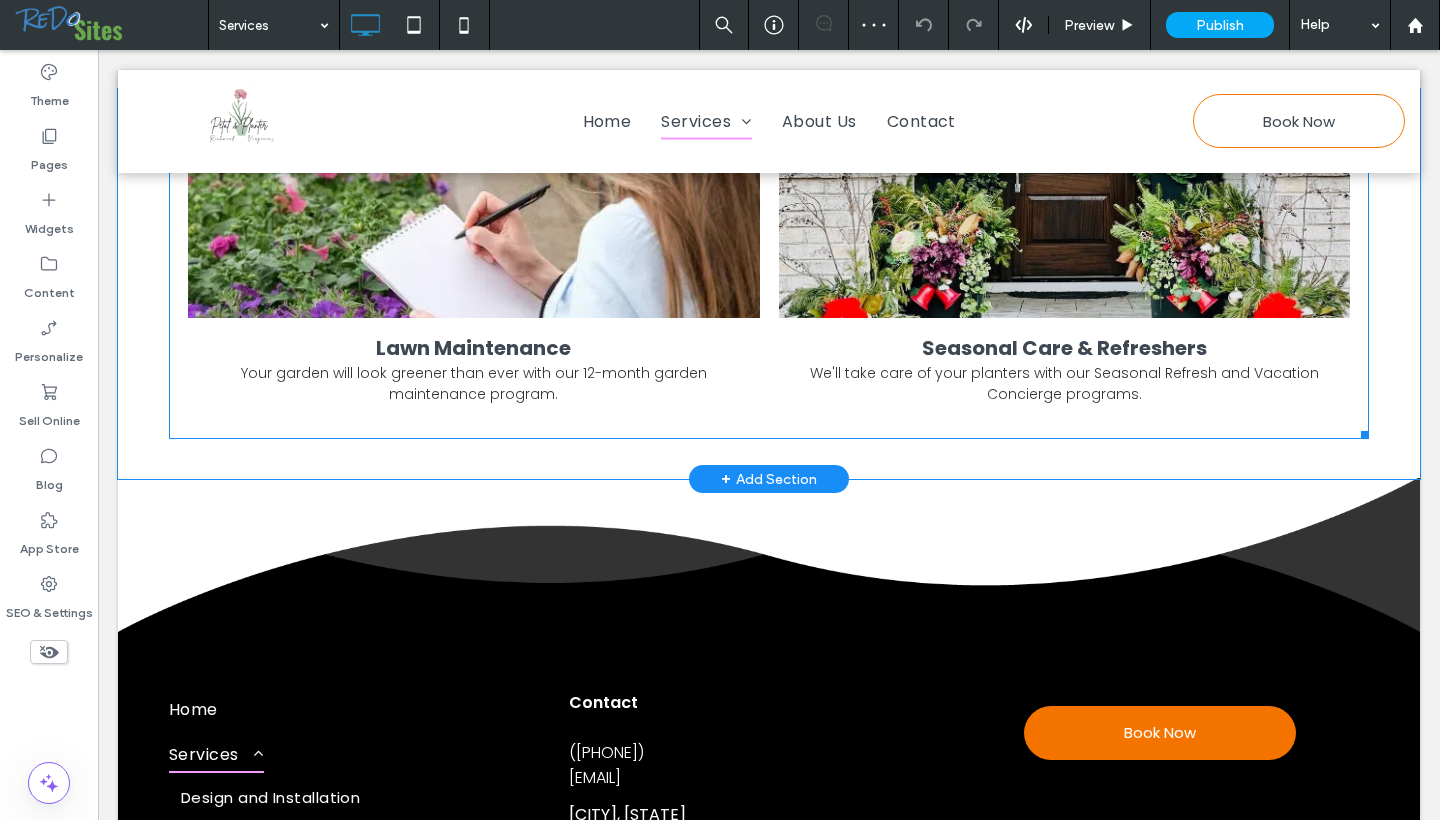 scroll, scrollTop: 571, scrollLeft: 0, axis: vertical 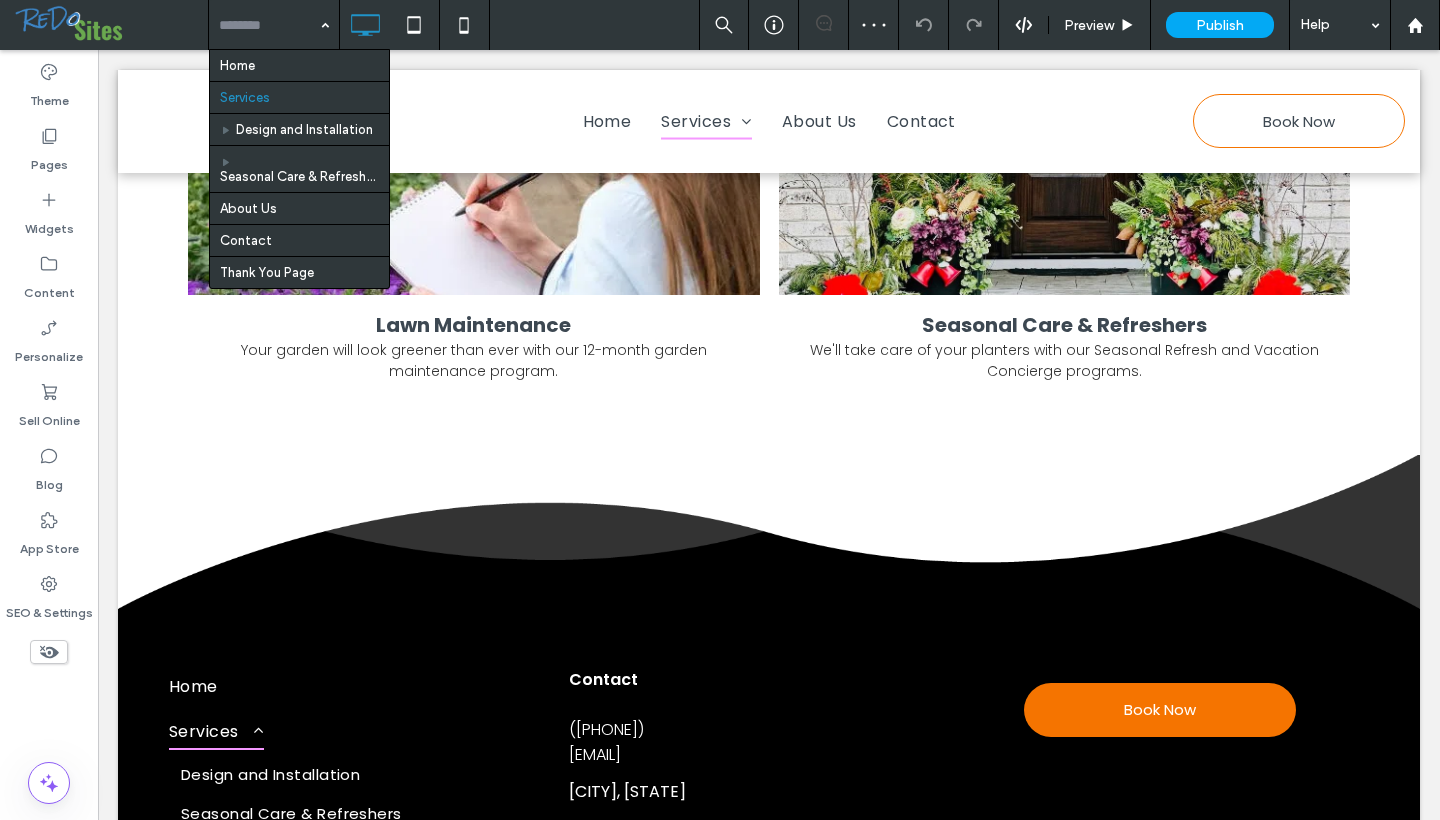 click at bounding box center (269, 25) 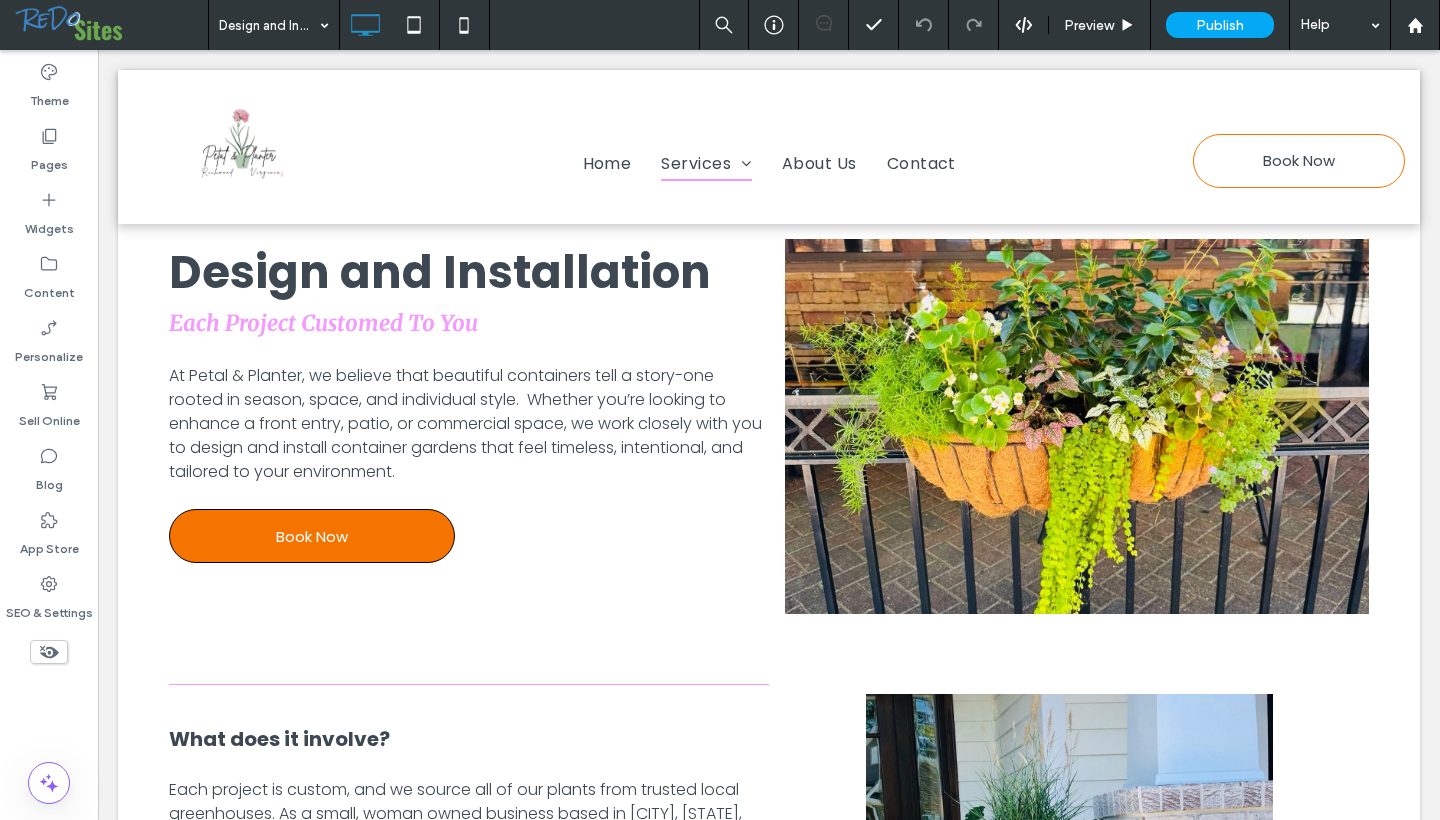 scroll, scrollTop: 0, scrollLeft: 0, axis: both 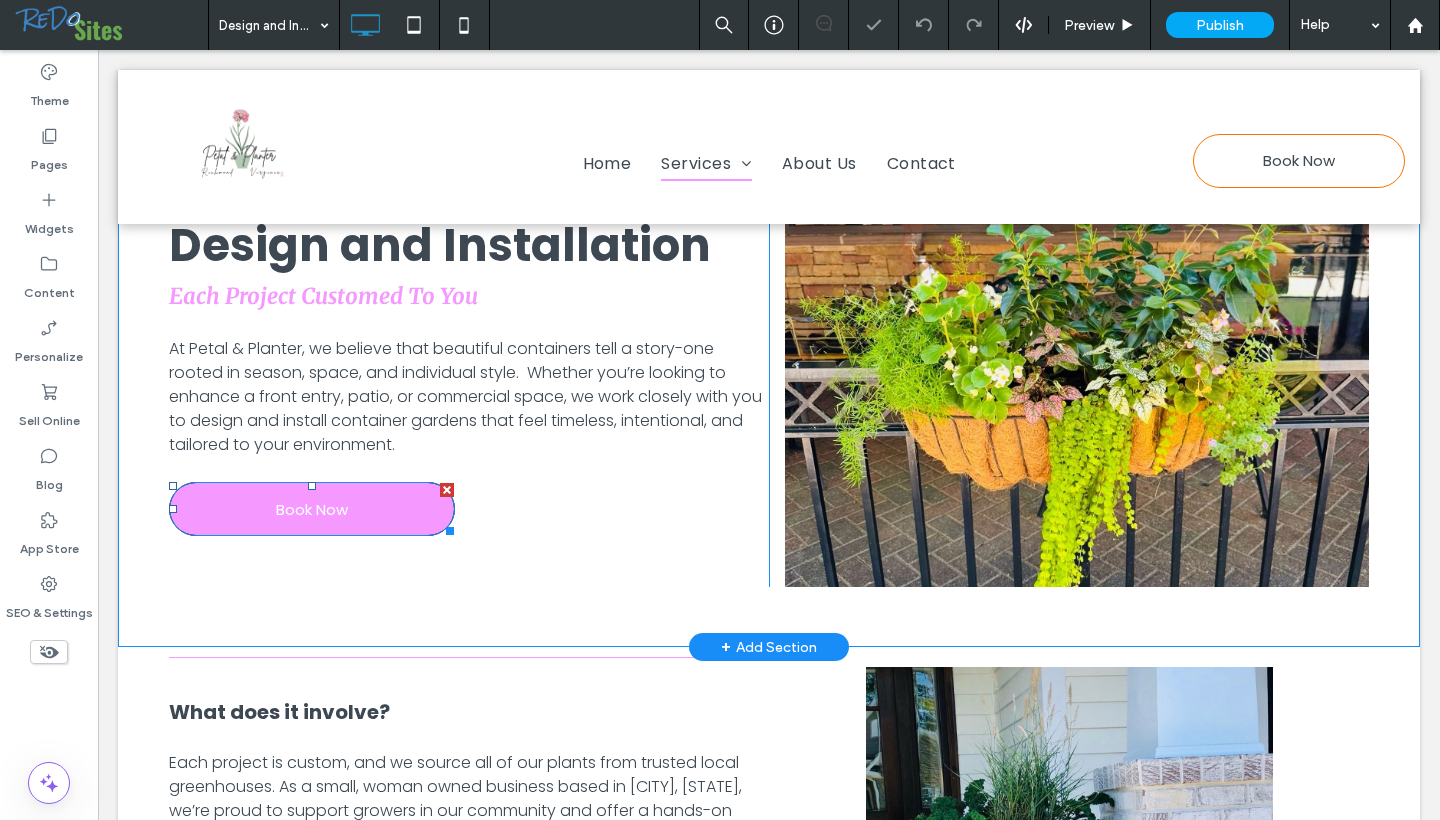 click on "Design and Installation
Each Project Customed To You
At Petal & Planter, we believe that beautiful containers tell a story-one rooted in season, space, and individual style.  Whether you’re looking to enhance a front entry, patio, or commercial space, we work closely with you to design and install container gardens that feel timeless, intentional, and tailored to your environment.
Book Now
Click To Paste" at bounding box center [469, 399] 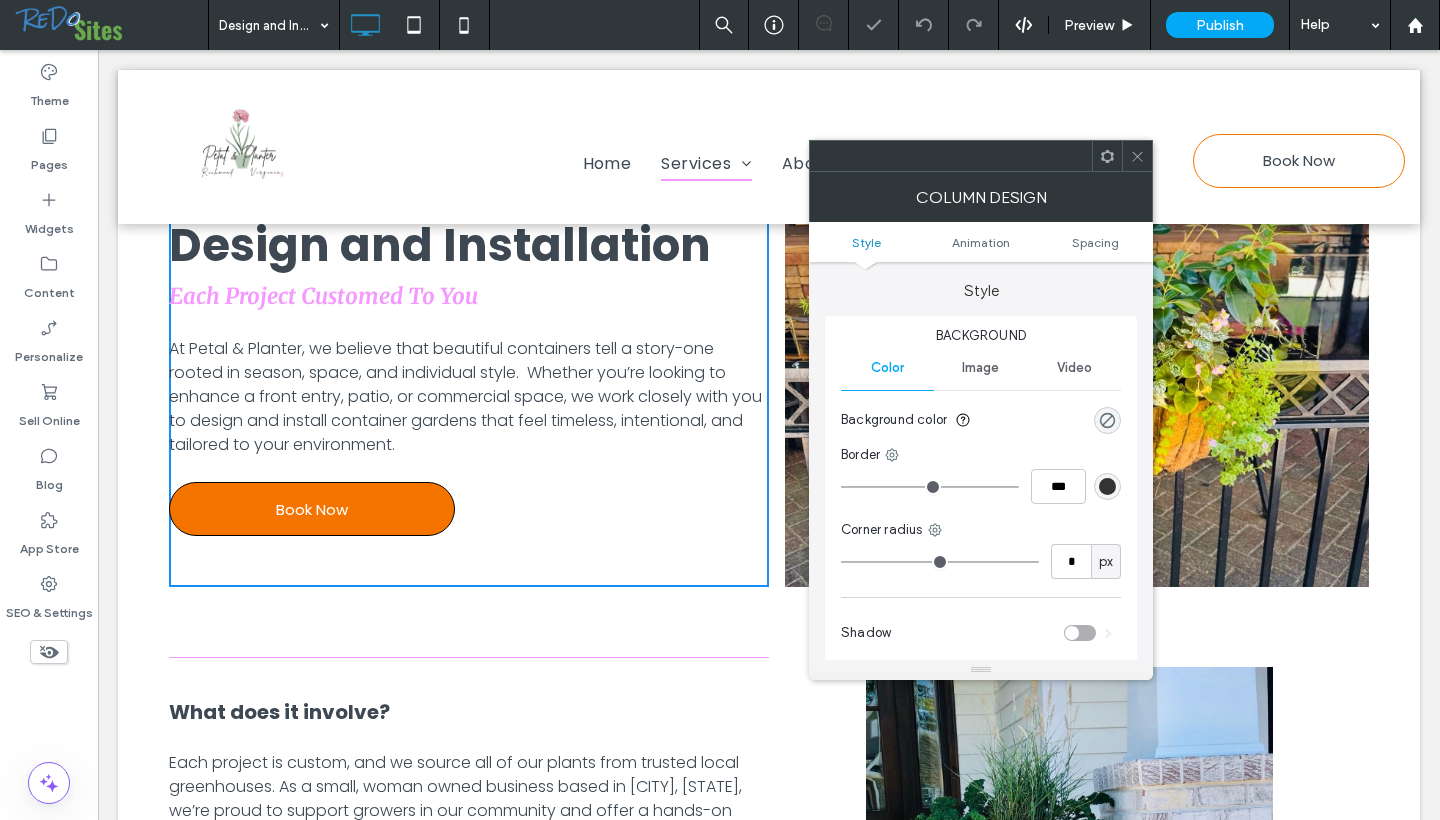 click 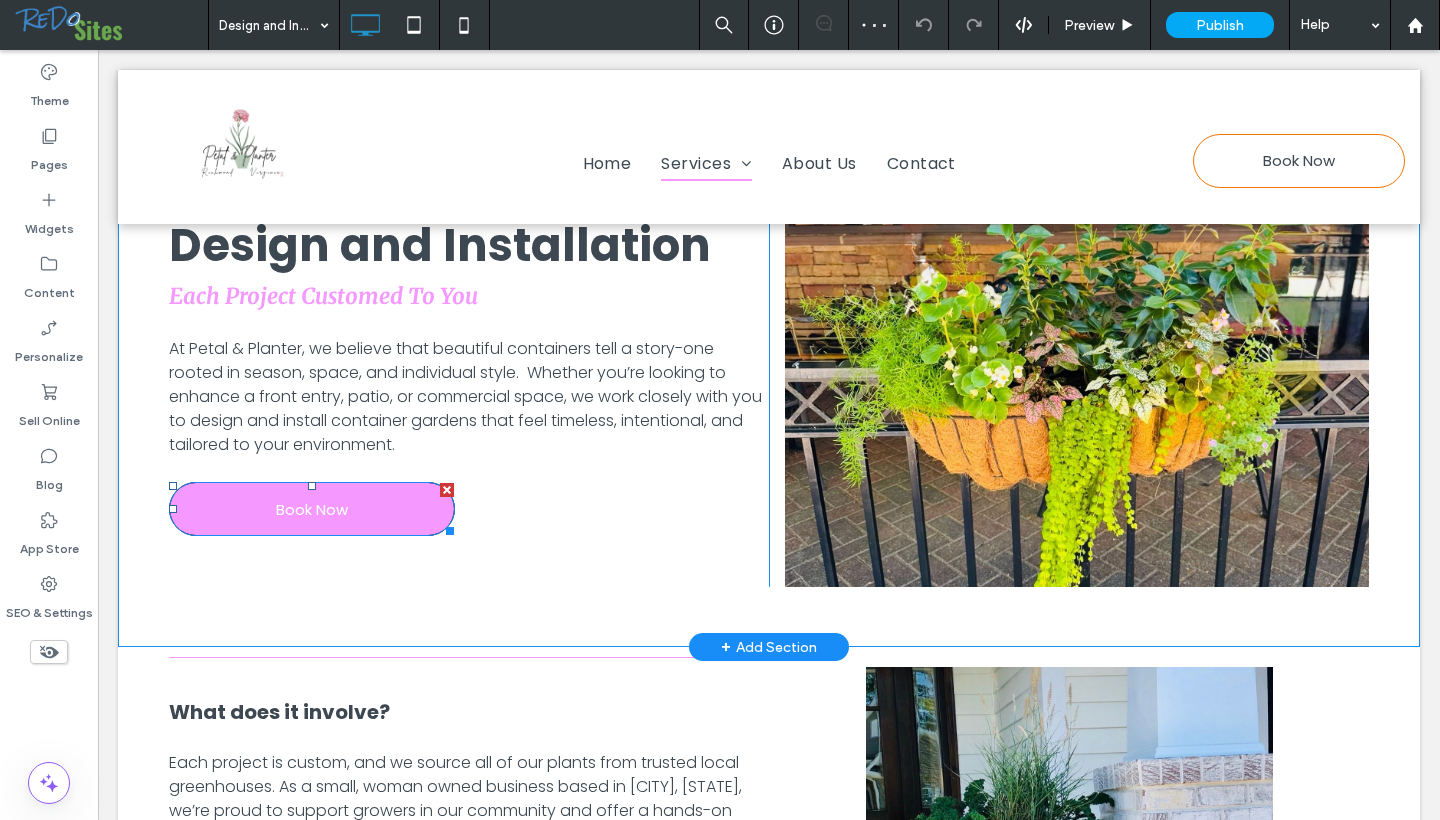 click on "Book Now" at bounding box center (312, 509) 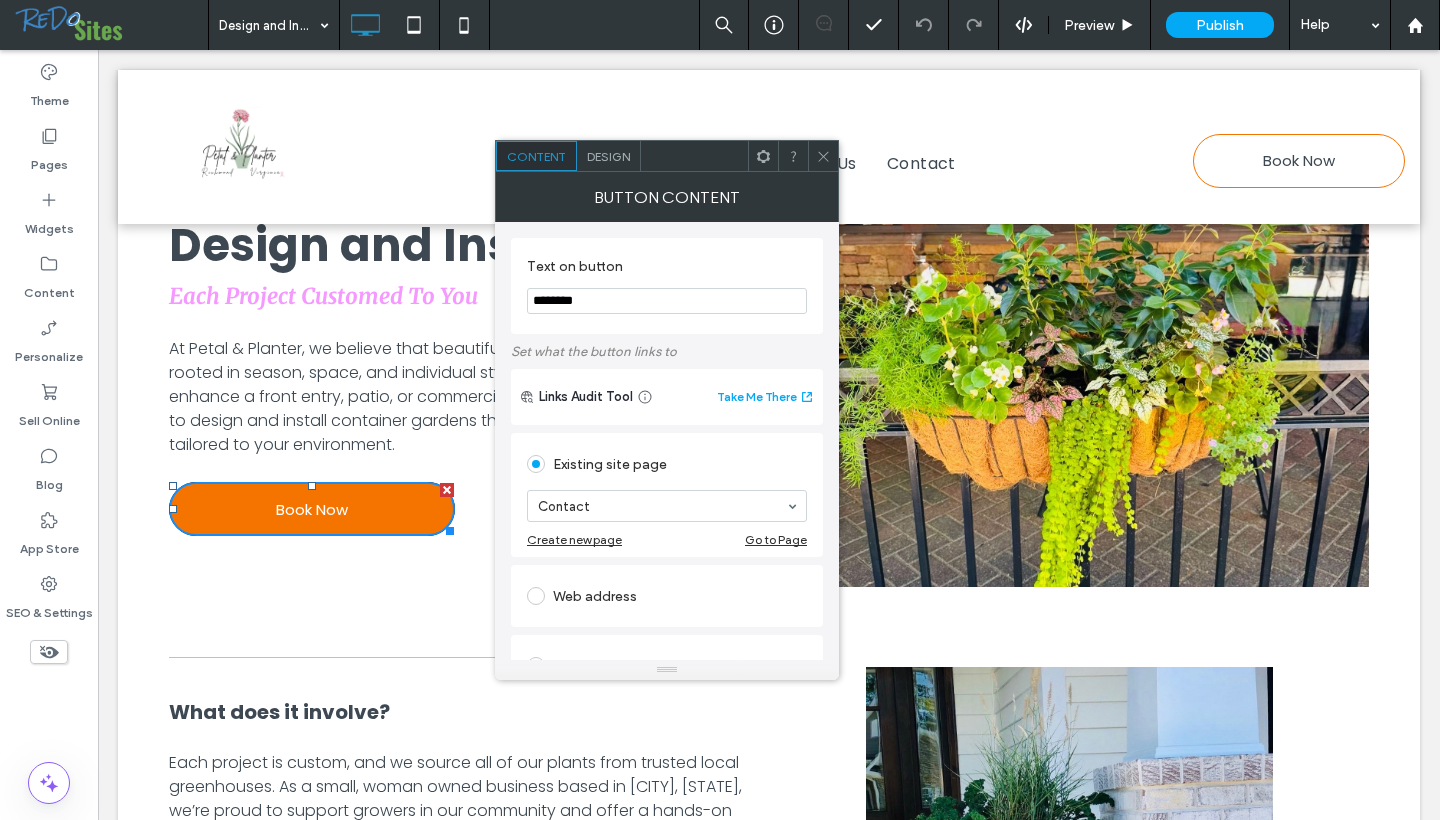 click at bounding box center [823, 156] 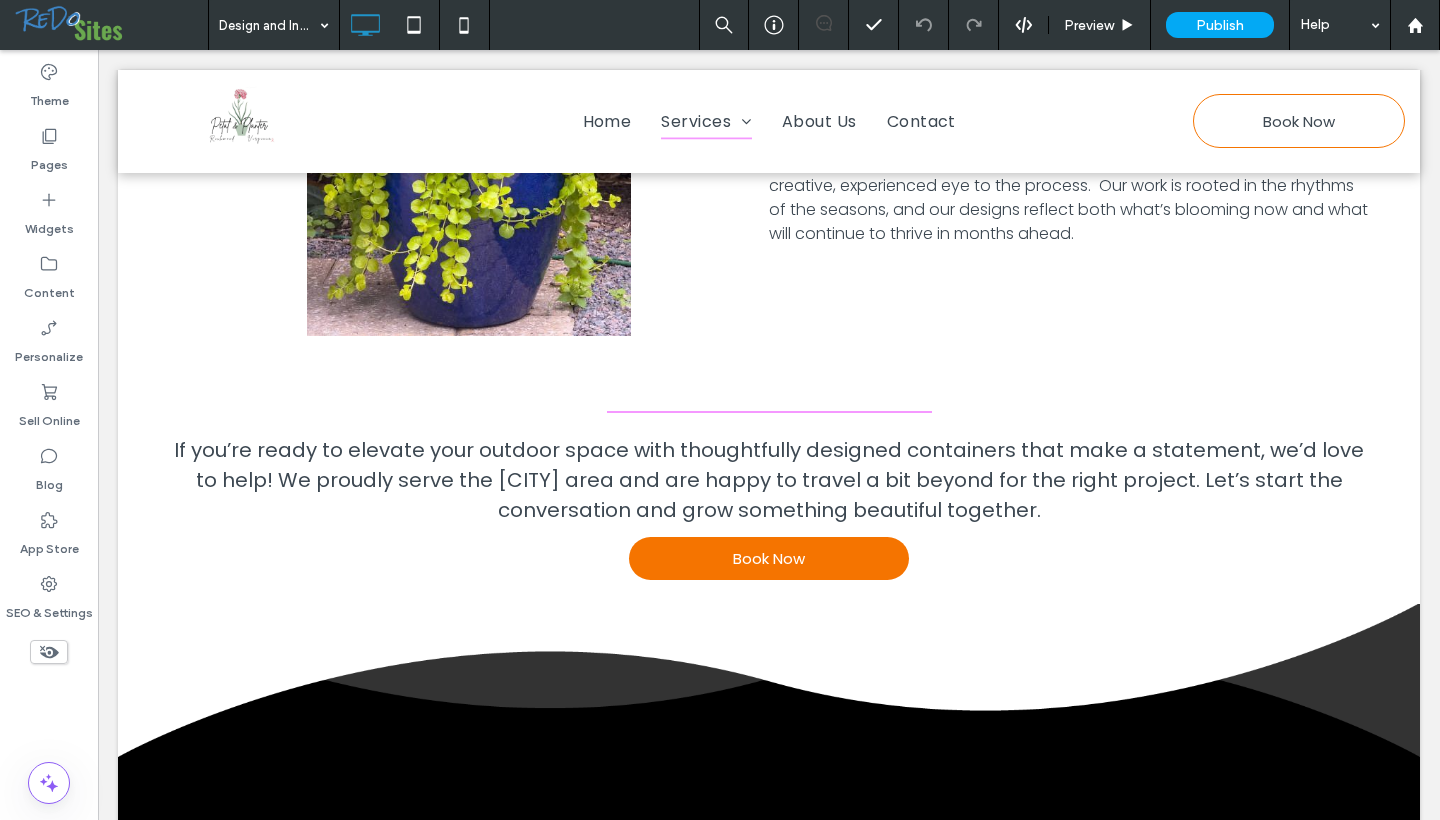 scroll, scrollTop: 1344, scrollLeft: 0, axis: vertical 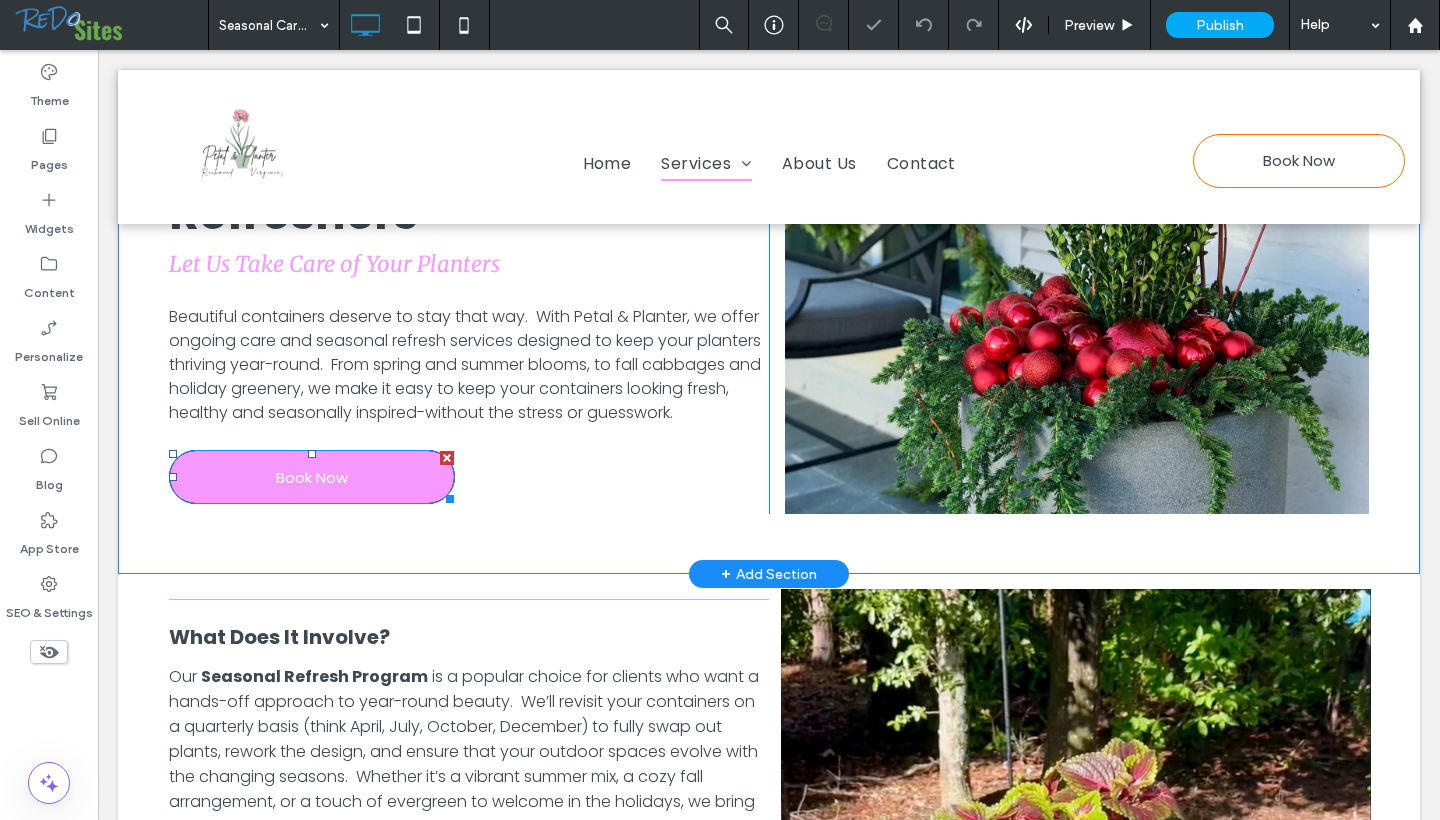 click on "Book Now" at bounding box center [312, 477] 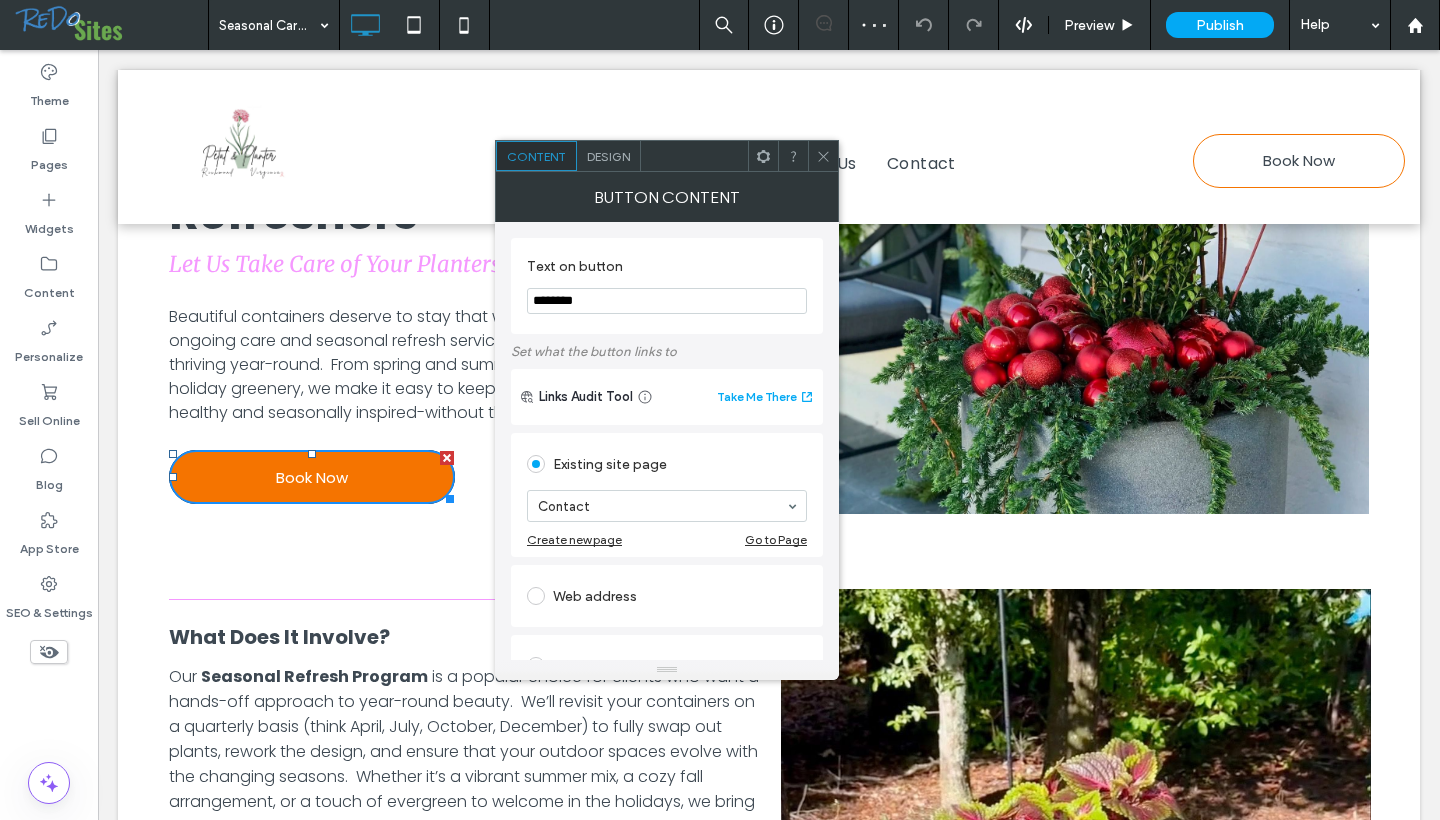 click 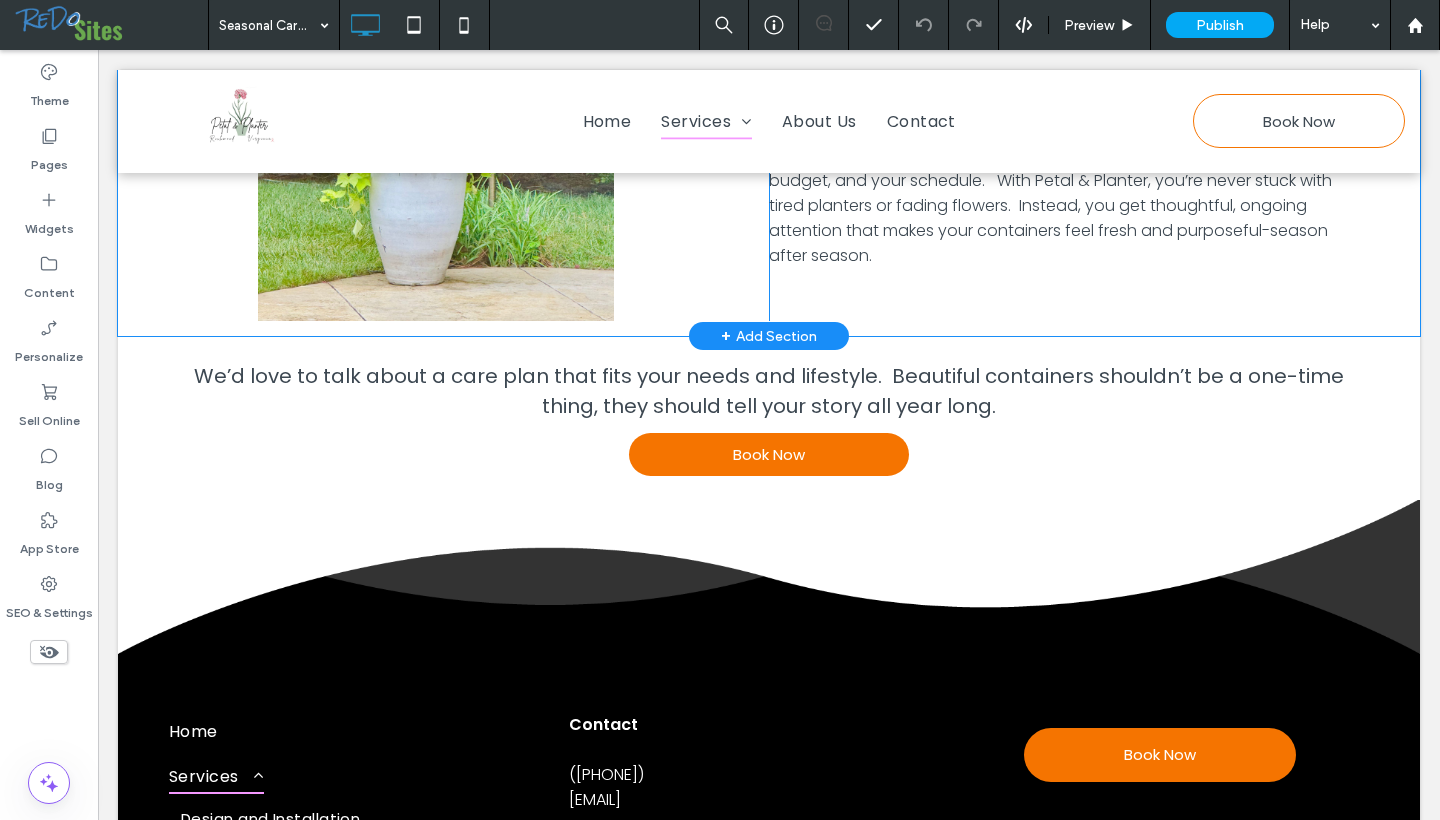 scroll, scrollTop: 1625, scrollLeft: 0, axis: vertical 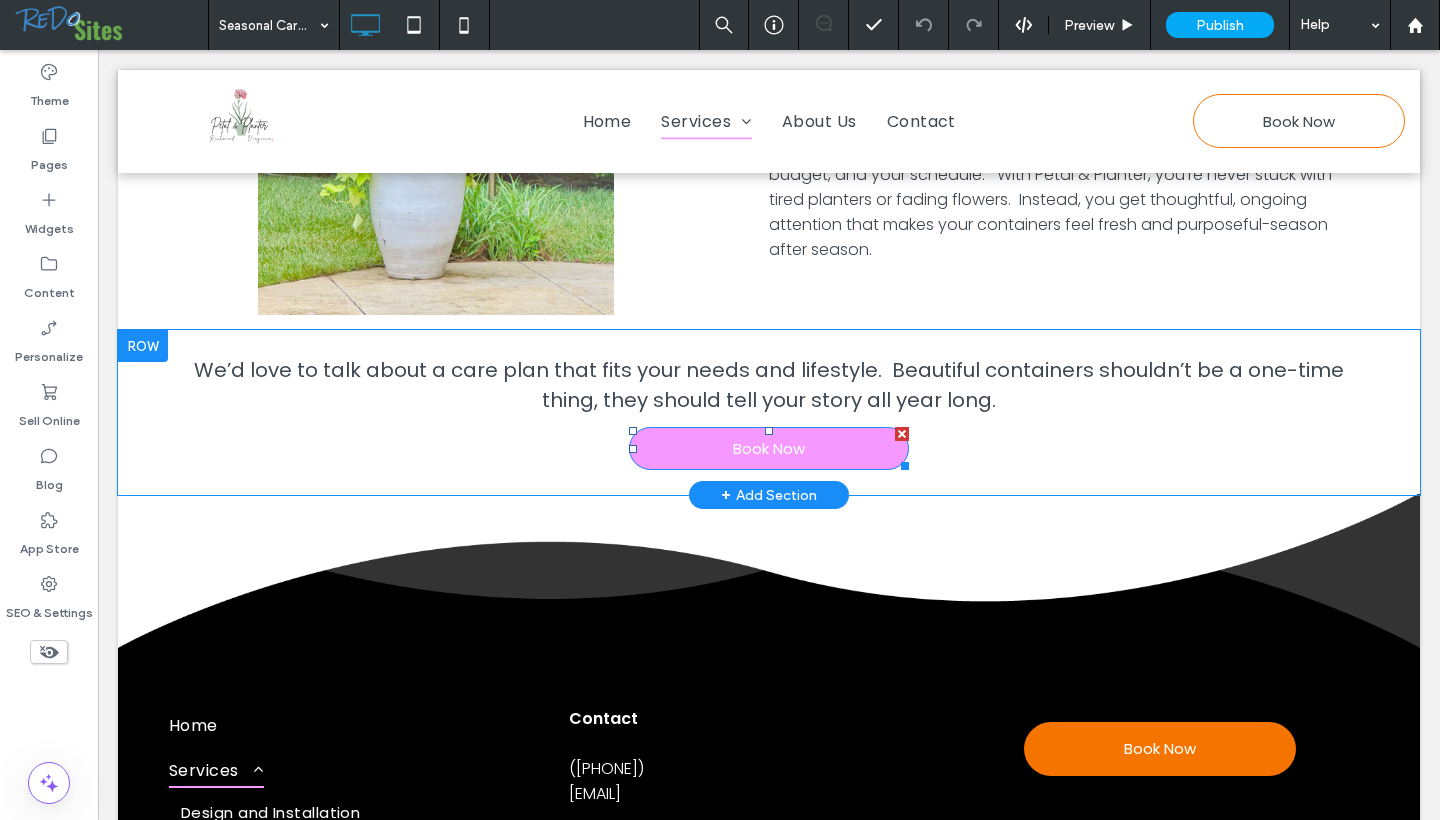 click on "Book Now" at bounding box center (769, 448) 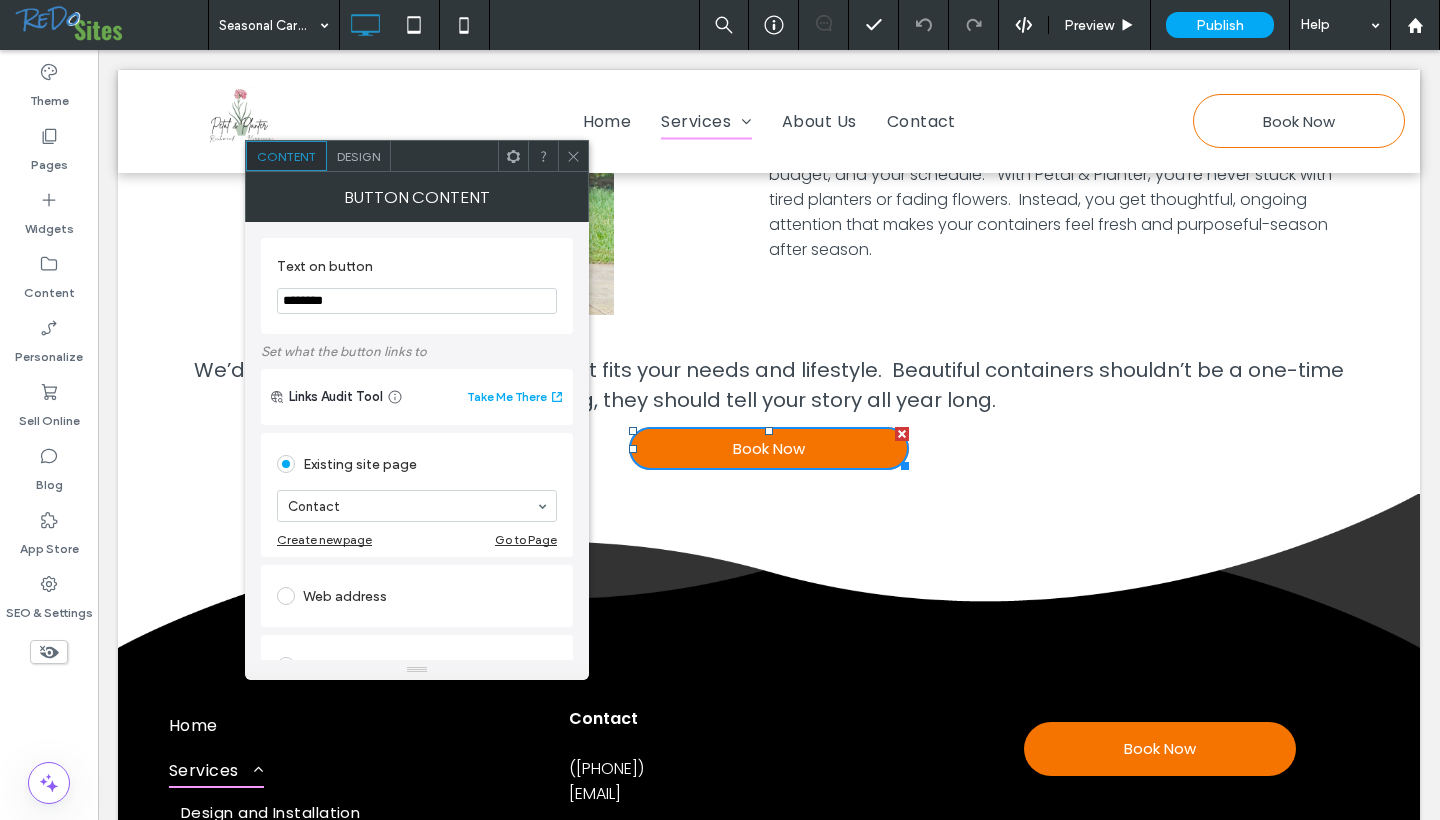 click 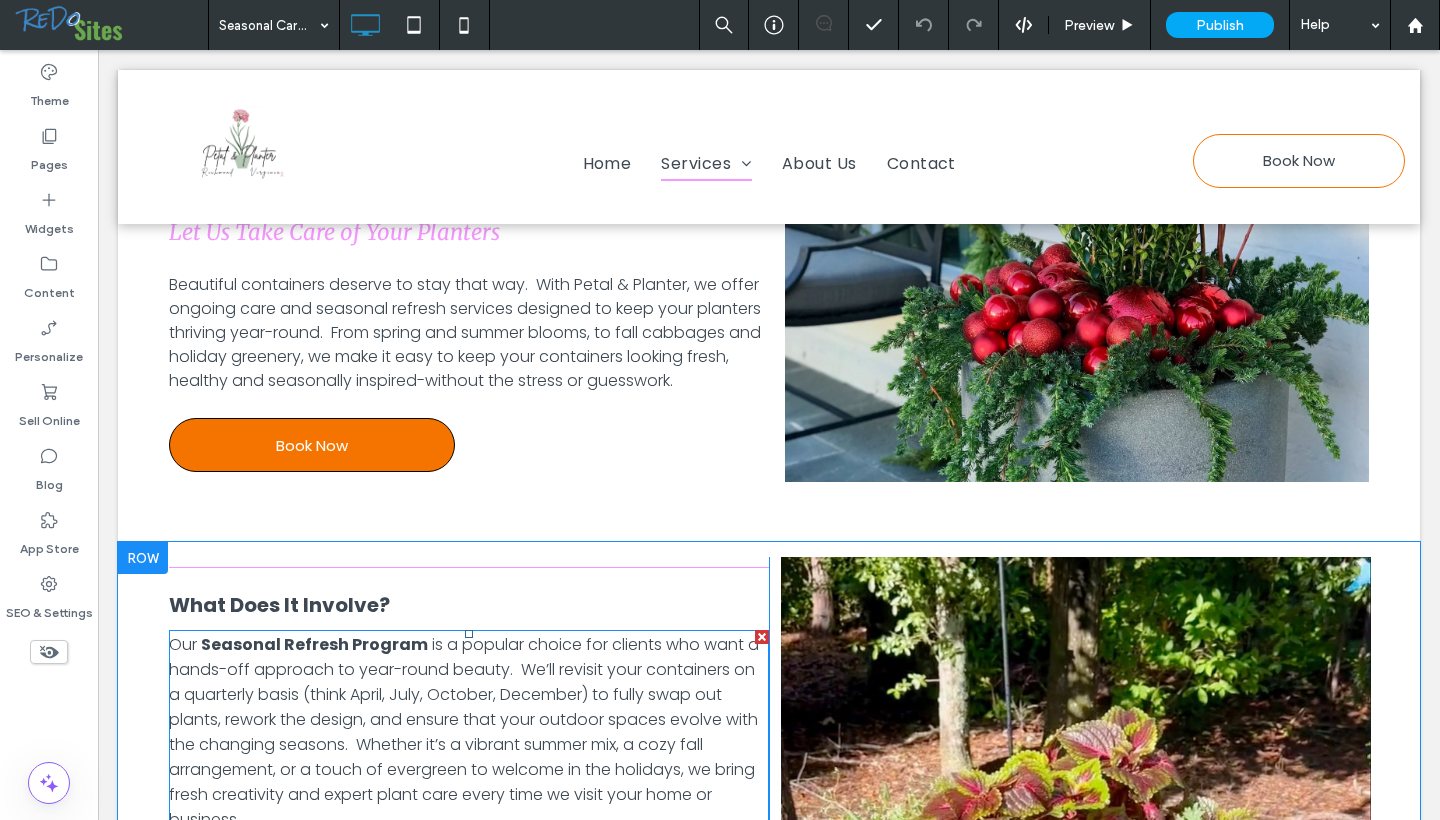 scroll, scrollTop: 148, scrollLeft: 0, axis: vertical 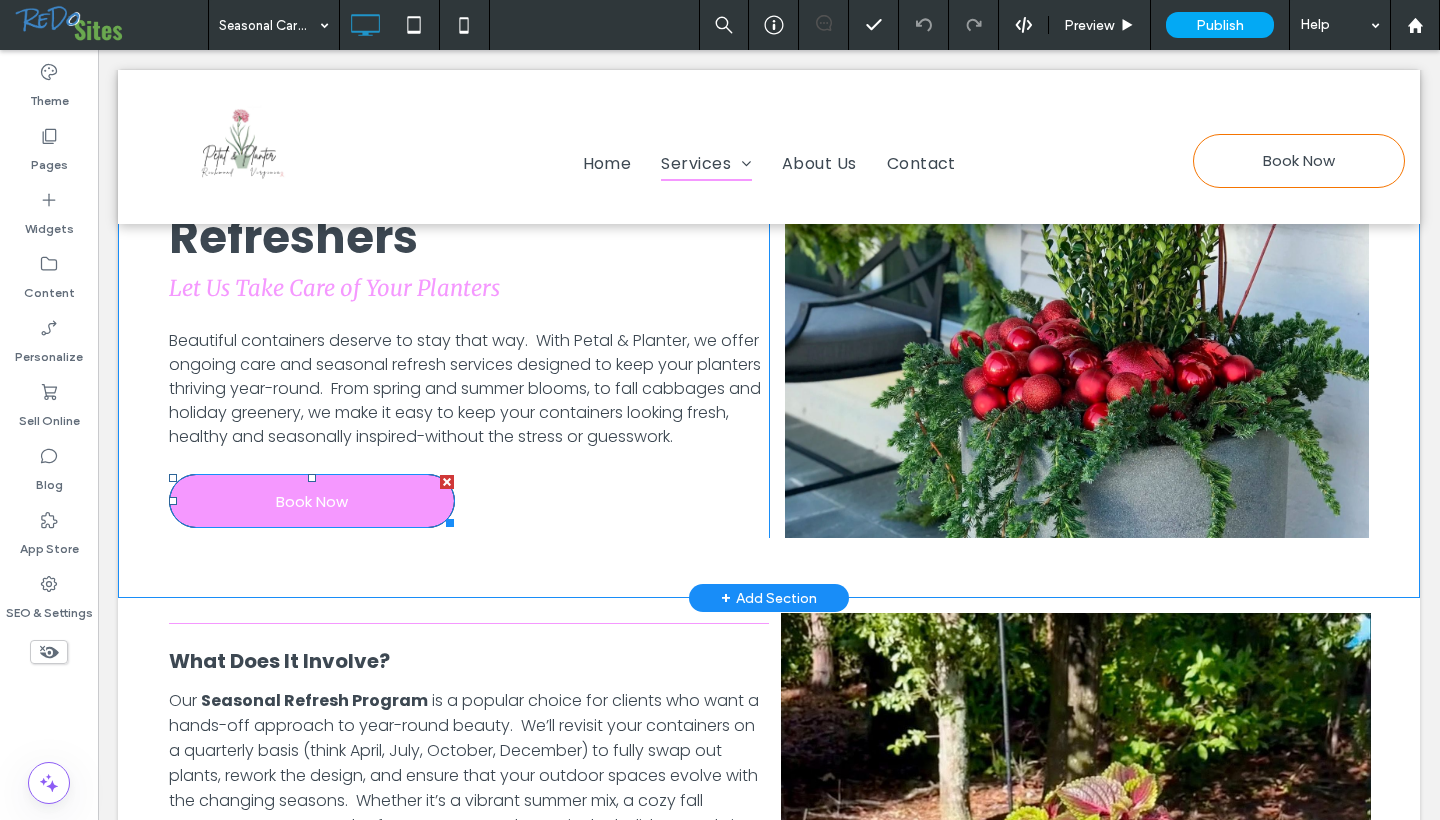 click on "Book Now" at bounding box center (312, 501) 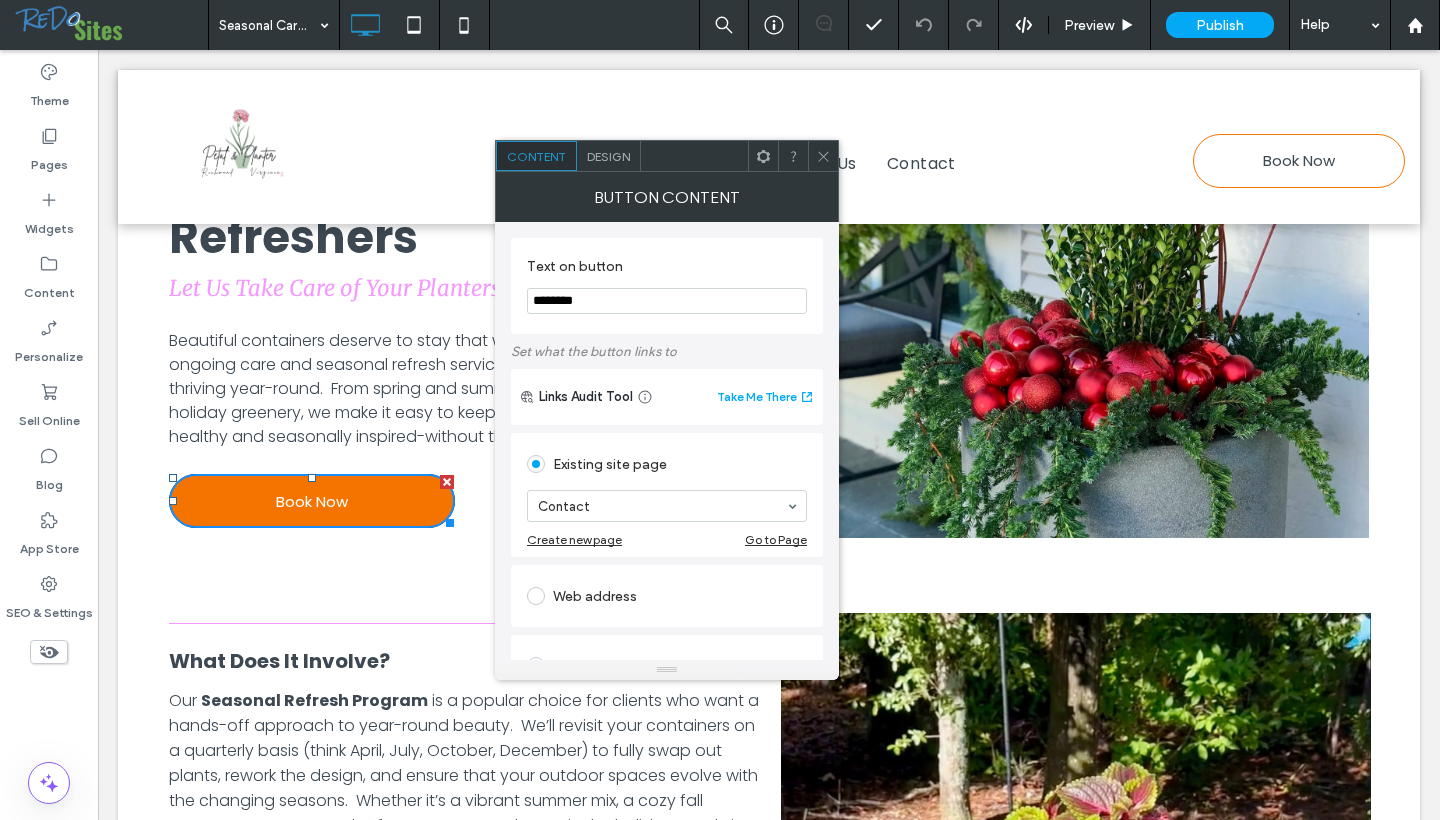 click 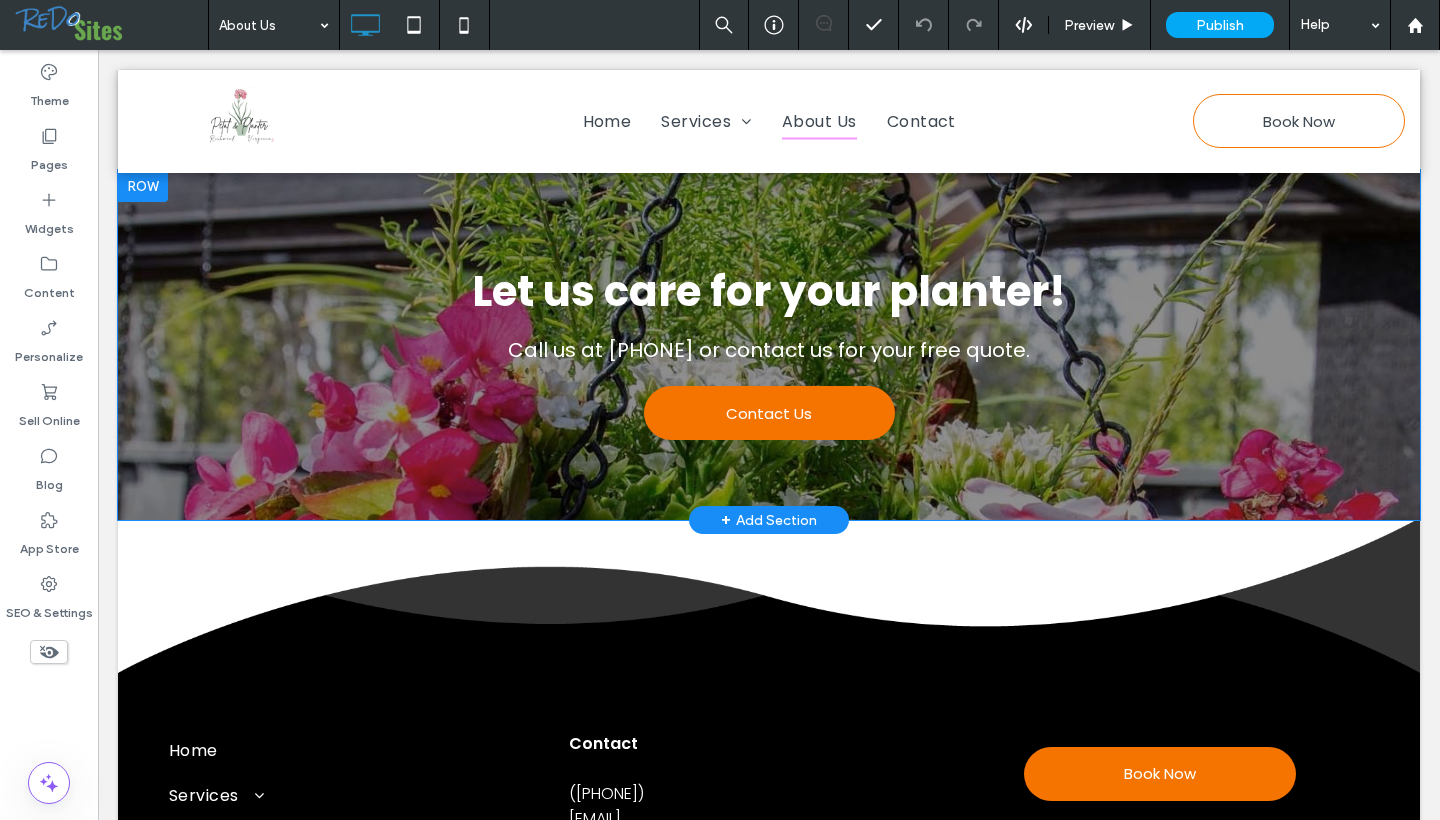 scroll, scrollTop: 1568, scrollLeft: 0, axis: vertical 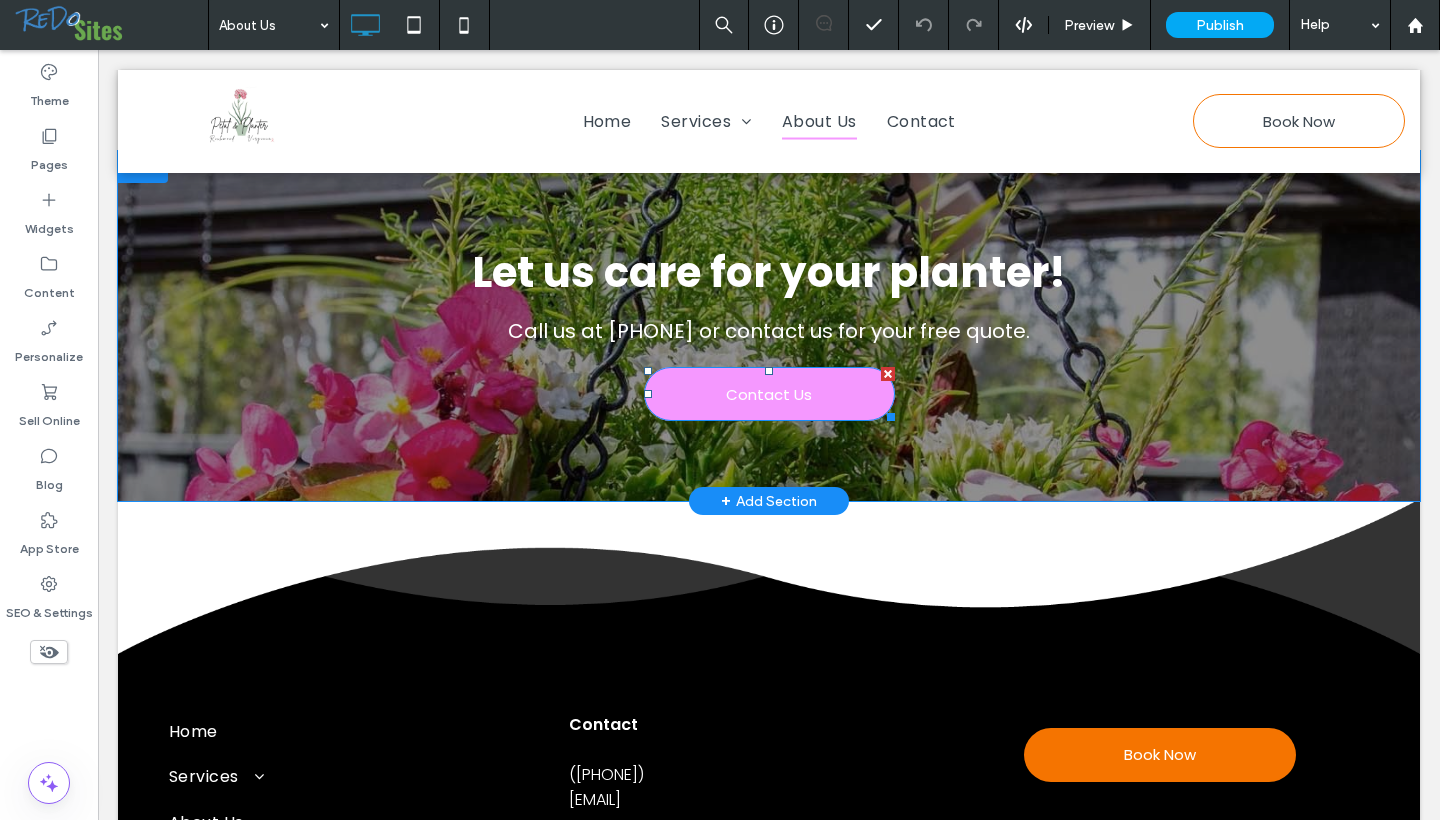 click on "Contact Us" at bounding box center [769, 394] 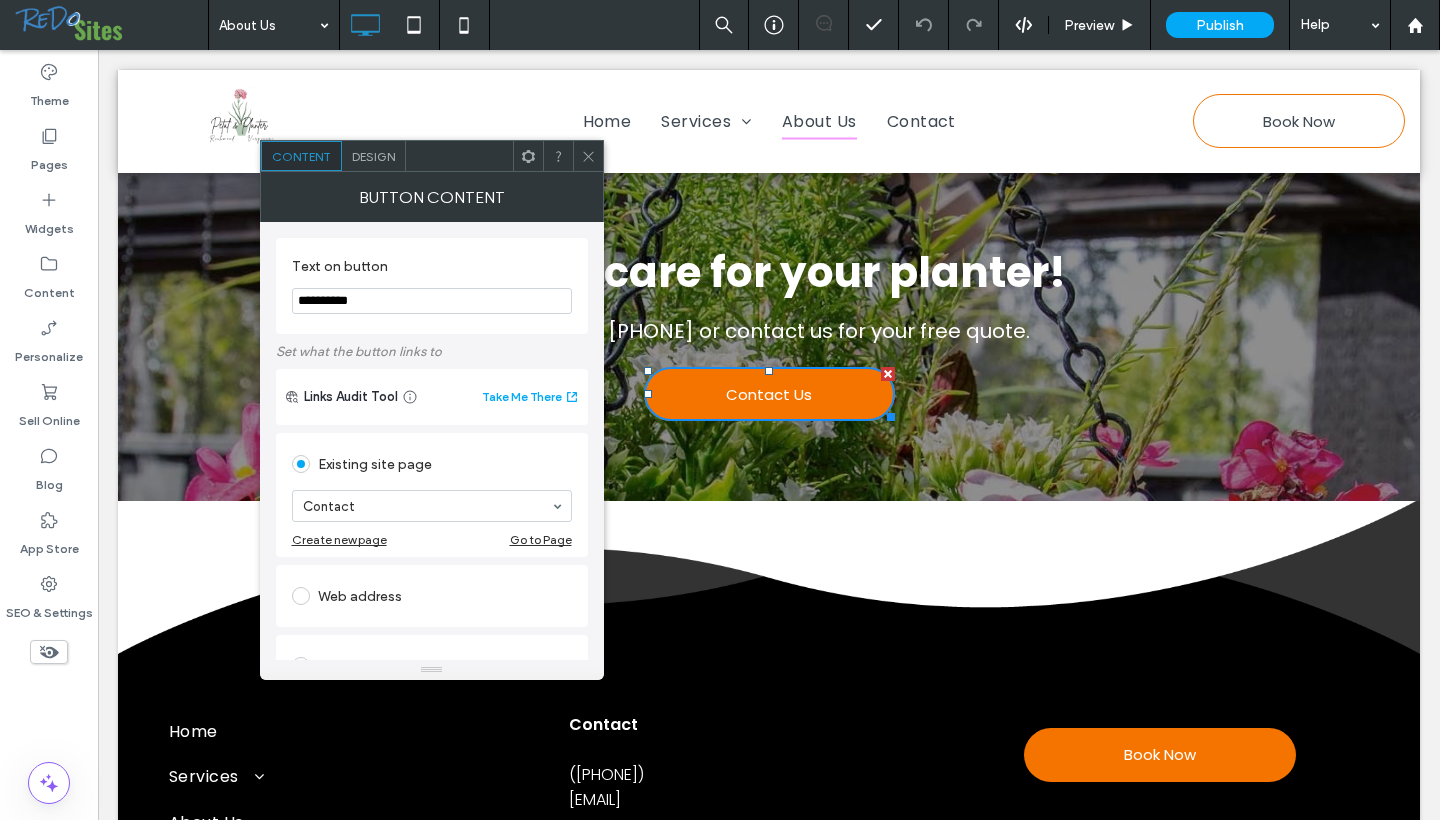 drag, startPoint x: 568, startPoint y: 357, endPoint x: 258, endPoint y: 312, distance: 313.2491 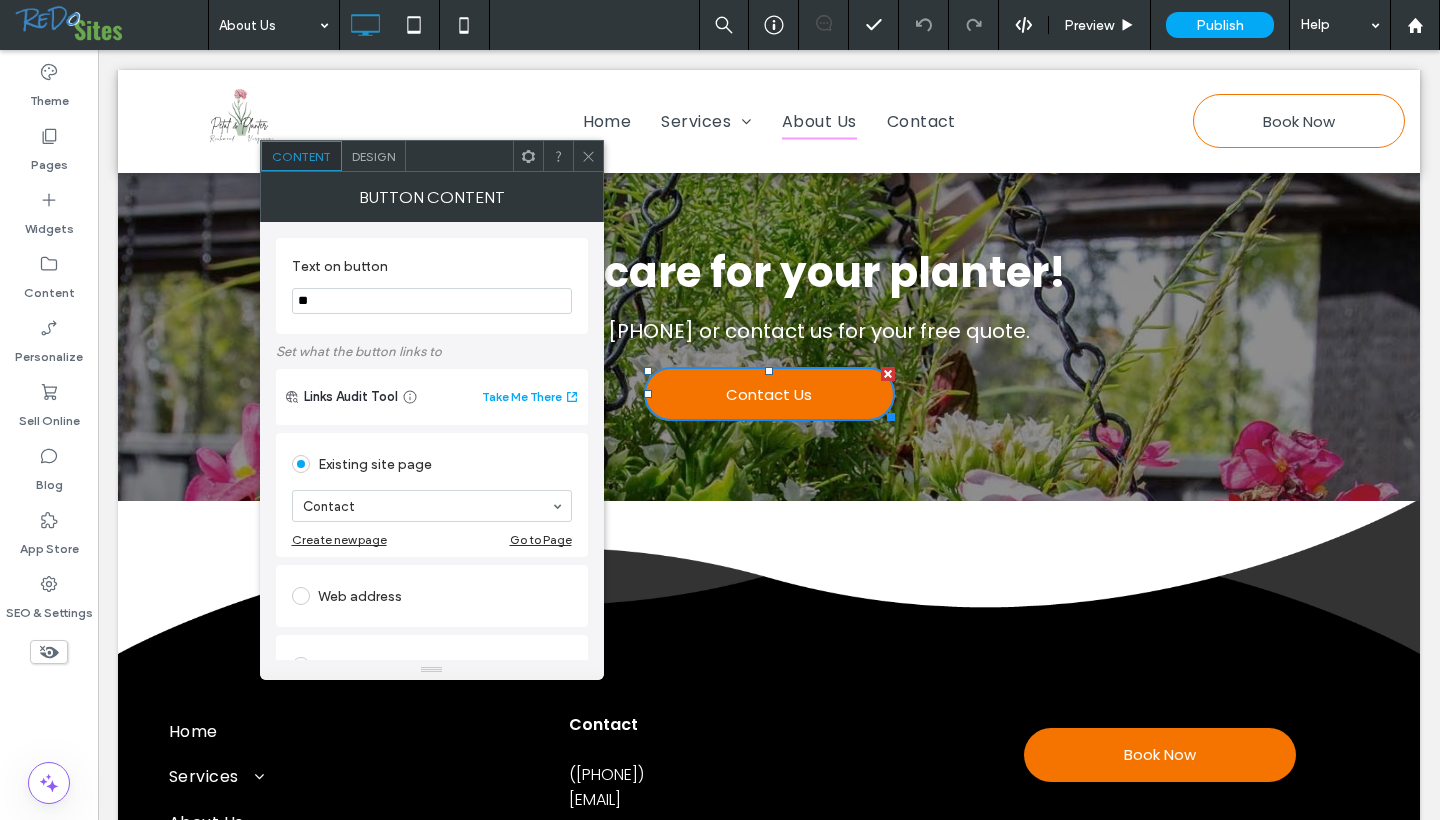 type on "*" 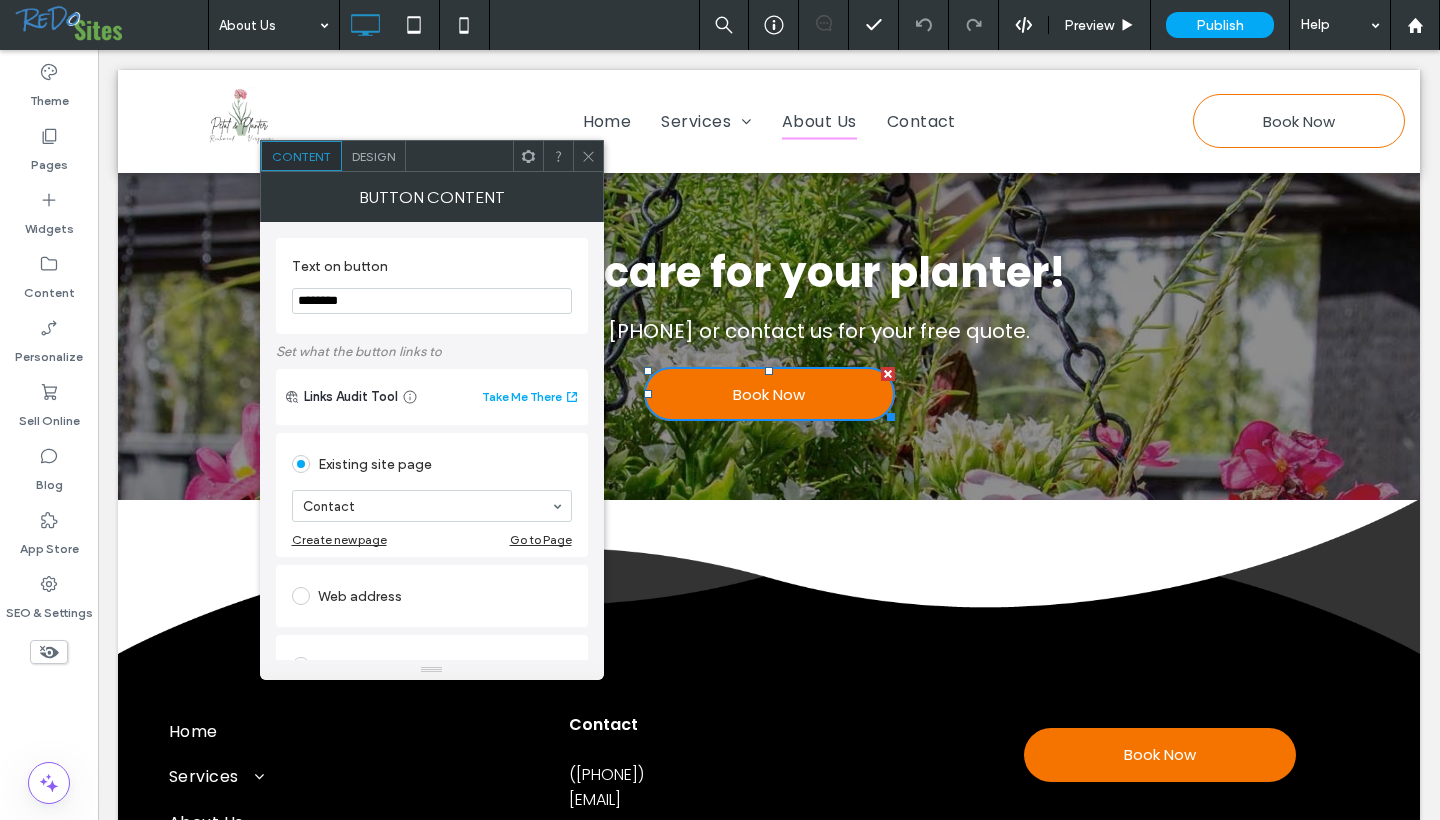 type on "********" 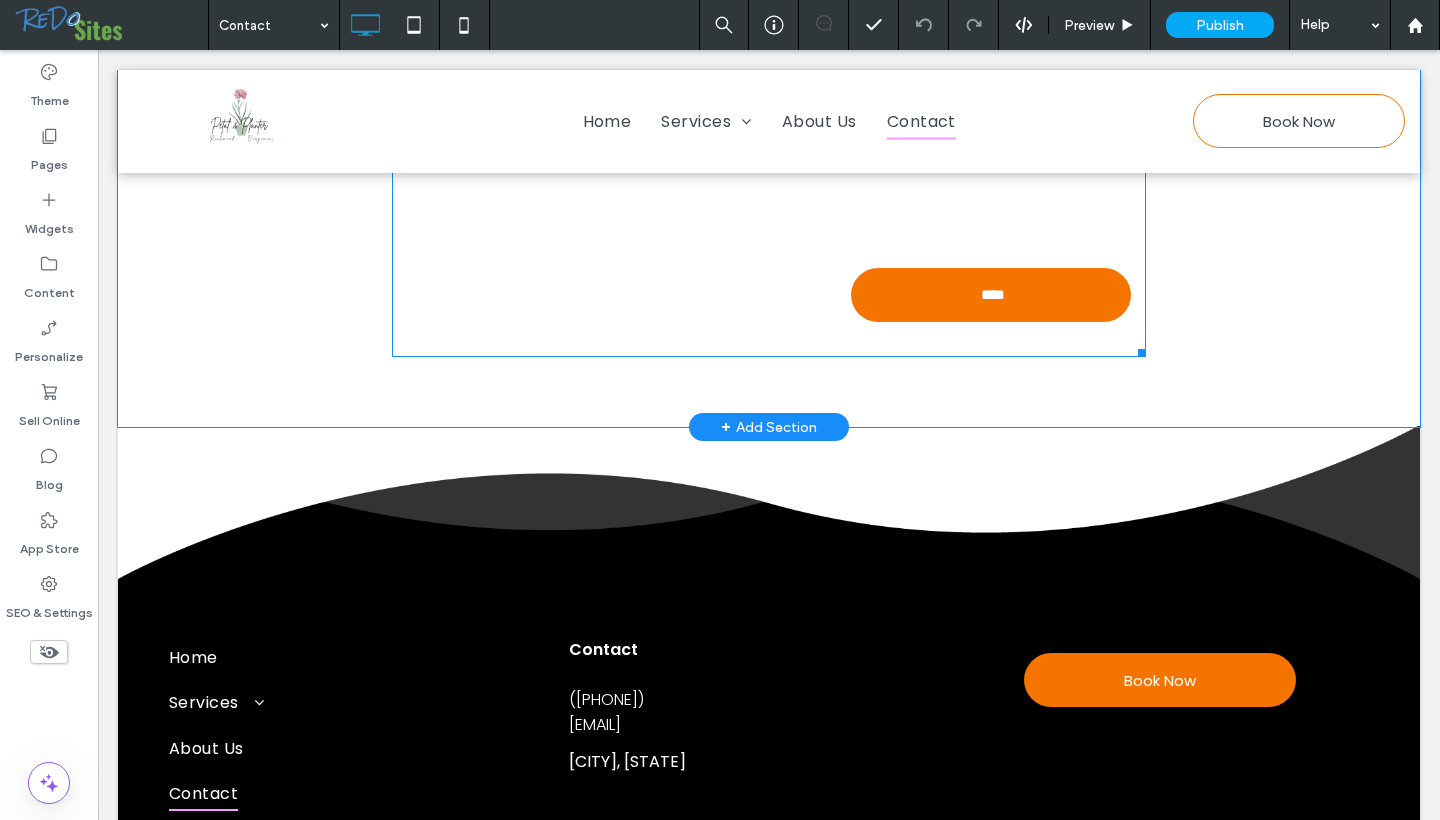 scroll, scrollTop: 860, scrollLeft: 0, axis: vertical 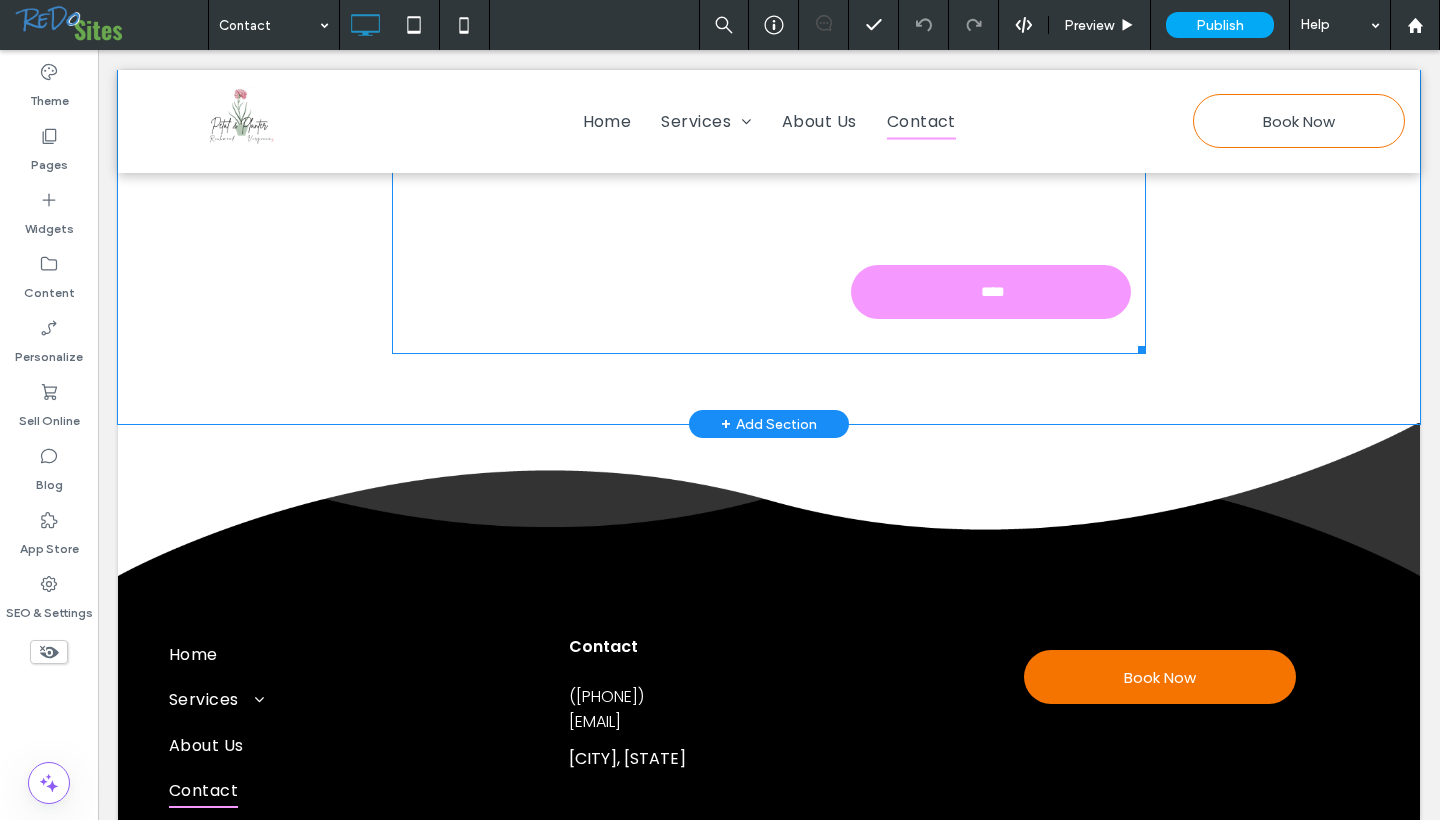 click on "****" at bounding box center (993, 292) 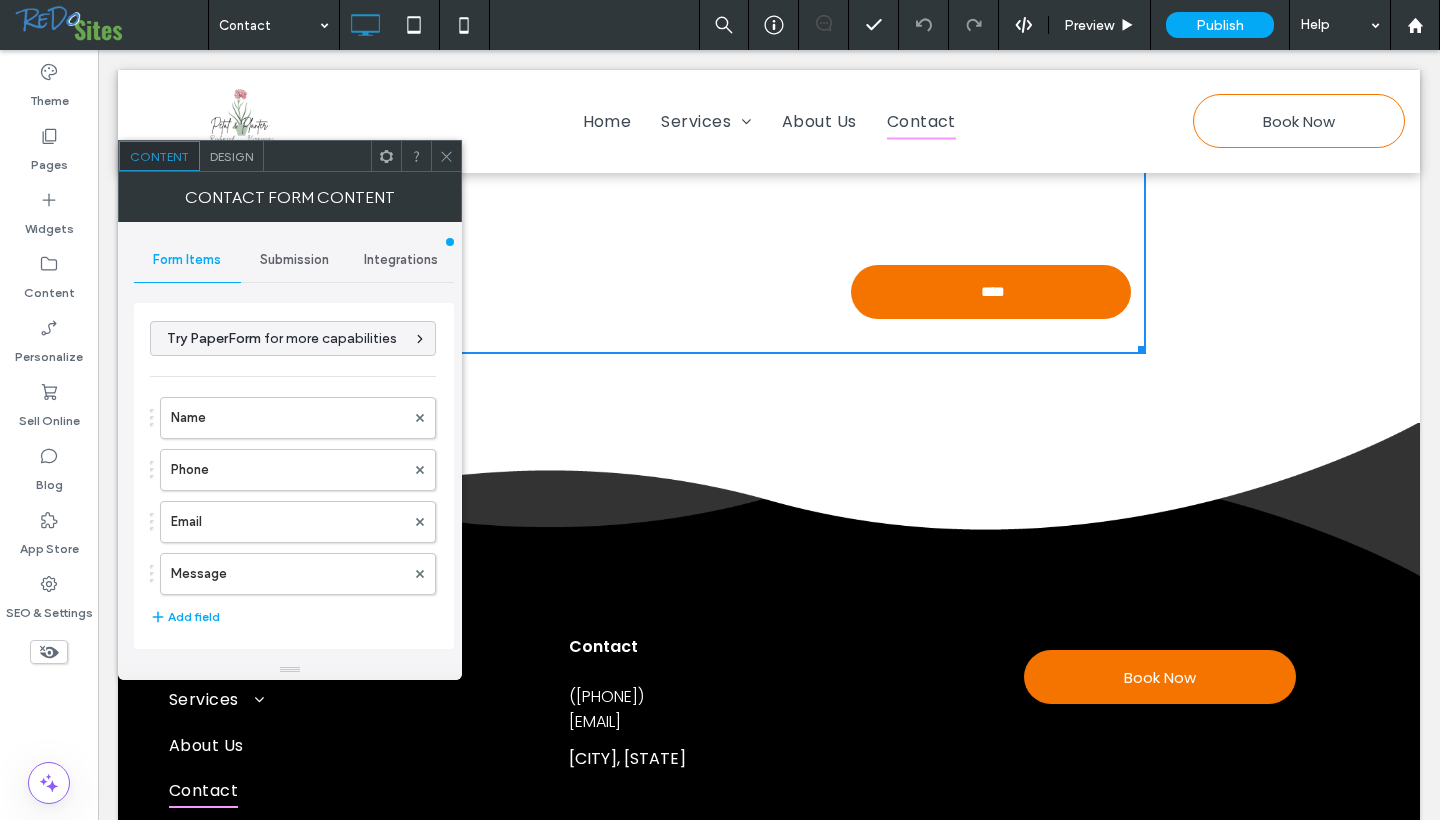click on "Submission" at bounding box center (294, 260) 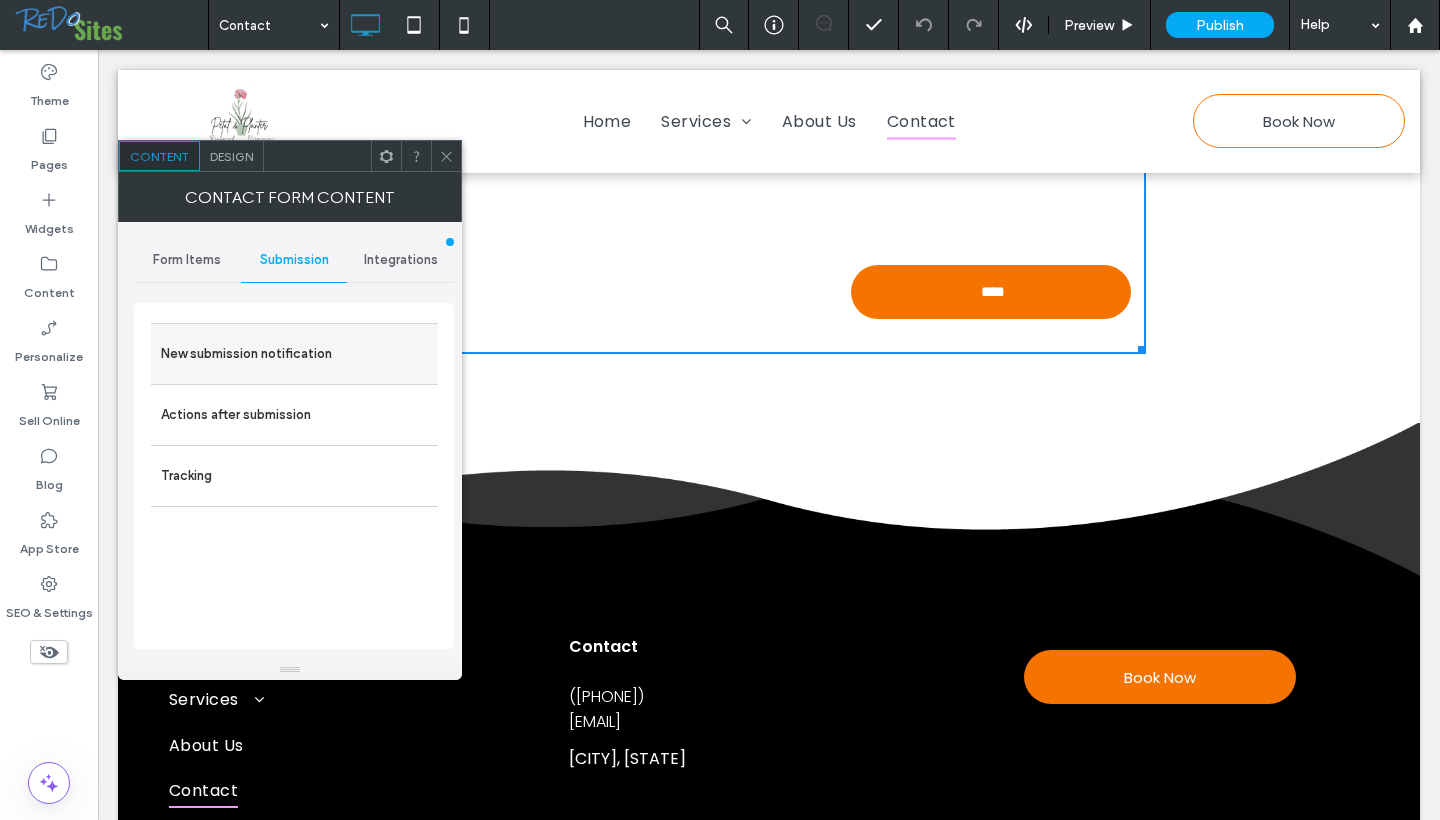 click on "New submission notification" at bounding box center [294, 354] 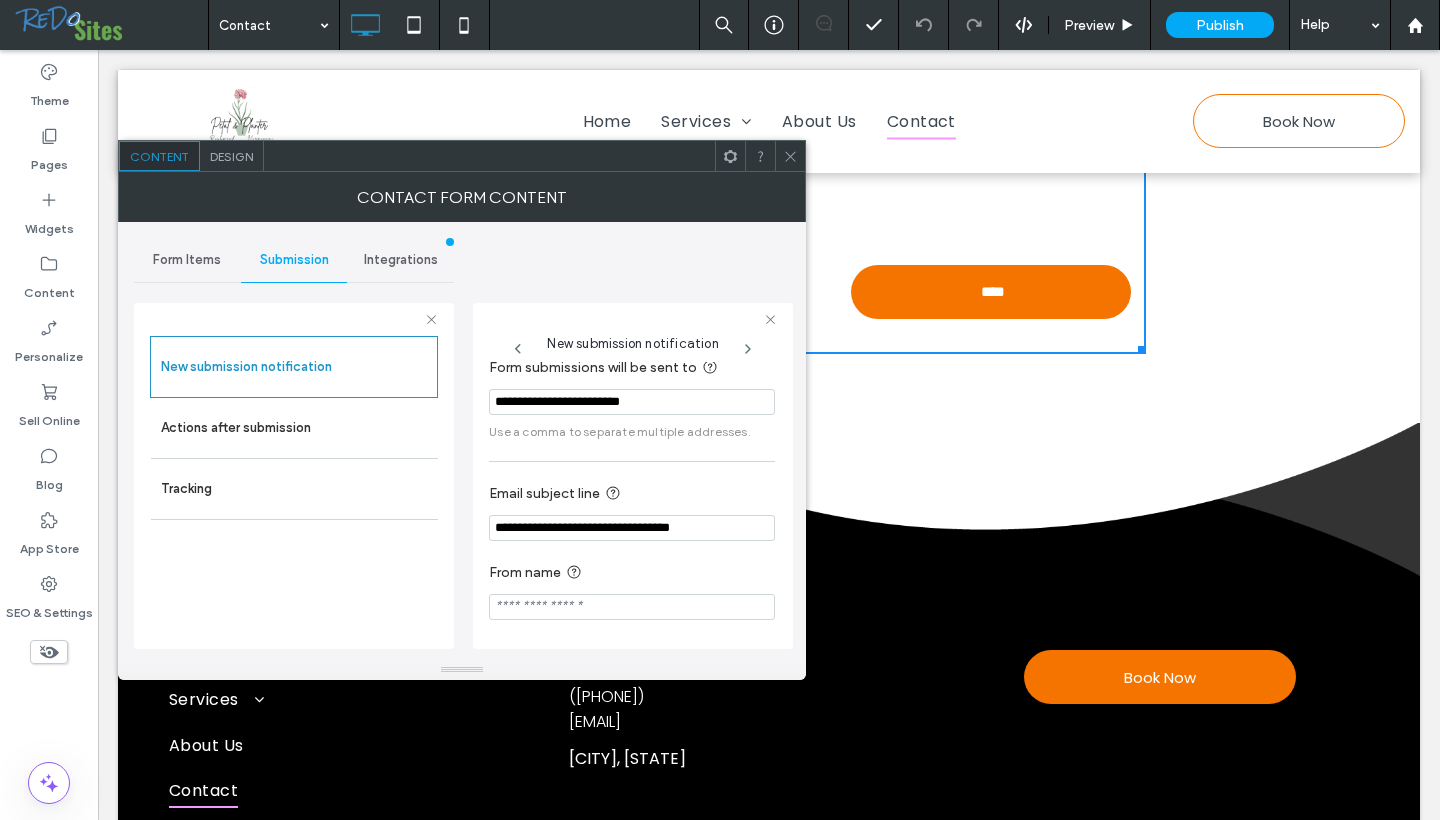 scroll, scrollTop: 19, scrollLeft: 0, axis: vertical 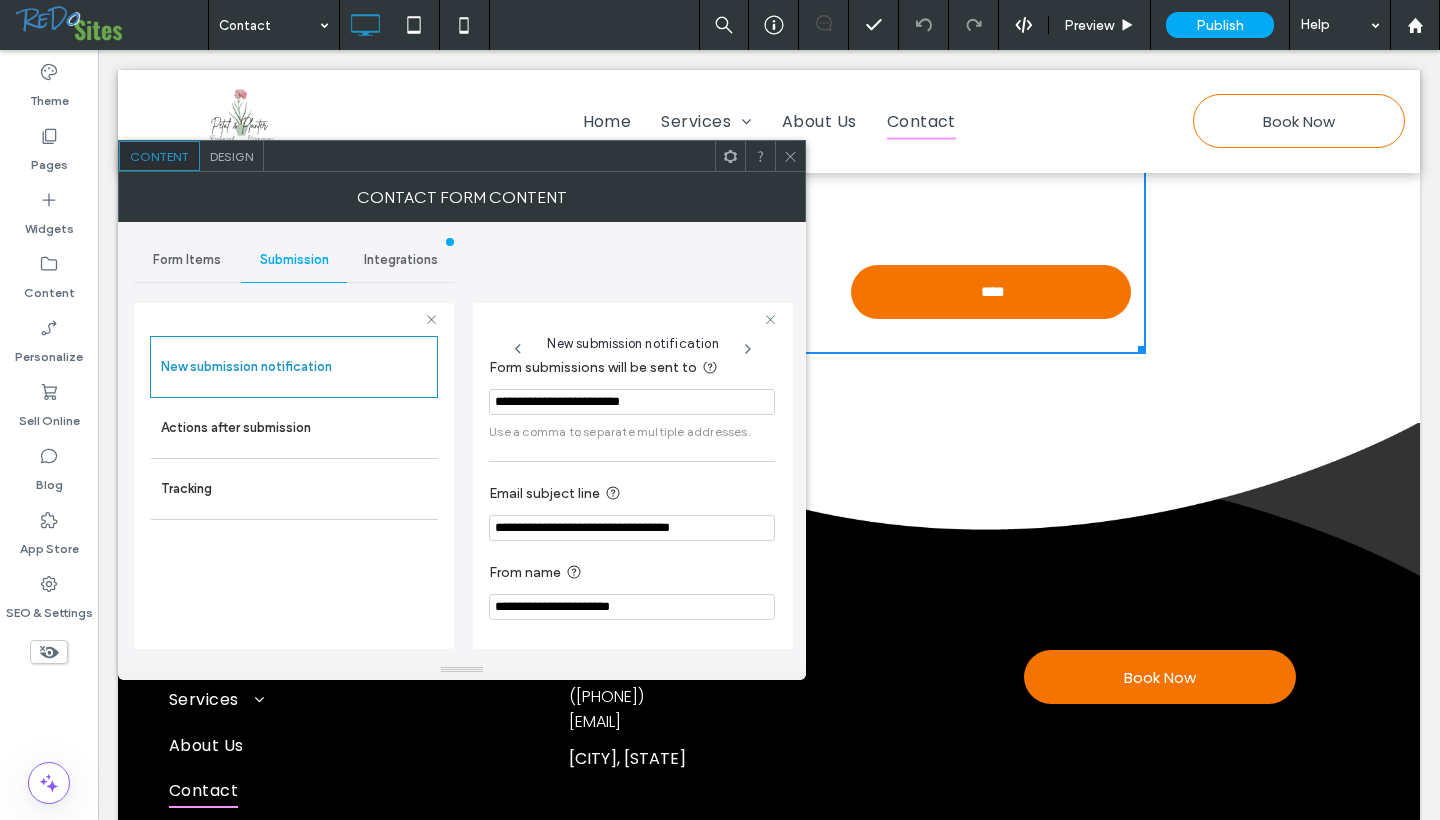 type on "**********" 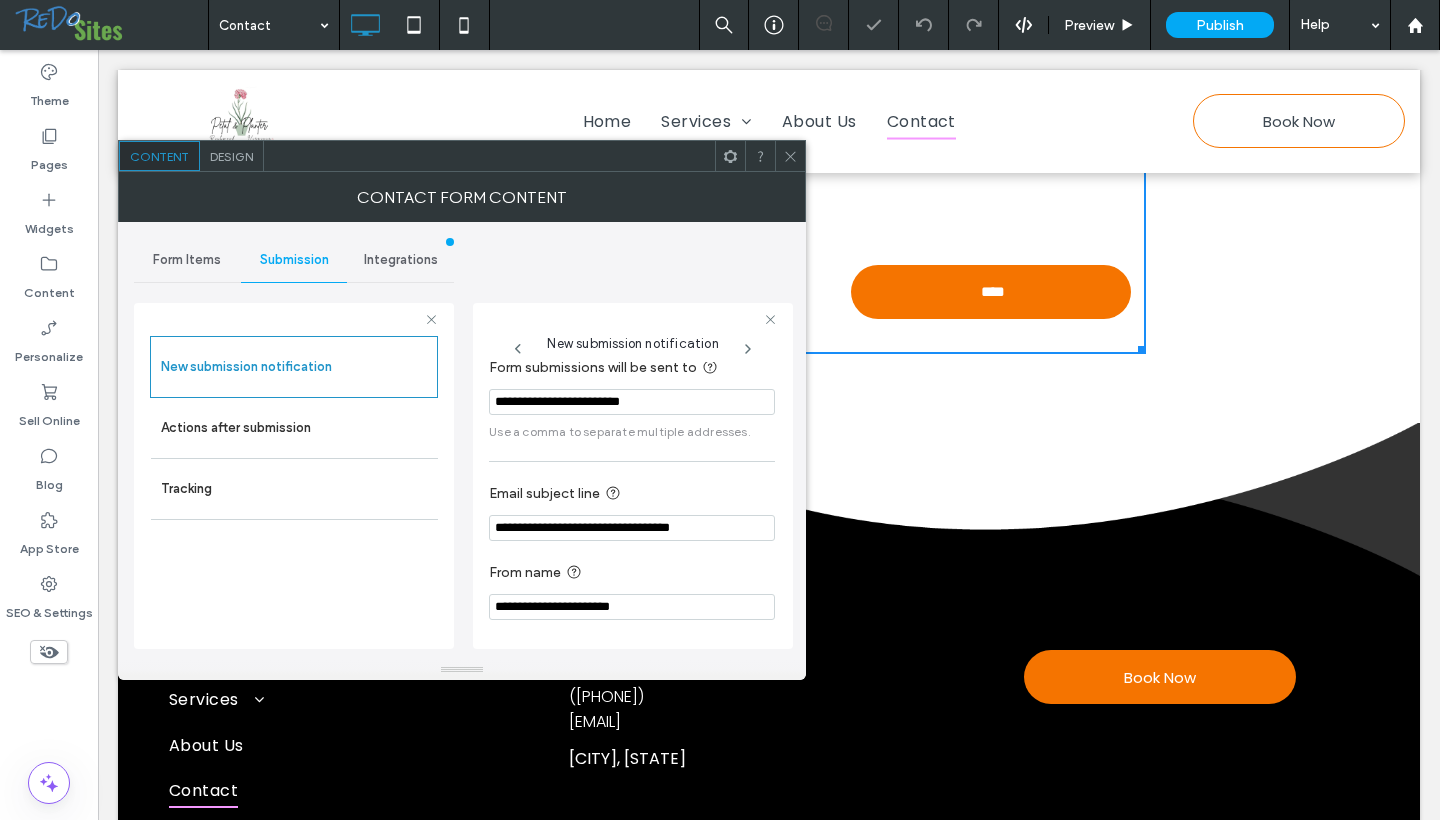 click on "**********" at bounding box center (633, 476) 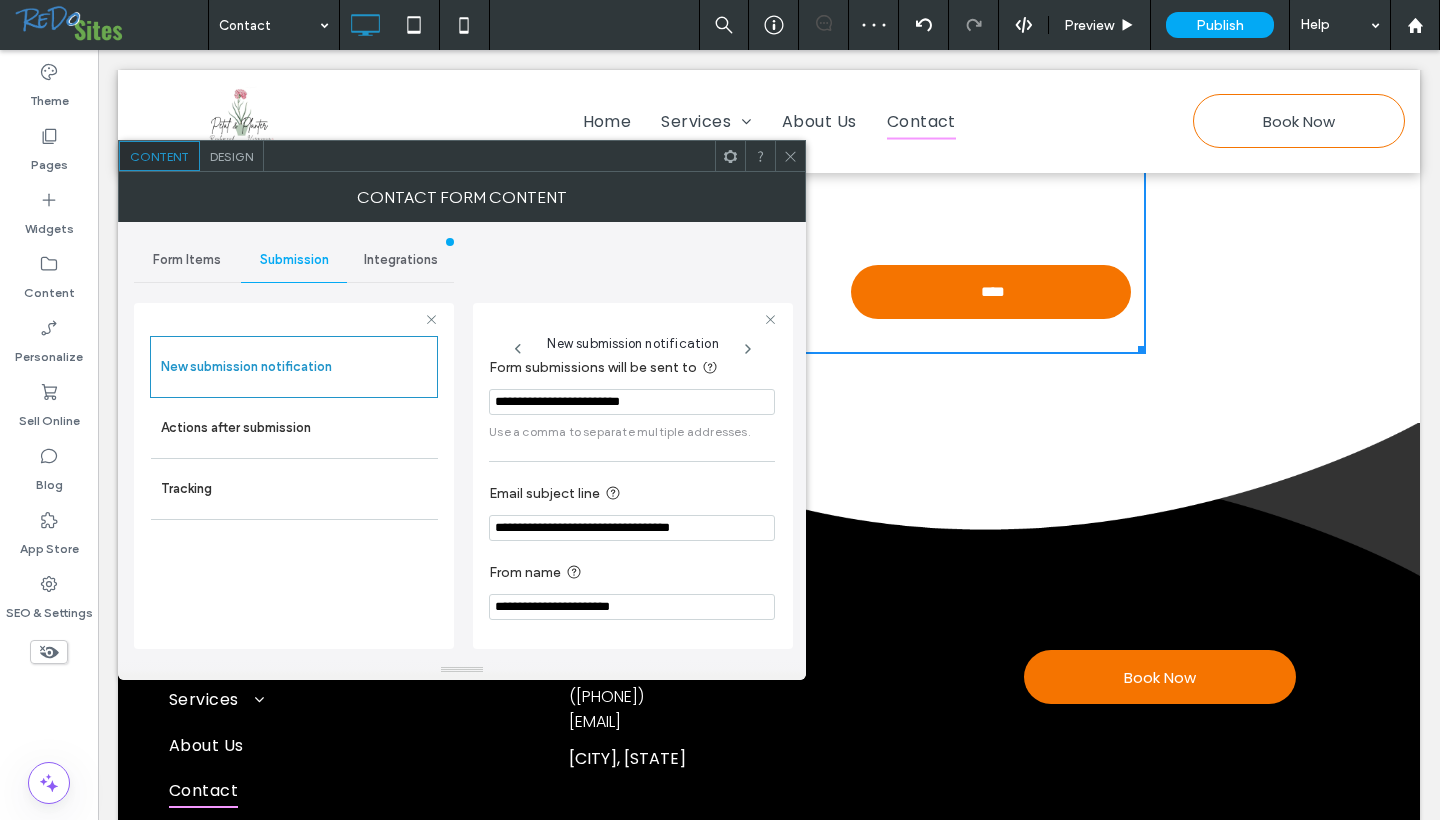click 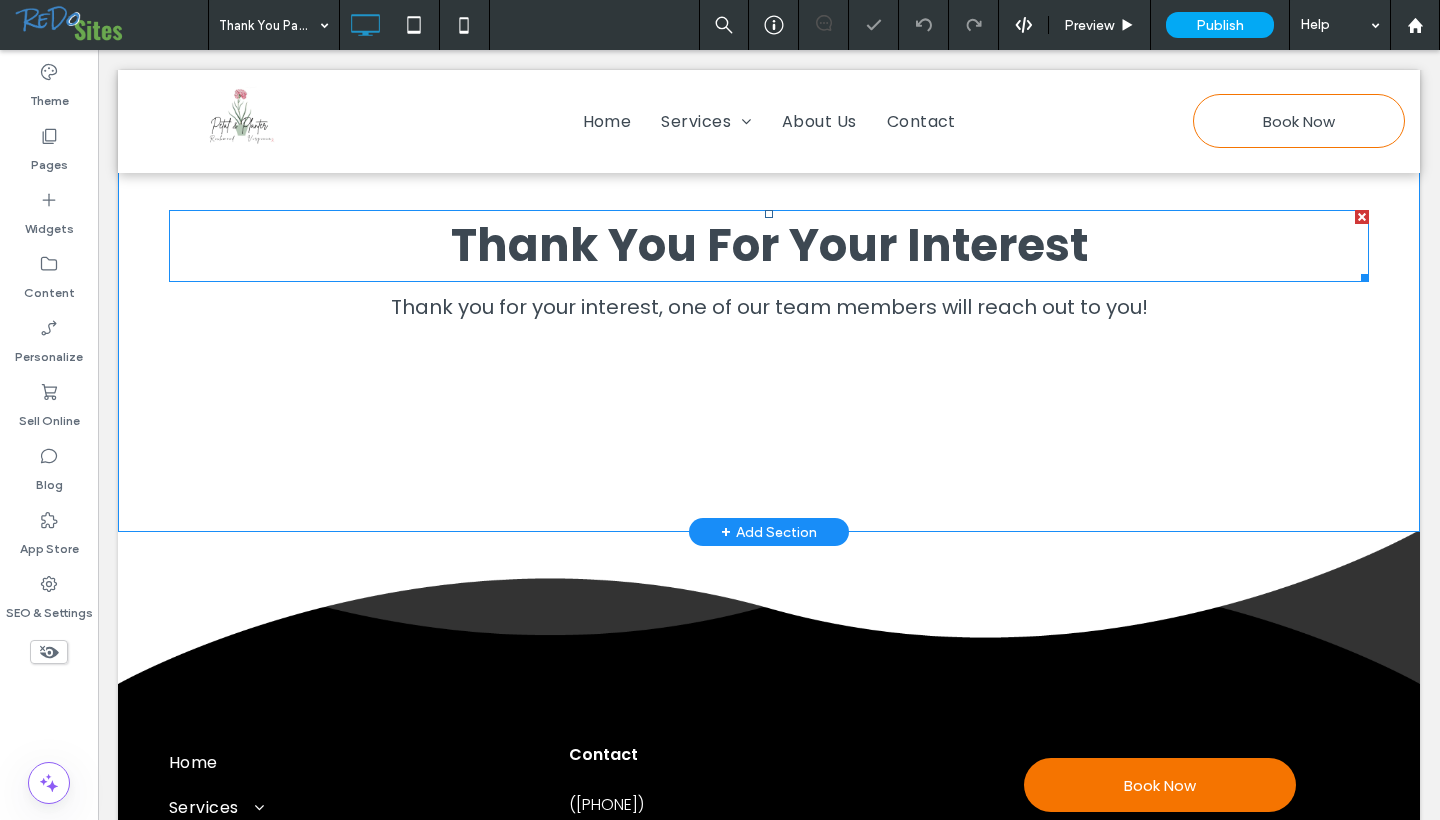 scroll, scrollTop: 230, scrollLeft: 0, axis: vertical 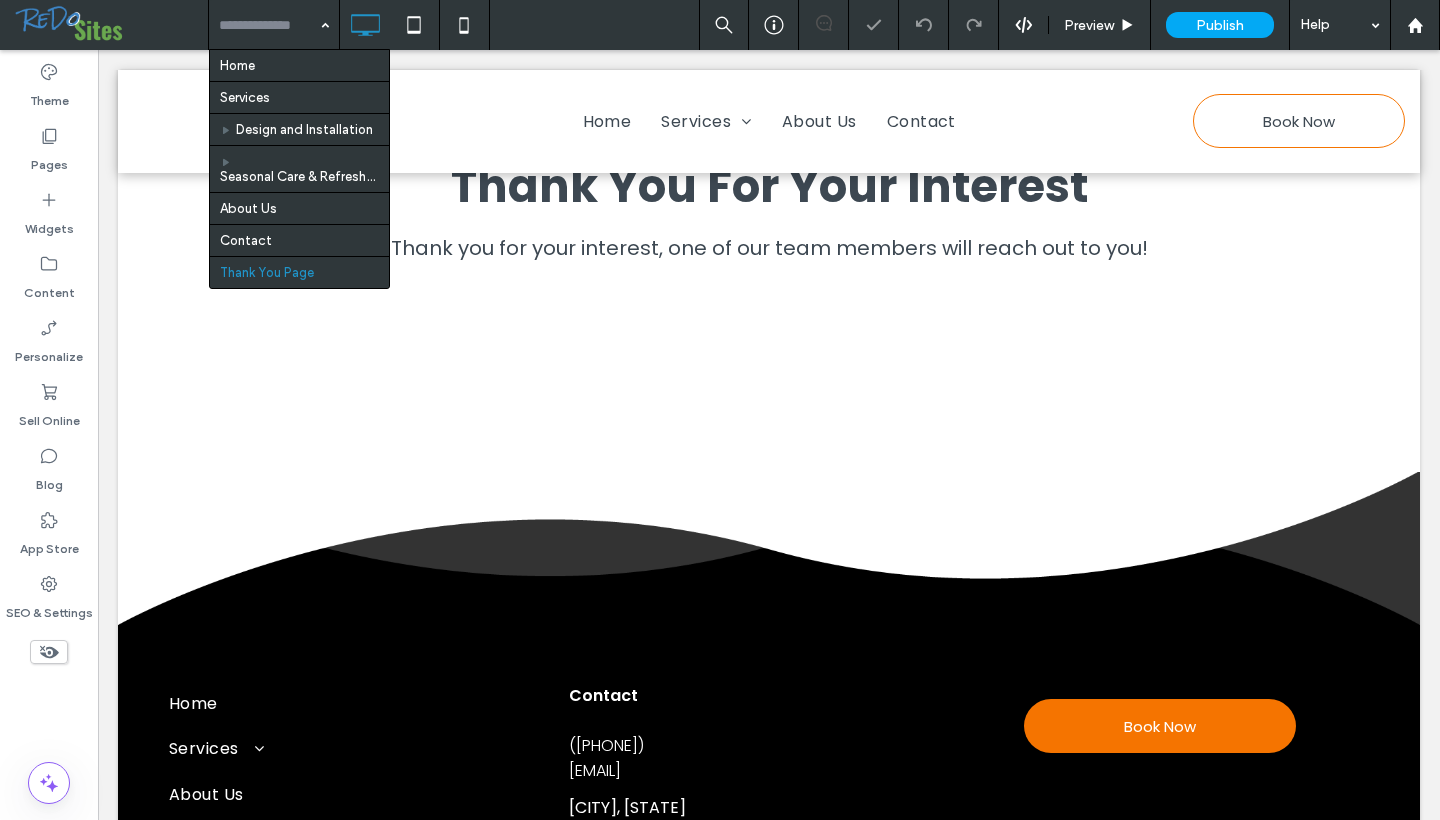 click at bounding box center [269, 25] 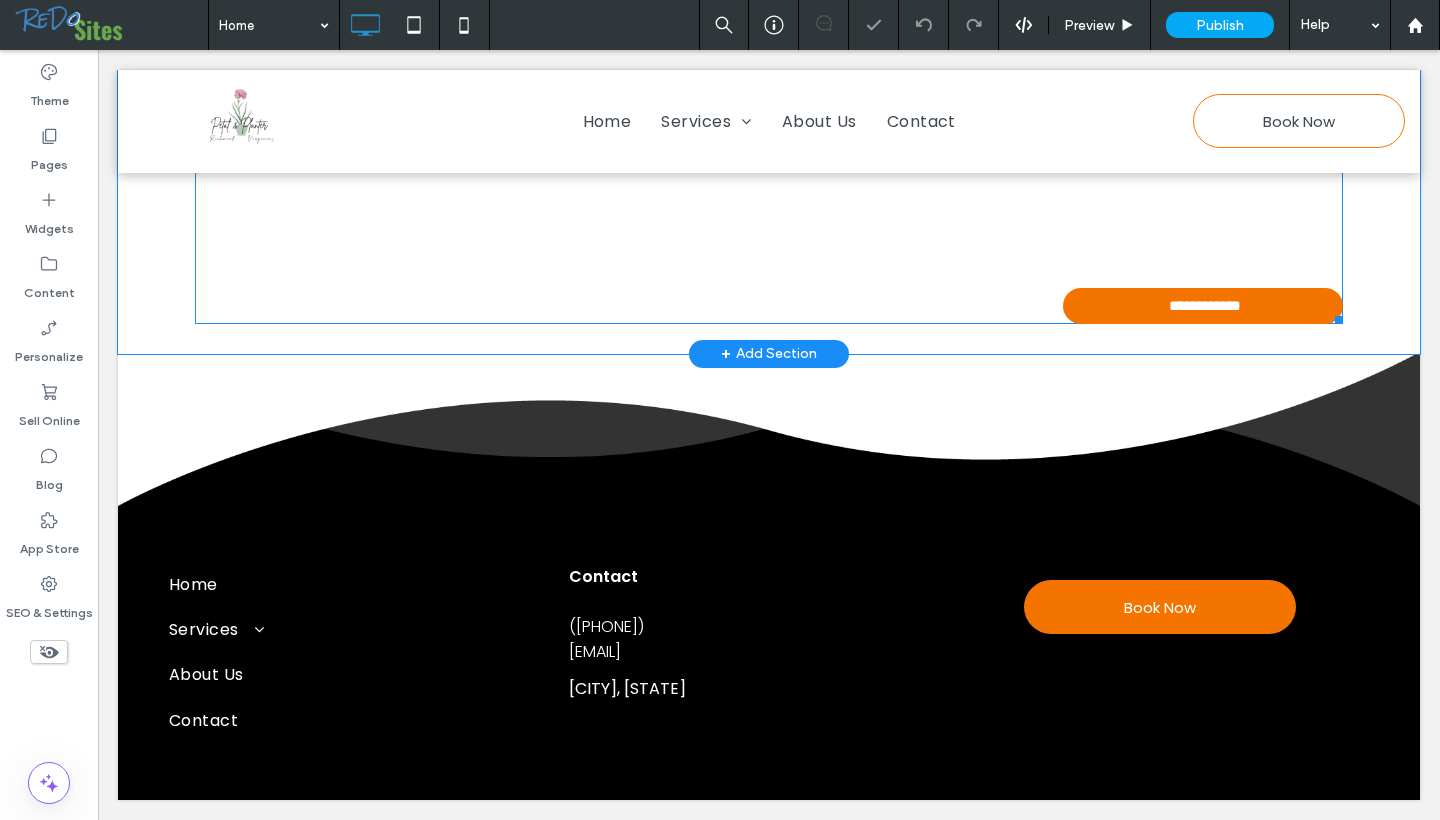 scroll, scrollTop: 3821, scrollLeft: 0, axis: vertical 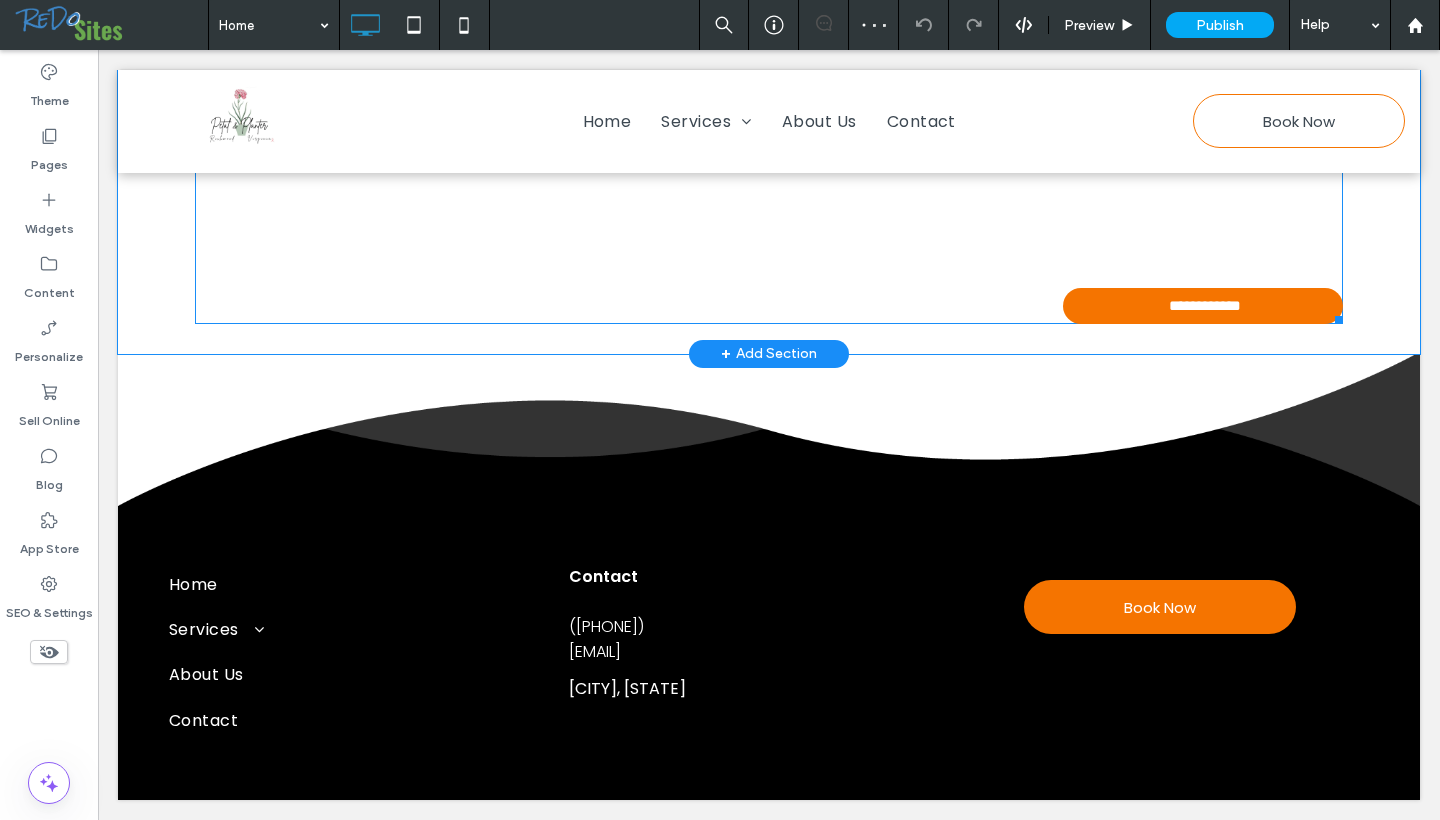 click at bounding box center [769, 227] 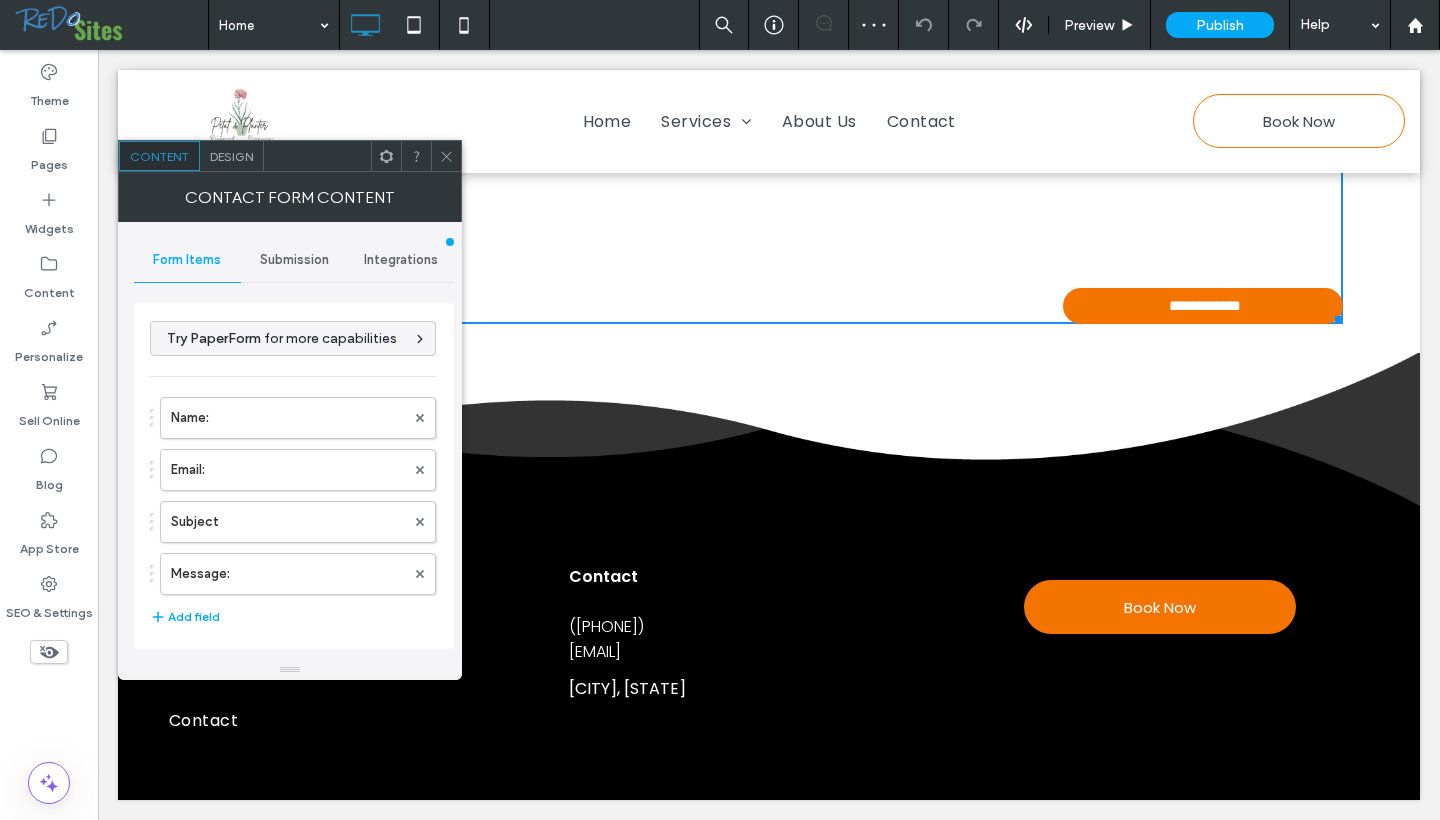 click on "Submission" at bounding box center [294, 260] 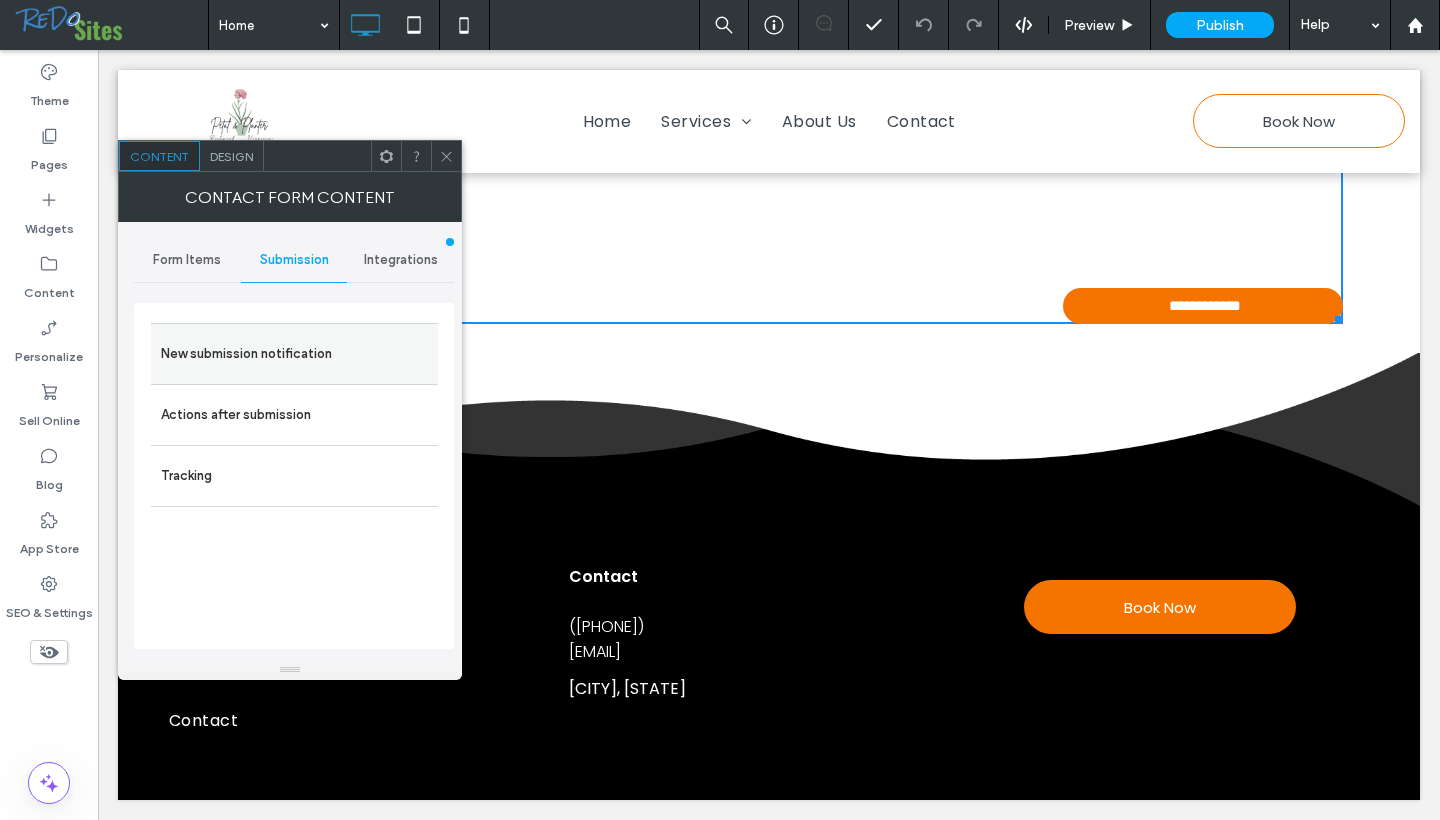 click on "New submission notification" at bounding box center [294, 353] 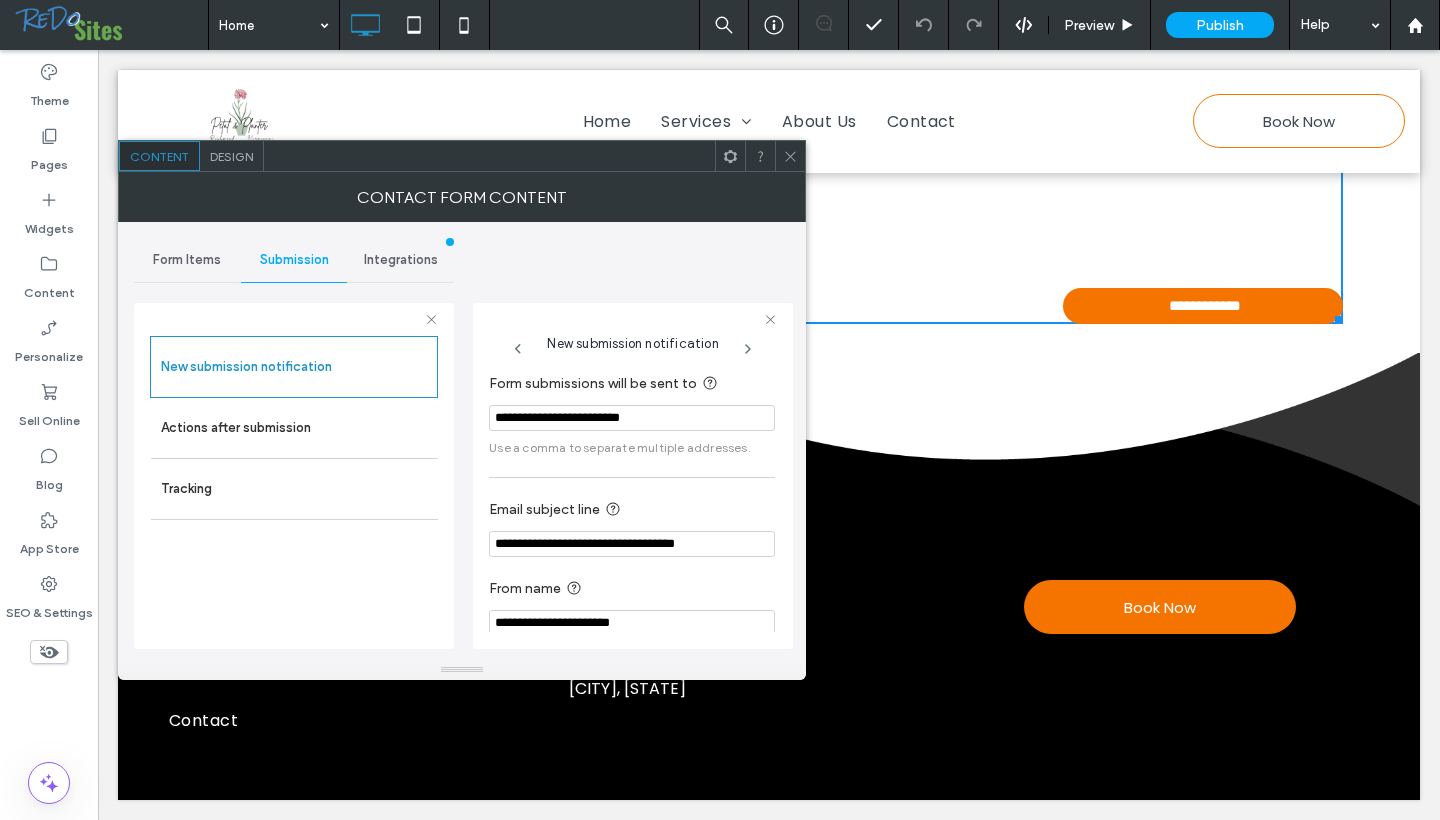 click 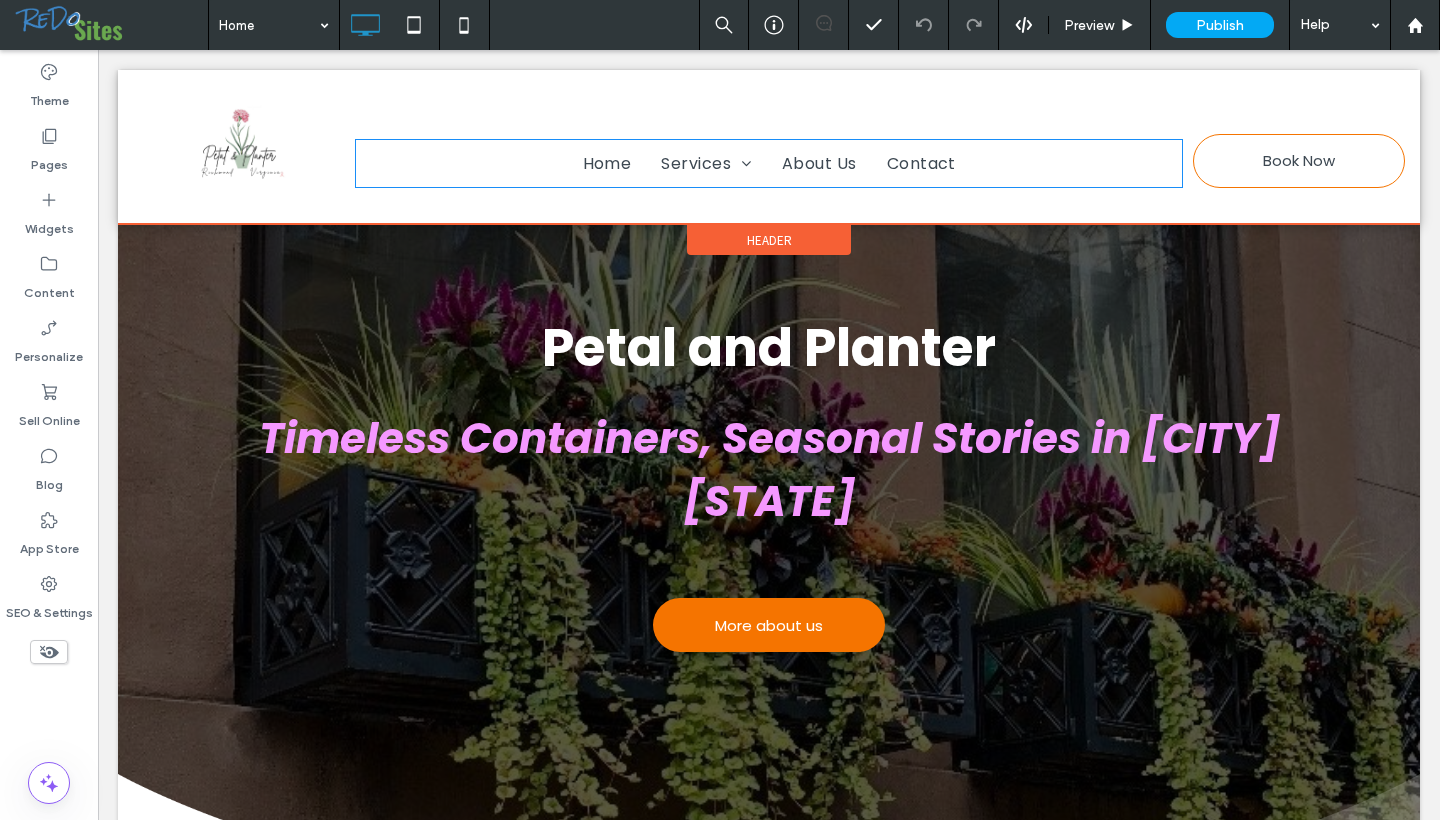 scroll, scrollTop: 0, scrollLeft: 0, axis: both 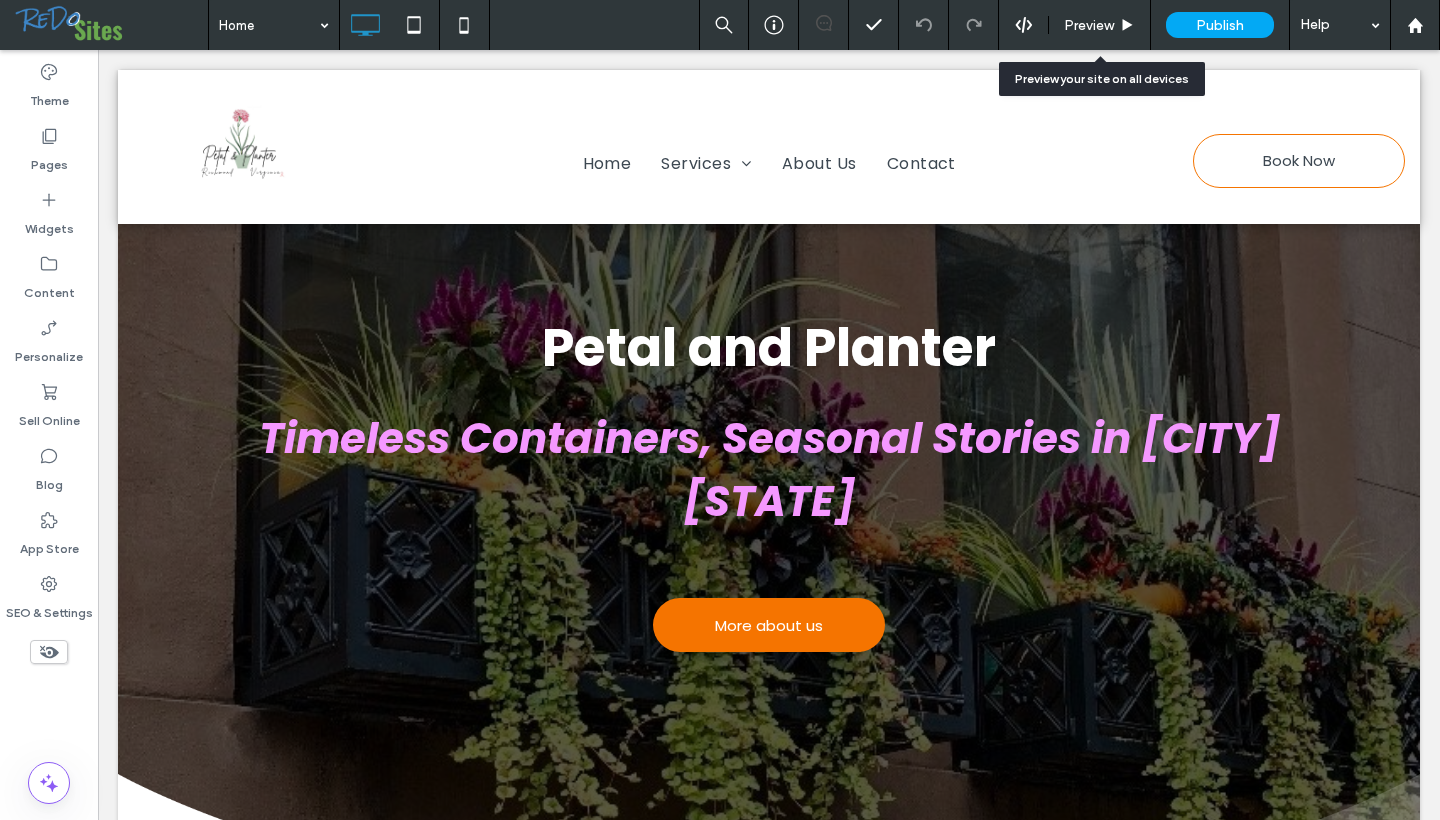 click on "Preview" at bounding box center (1089, 25) 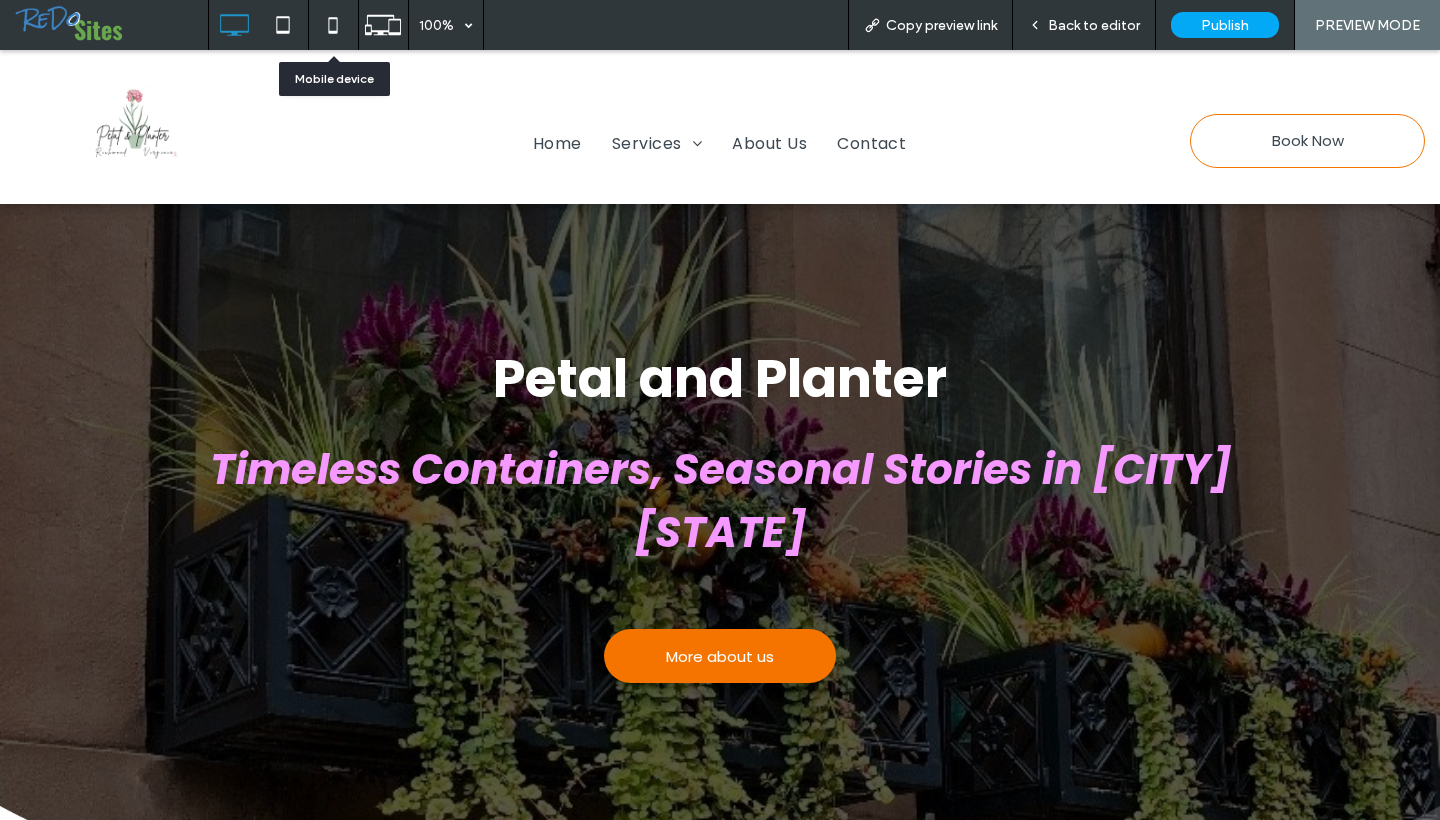 click 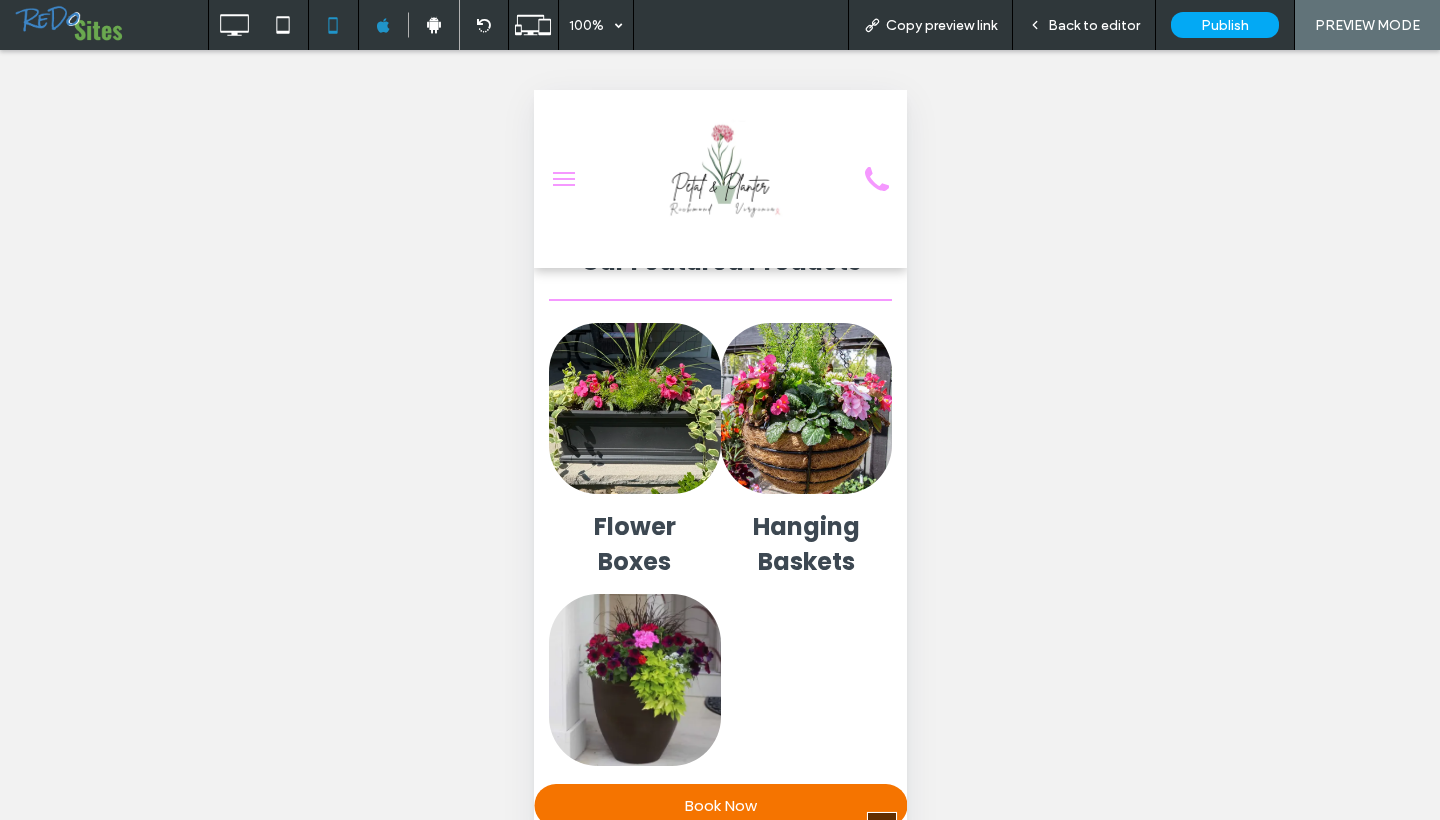 scroll, scrollTop: 3057, scrollLeft: 0, axis: vertical 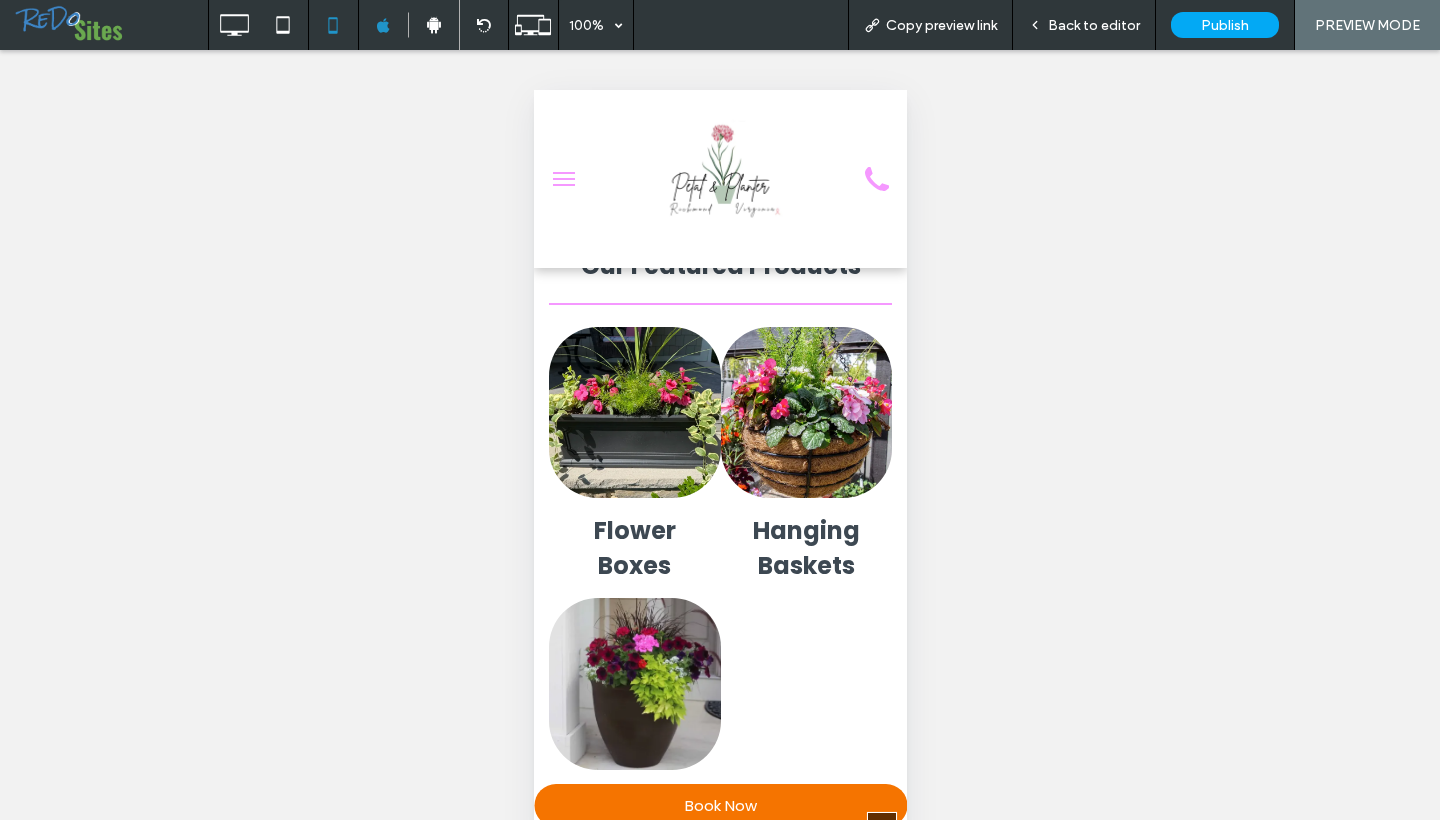 click at bounding box center (634, 413) 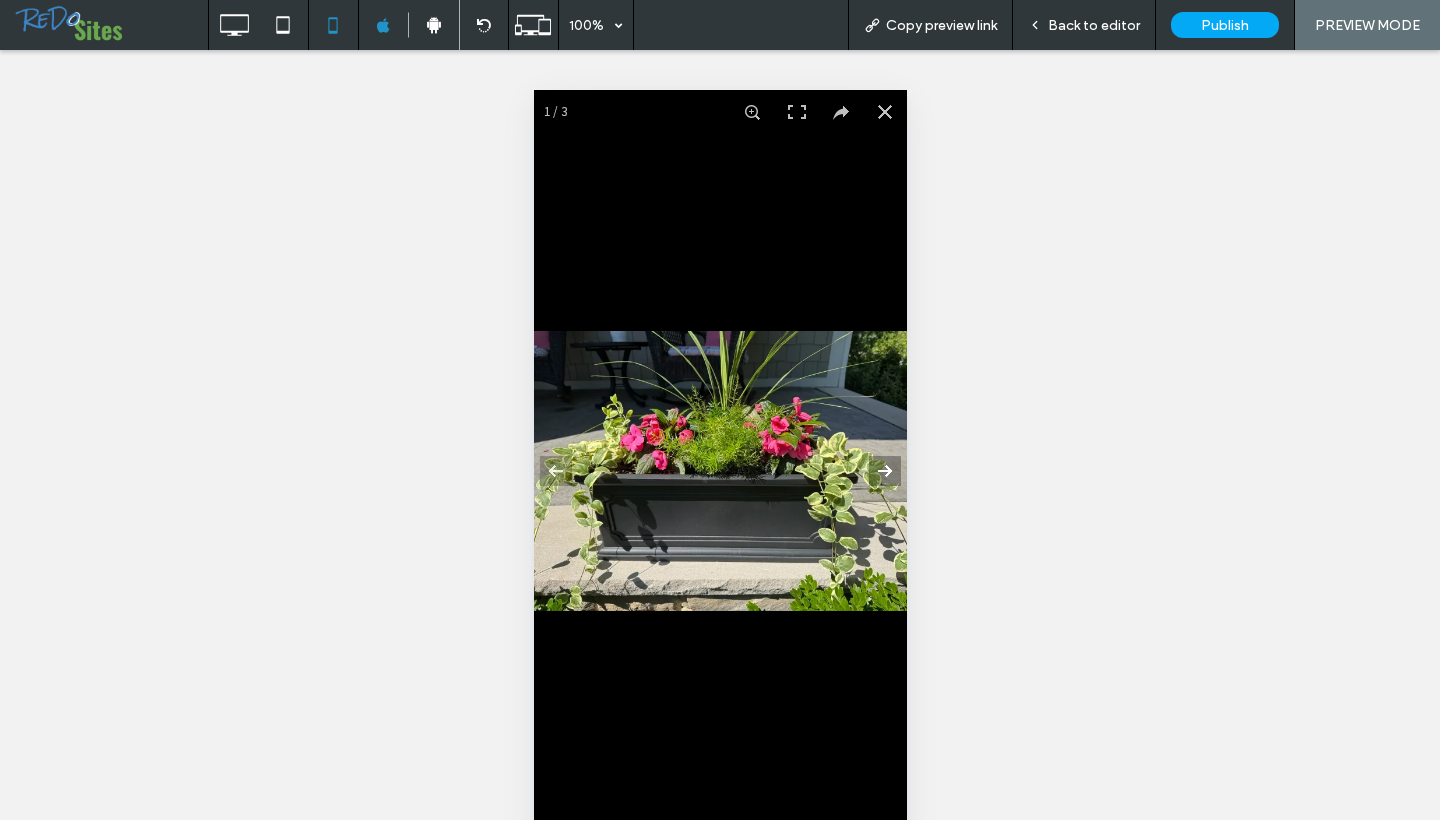 click at bounding box center [871, 471] 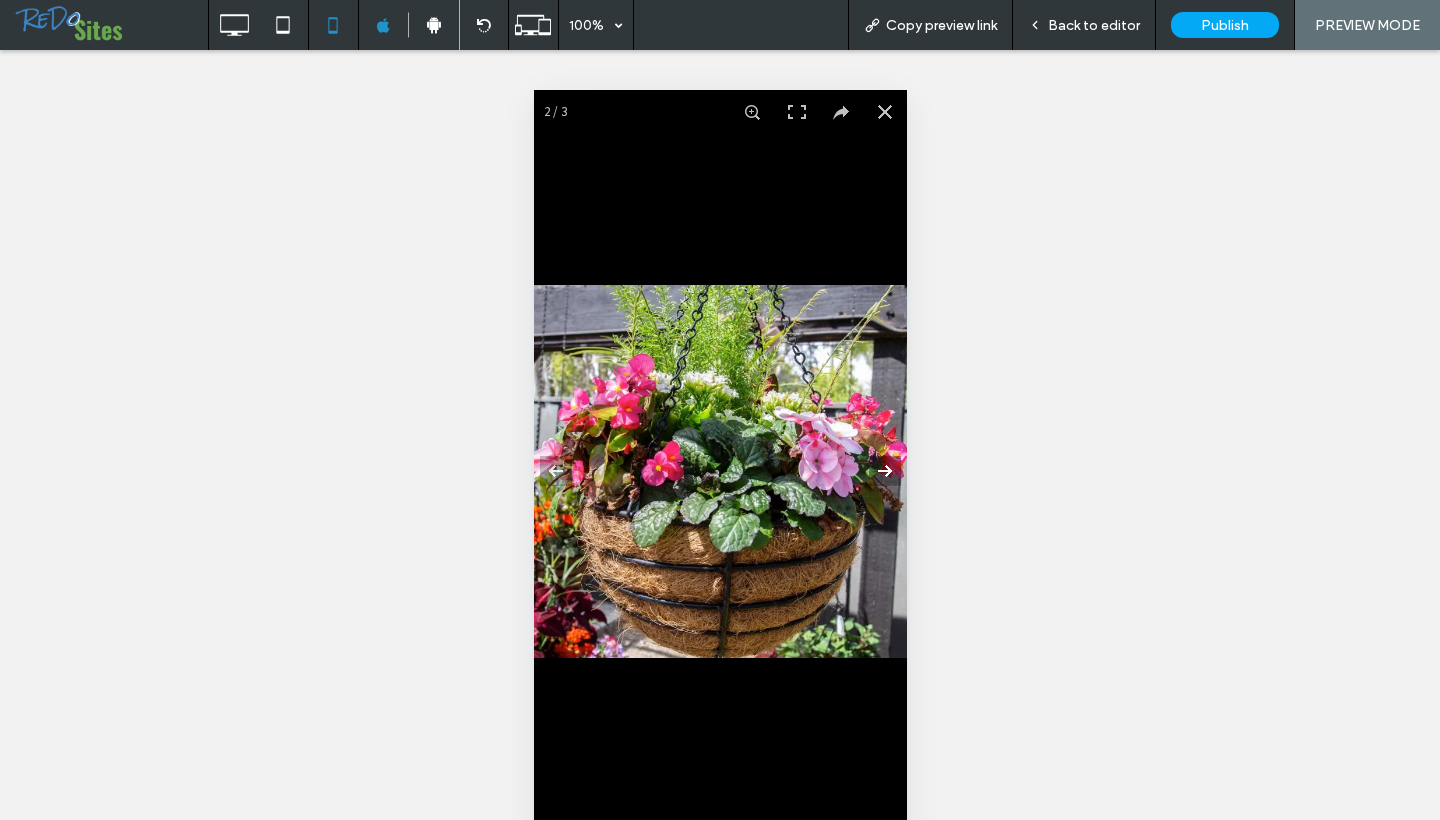 click at bounding box center (871, 471) 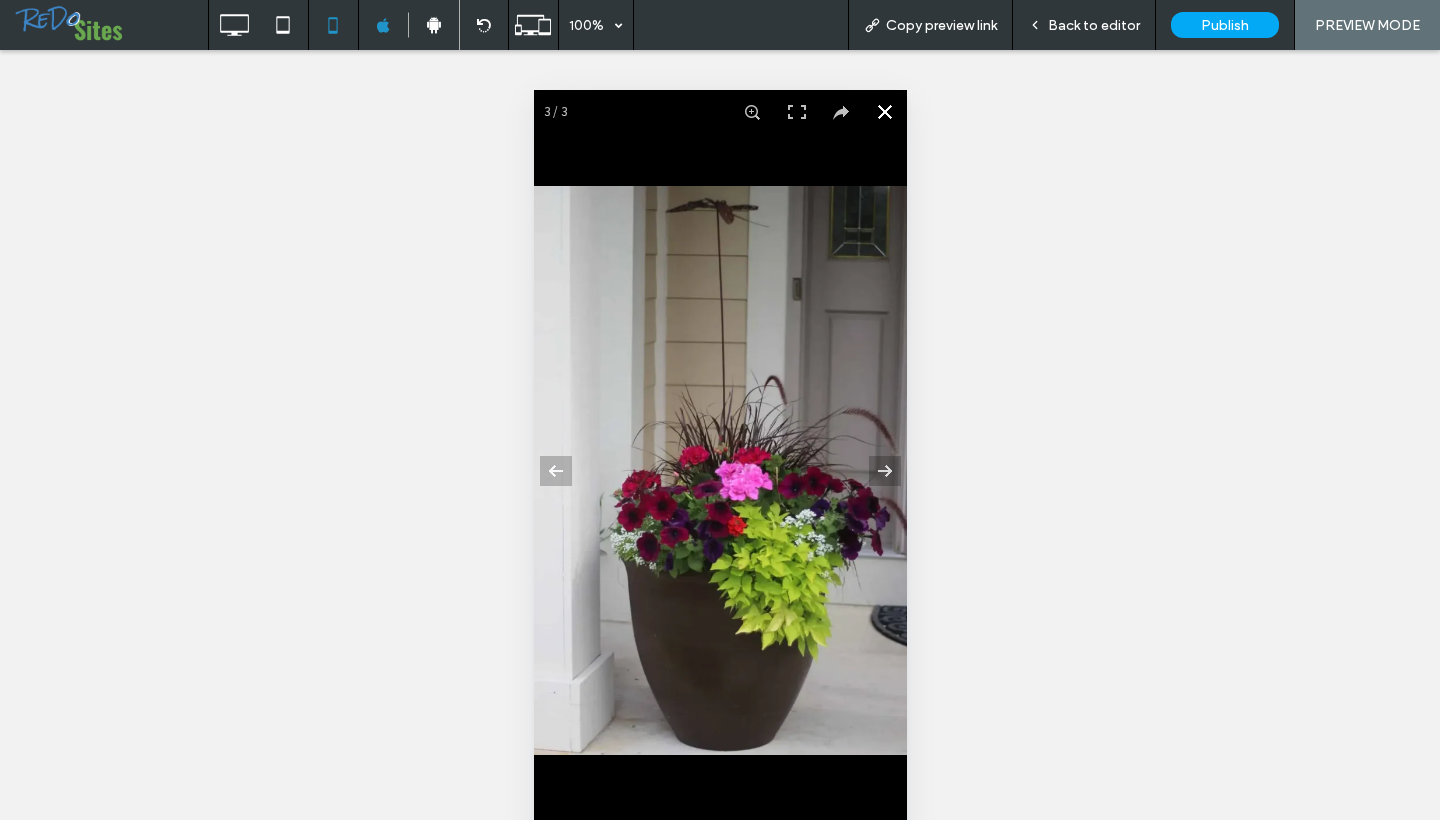 click at bounding box center (884, 112) 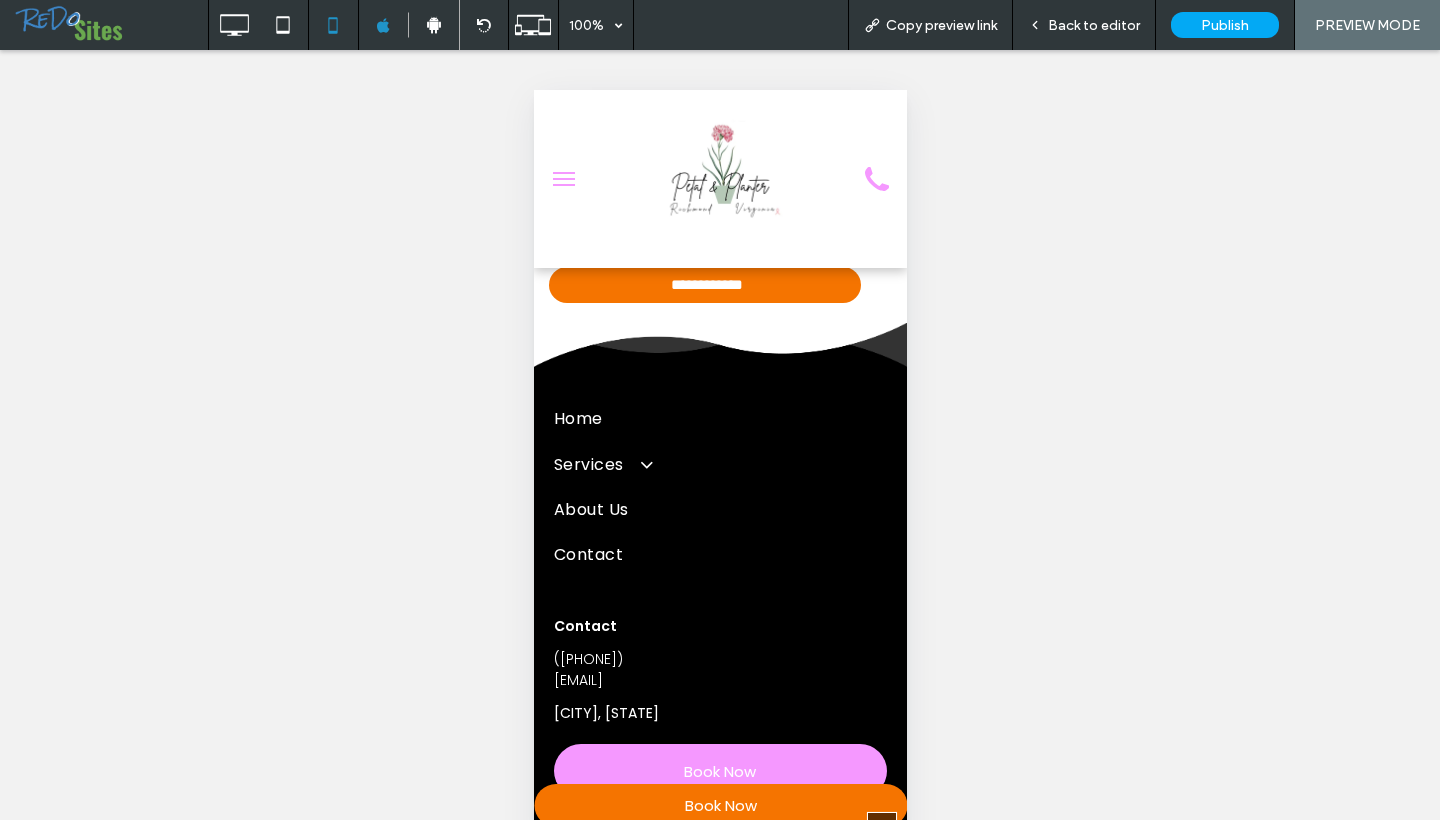scroll, scrollTop: 4709, scrollLeft: 0, axis: vertical 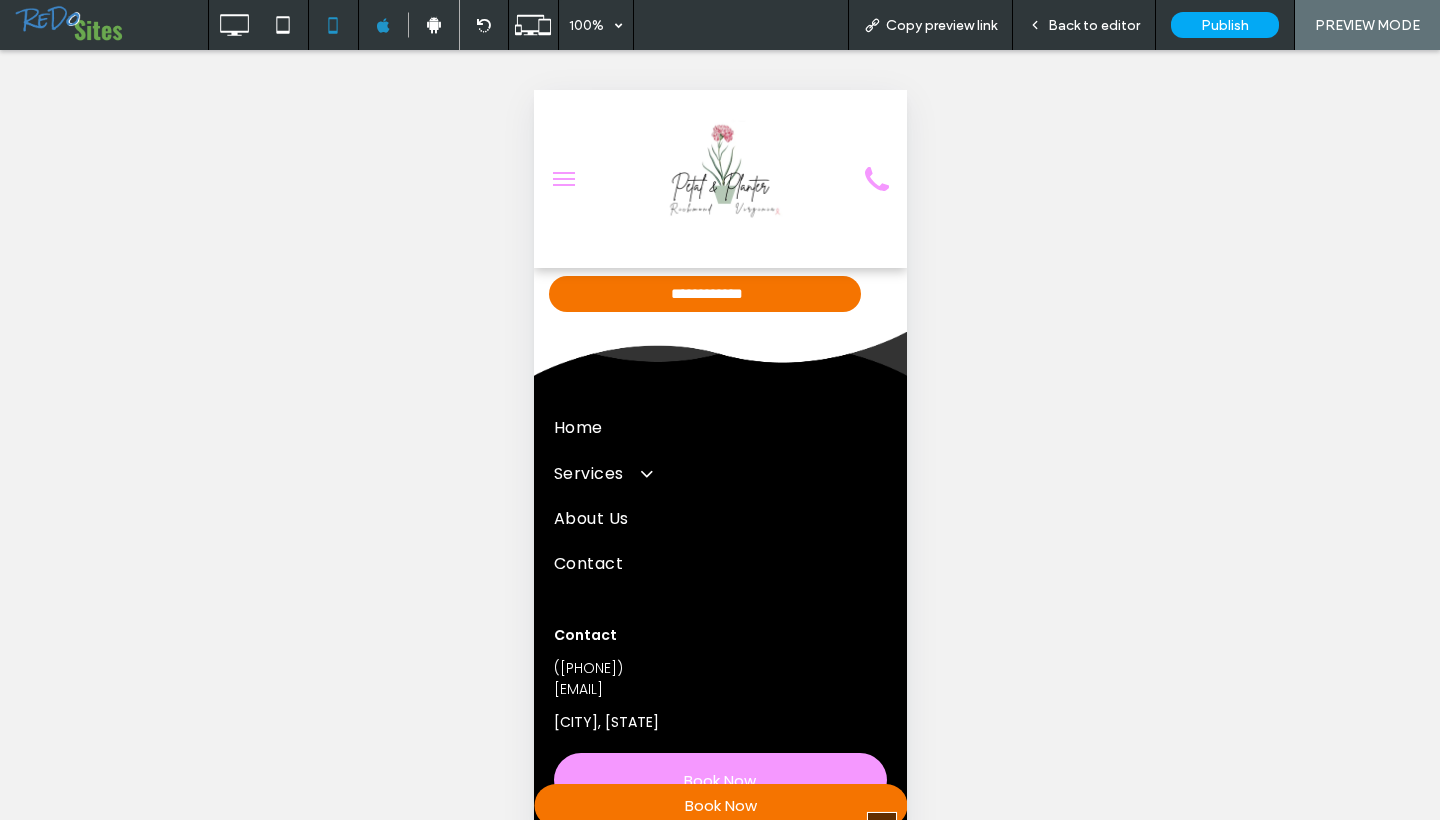 click on "Book Now" at bounding box center [719, 780] 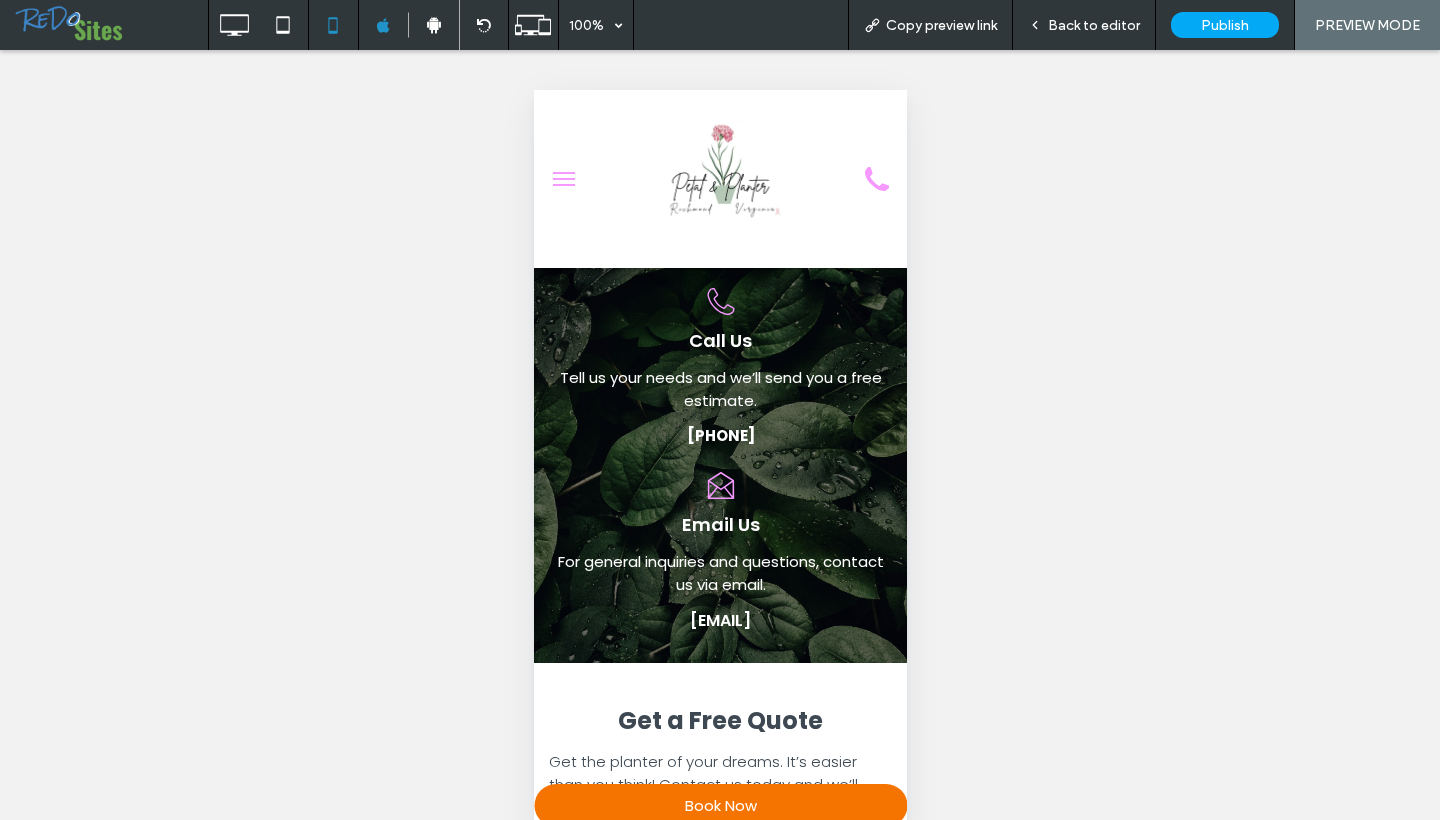 scroll, scrollTop: 0, scrollLeft: 0, axis: both 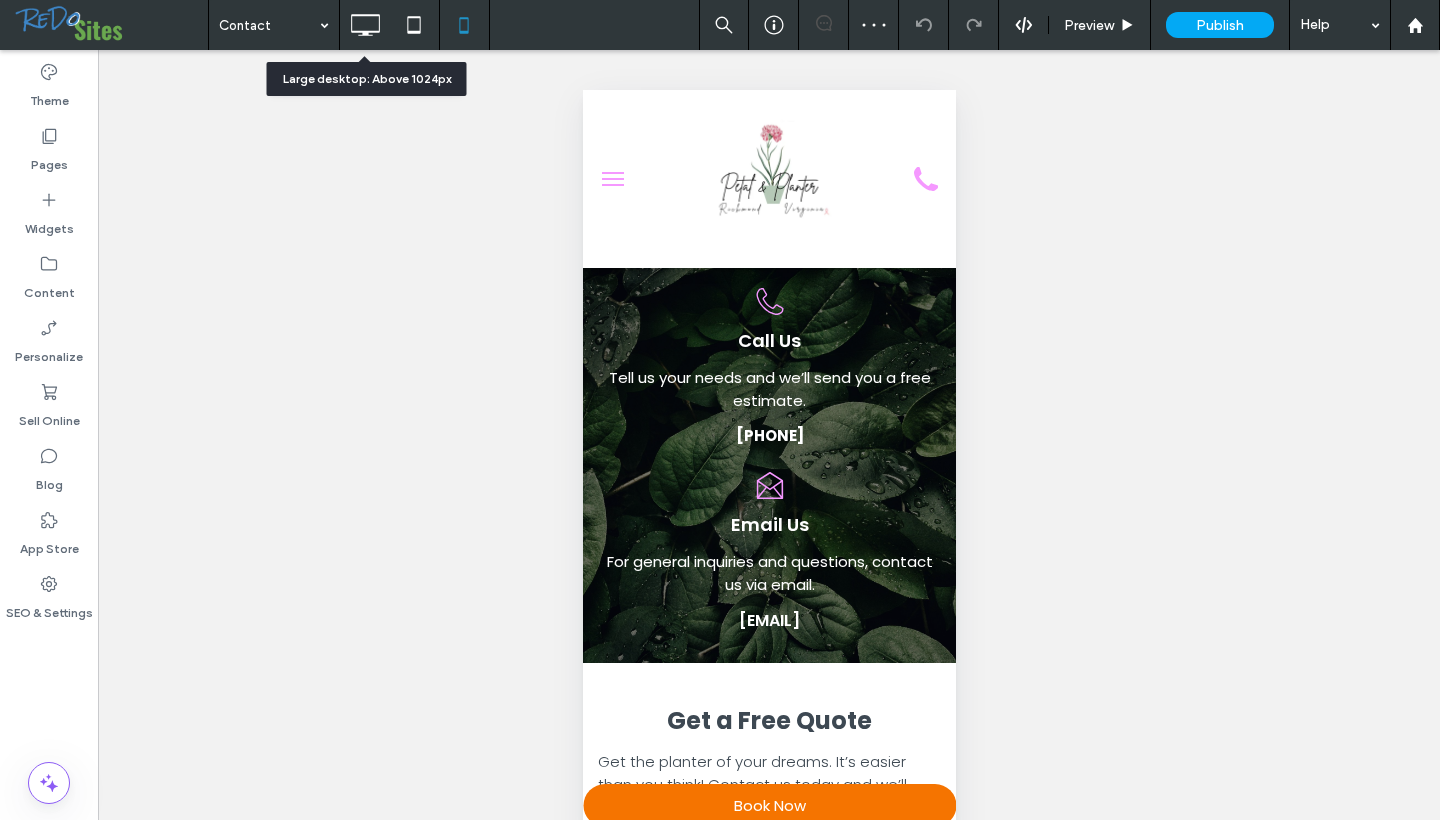 click 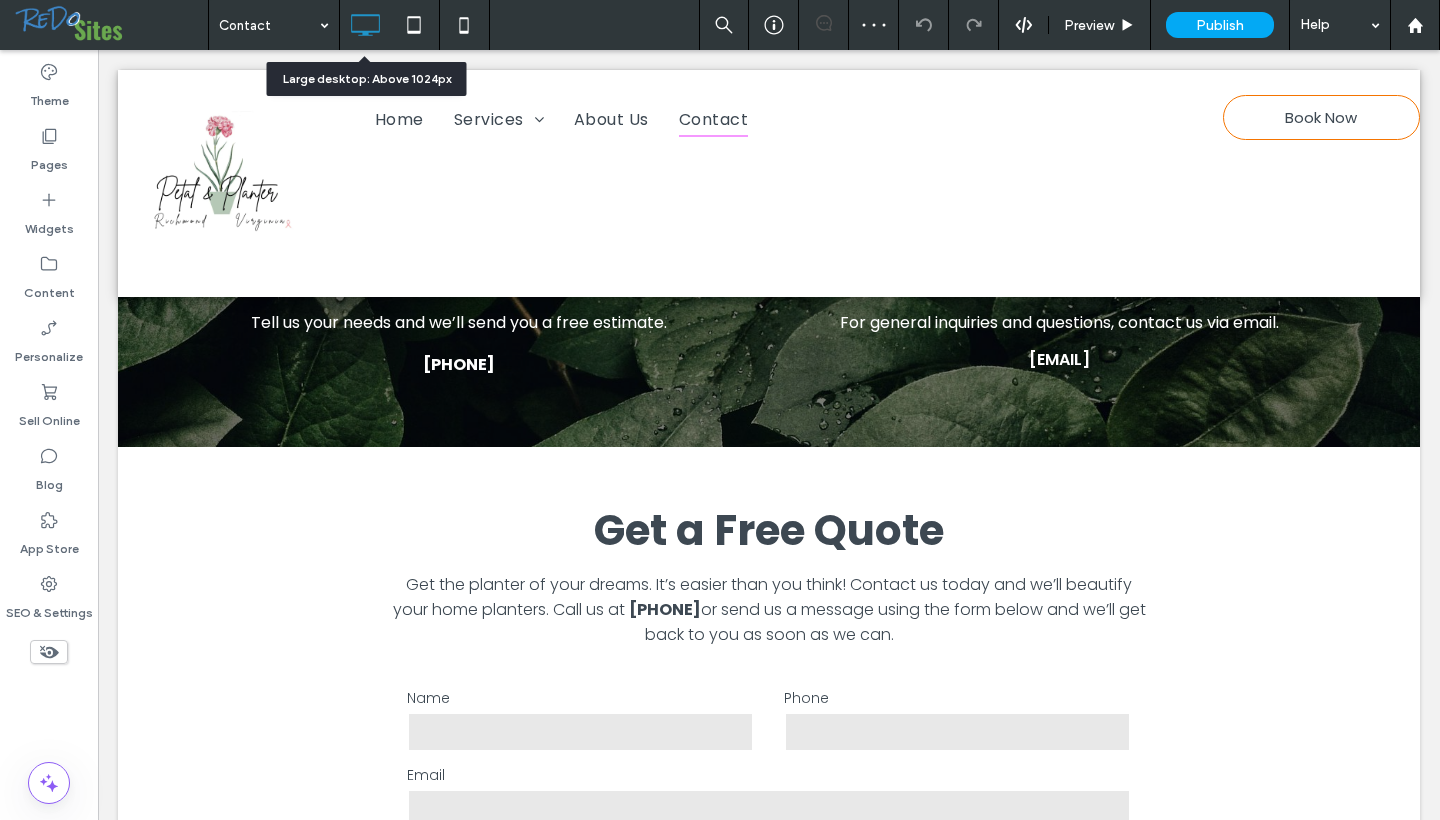 scroll, scrollTop: 0, scrollLeft: 0, axis: both 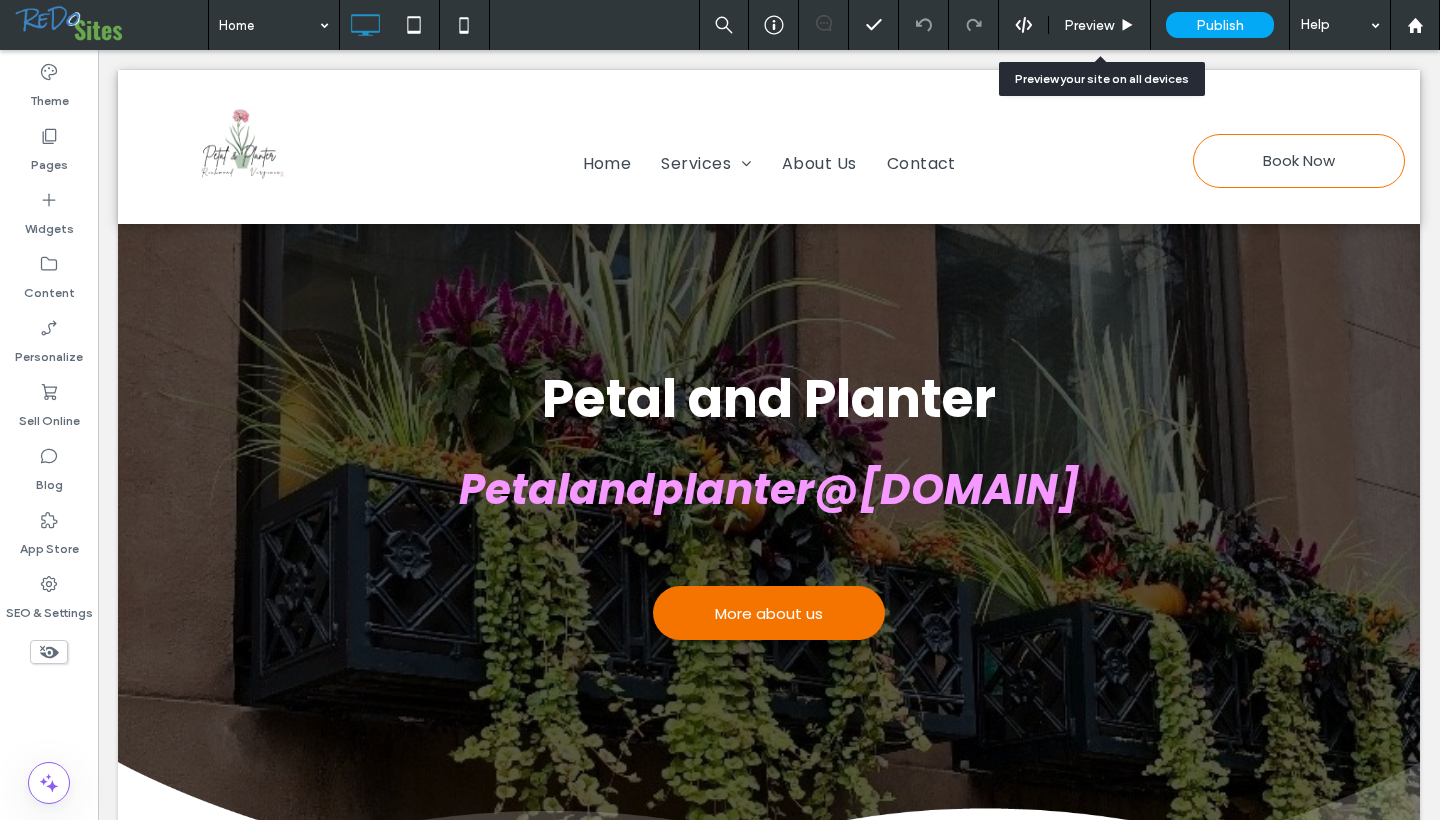 click on "Preview" at bounding box center (1100, 25) 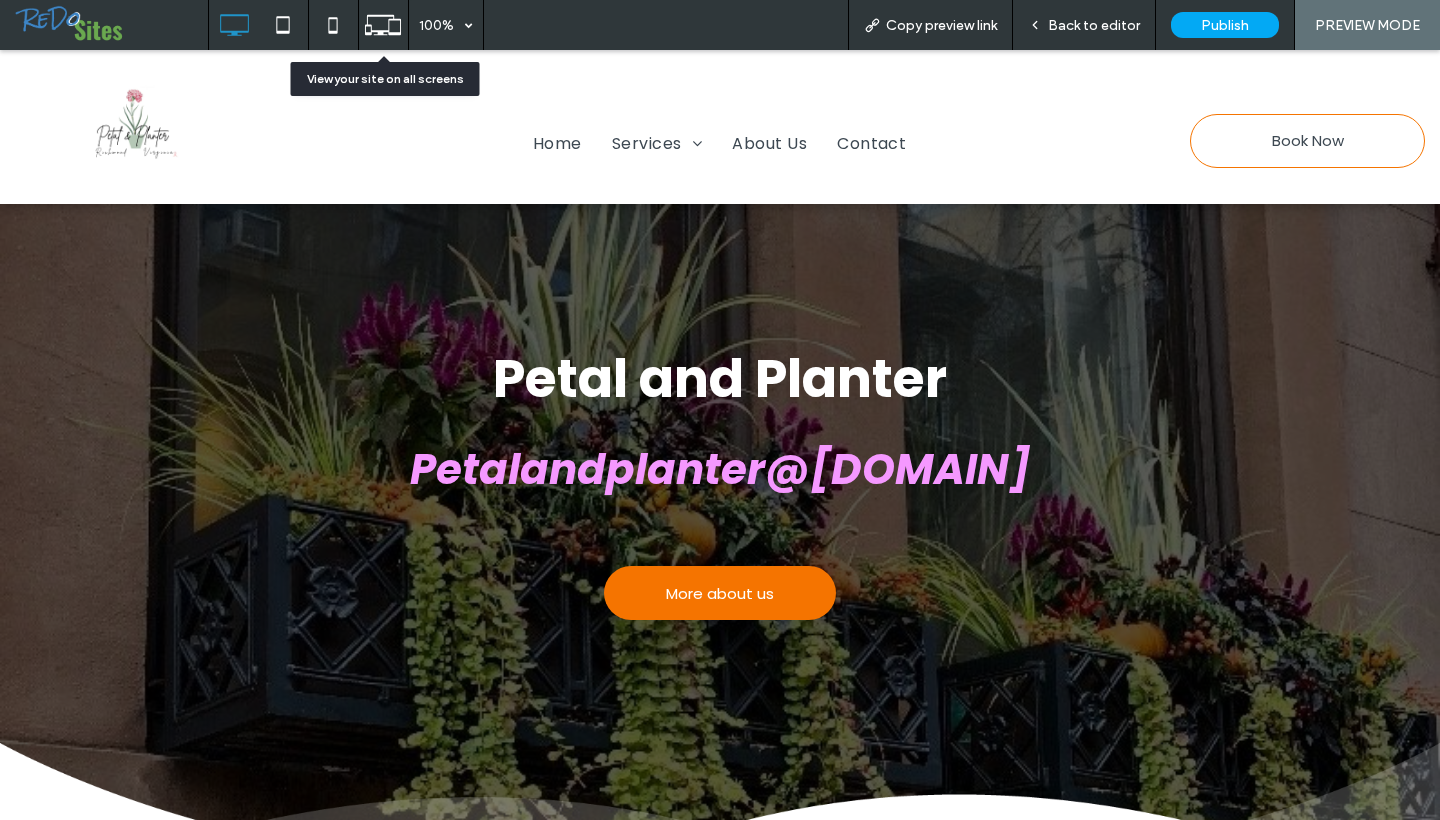 click 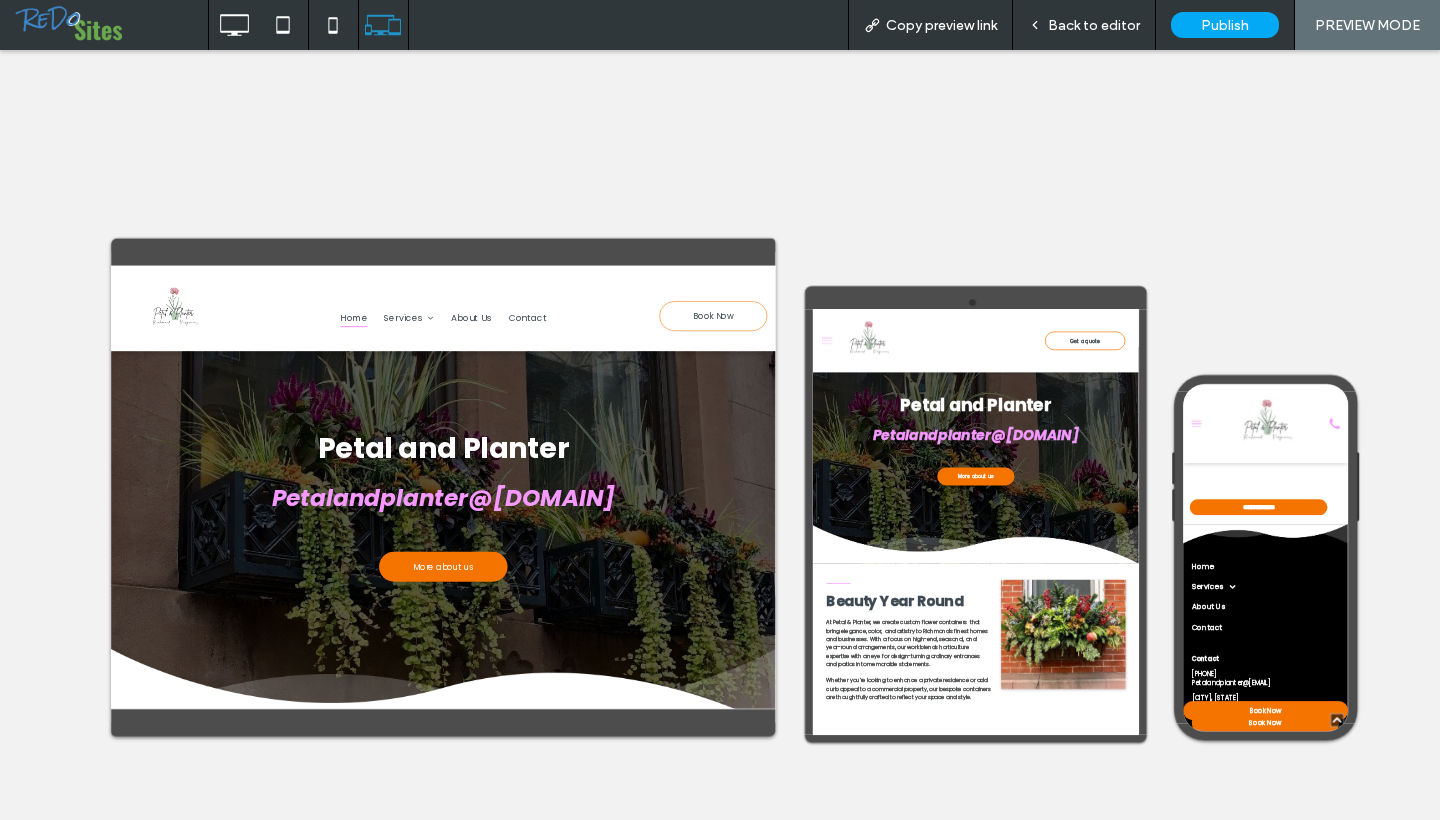 click on "Copy preview link" at bounding box center (941, 25) 